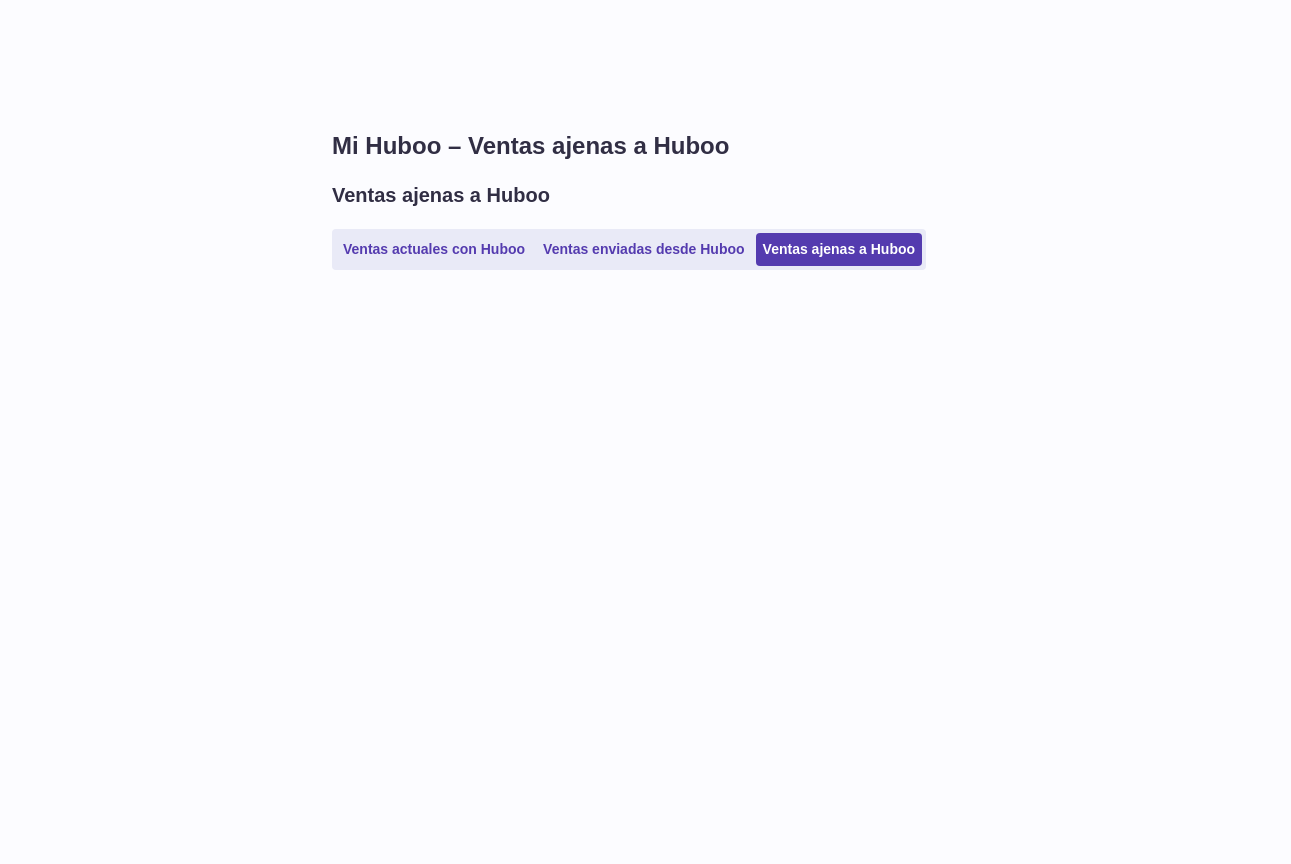 scroll, scrollTop: 0, scrollLeft: 0, axis: both 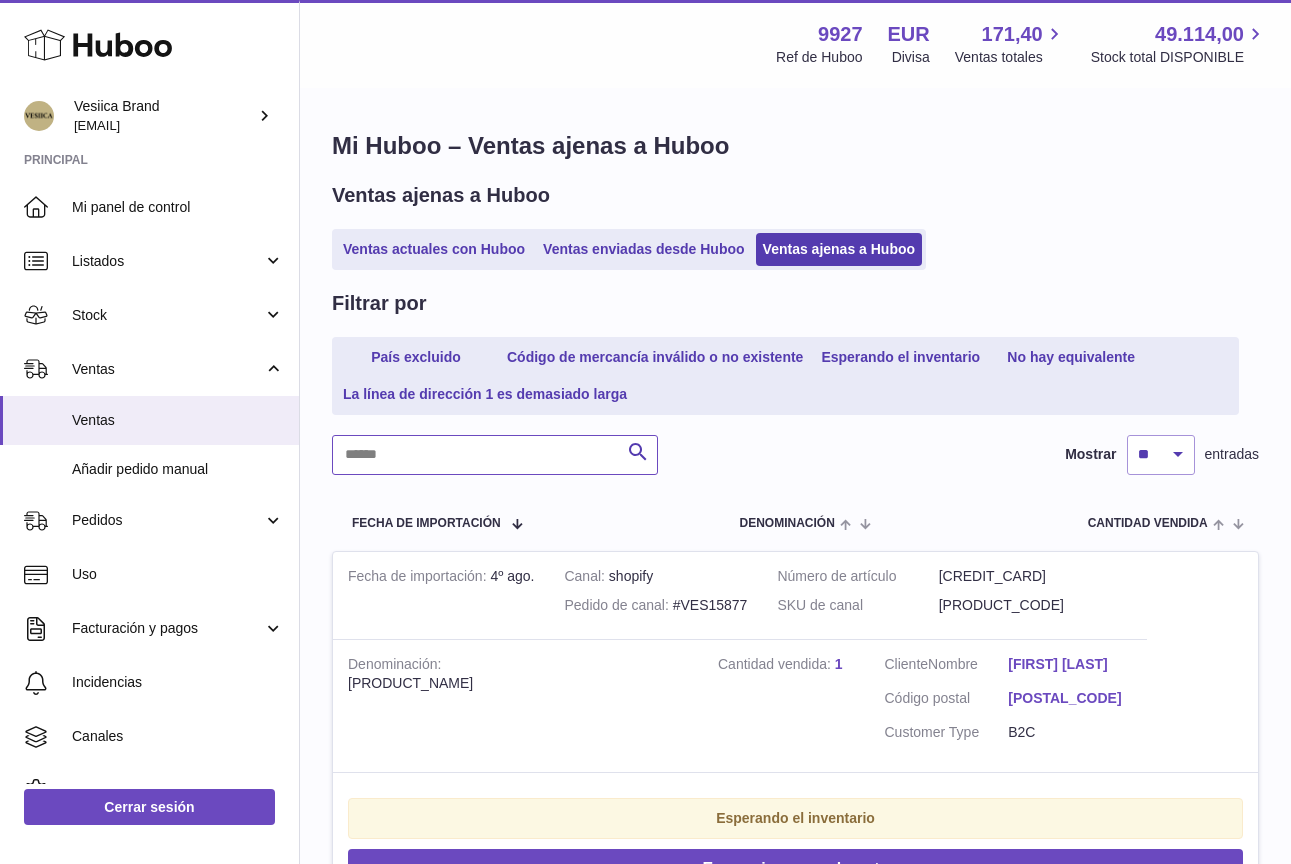 click at bounding box center [495, 455] 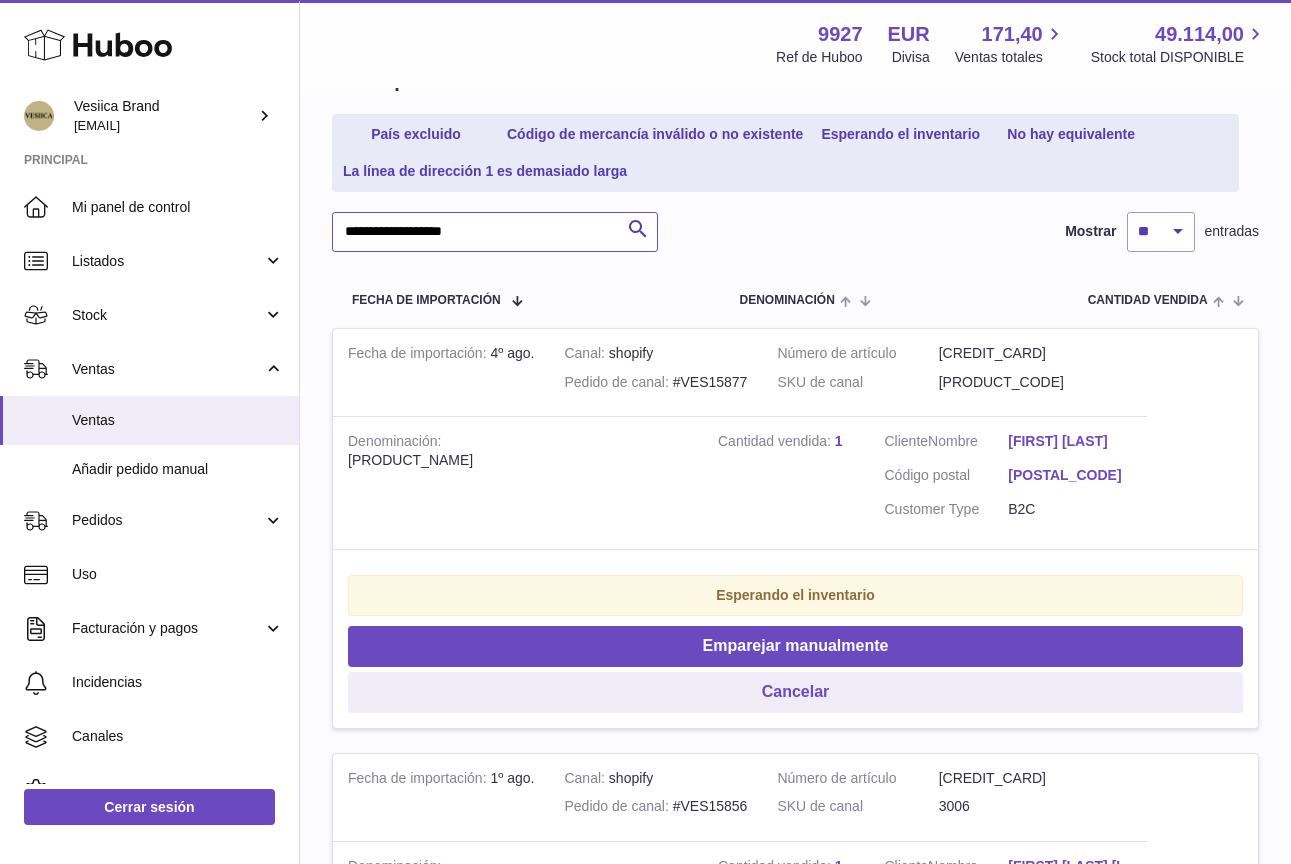 scroll, scrollTop: 224, scrollLeft: 0, axis: vertical 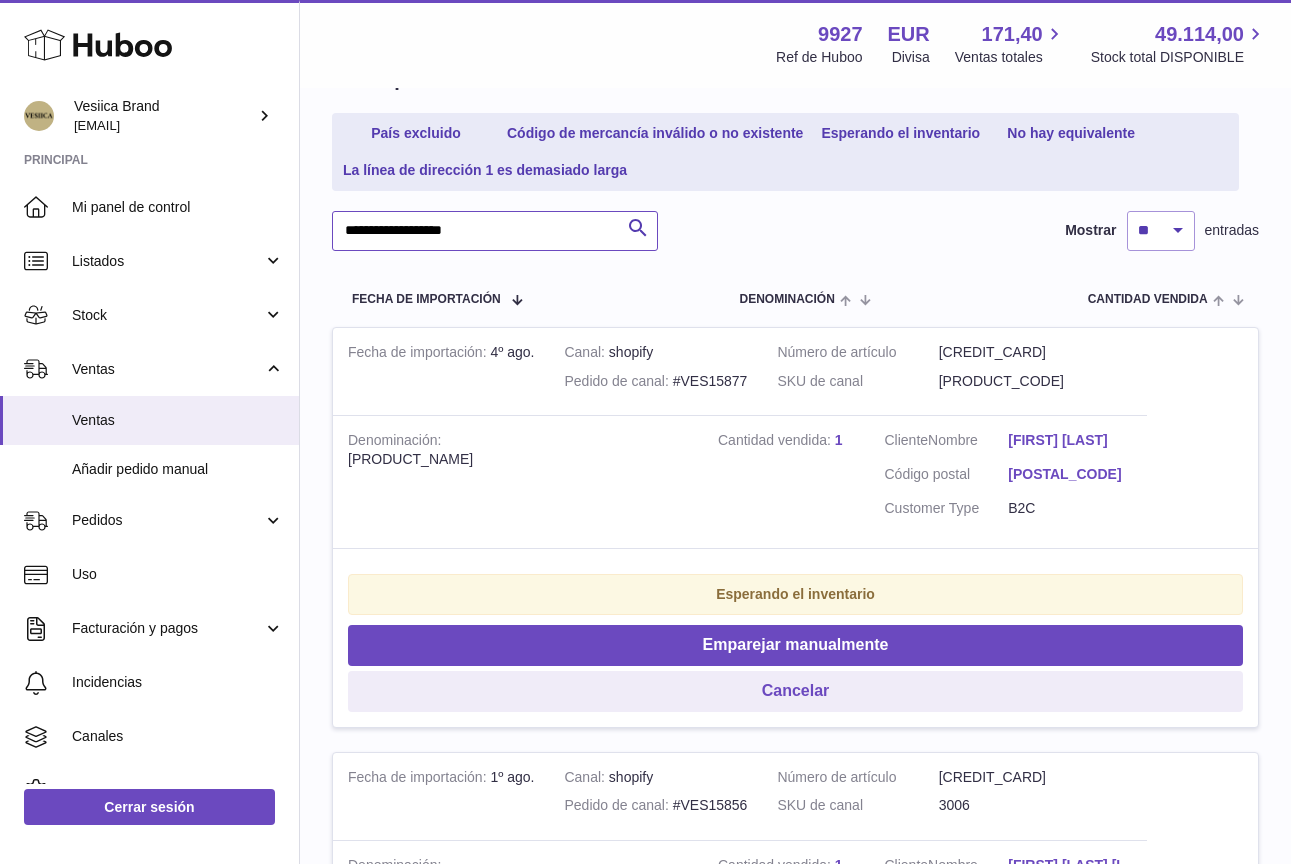 click on "**********" at bounding box center (495, 231) 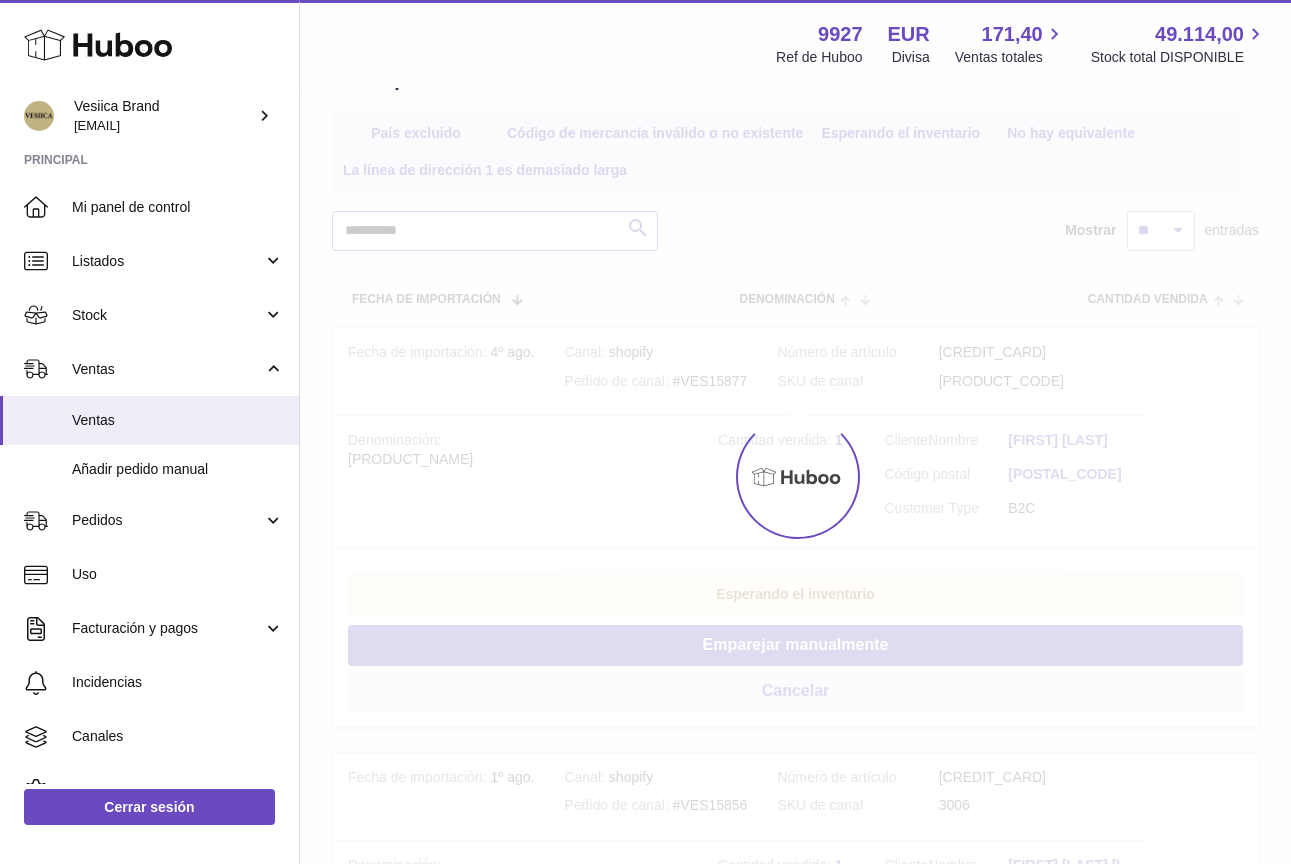 type on "**********" 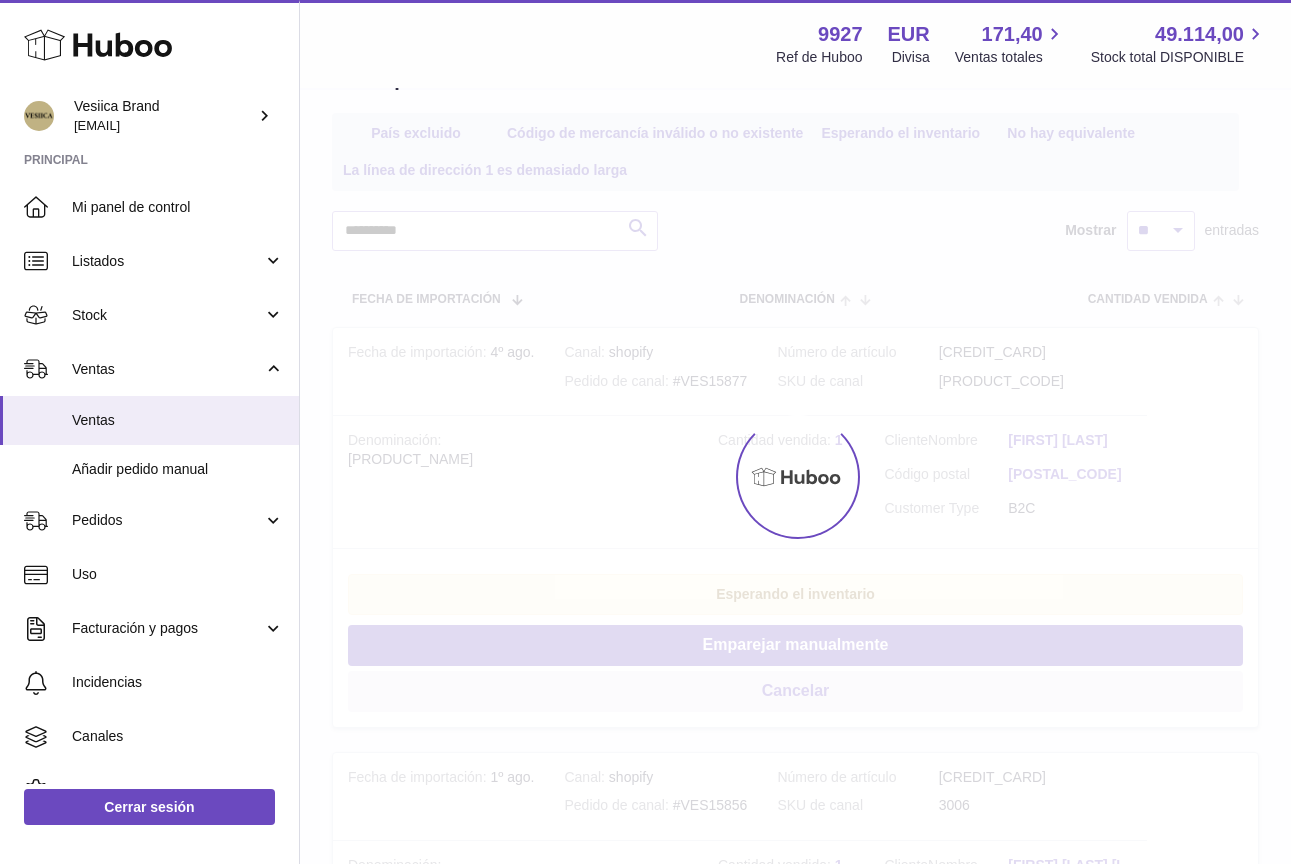 click on "**********" at bounding box center [795, 2263] 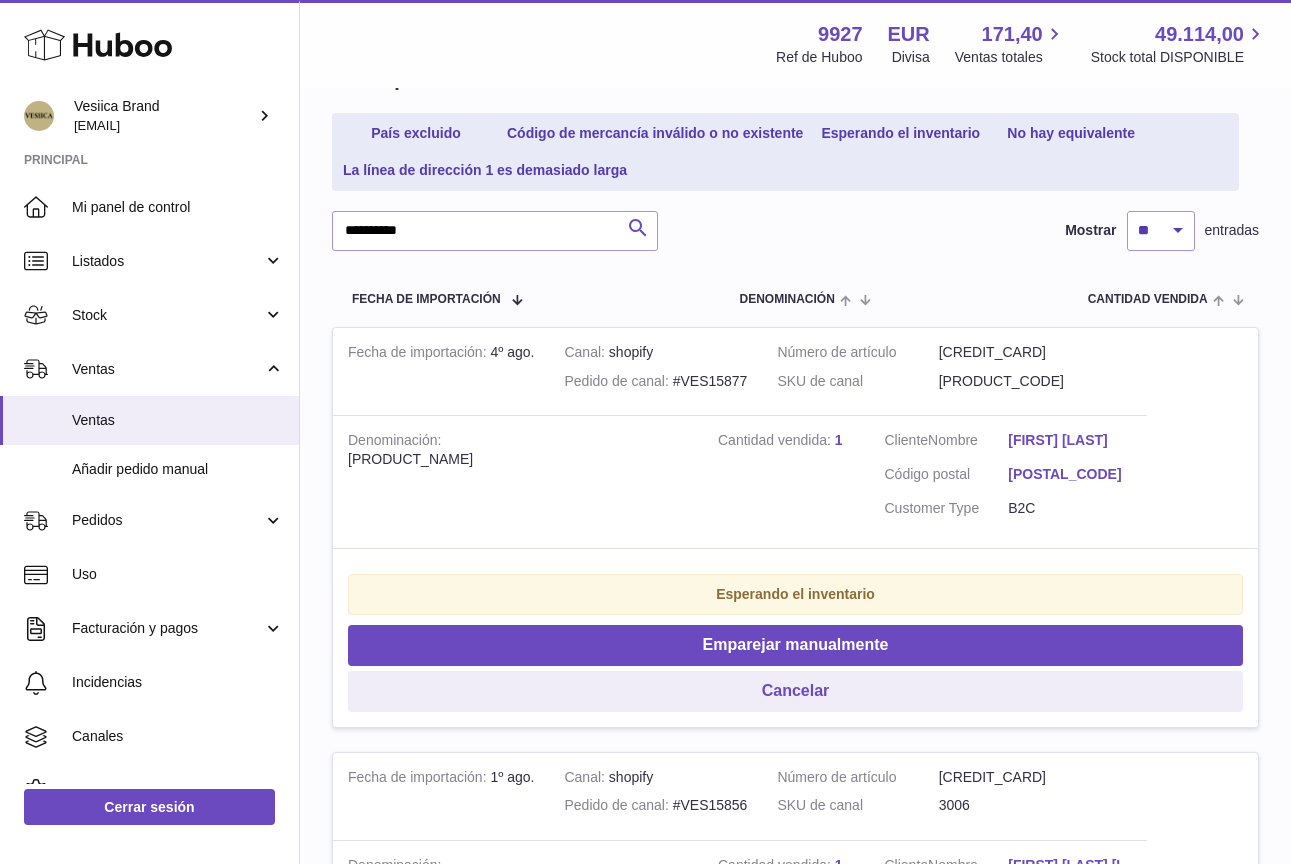click at bounding box center (638, 228) 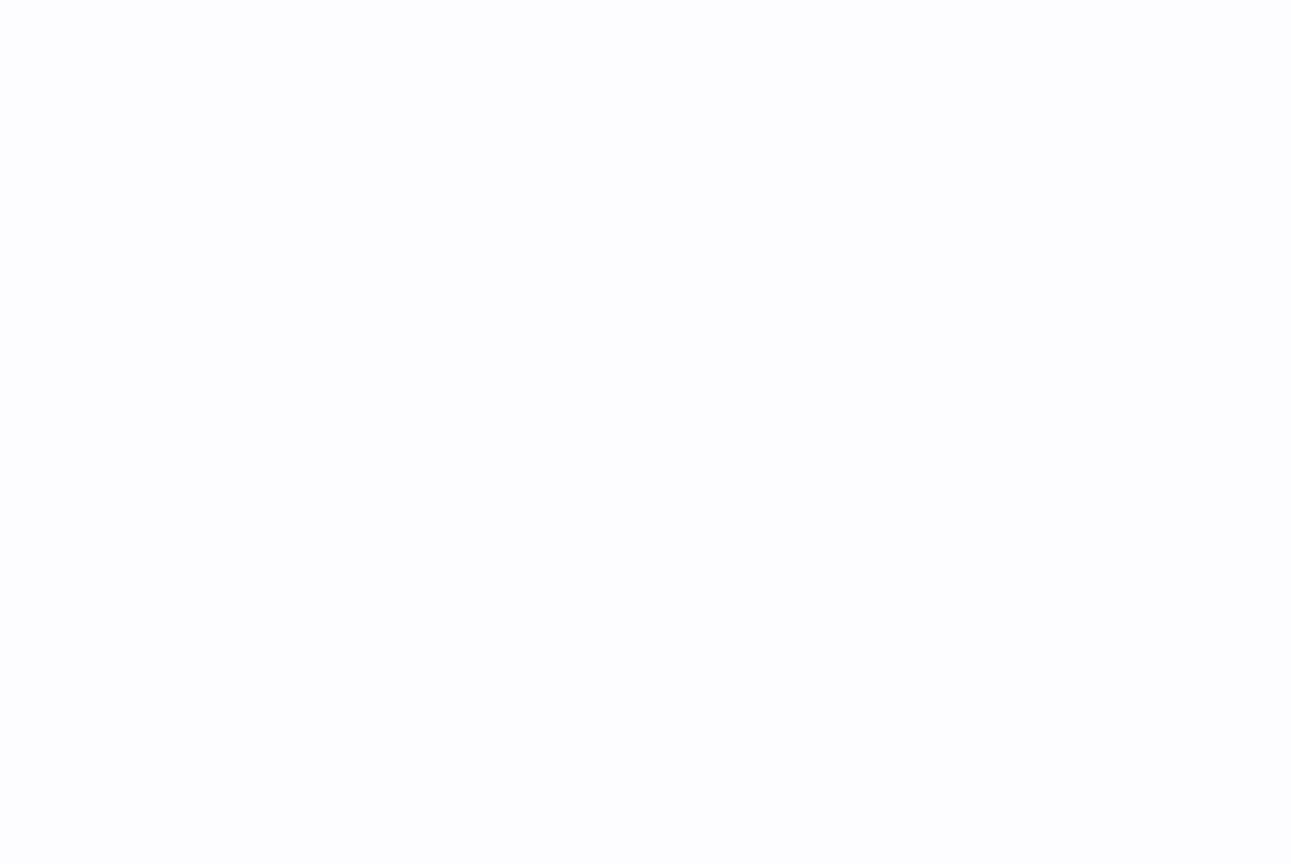 scroll, scrollTop: 0, scrollLeft: 0, axis: both 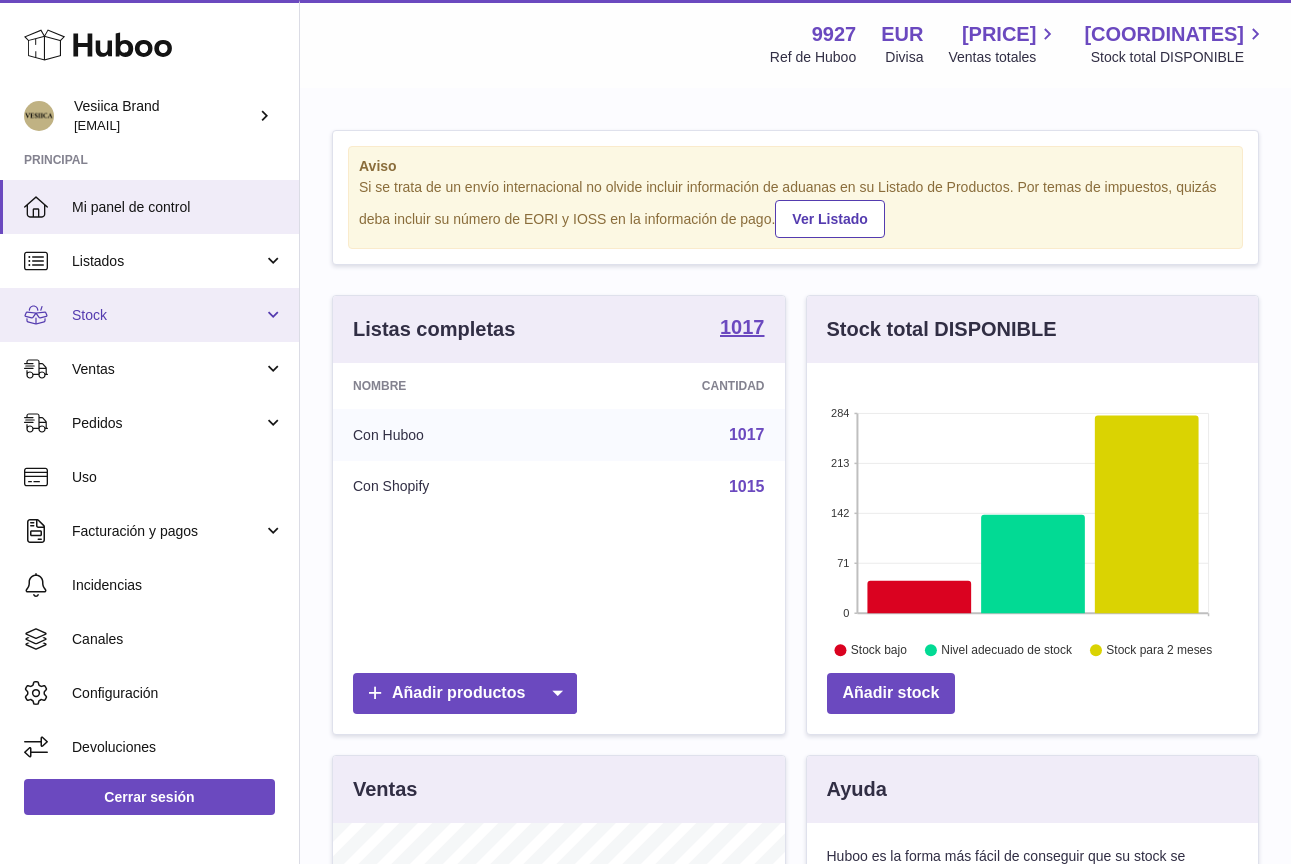 click on "Stock" at bounding box center (149, 315) 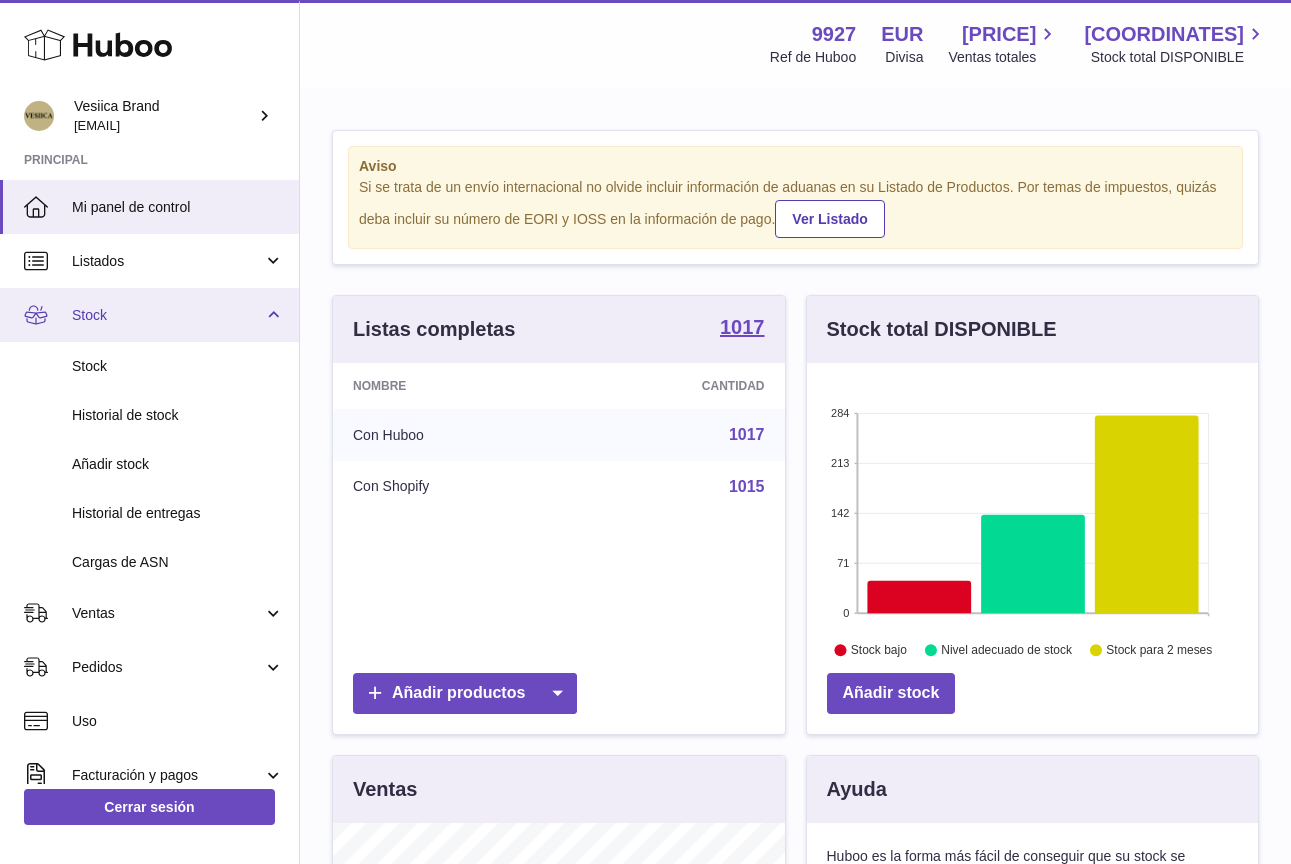 click on "Stock" at bounding box center [167, 315] 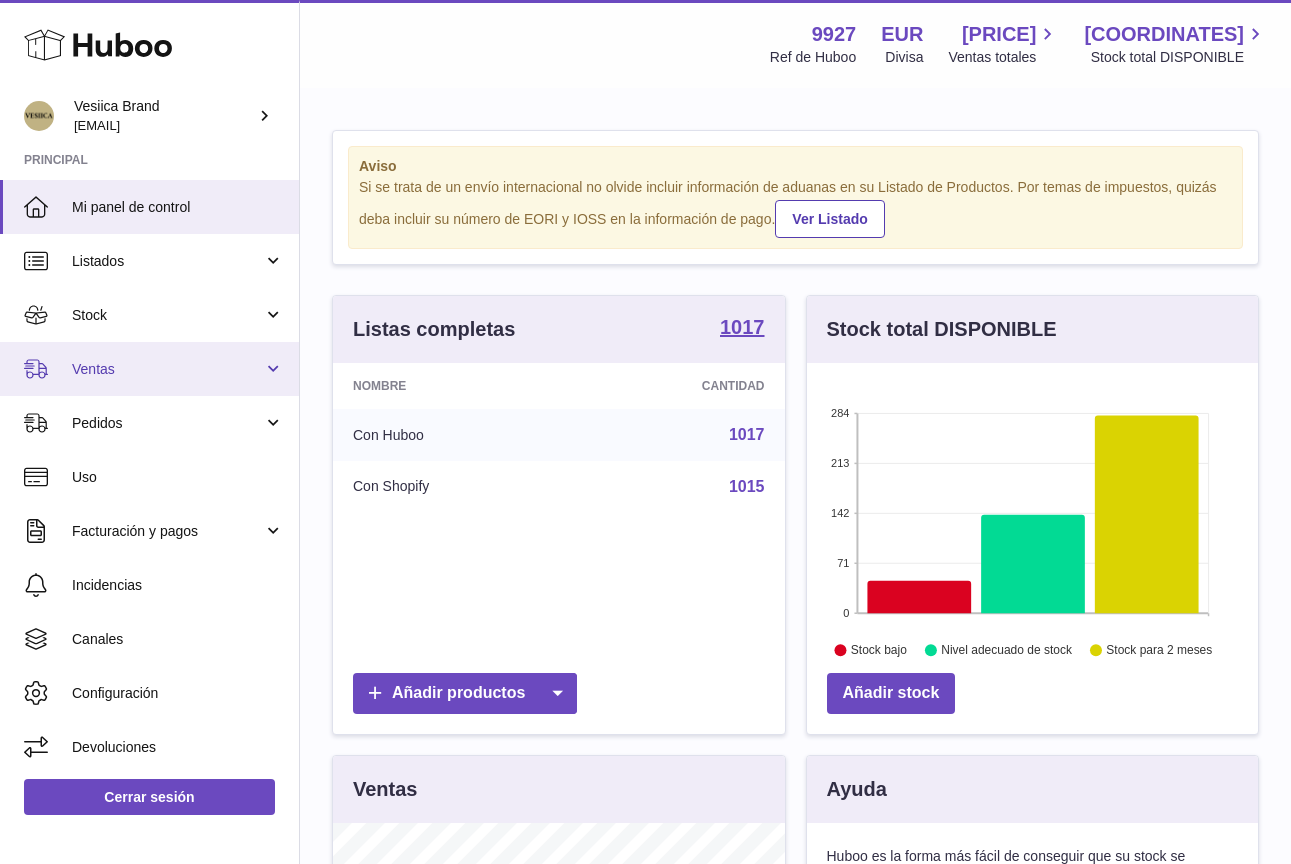 click on "Ventas" at bounding box center [167, 369] 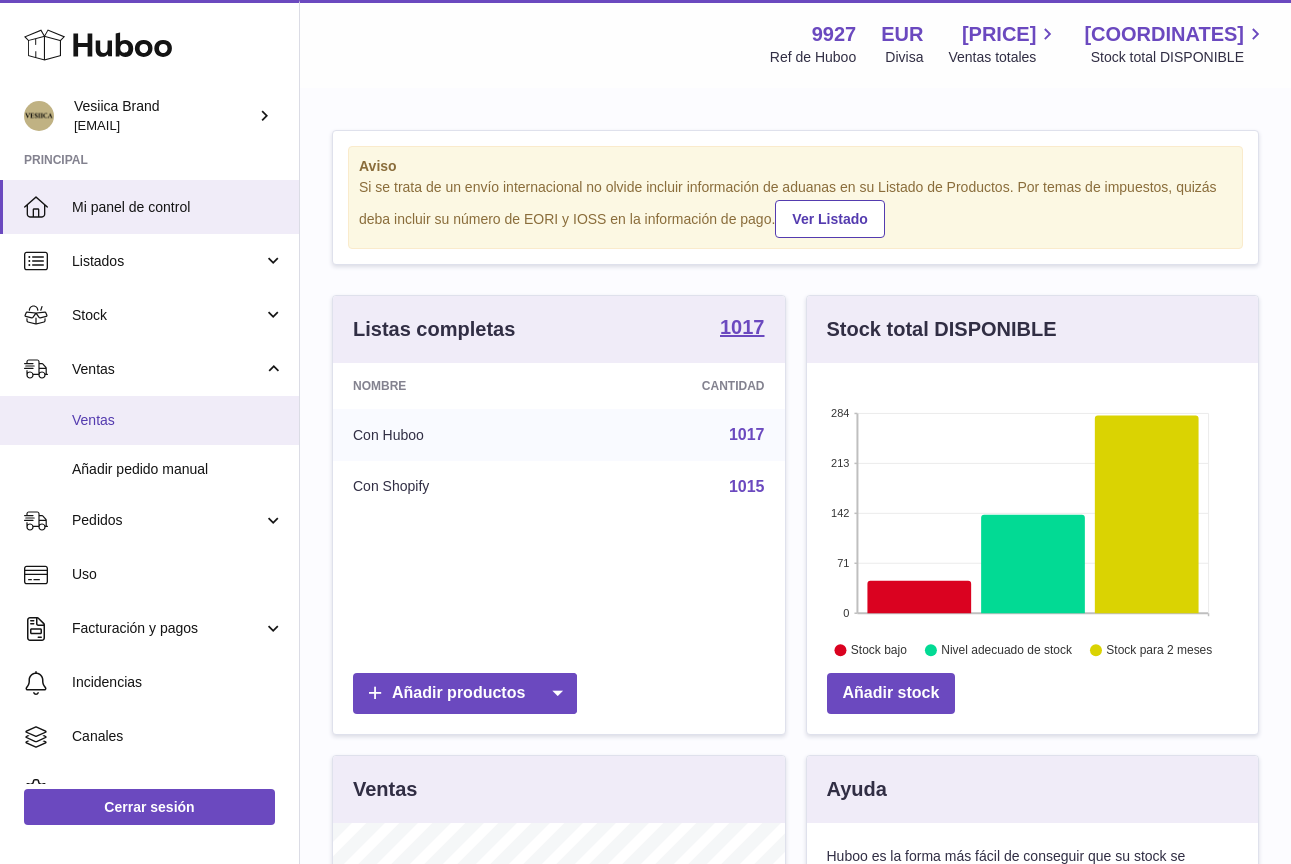 click on "Ventas" at bounding box center (149, 420) 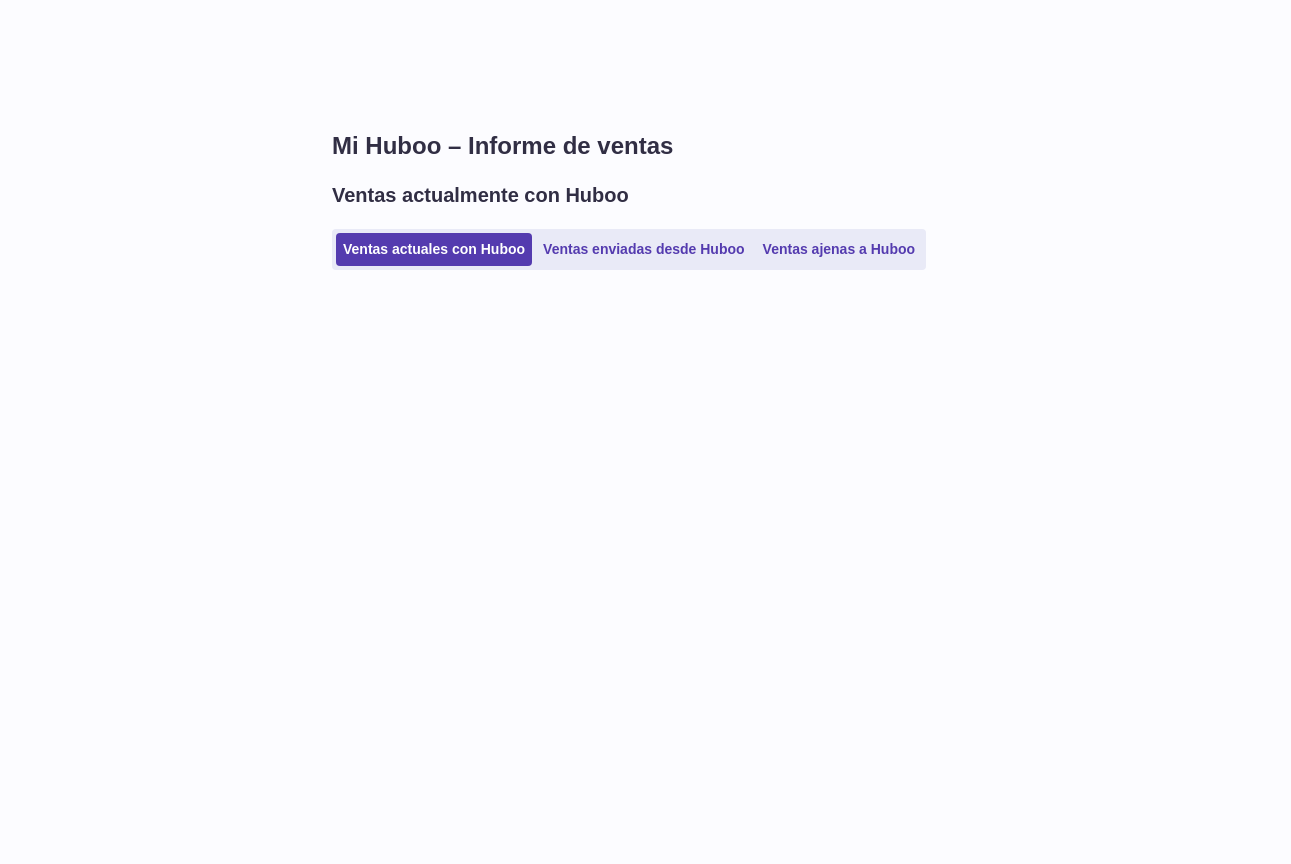 scroll, scrollTop: 0, scrollLeft: 0, axis: both 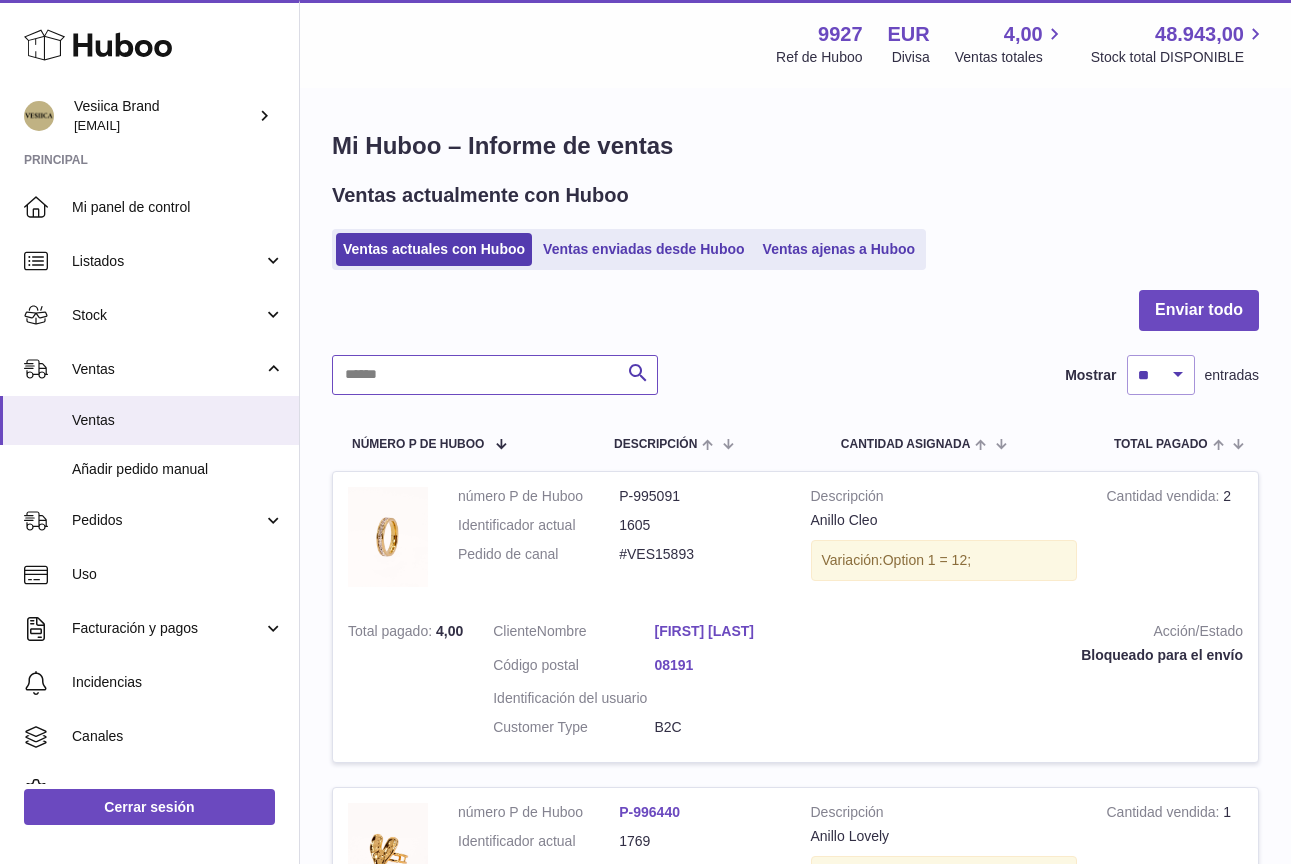 click at bounding box center (495, 375) 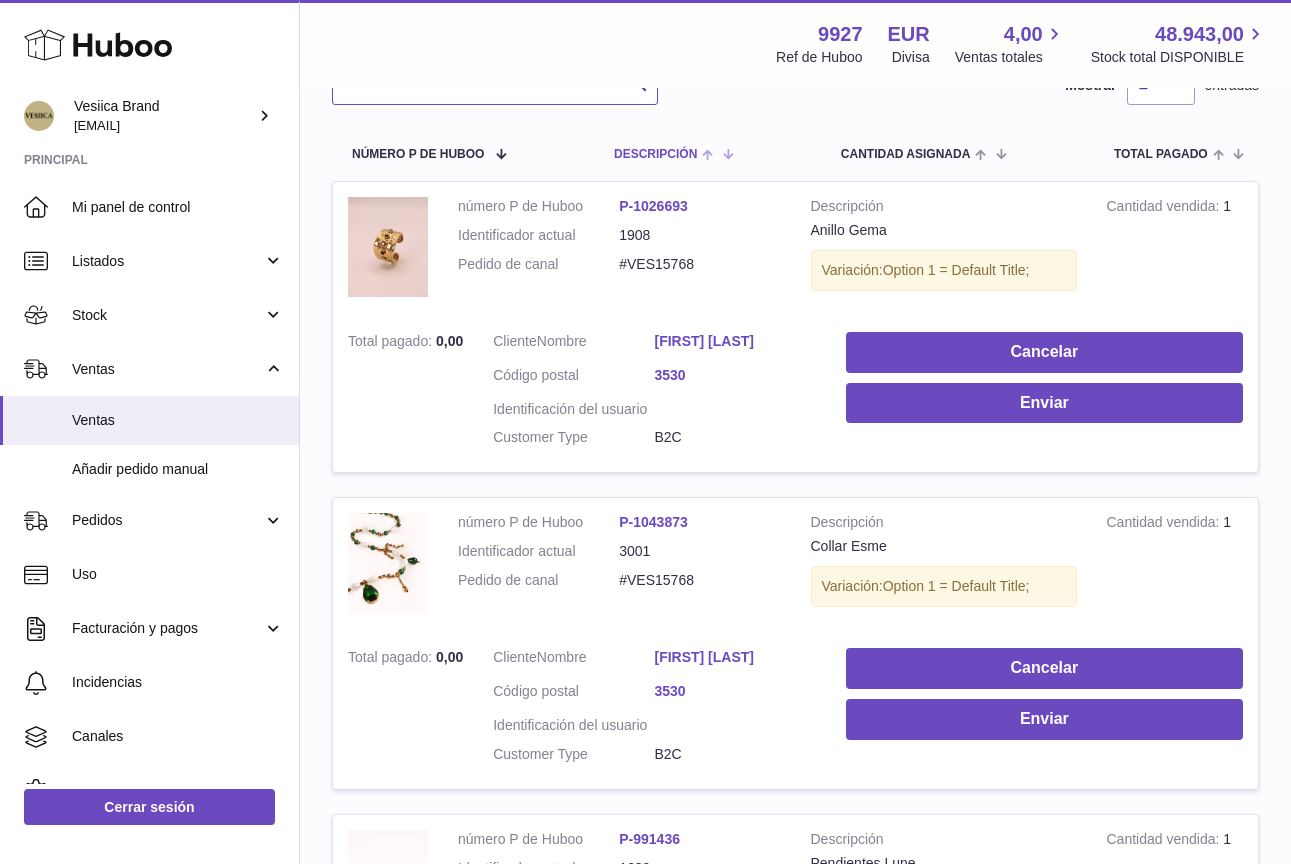 scroll, scrollTop: 291, scrollLeft: 0, axis: vertical 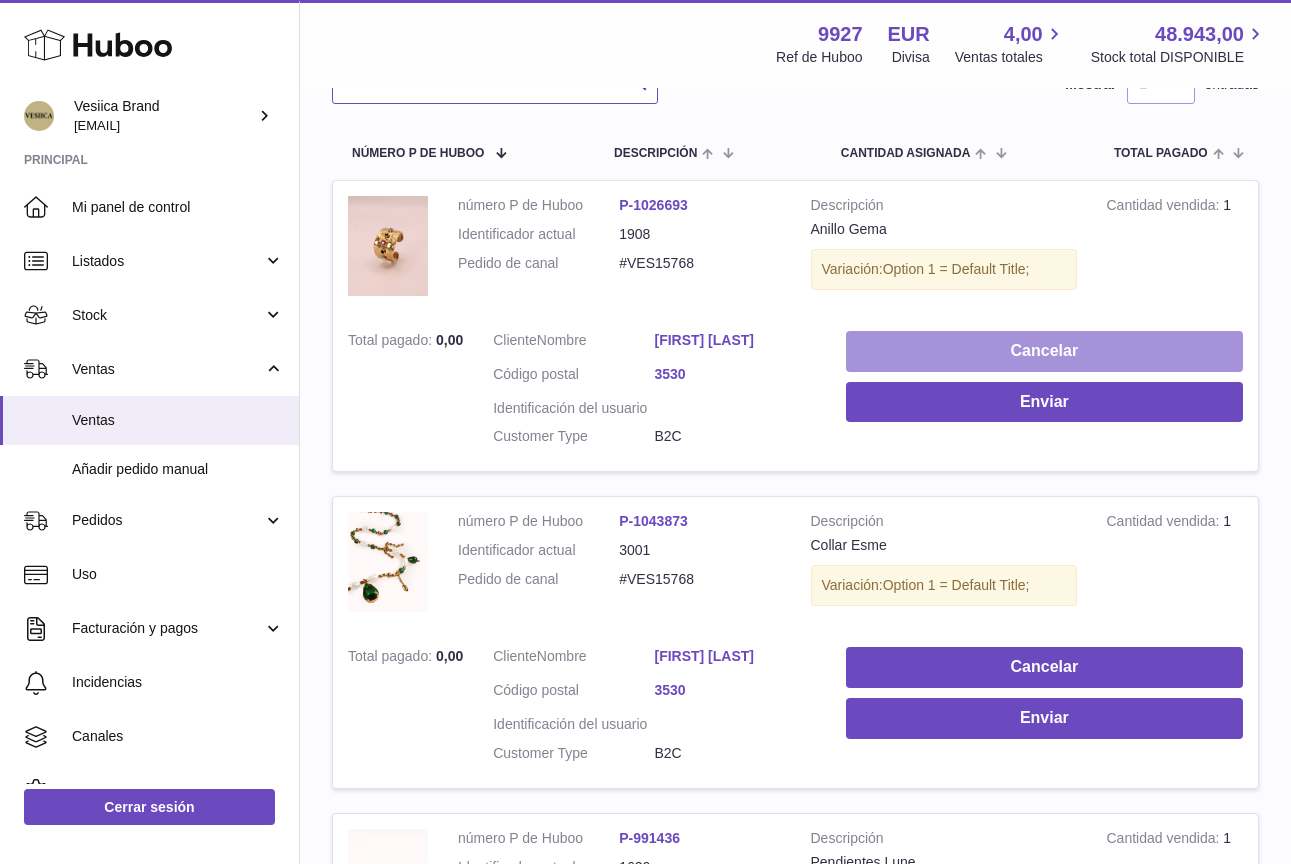type on "**********" 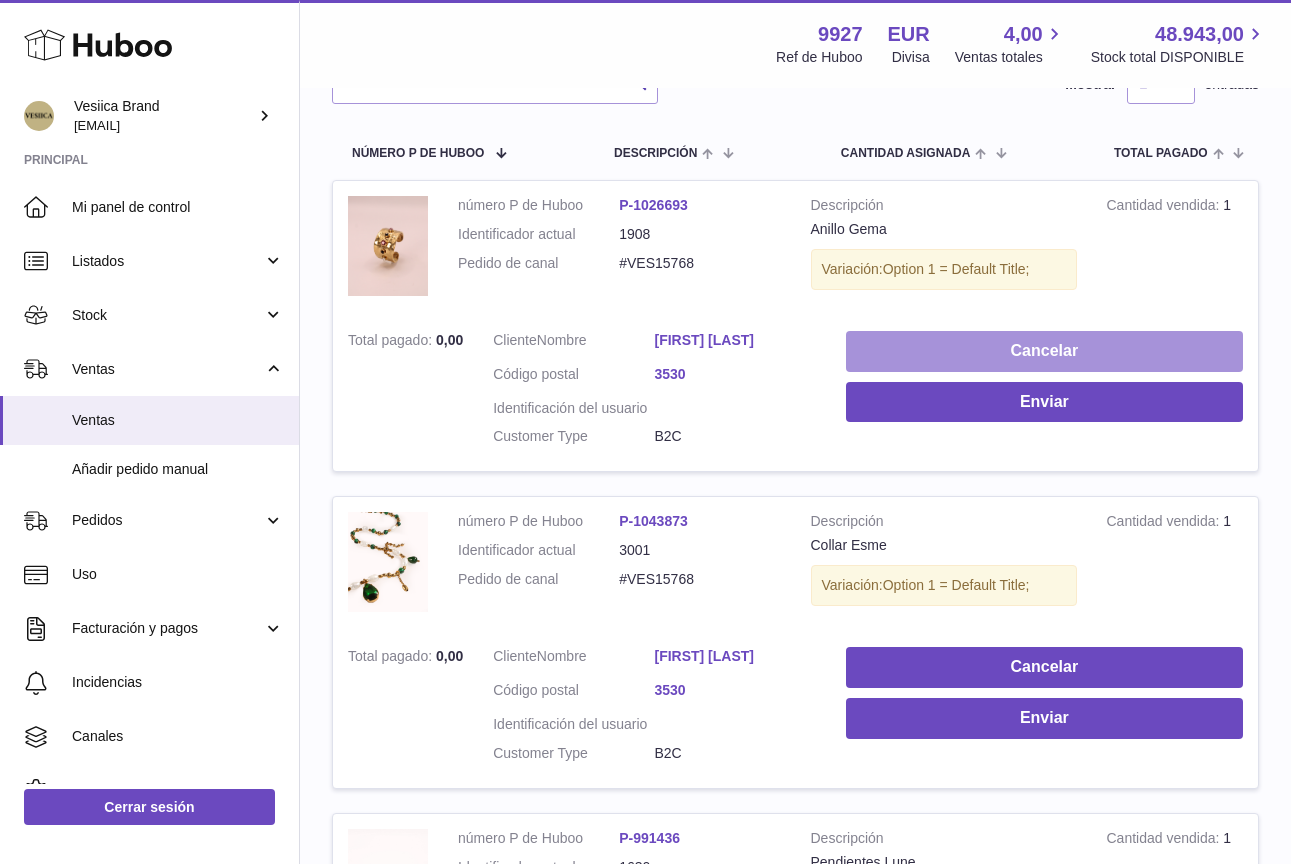 click on "Cancelar" at bounding box center [1044, 351] 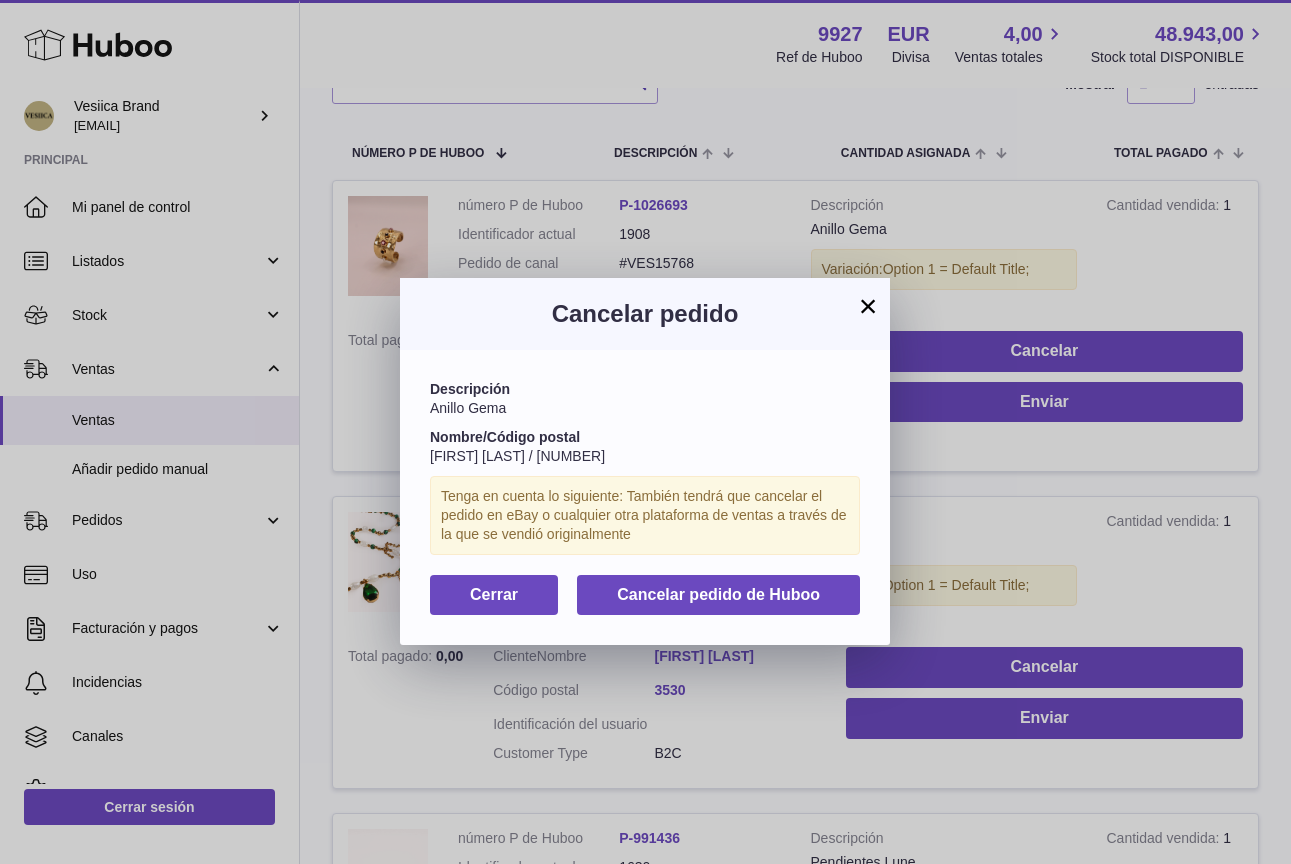 click on "×" at bounding box center [868, 306] 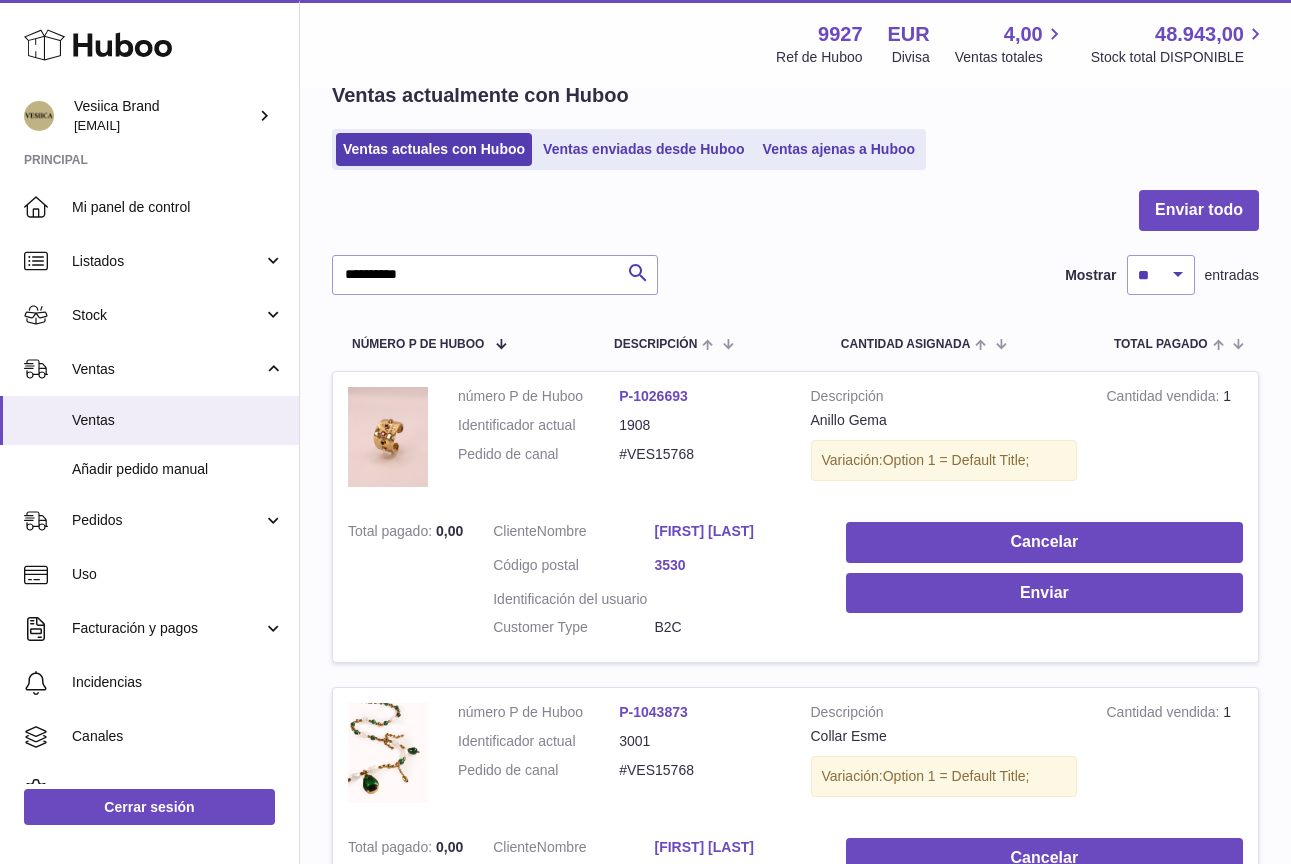 scroll, scrollTop: 0, scrollLeft: 0, axis: both 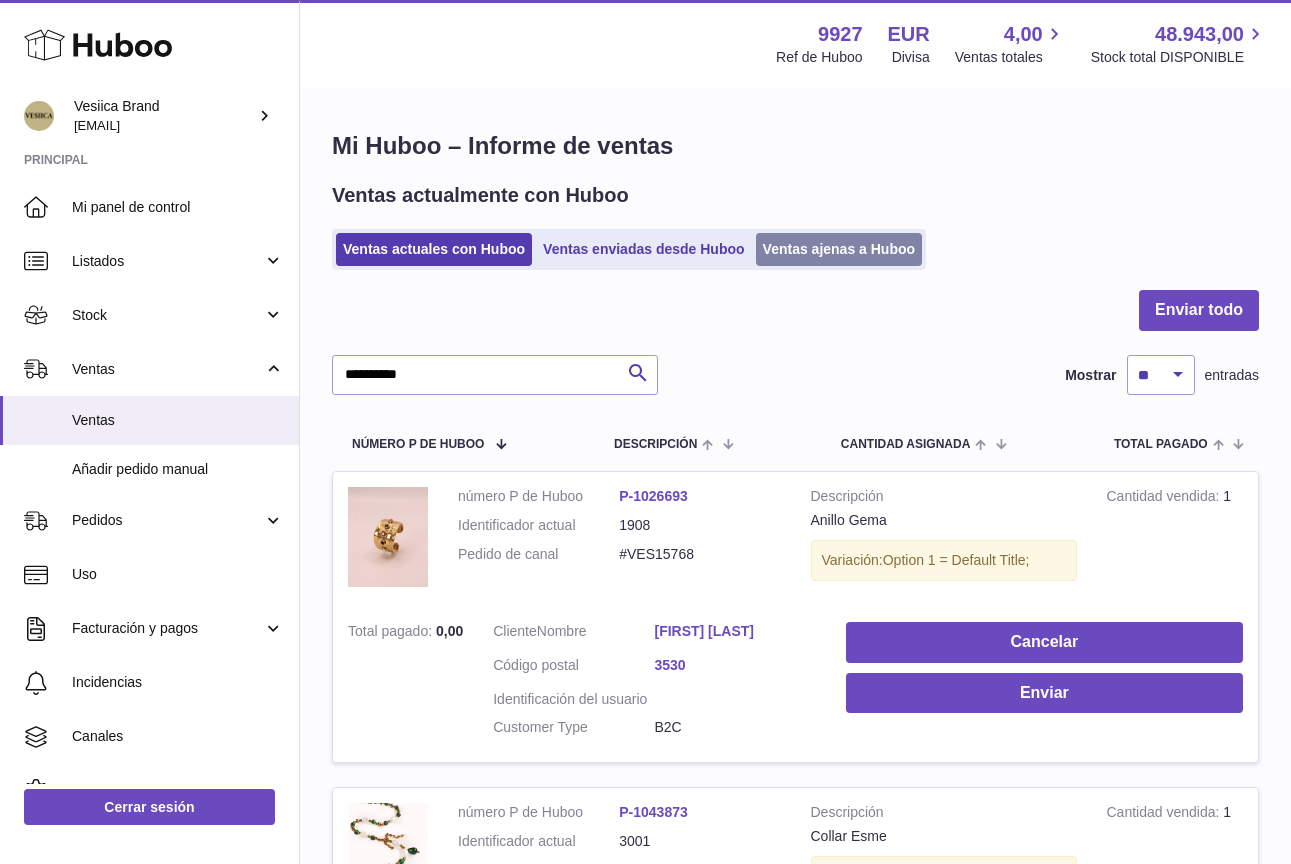 click on "Ventas ajenas a Huboo" at bounding box center (839, 249) 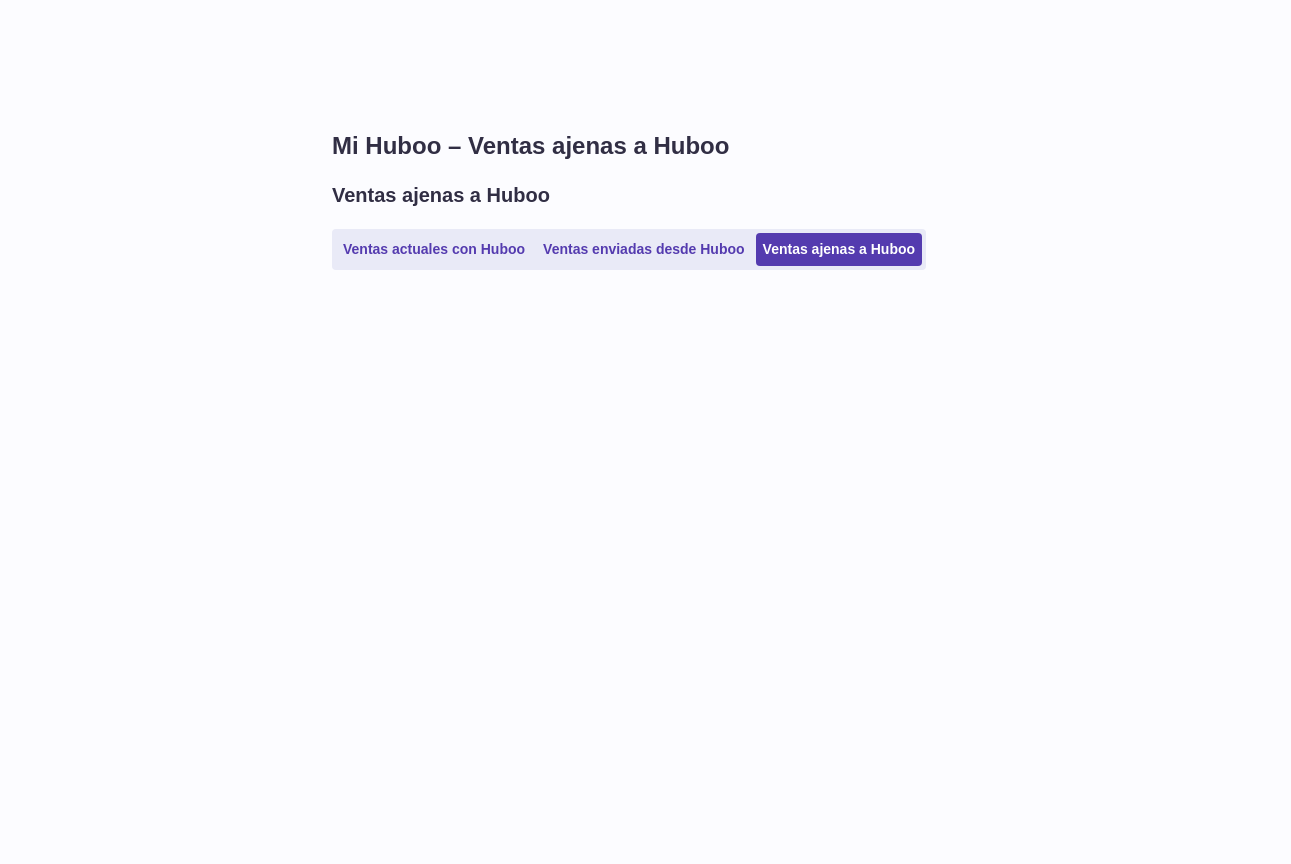 scroll, scrollTop: 0, scrollLeft: 0, axis: both 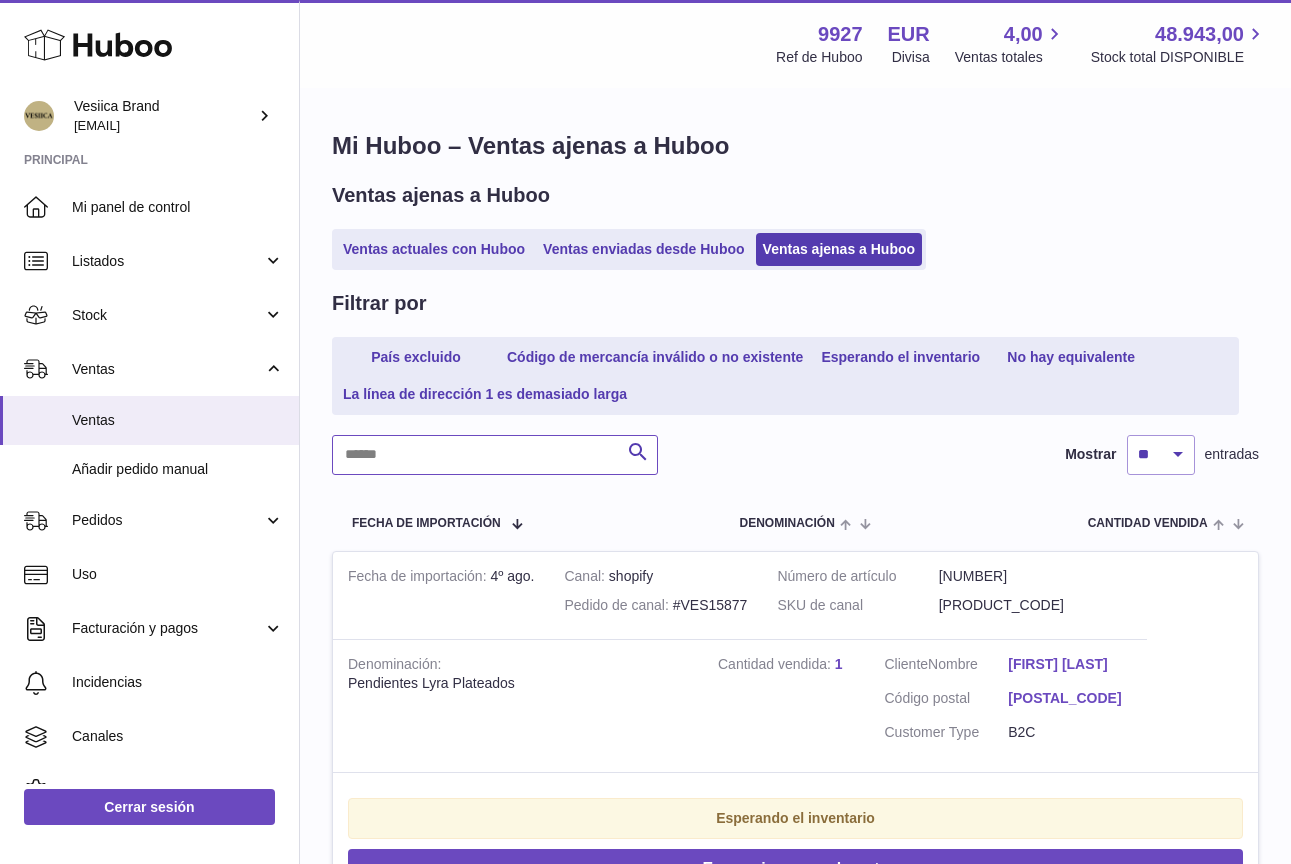 click at bounding box center [495, 455] 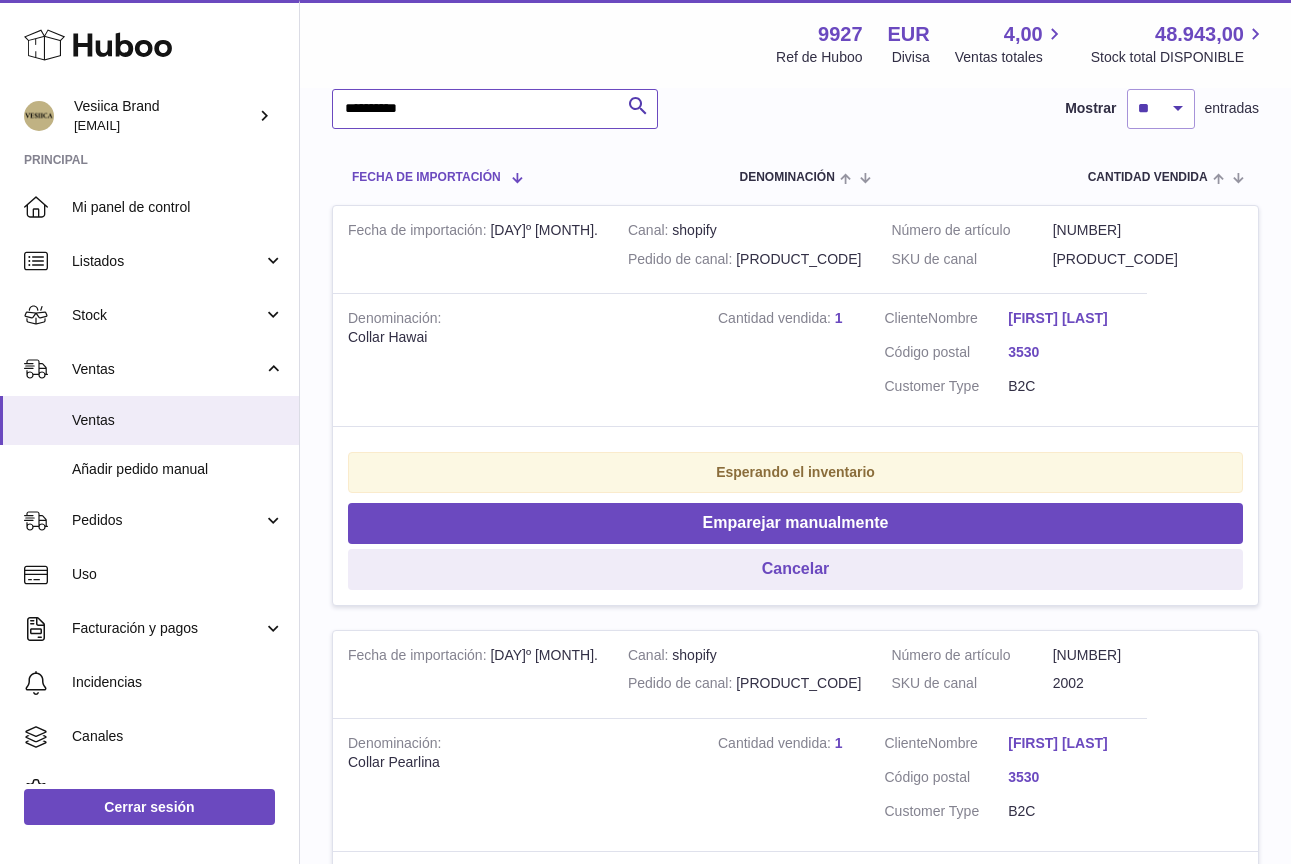 scroll, scrollTop: 348, scrollLeft: 0, axis: vertical 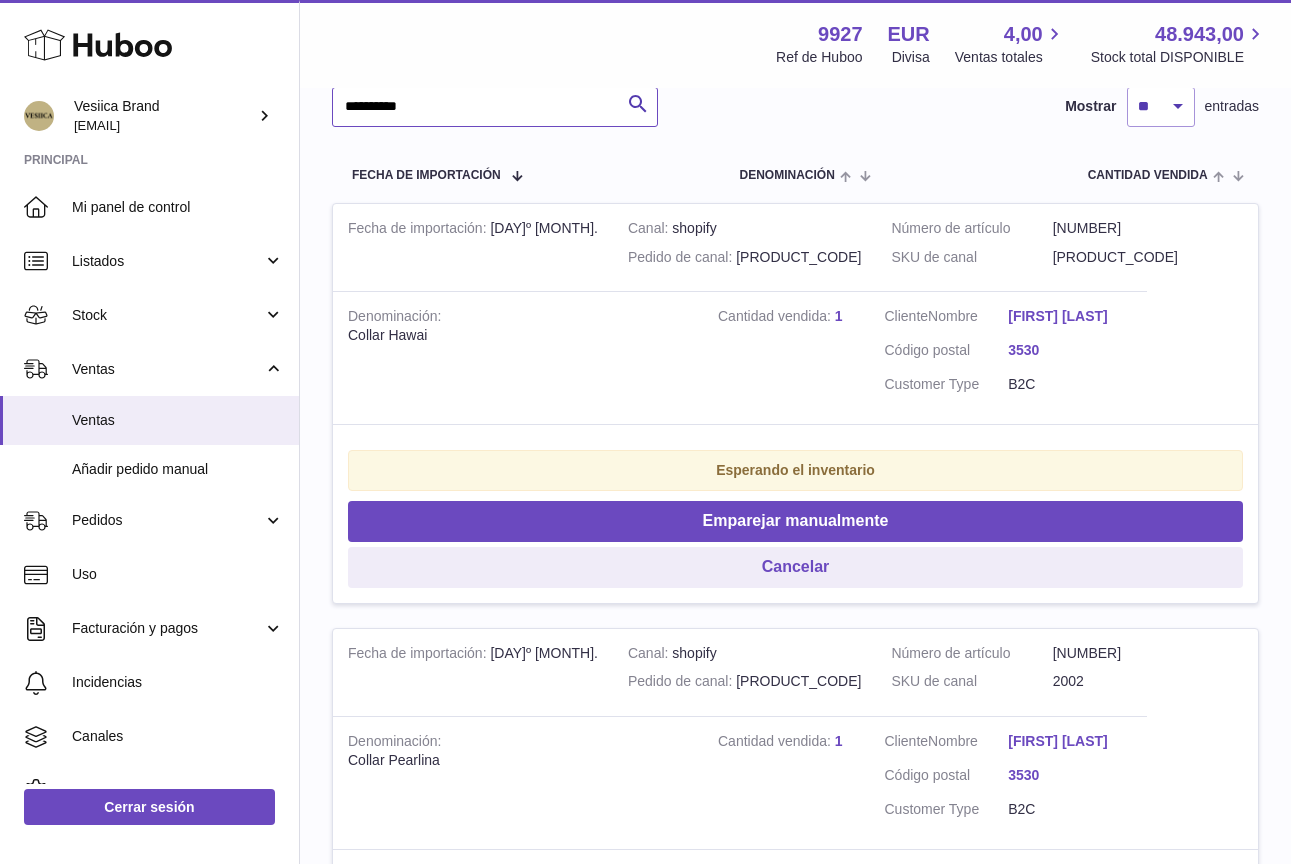 type on "**********" 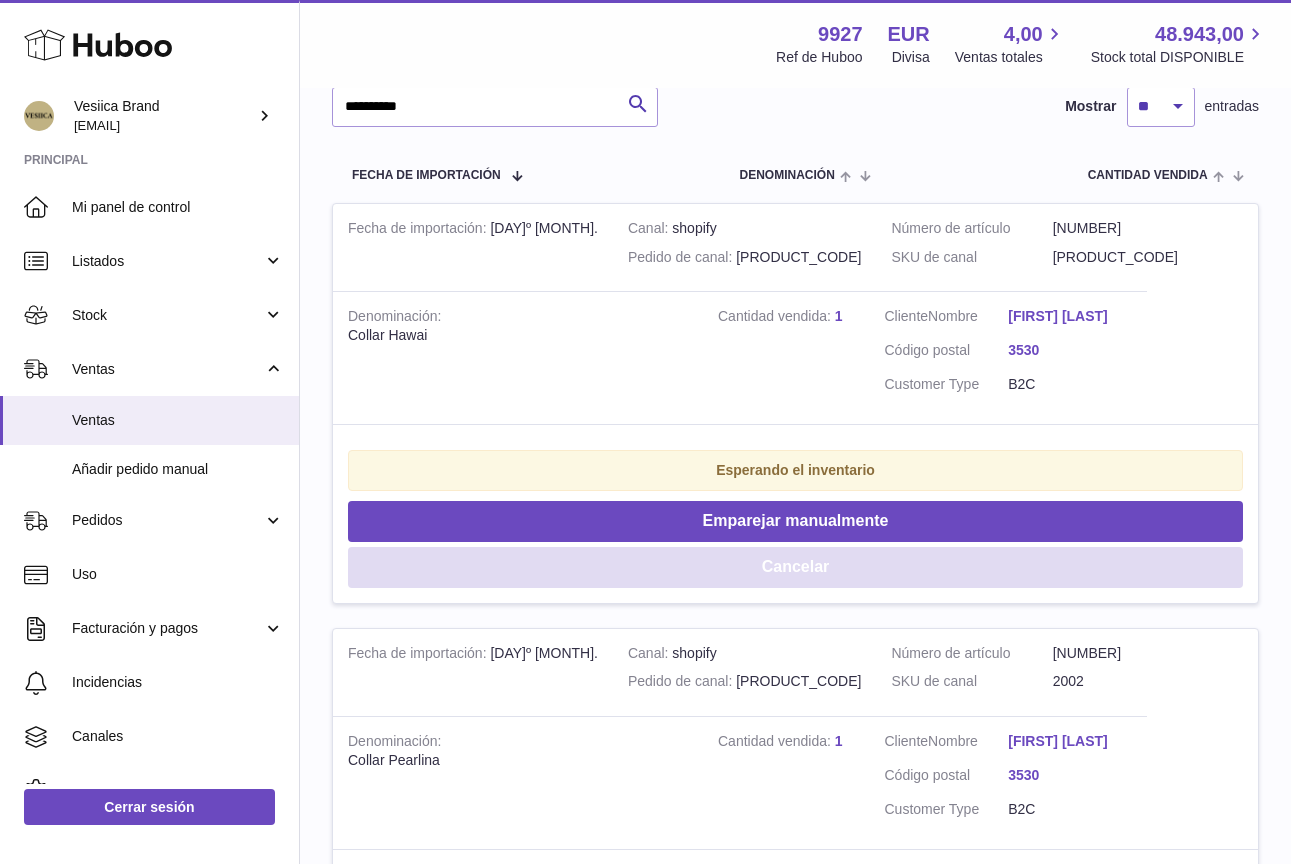 click on "Cancelar" at bounding box center (795, 567) 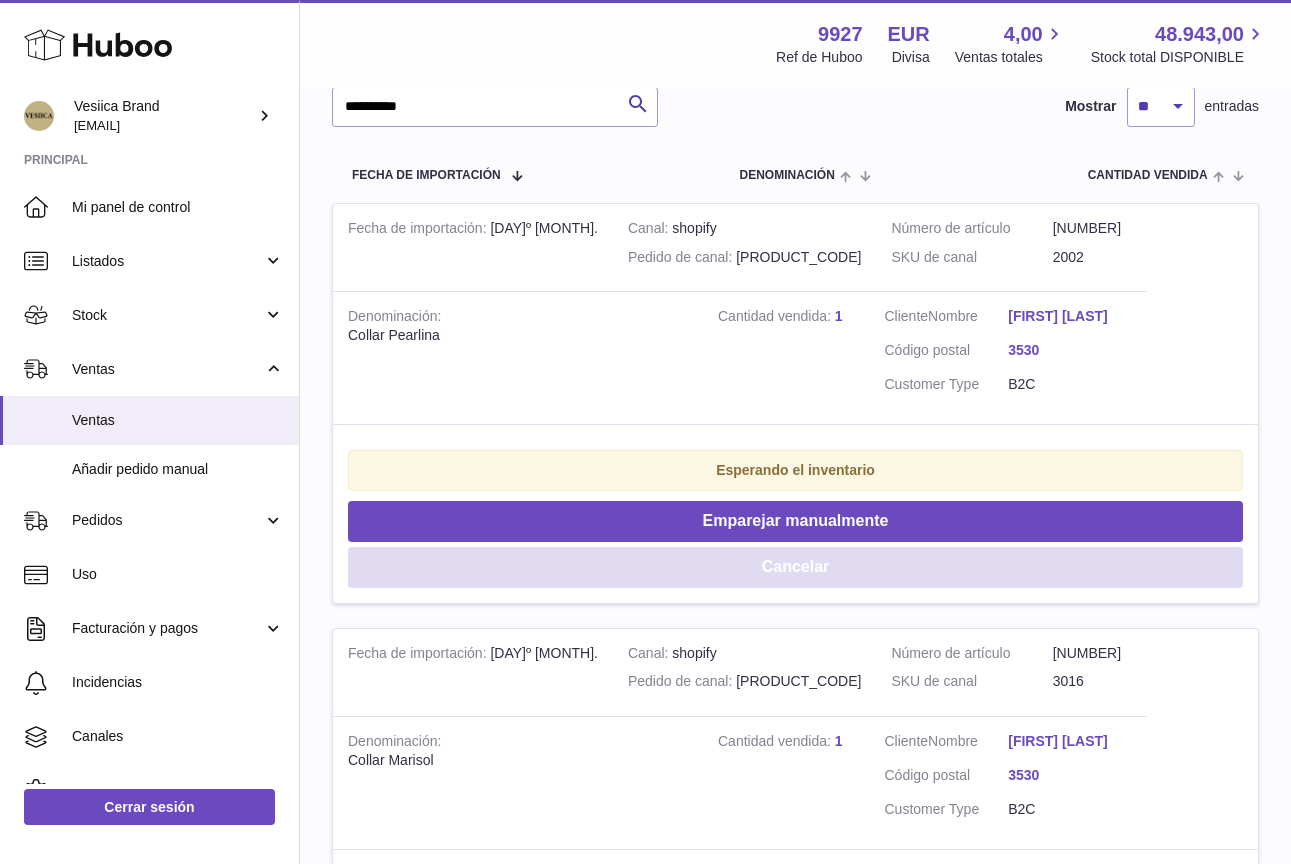 click on "Cancelar" at bounding box center (795, 567) 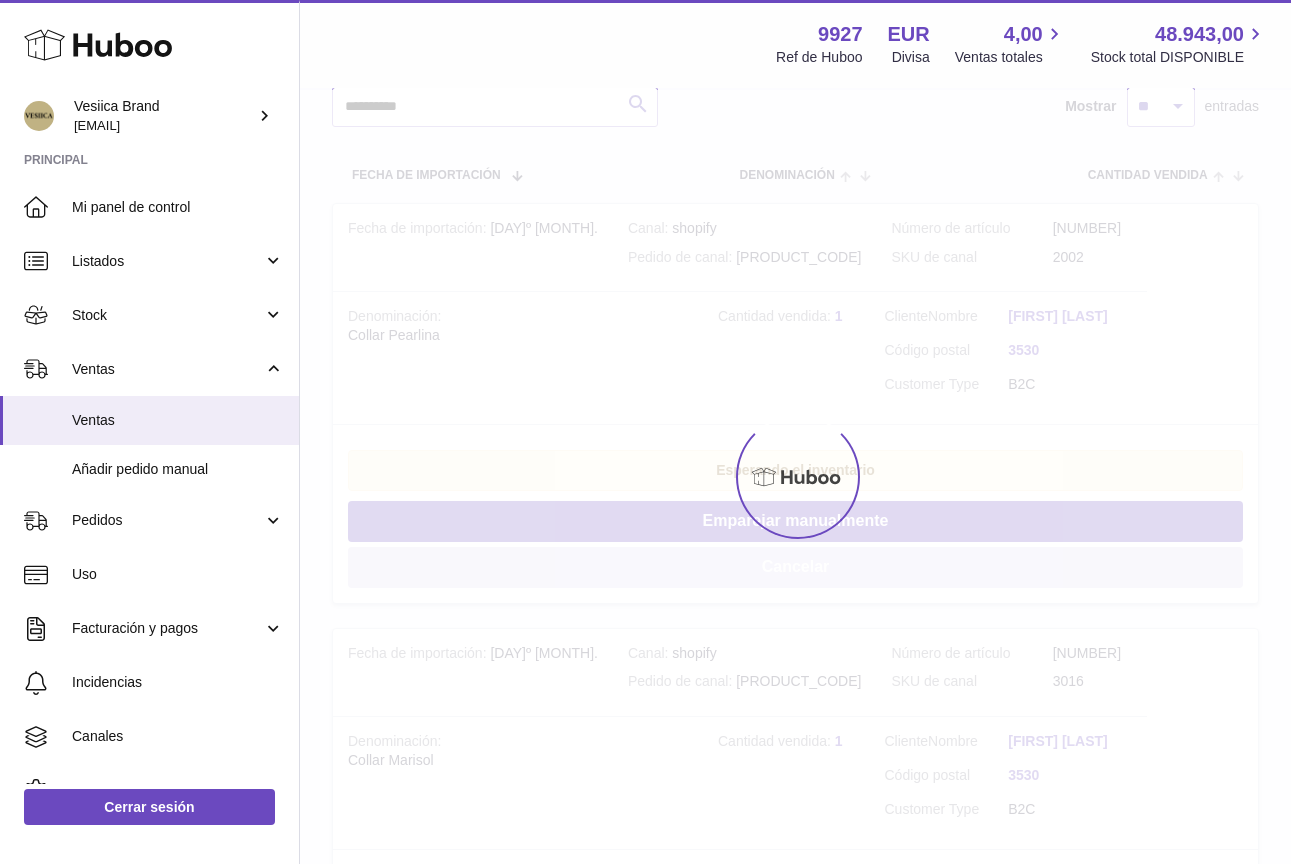 scroll, scrollTop: 269, scrollLeft: 0, axis: vertical 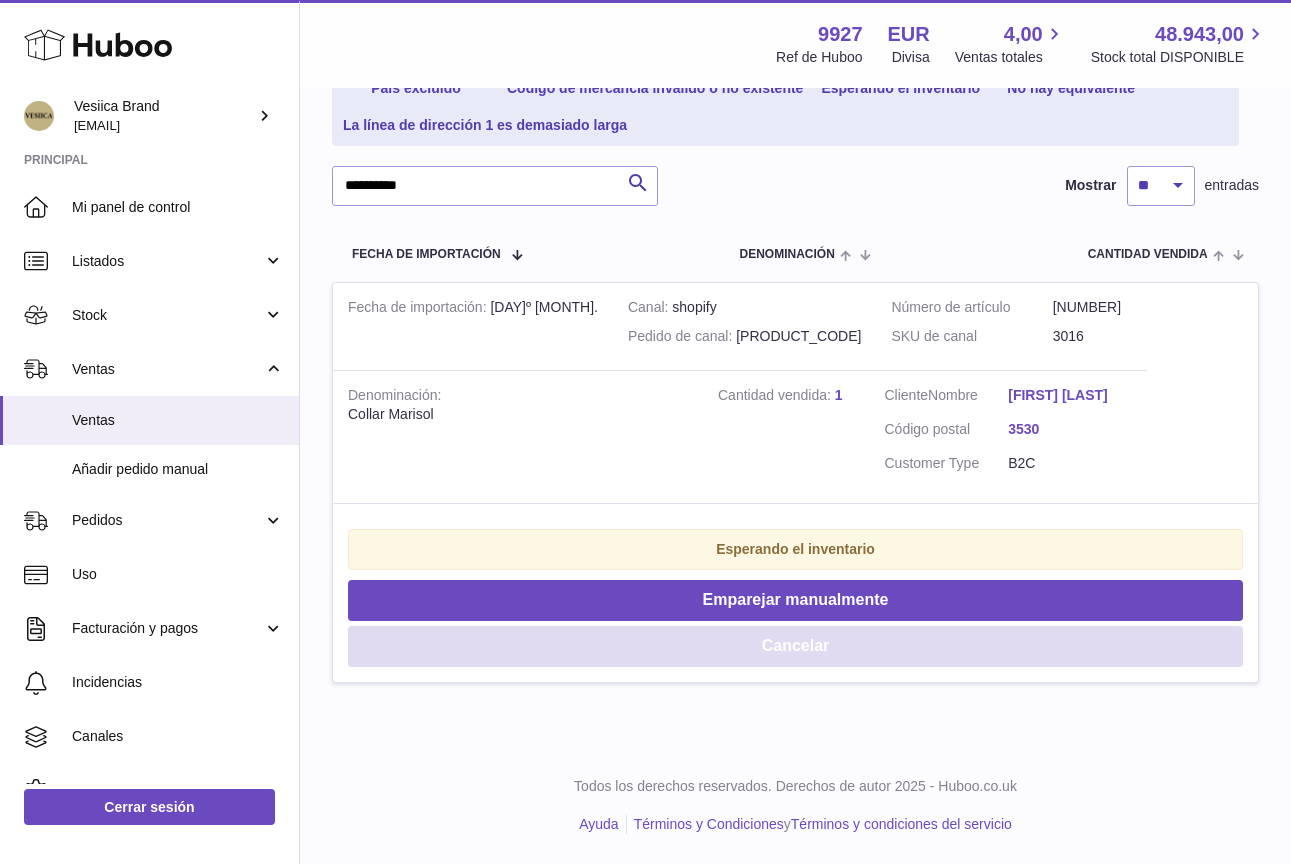 click on "Cancelar" at bounding box center [795, 646] 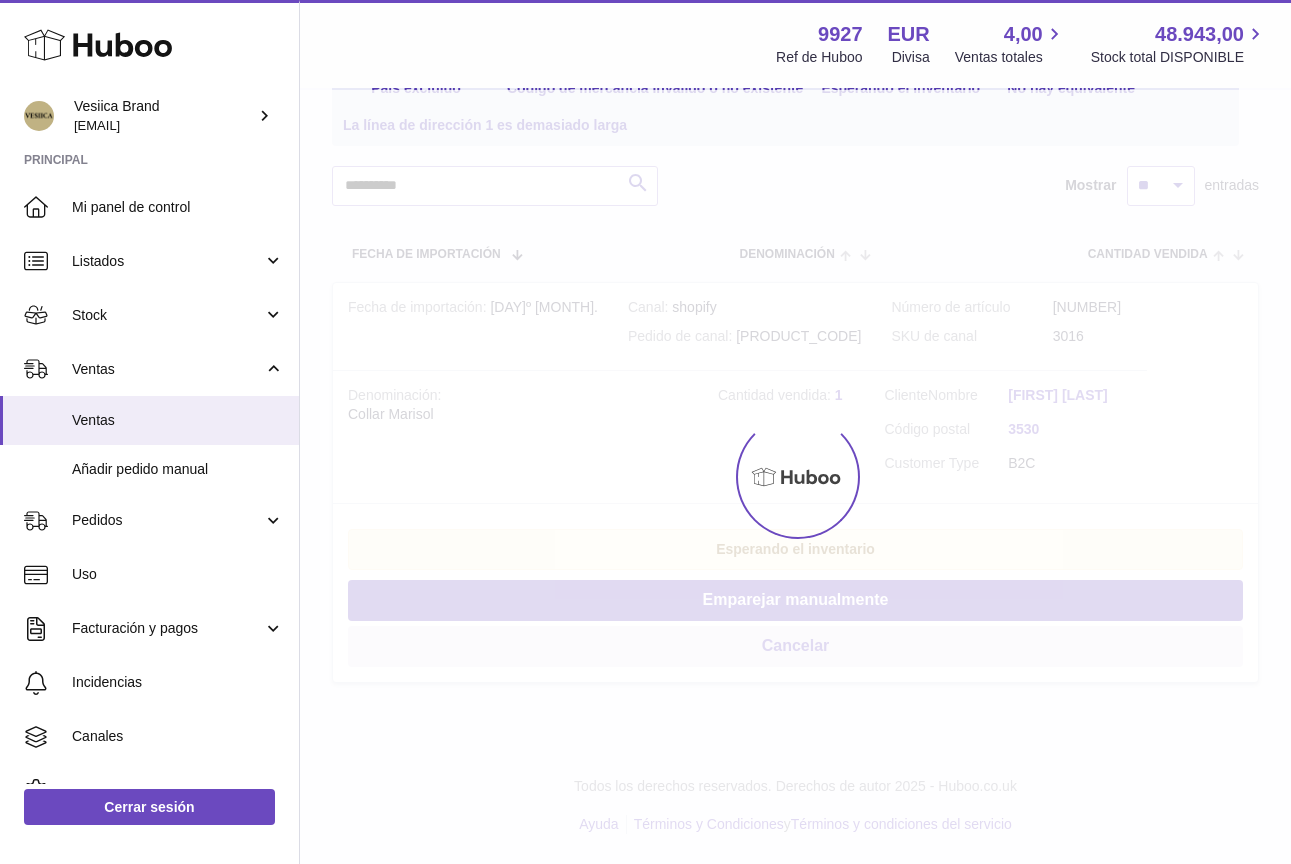 scroll, scrollTop: 0, scrollLeft: 0, axis: both 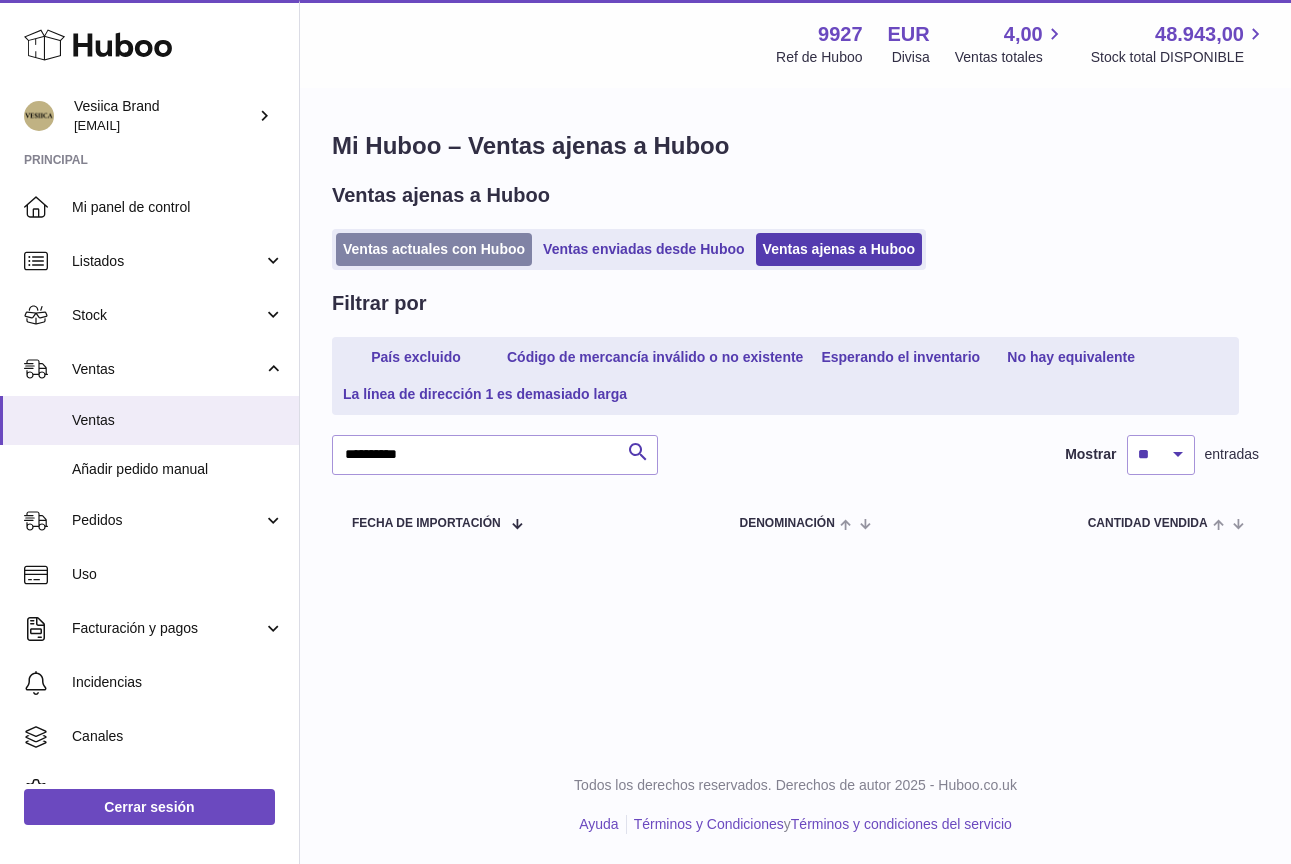 click on "Ventas actuales con Huboo" at bounding box center (434, 249) 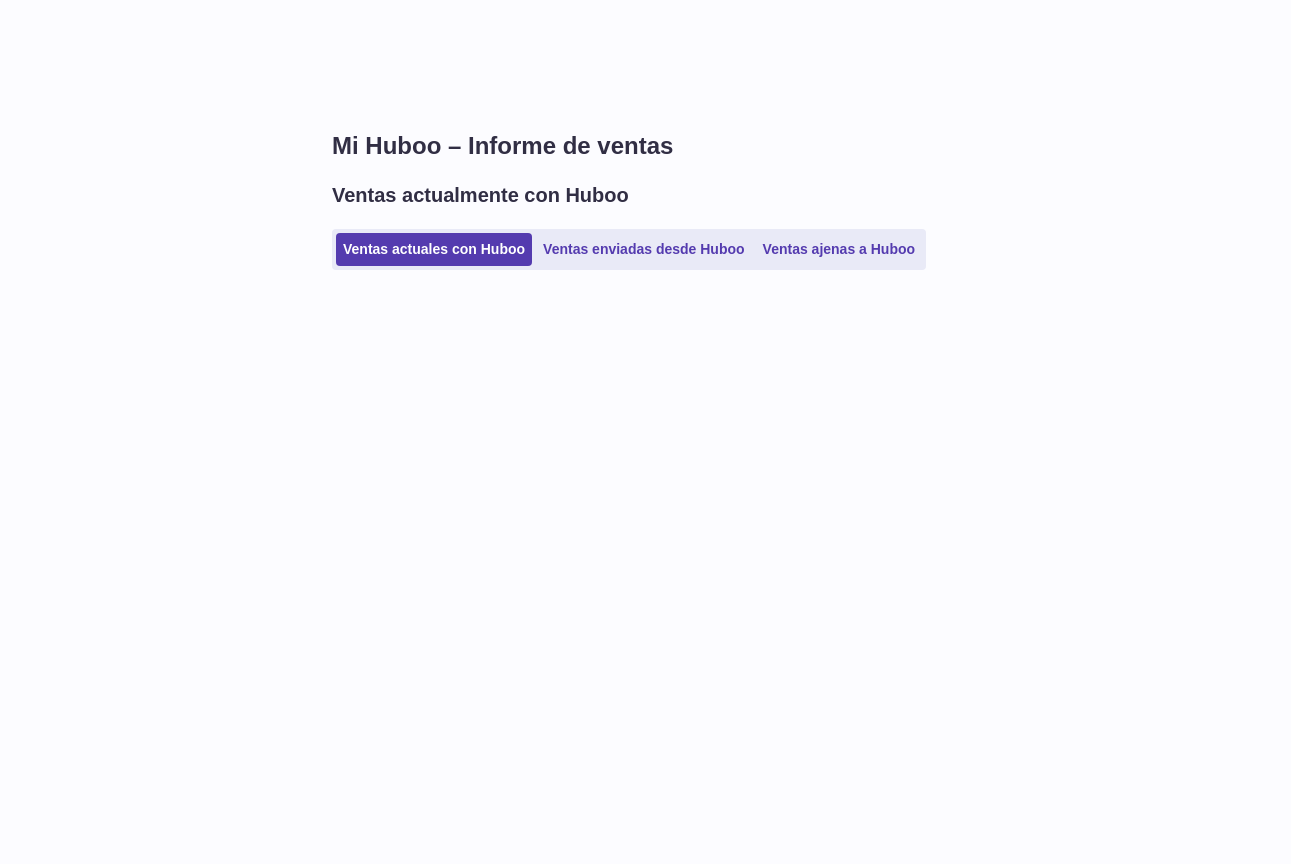 scroll, scrollTop: 0, scrollLeft: 0, axis: both 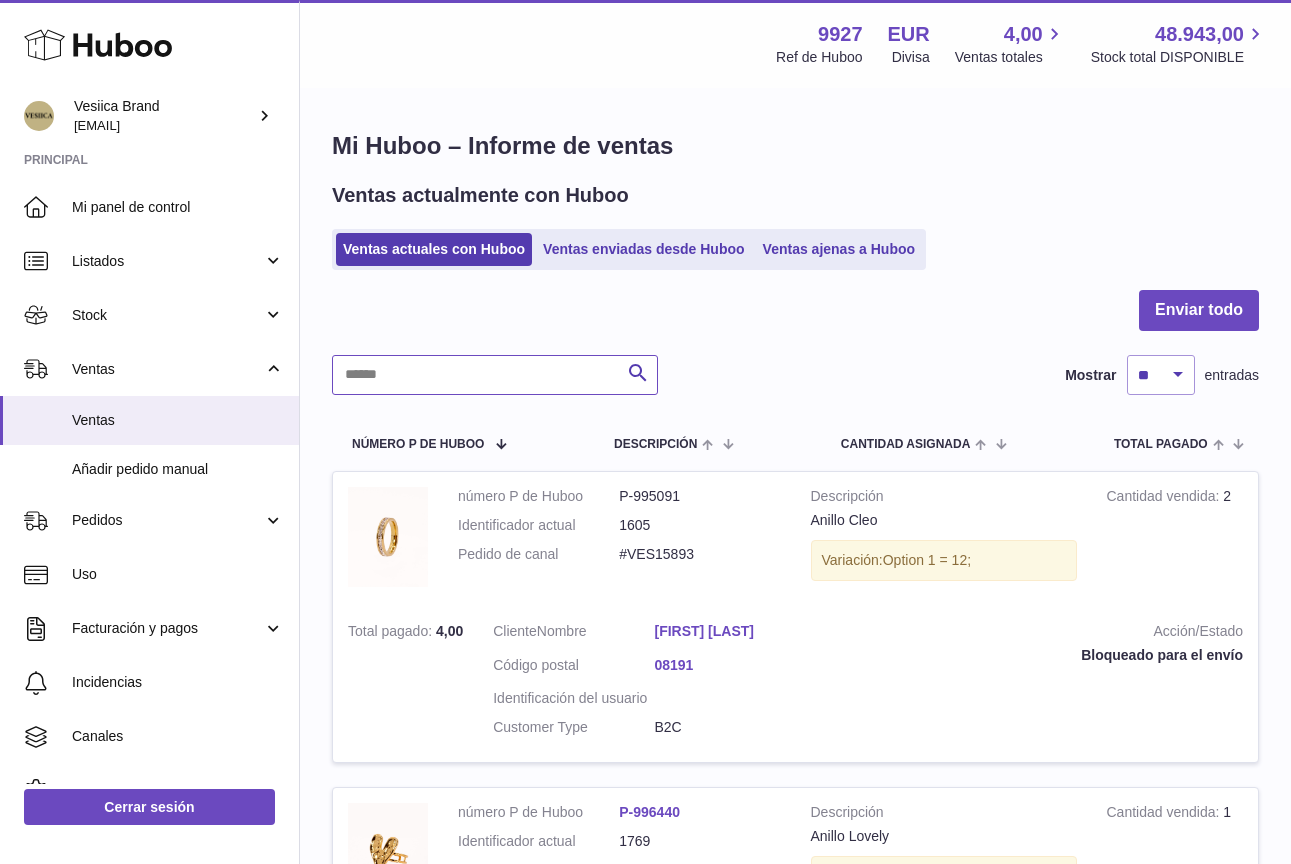 click at bounding box center (495, 375) 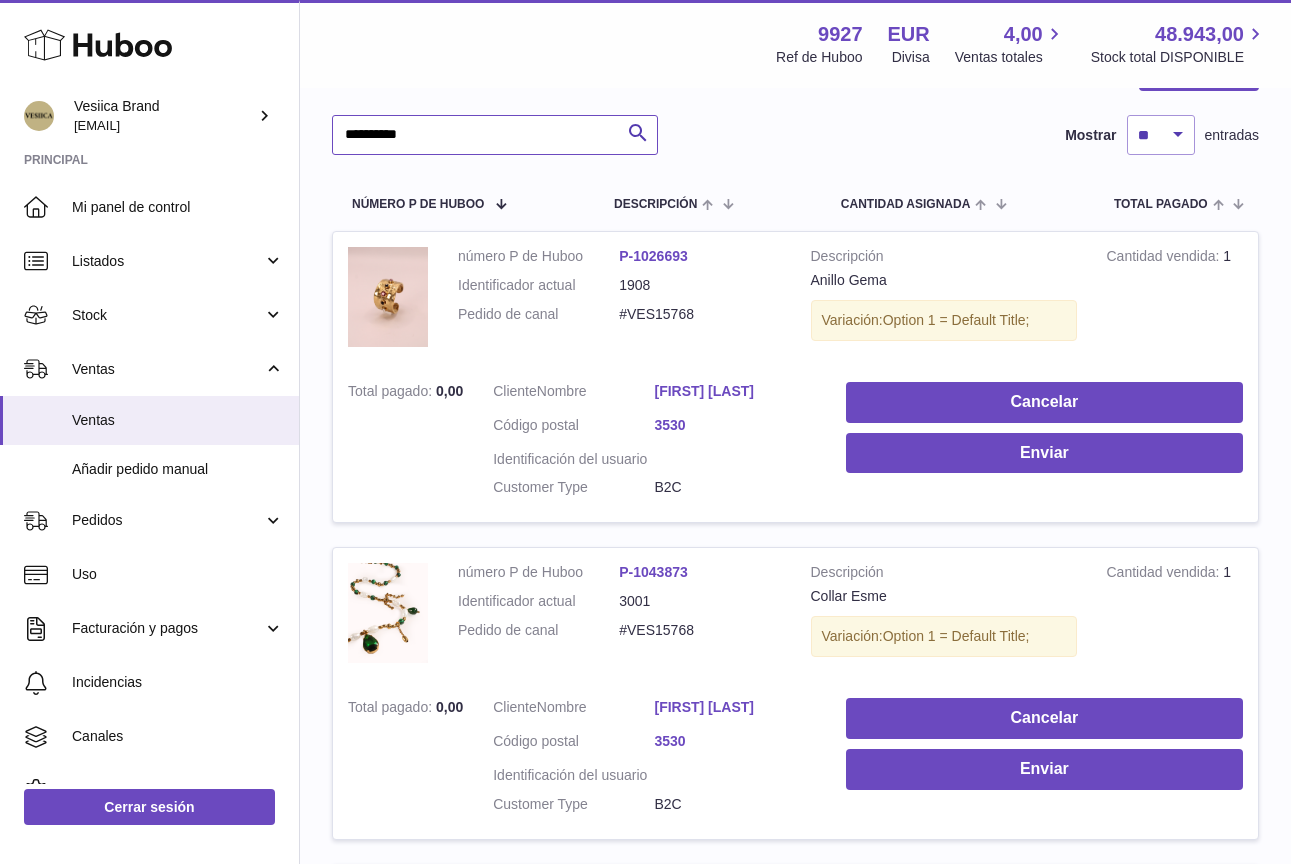 scroll, scrollTop: 714, scrollLeft: 0, axis: vertical 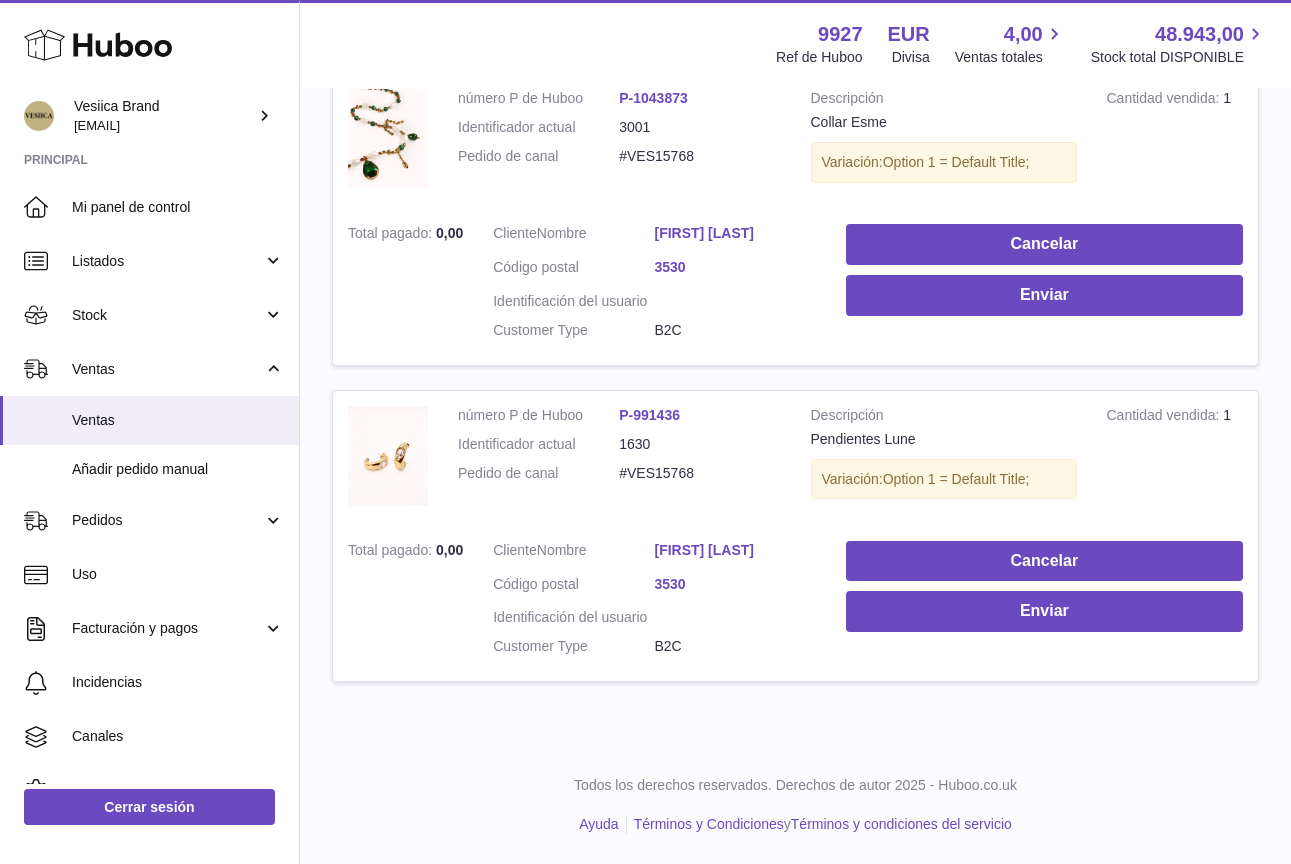 type on "**********" 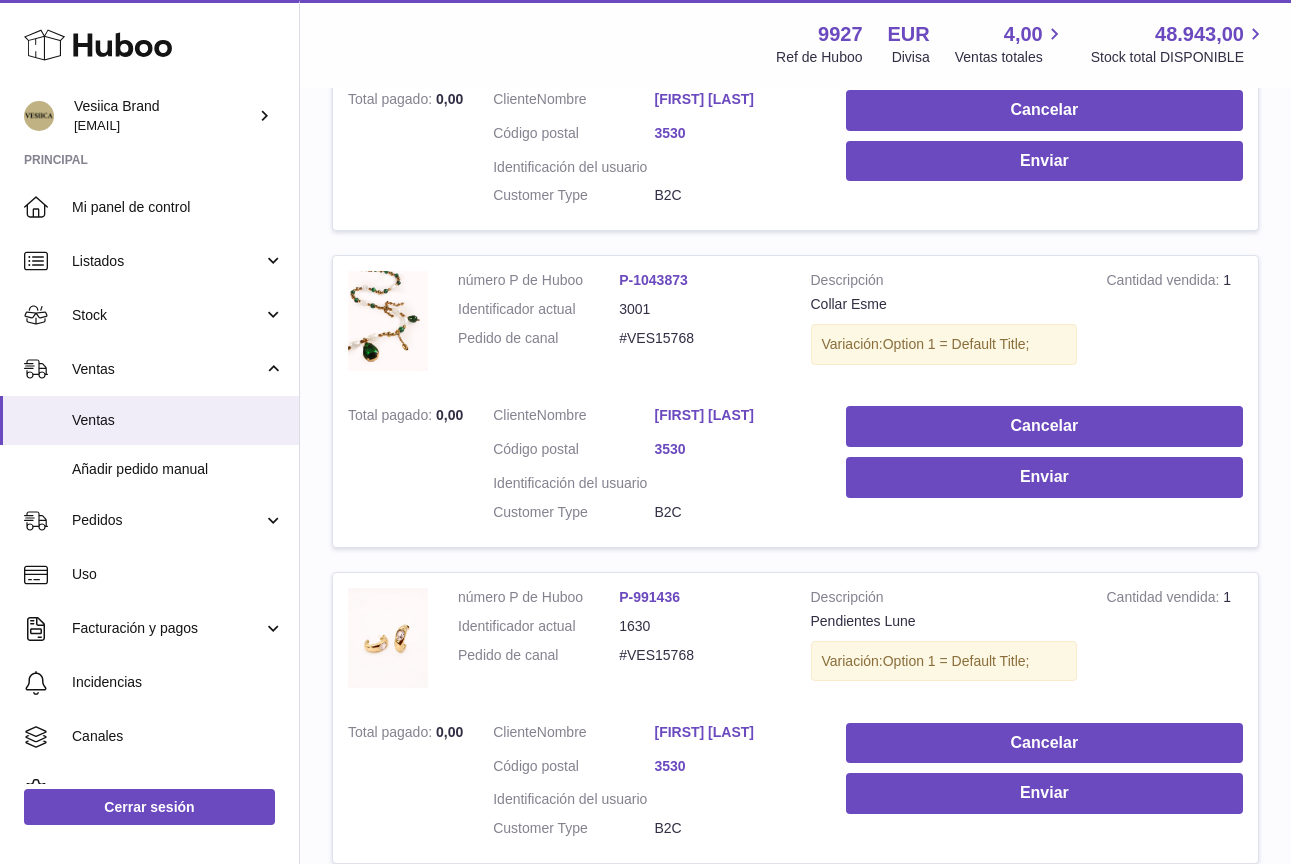 scroll, scrollTop: 489, scrollLeft: 0, axis: vertical 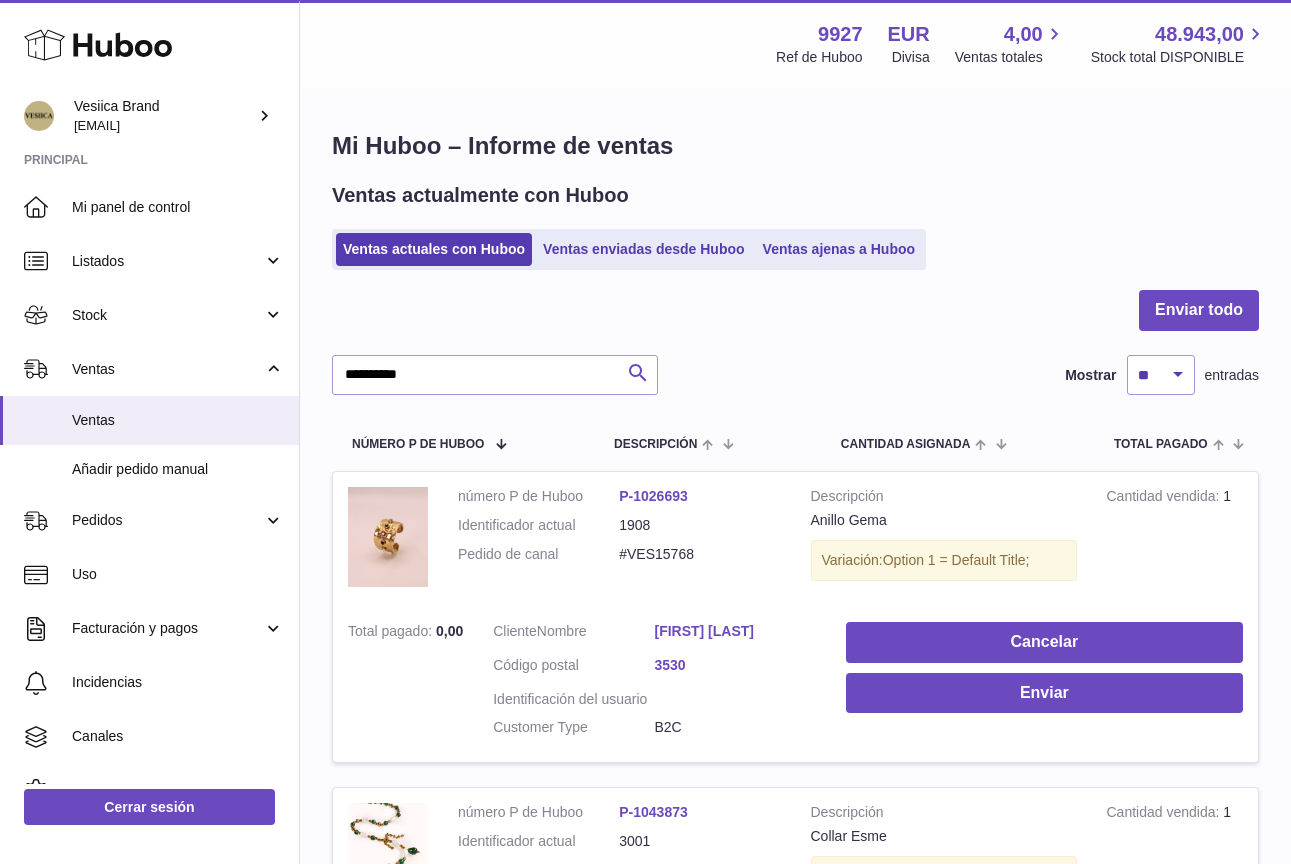 click at bounding box center (638, 373) 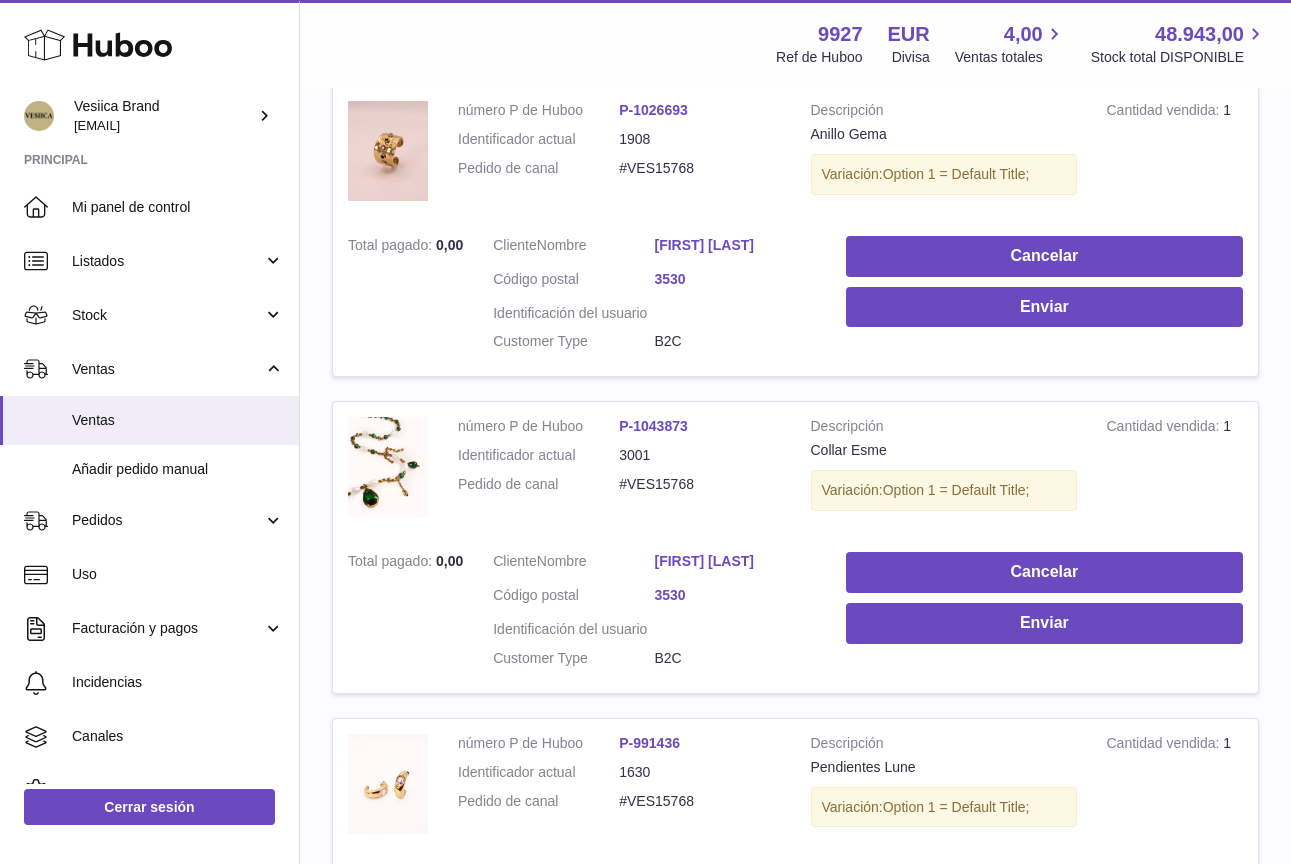 scroll, scrollTop: 141, scrollLeft: 0, axis: vertical 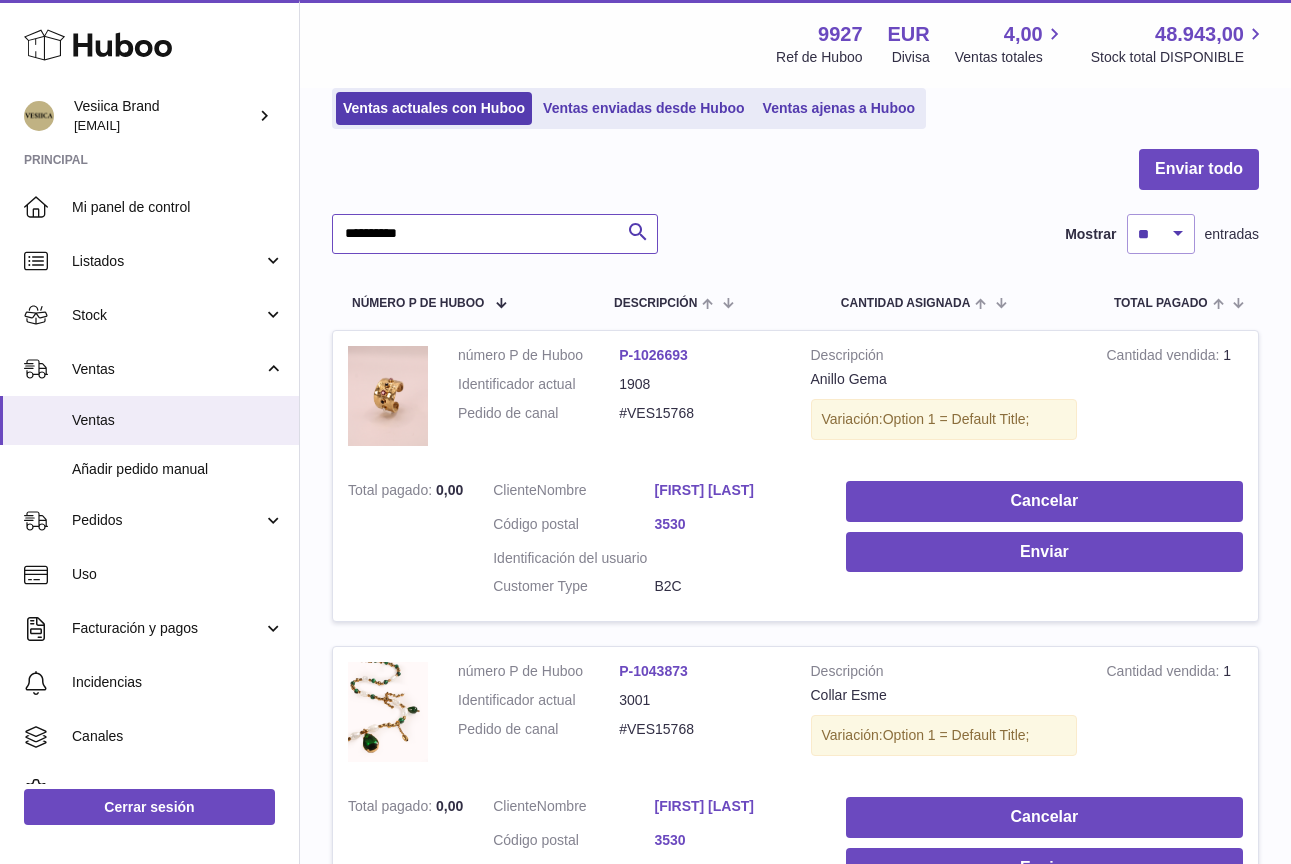 click on "**********" at bounding box center (495, 234) 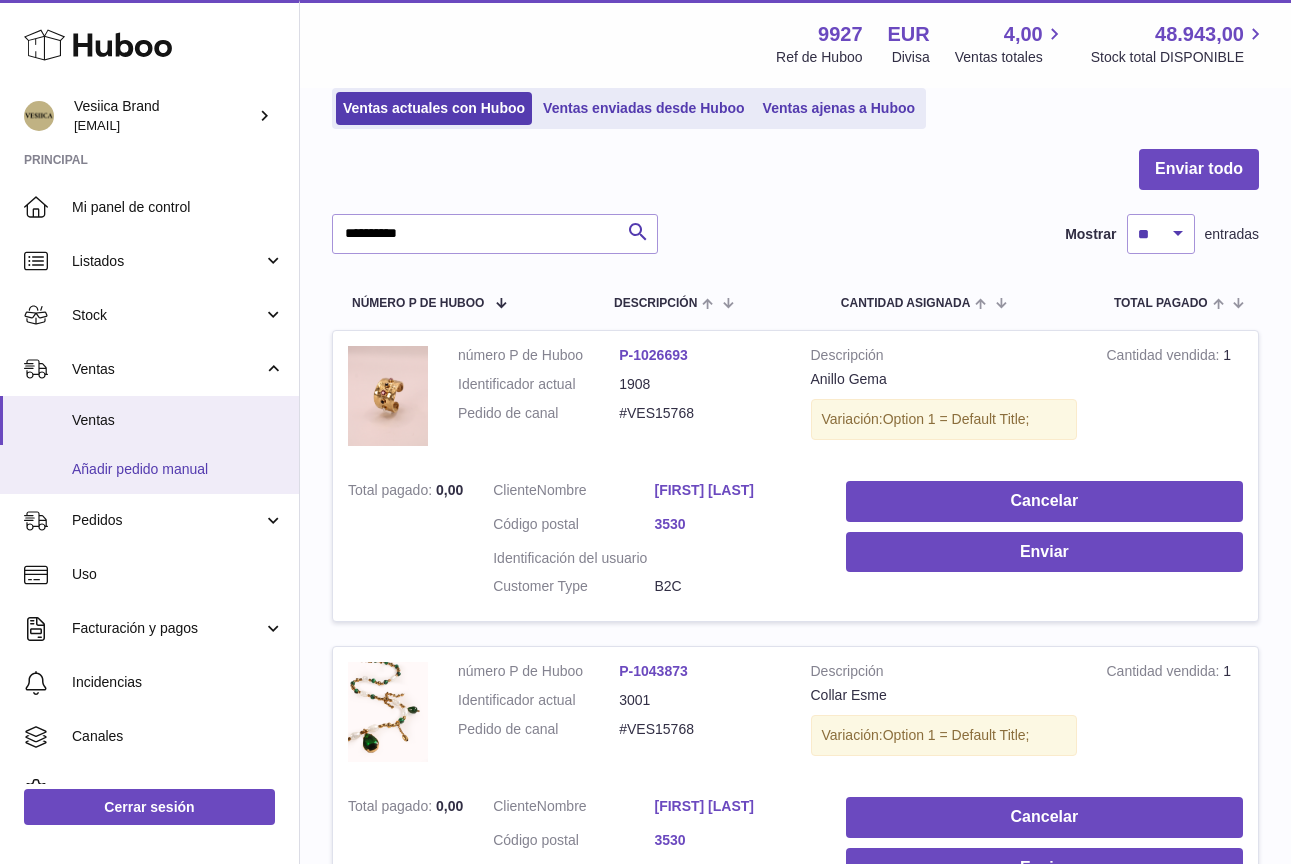 click on "Añadir pedido manual" at bounding box center (149, 469) 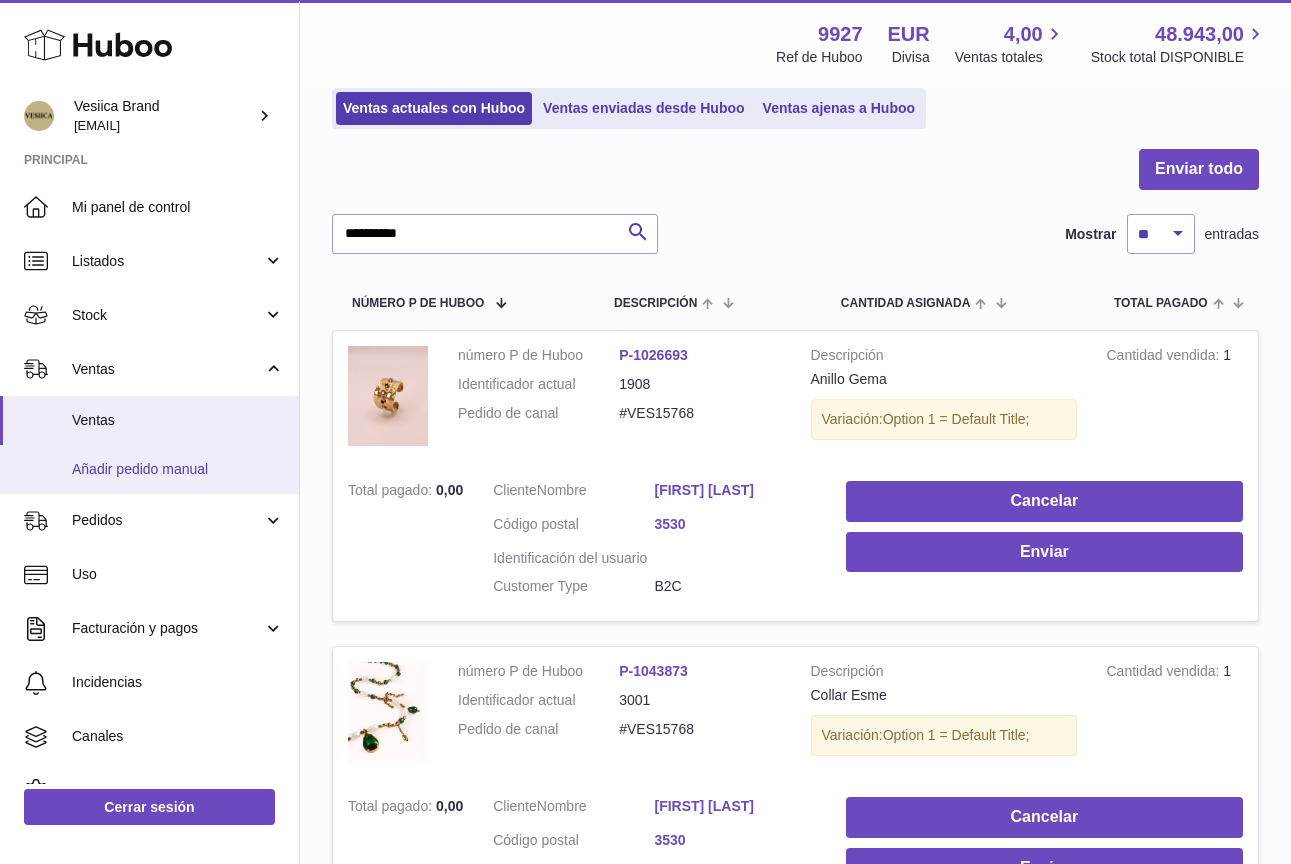click on "Añadir pedido manual" at bounding box center (178, 469) 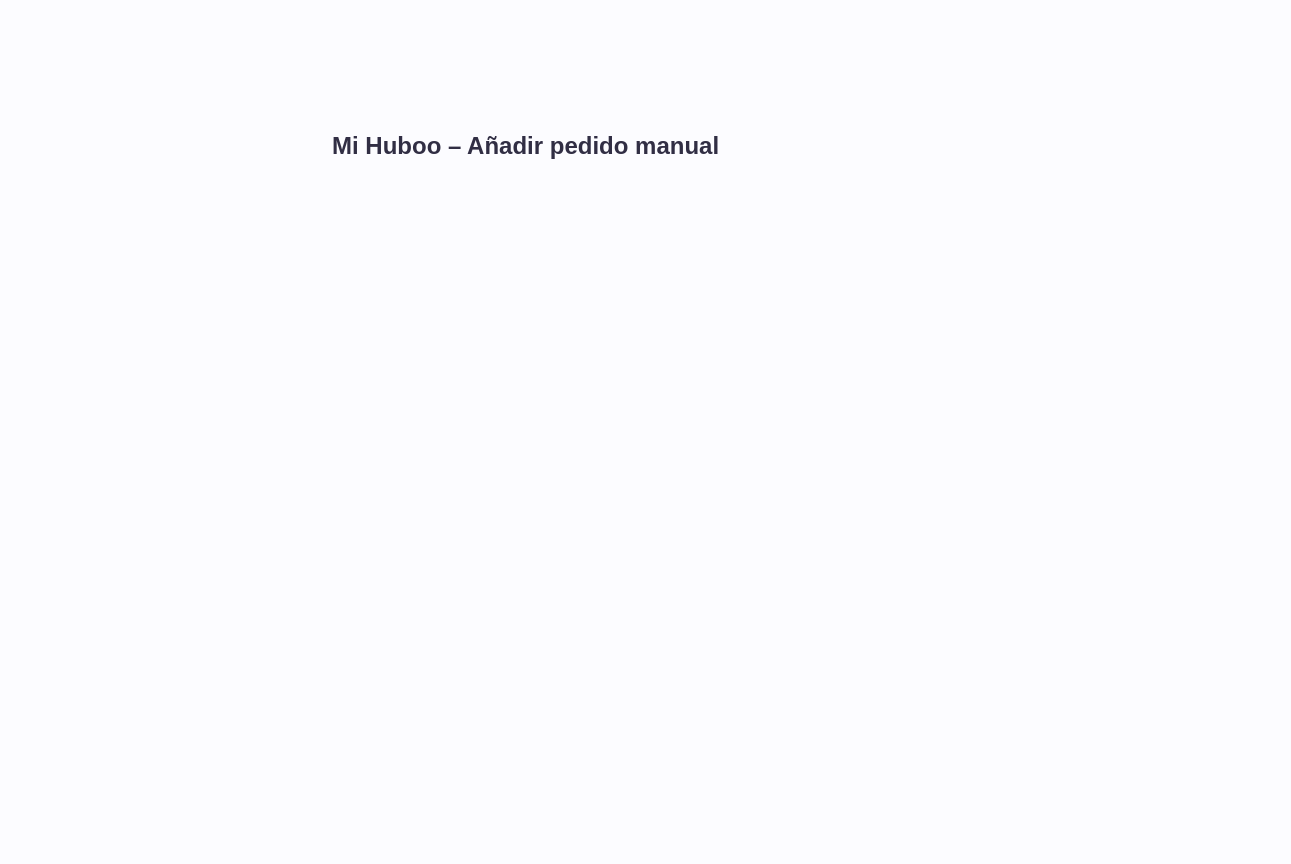 scroll, scrollTop: 0, scrollLeft: 0, axis: both 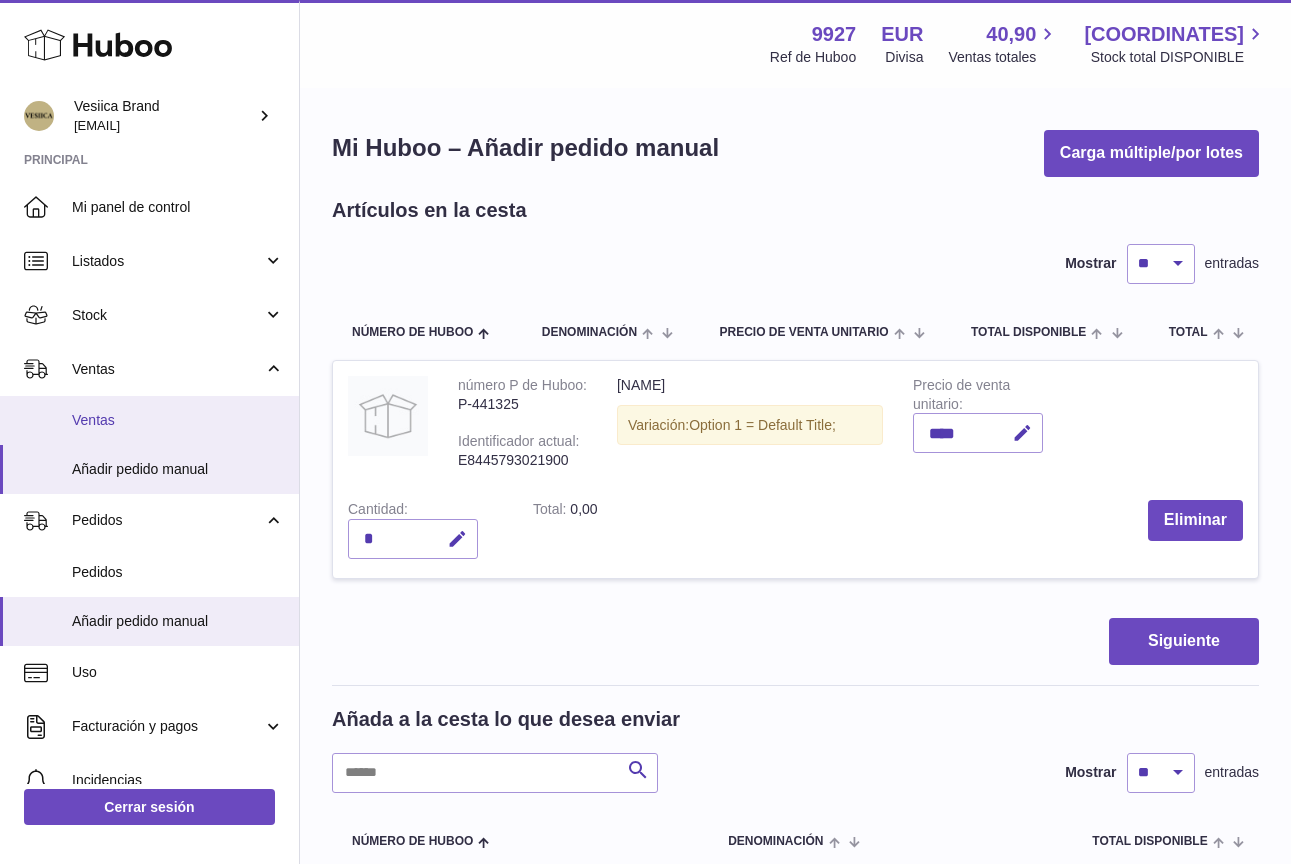 click on "Ventas" at bounding box center [178, 420] 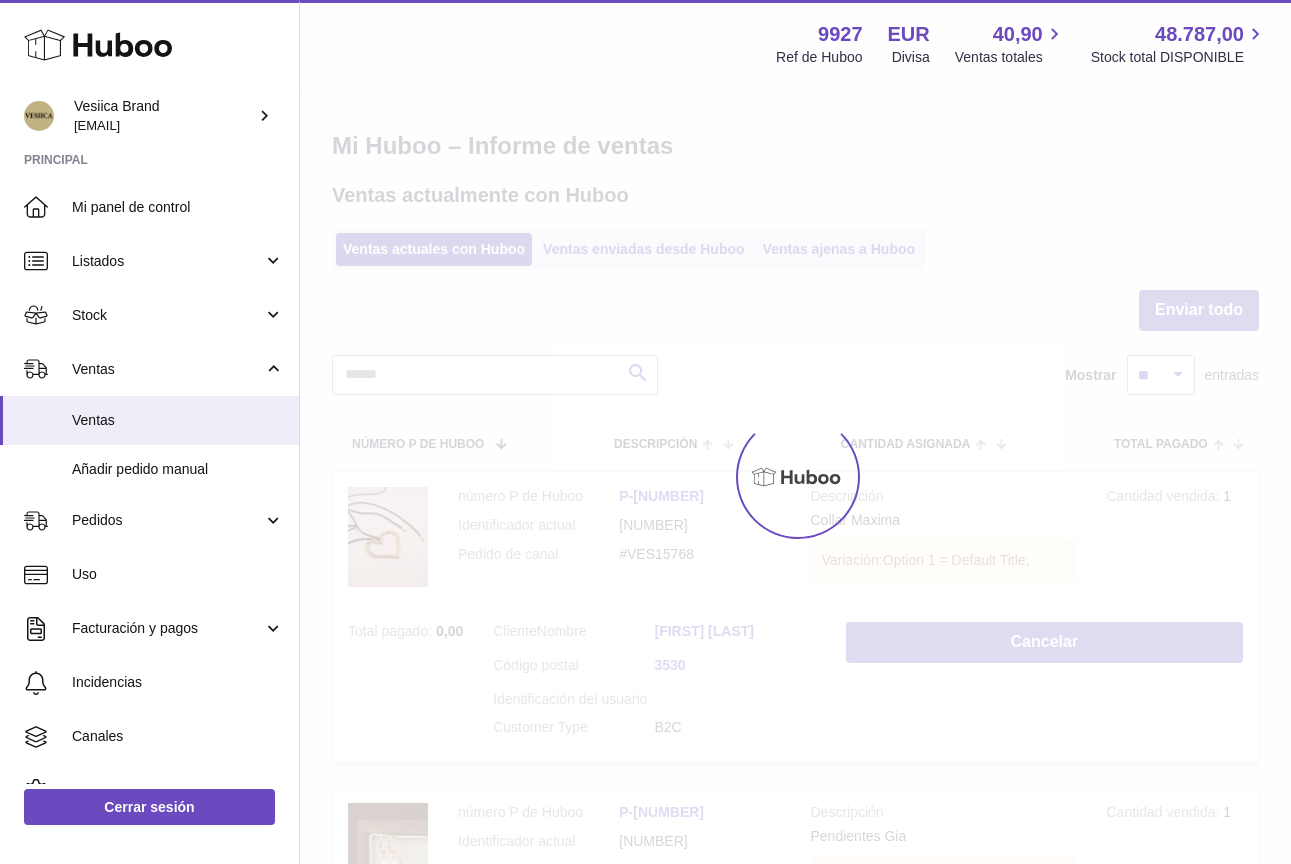 scroll, scrollTop: 0, scrollLeft: 0, axis: both 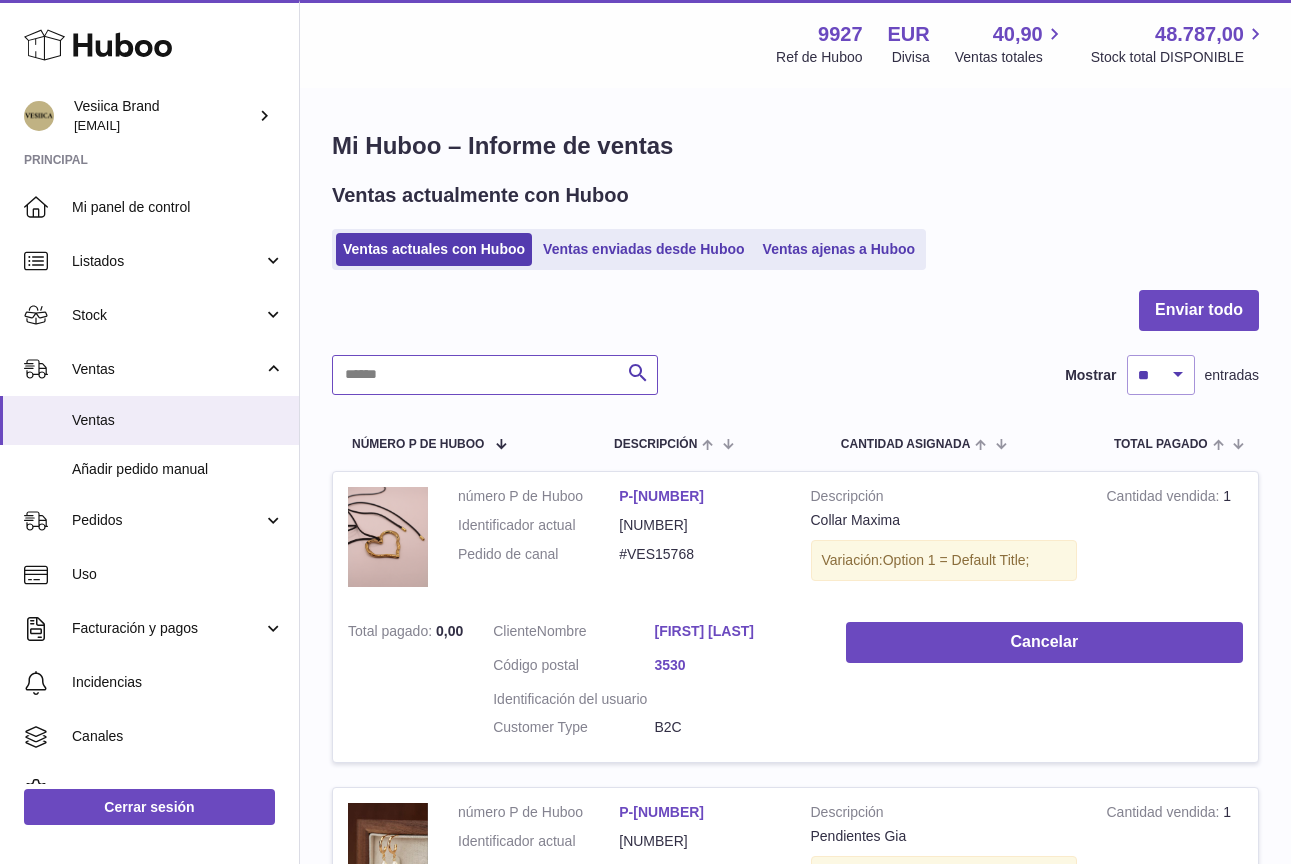 click at bounding box center (495, 375) 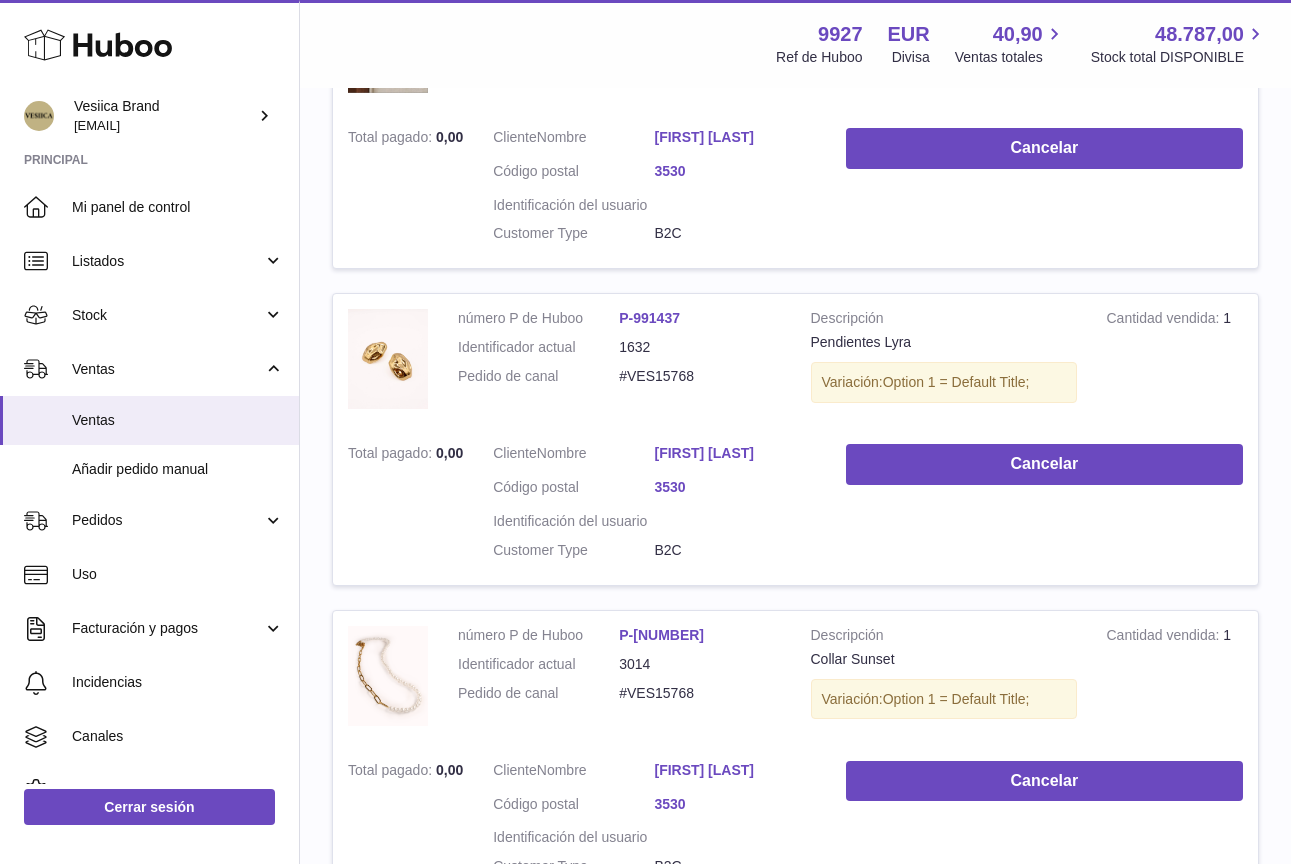 scroll, scrollTop: 750, scrollLeft: 0, axis: vertical 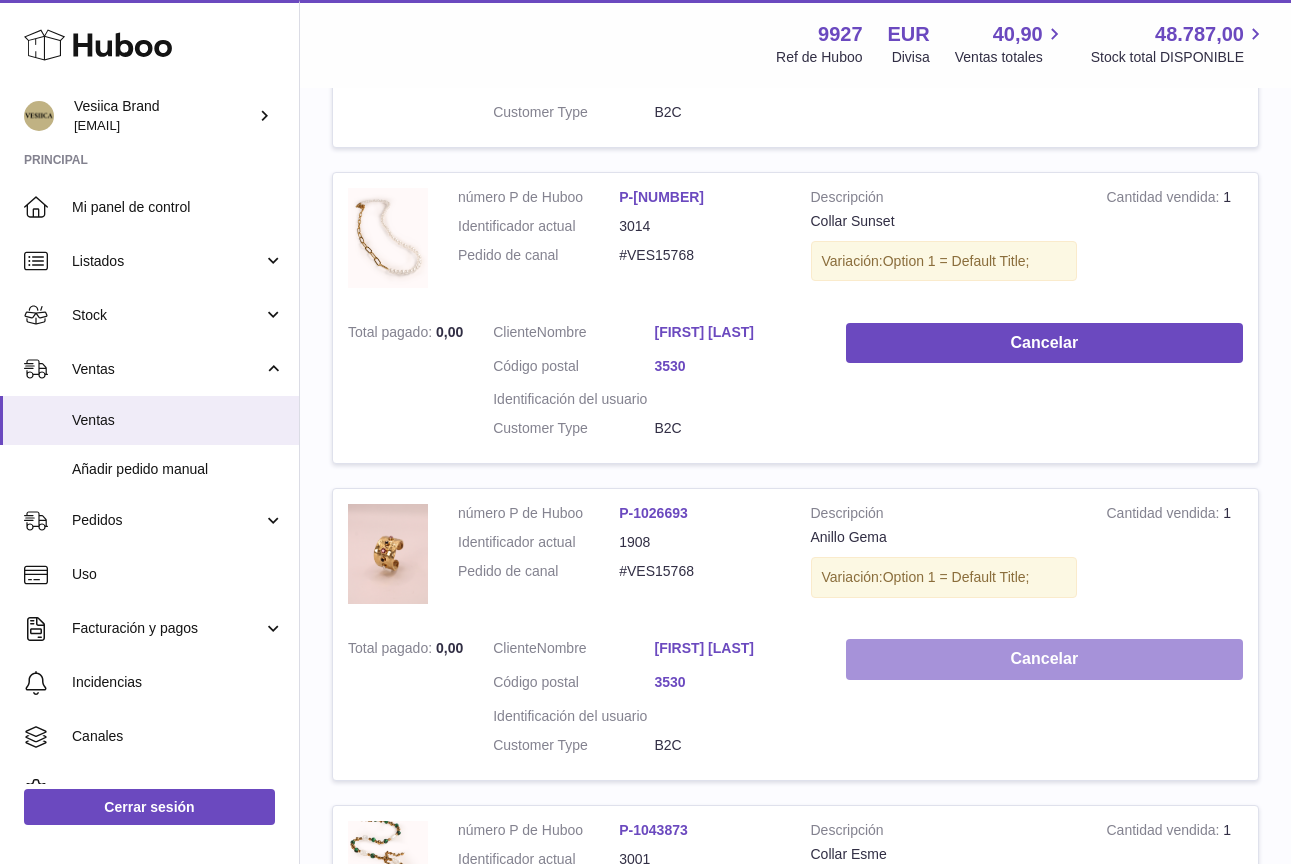 click on "Cancelar" at bounding box center (1044, 659) 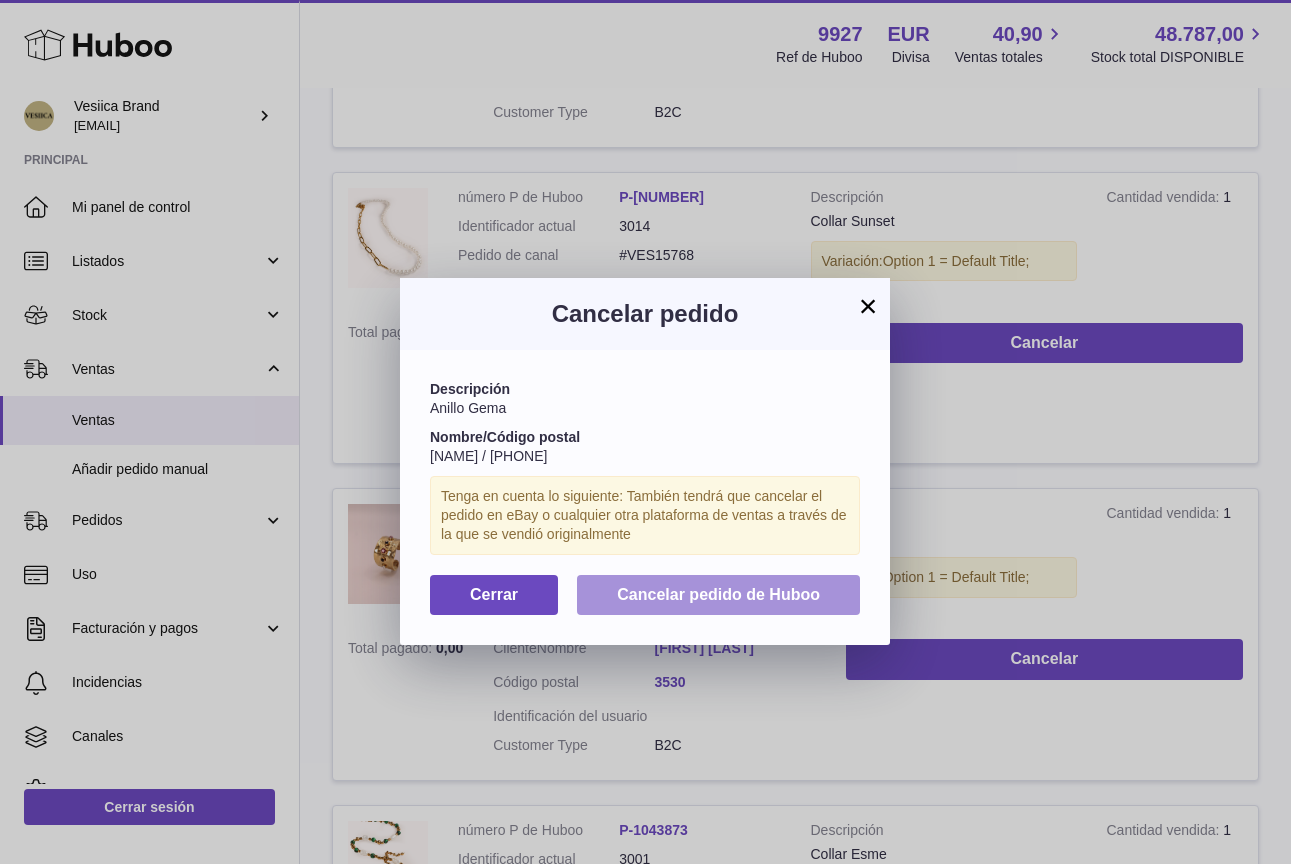 click on "Cancelar pedido de Huboo" at bounding box center [718, 594] 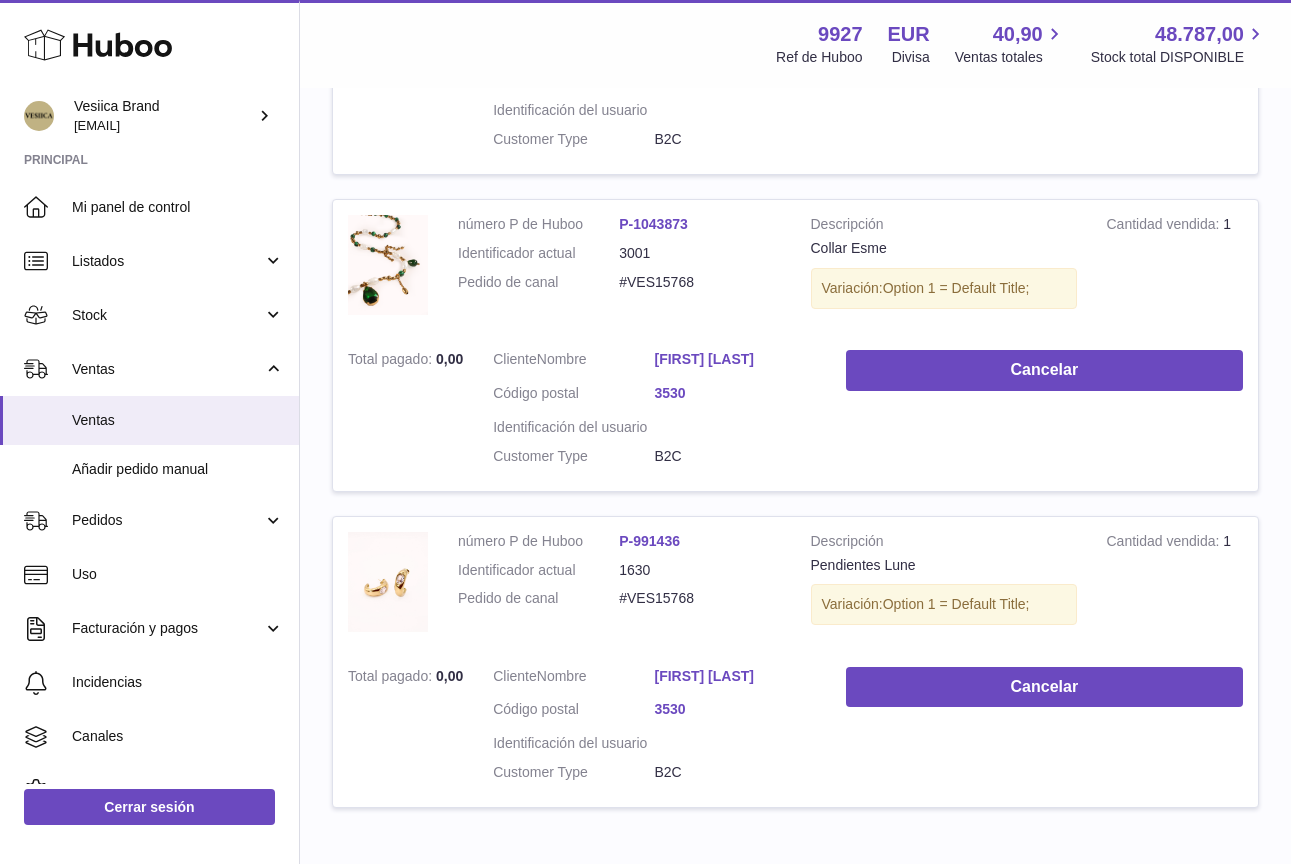 scroll, scrollTop: 1524, scrollLeft: 0, axis: vertical 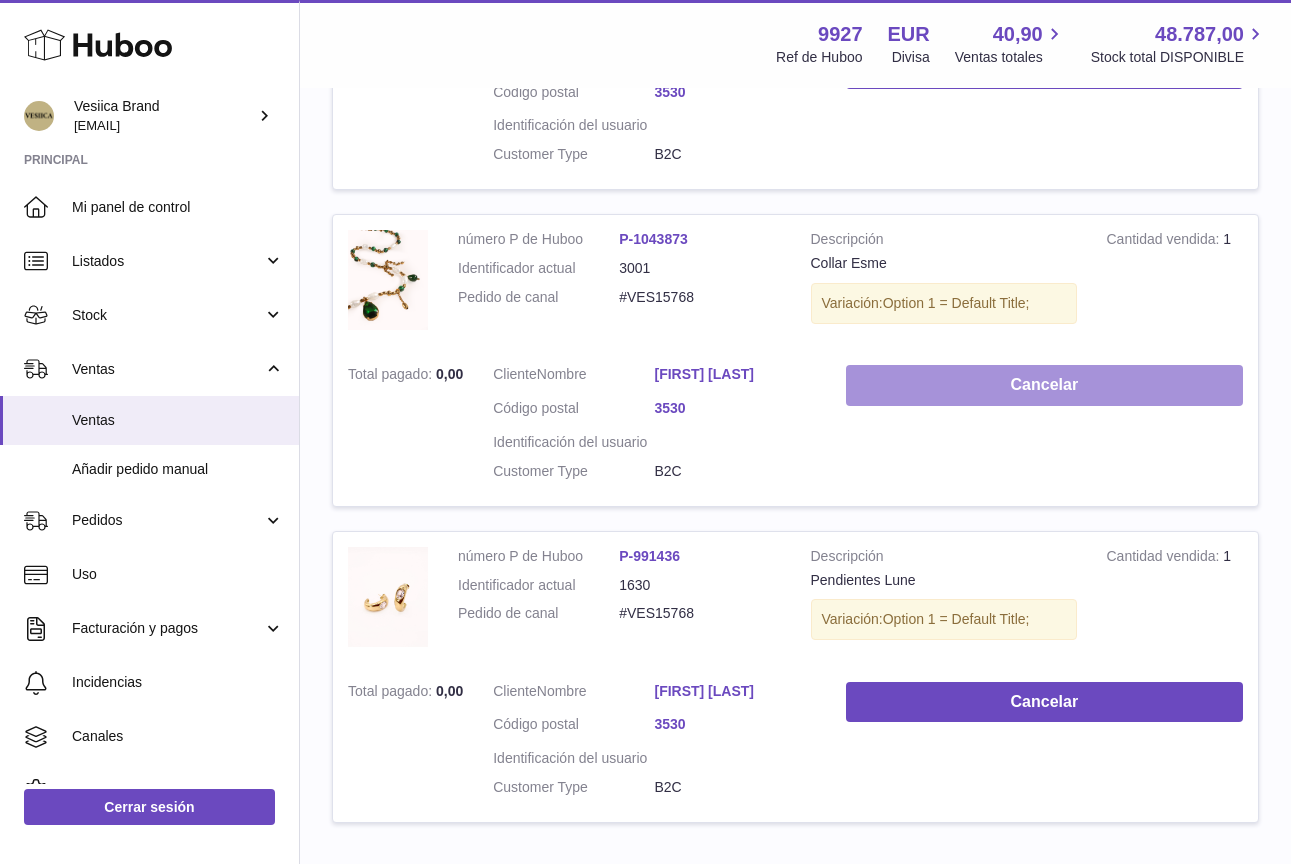 click on "Cancelar" at bounding box center (1044, 385) 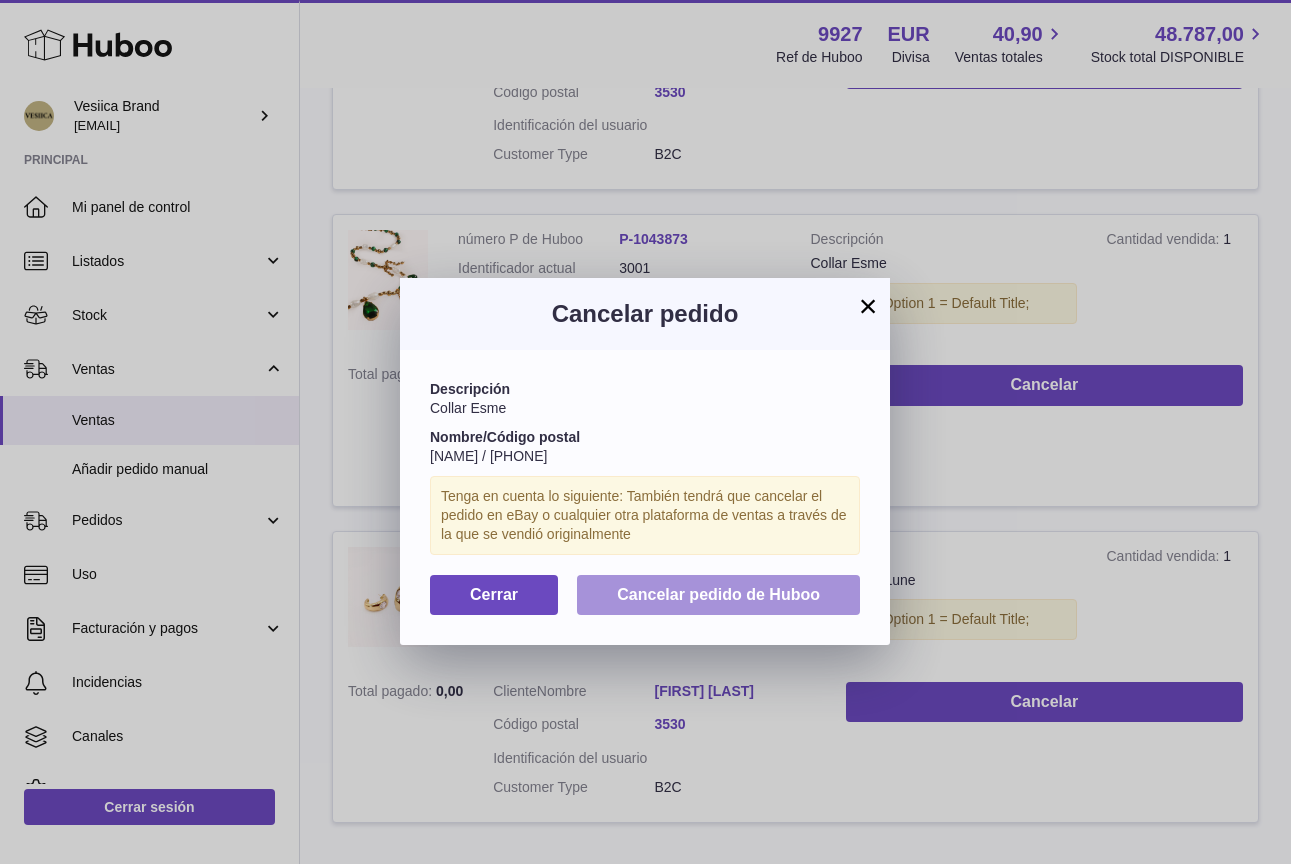 click on "Cancelar pedido de Huboo" at bounding box center [718, 594] 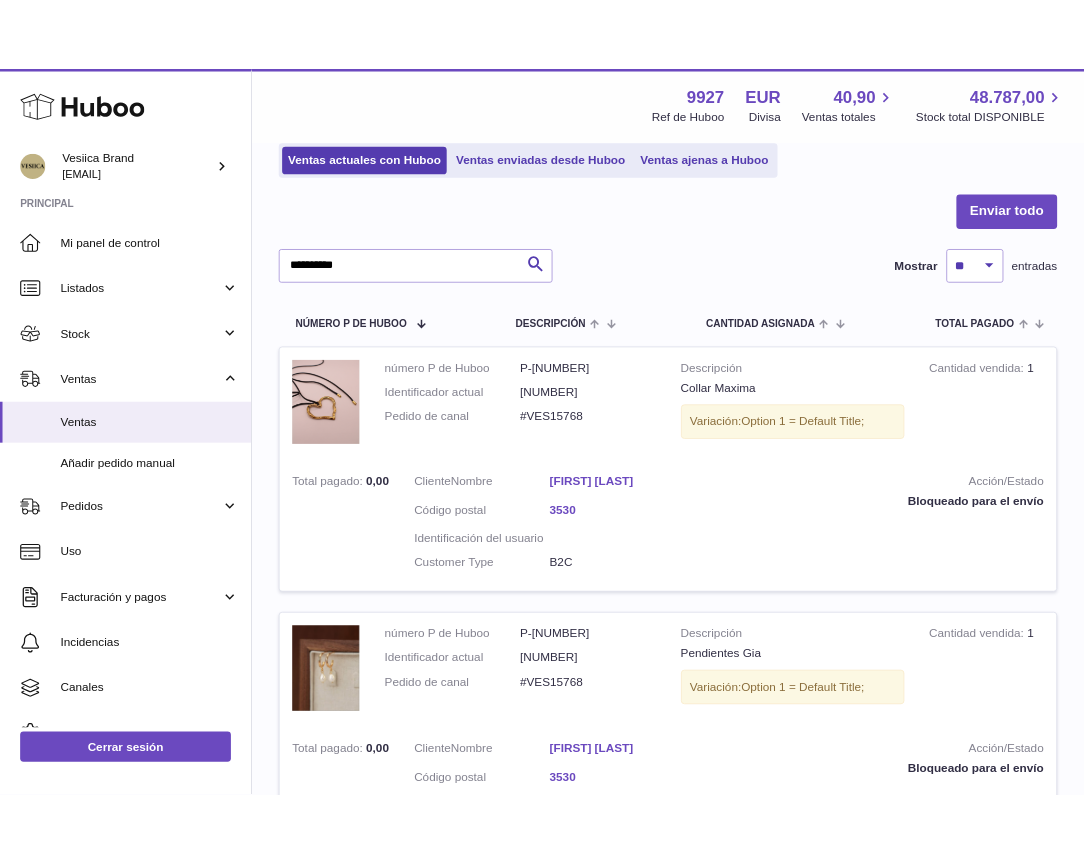 scroll, scrollTop: 0, scrollLeft: 0, axis: both 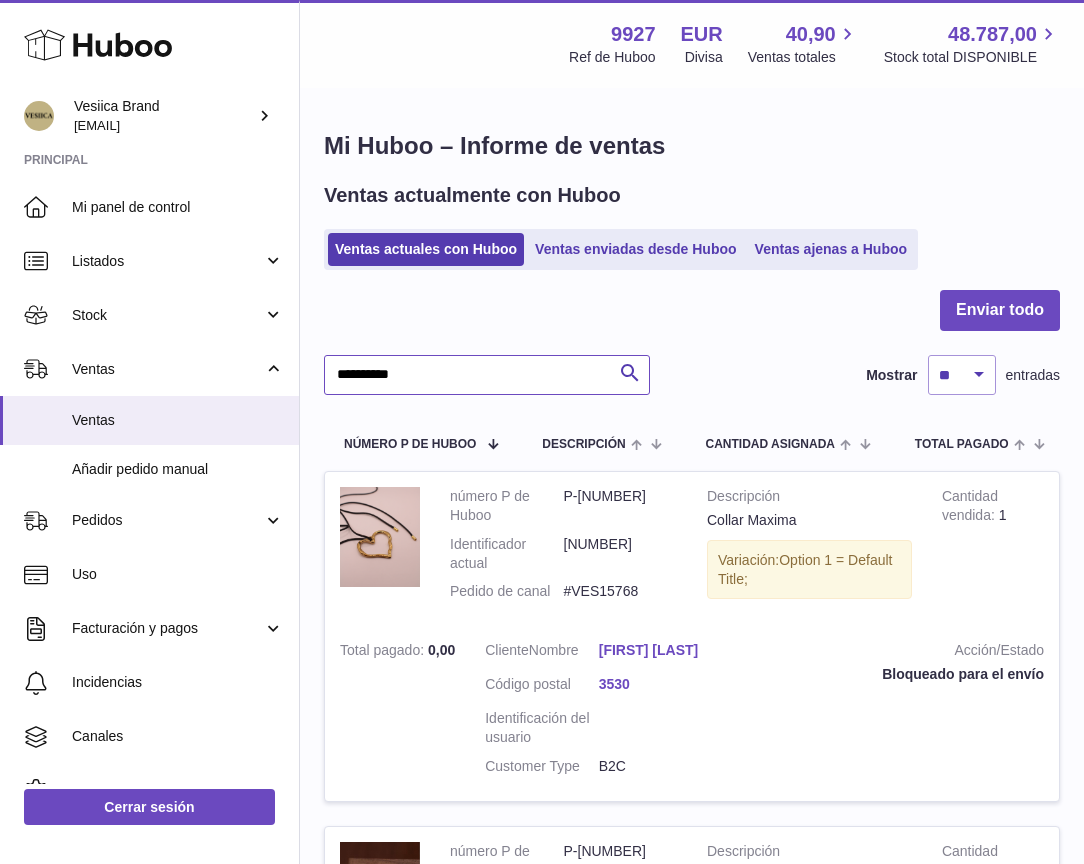 click on "**********" at bounding box center (487, 375) 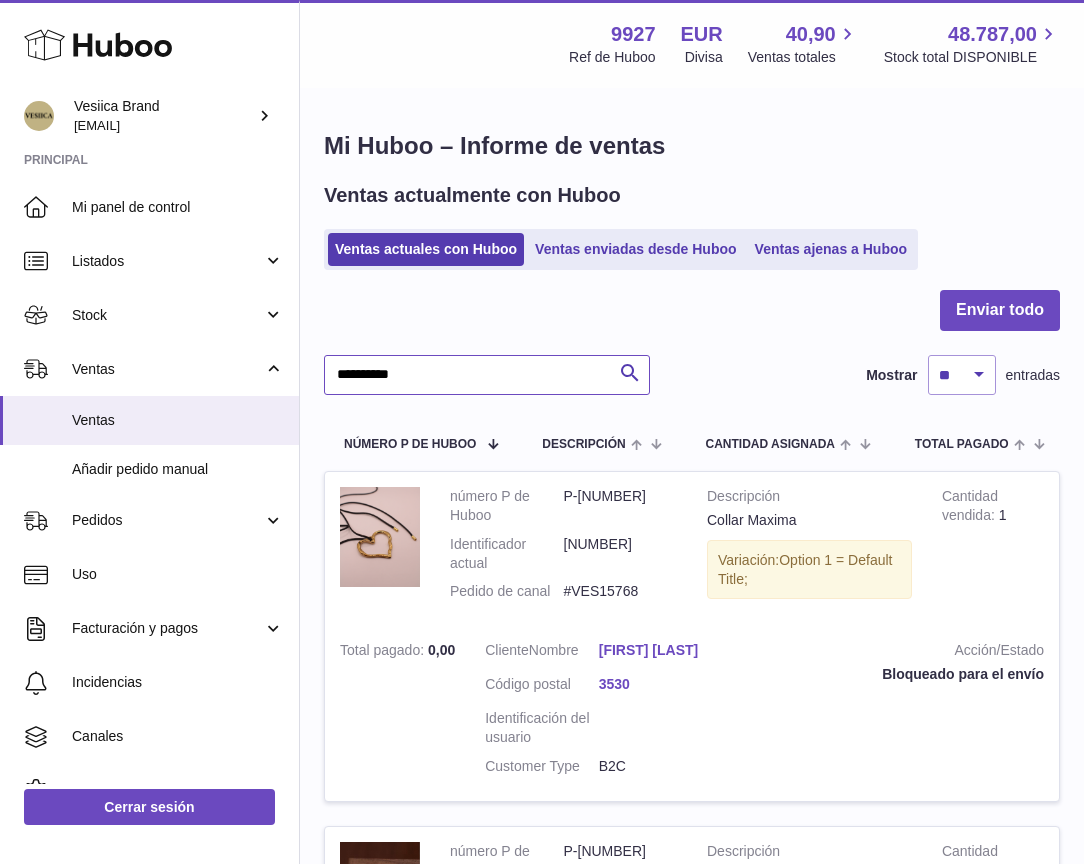 drag, startPoint x: 497, startPoint y: 377, endPoint x: 328, endPoint y: 375, distance: 169.01184 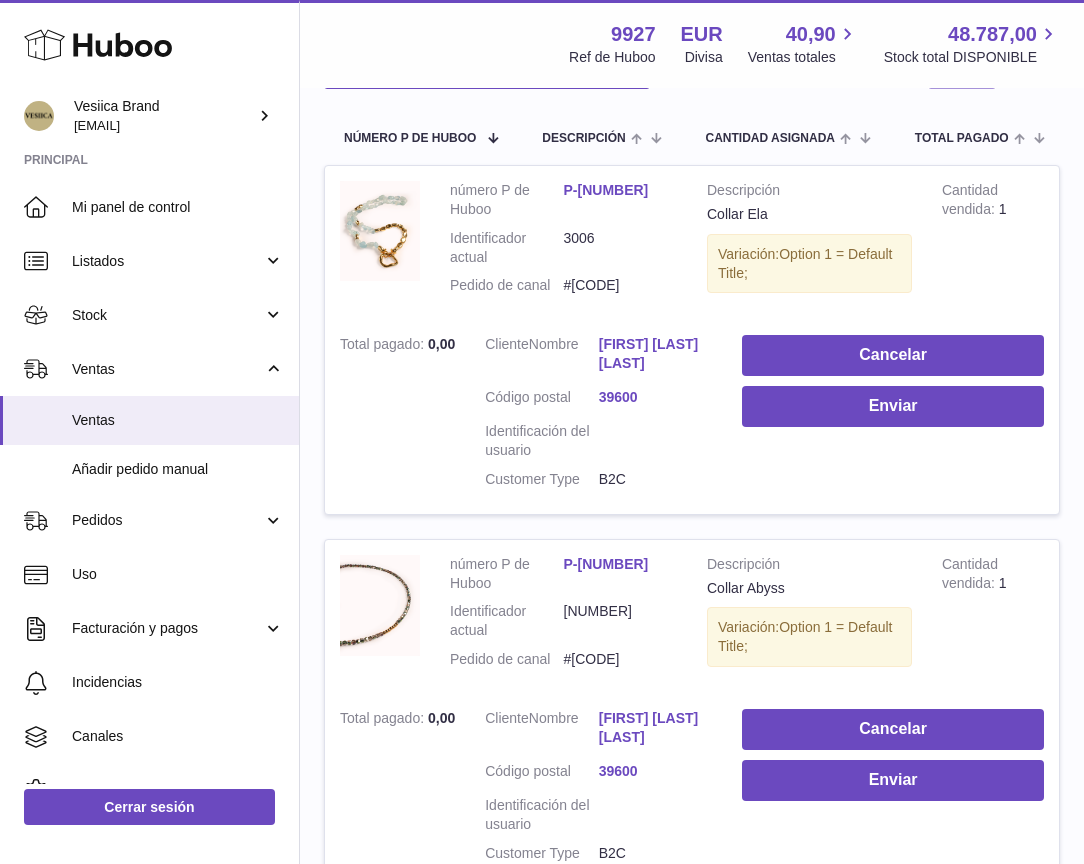 scroll, scrollTop: 300, scrollLeft: 0, axis: vertical 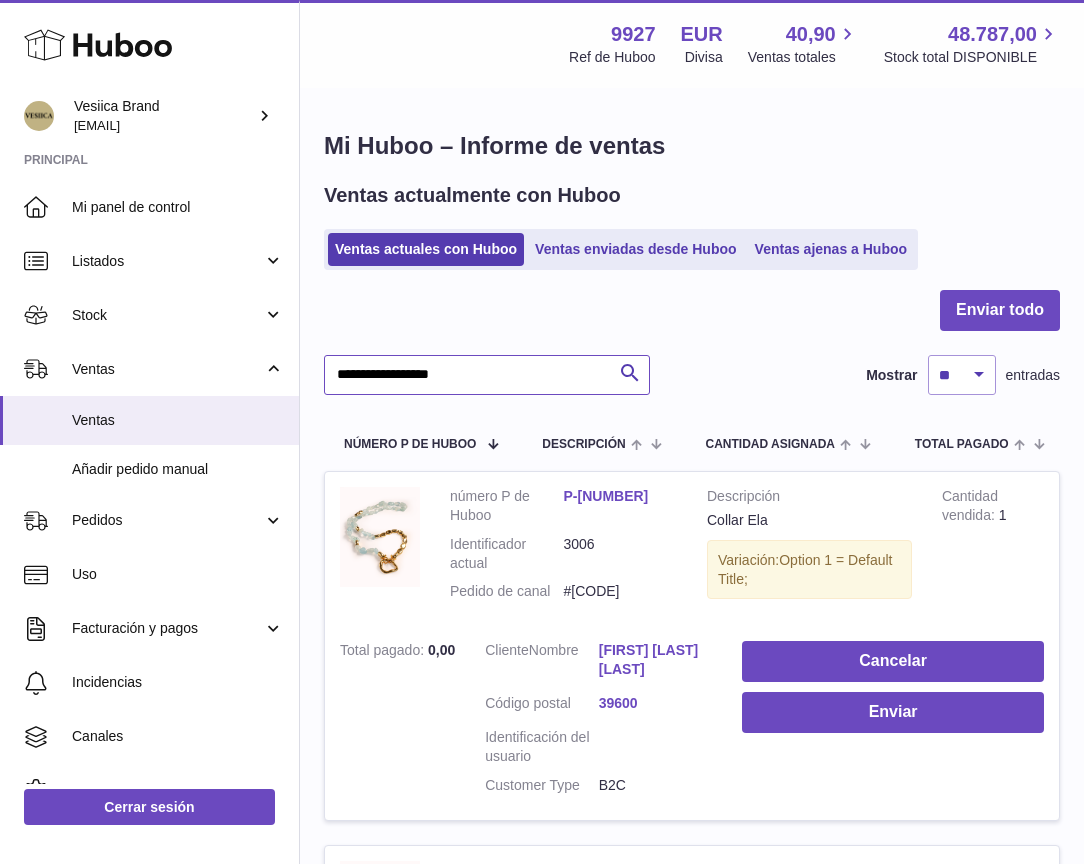 click on "**********" at bounding box center (487, 375) 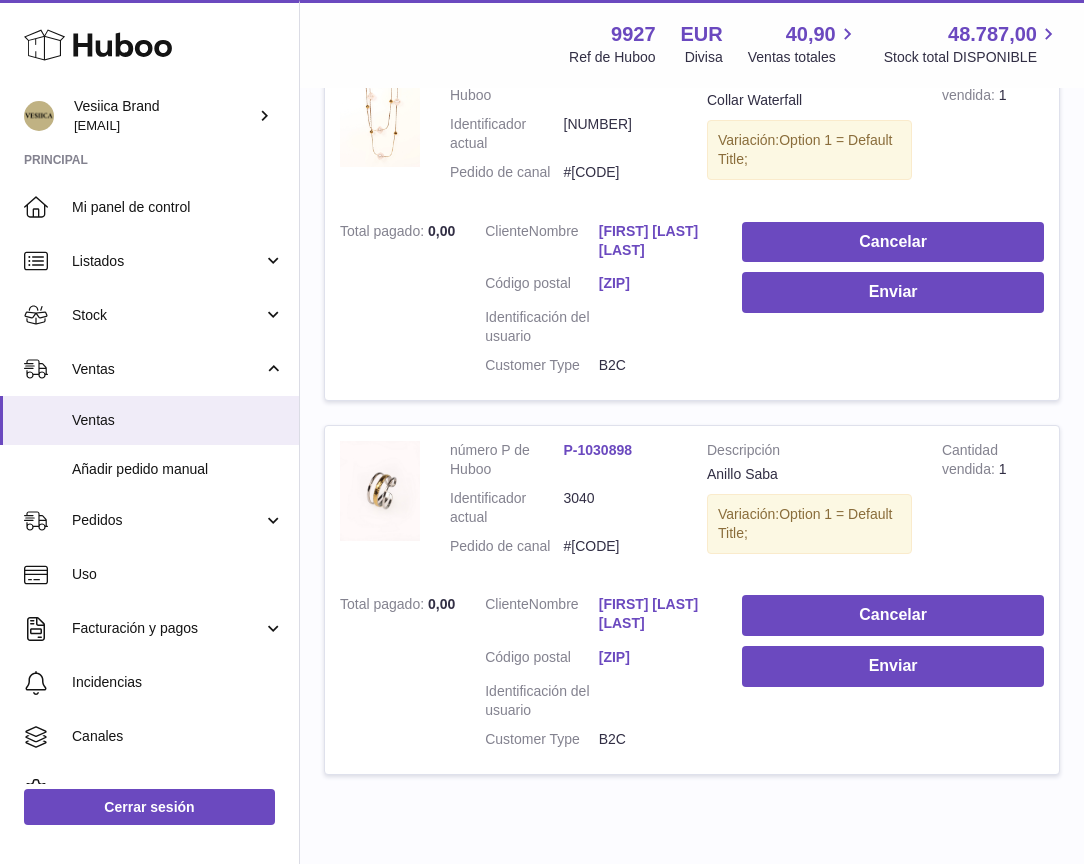 scroll, scrollTop: 1634, scrollLeft: 0, axis: vertical 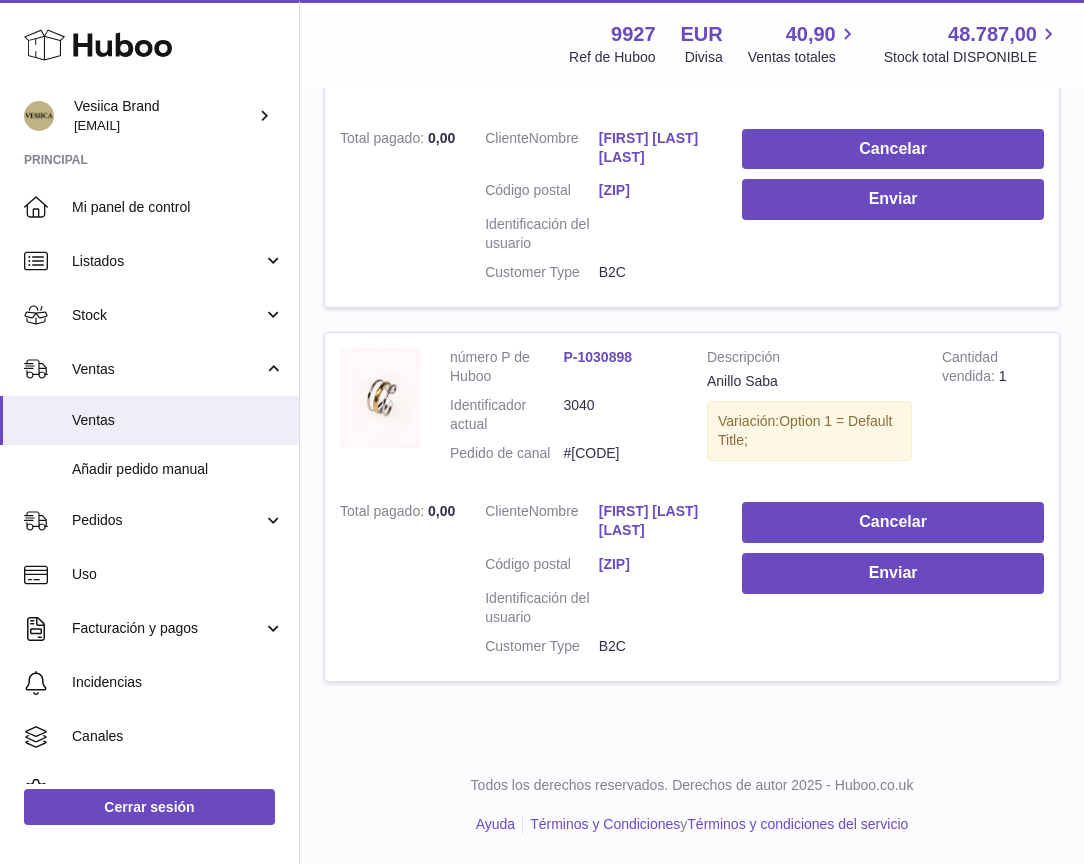 type on "**********" 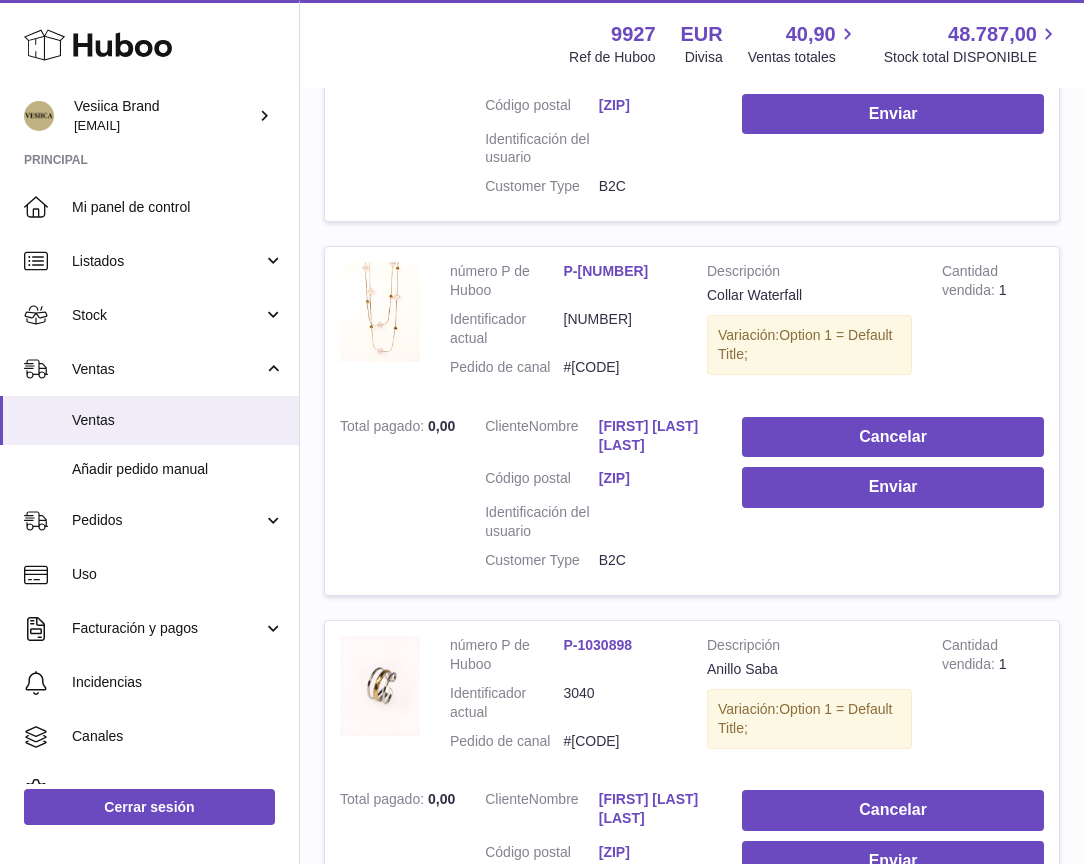 scroll, scrollTop: 1289, scrollLeft: 0, axis: vertical 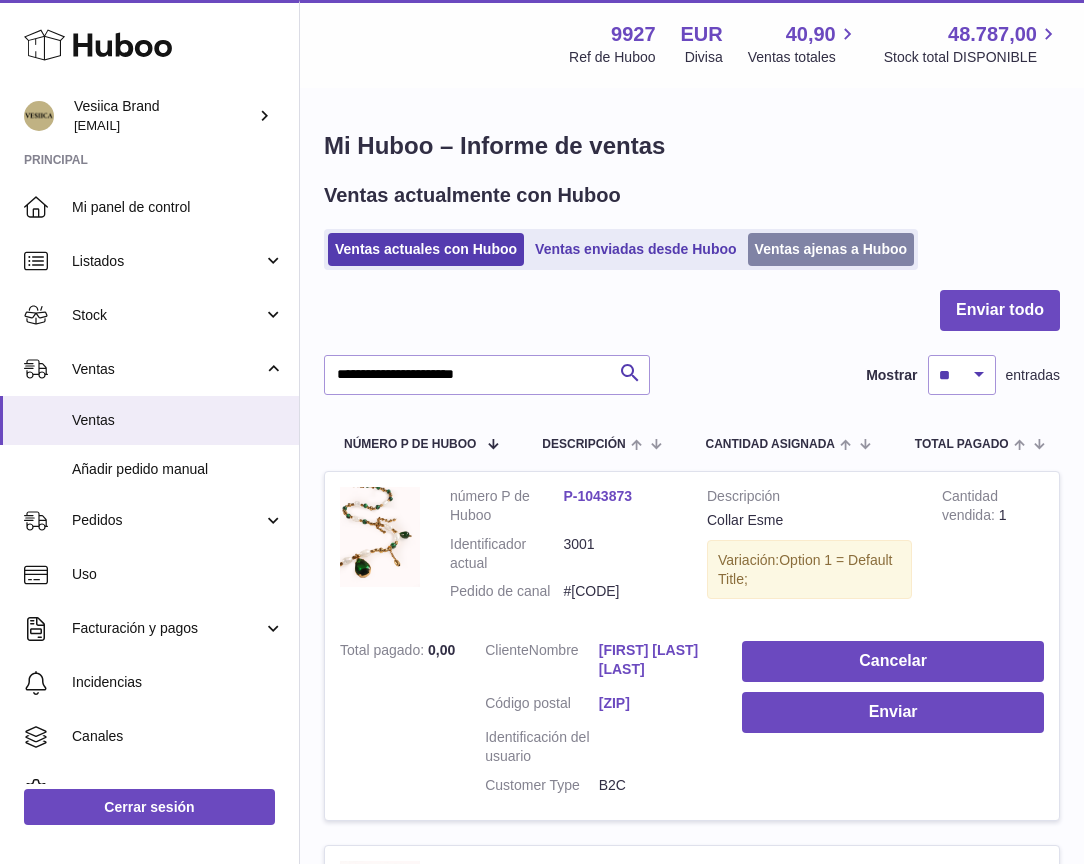 click on "Ventas ajenas a Huboo" at bounding box center (831, 249) 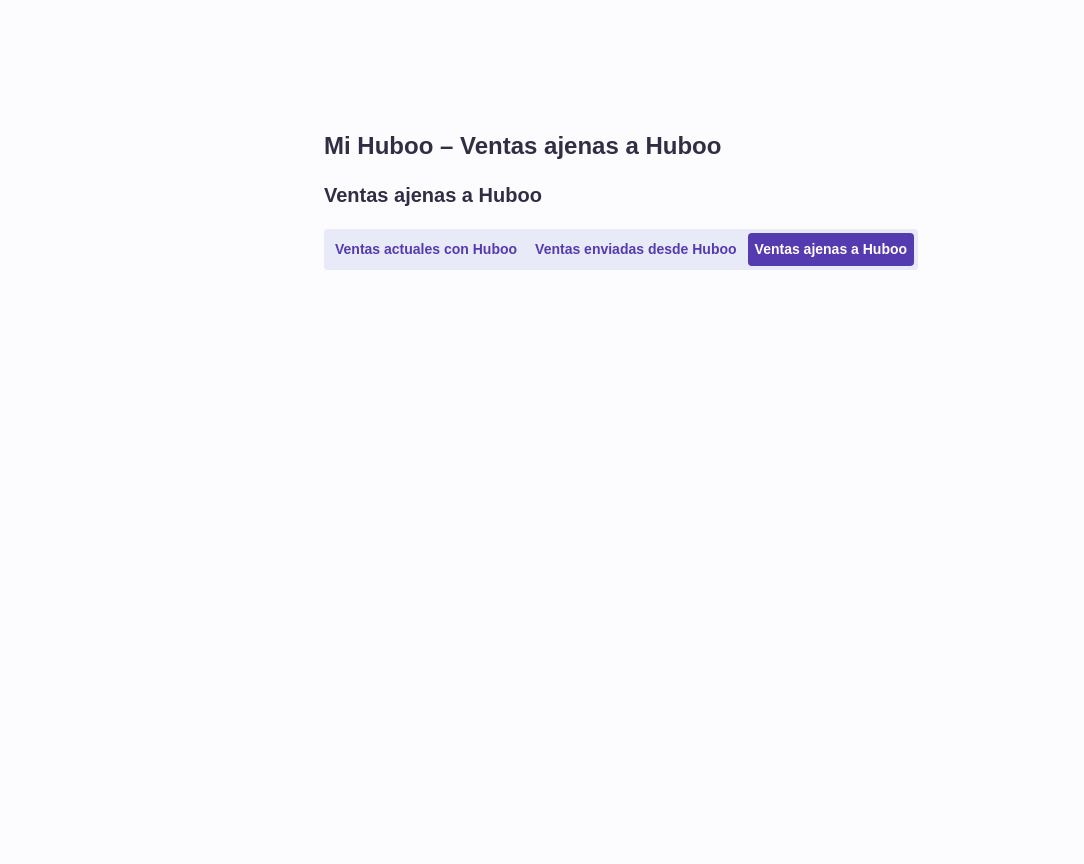 scroll, scrollTop: 0, scrollLeft: 0, axis: both 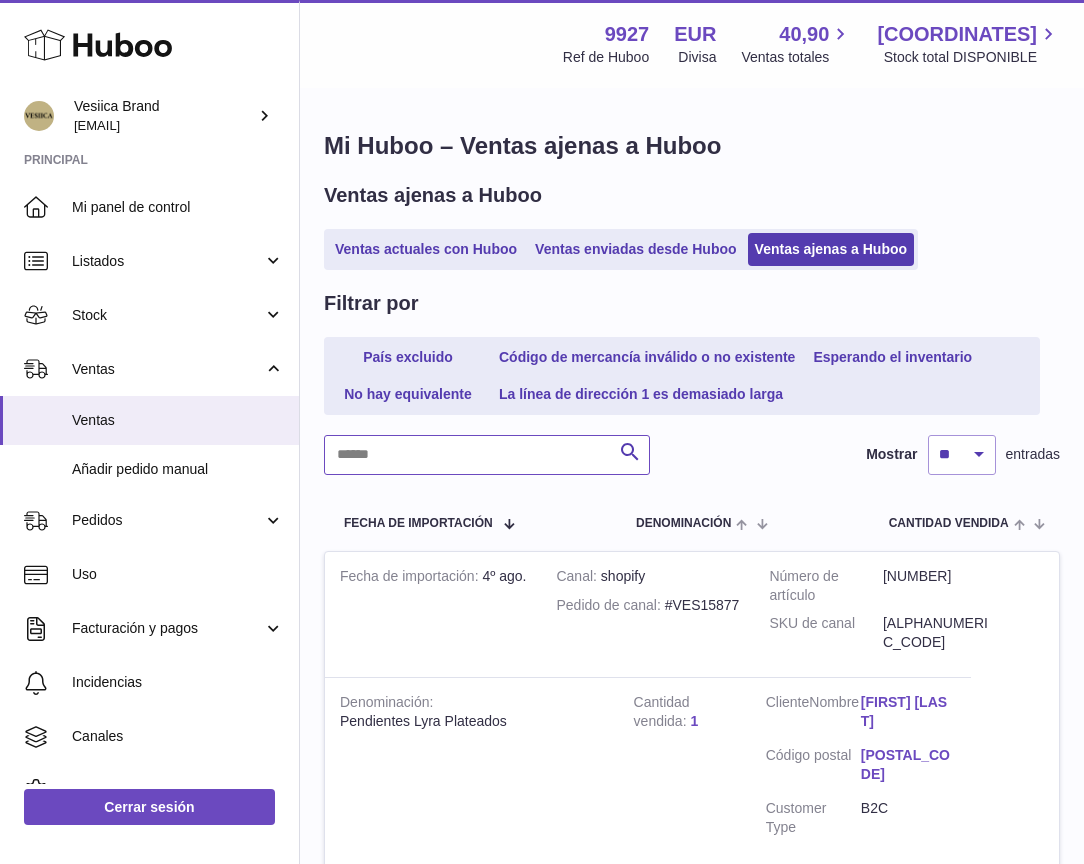 click at bounding box center (487, 455) 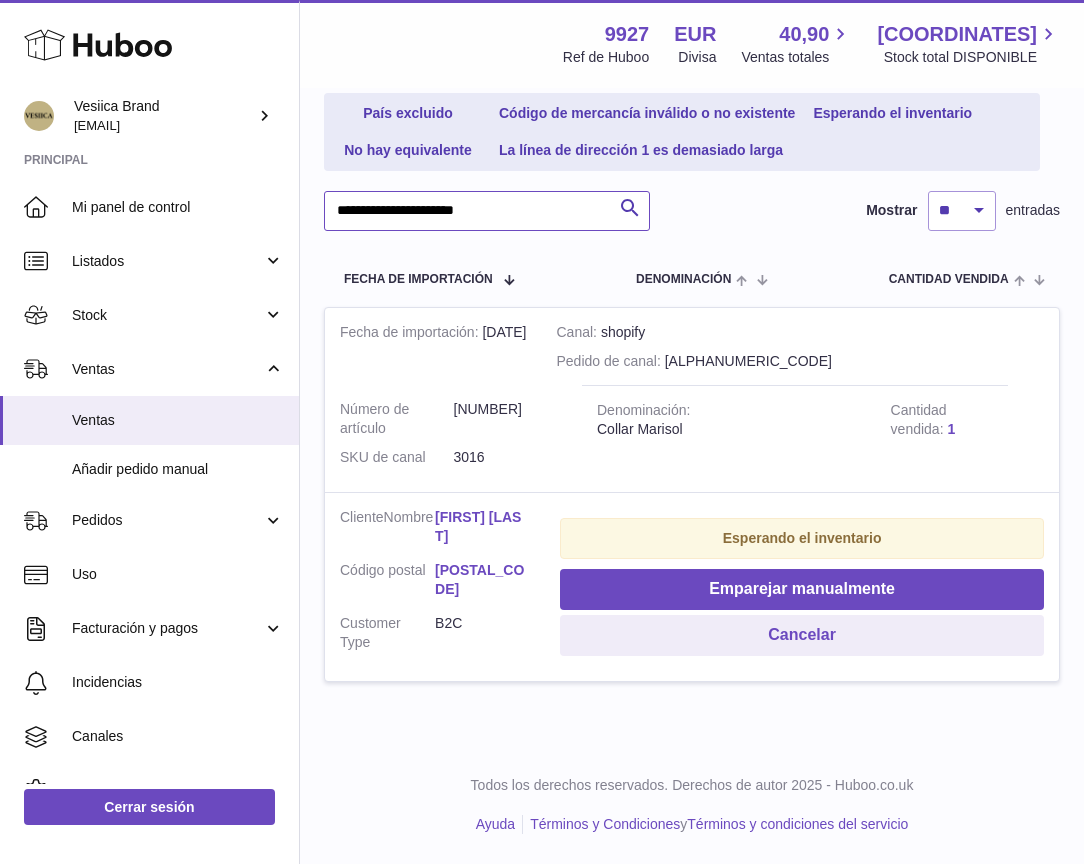 scroll, scrollTop: 249, scrollLeft: 0, axis: vertical 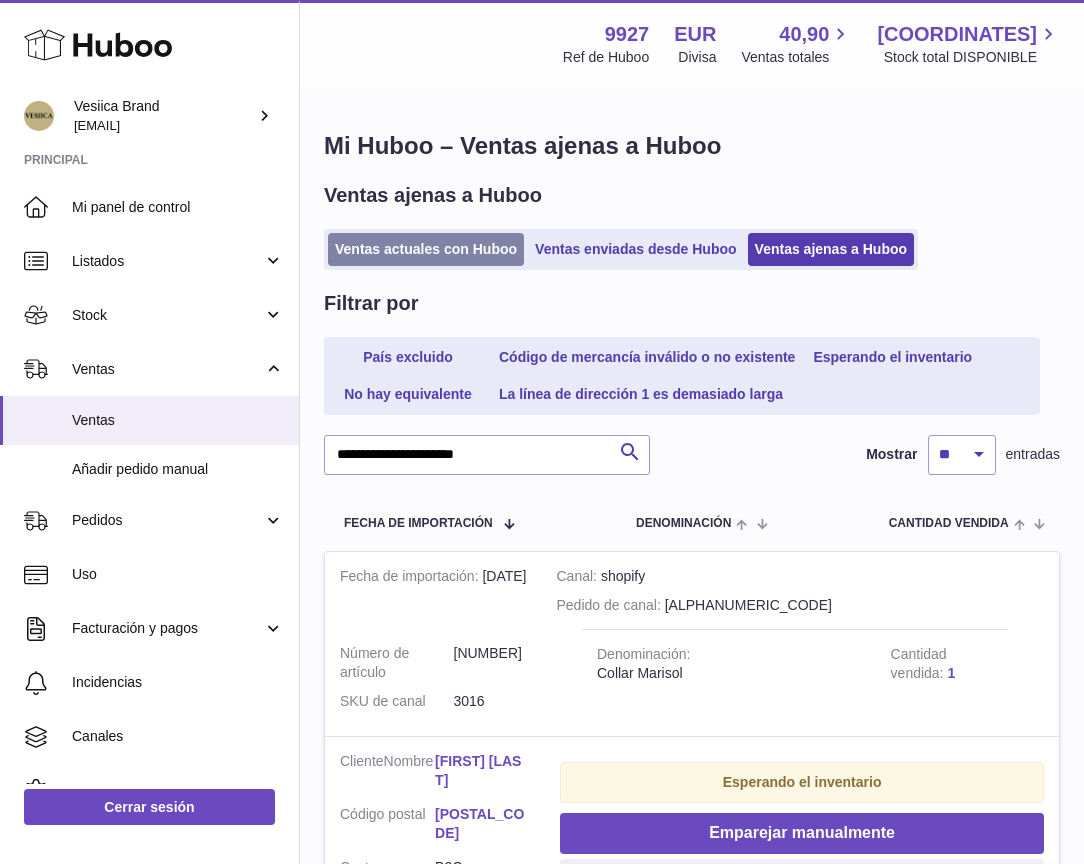click on "Ventas actuales con Huboo" at bounding box center (426, 249) 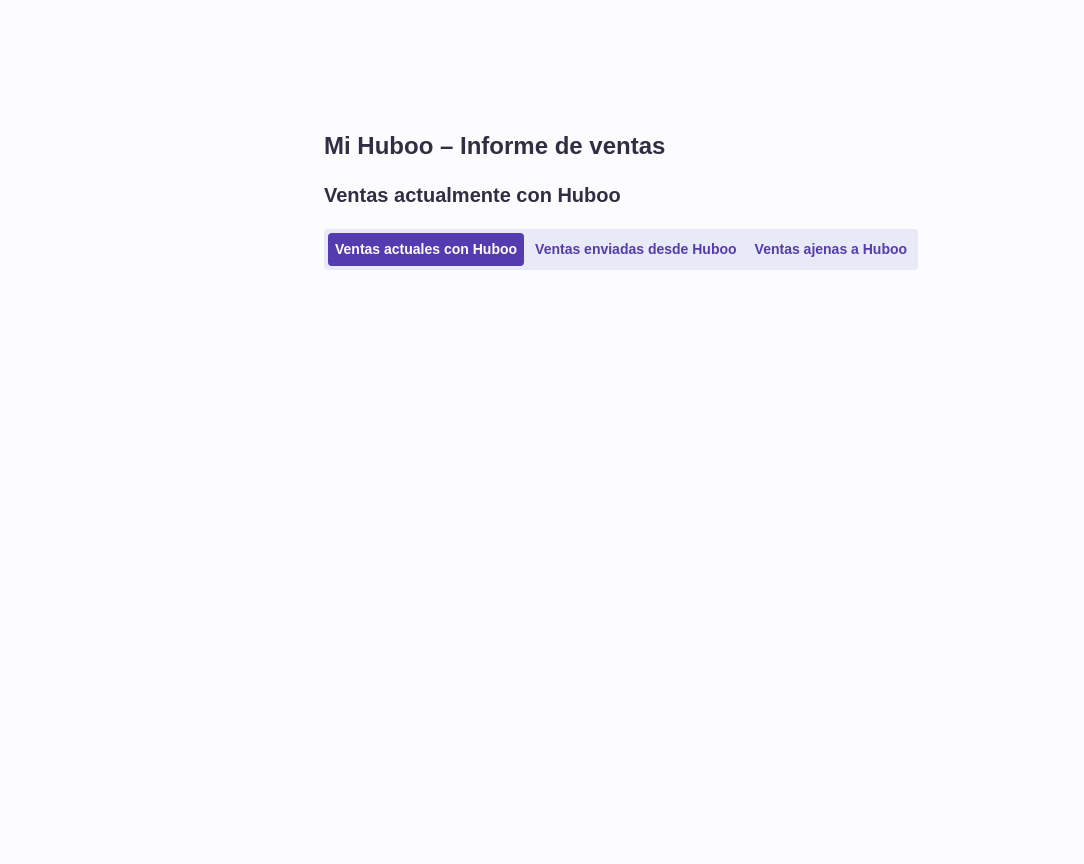 scroll, scrollTop: 0, scrollLeft: 0, axis: both 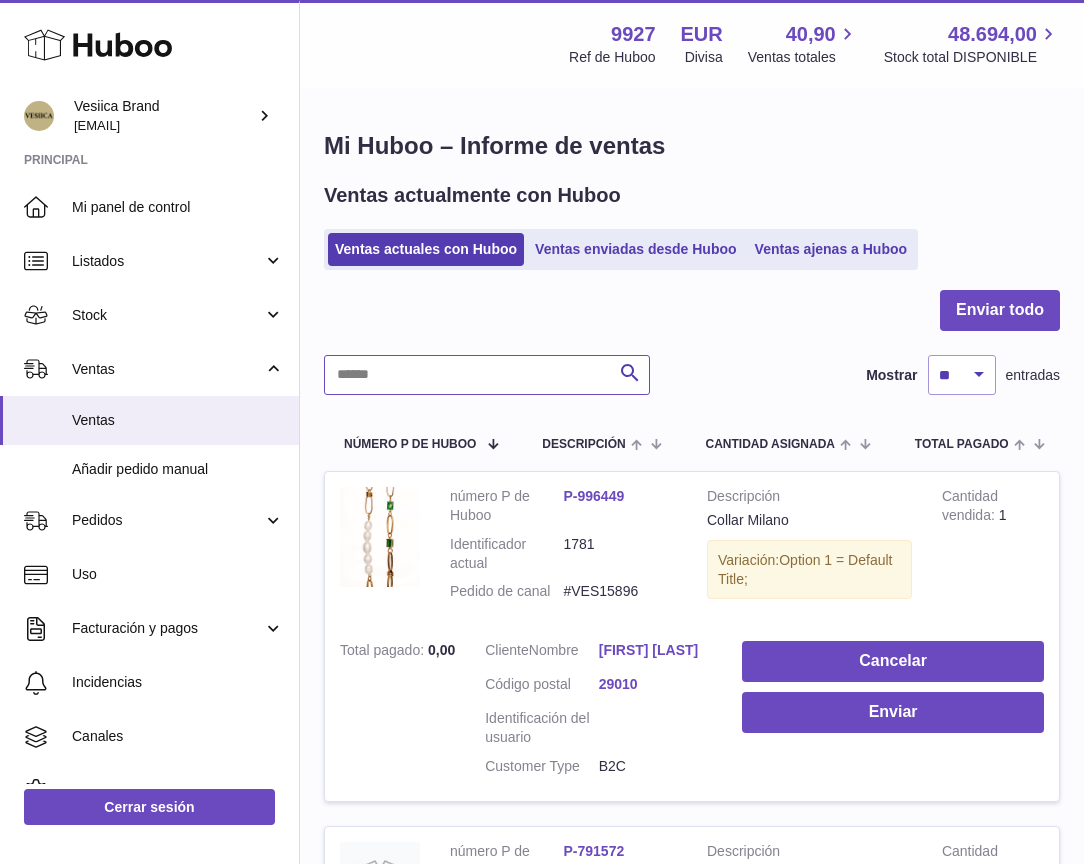 click at bounding box center [487, 375] 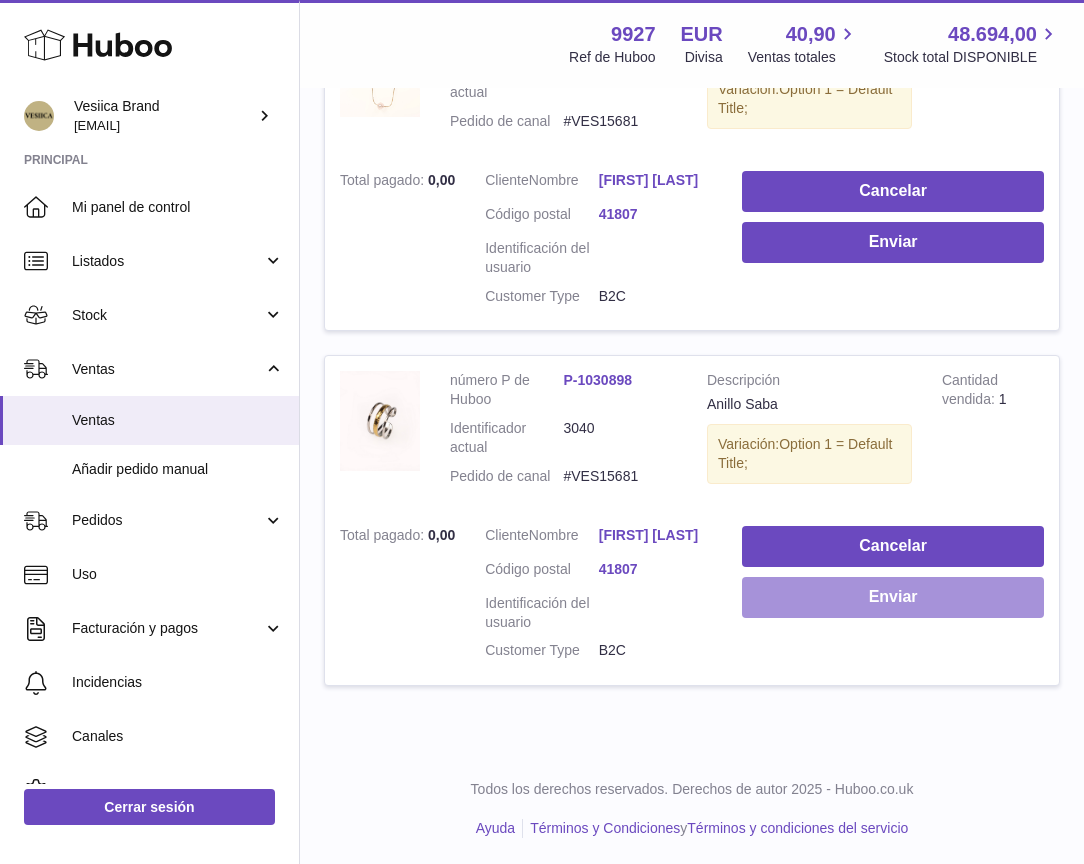 scroll, scrollTop: 1634, scrollLeft: 0, axis: vertical 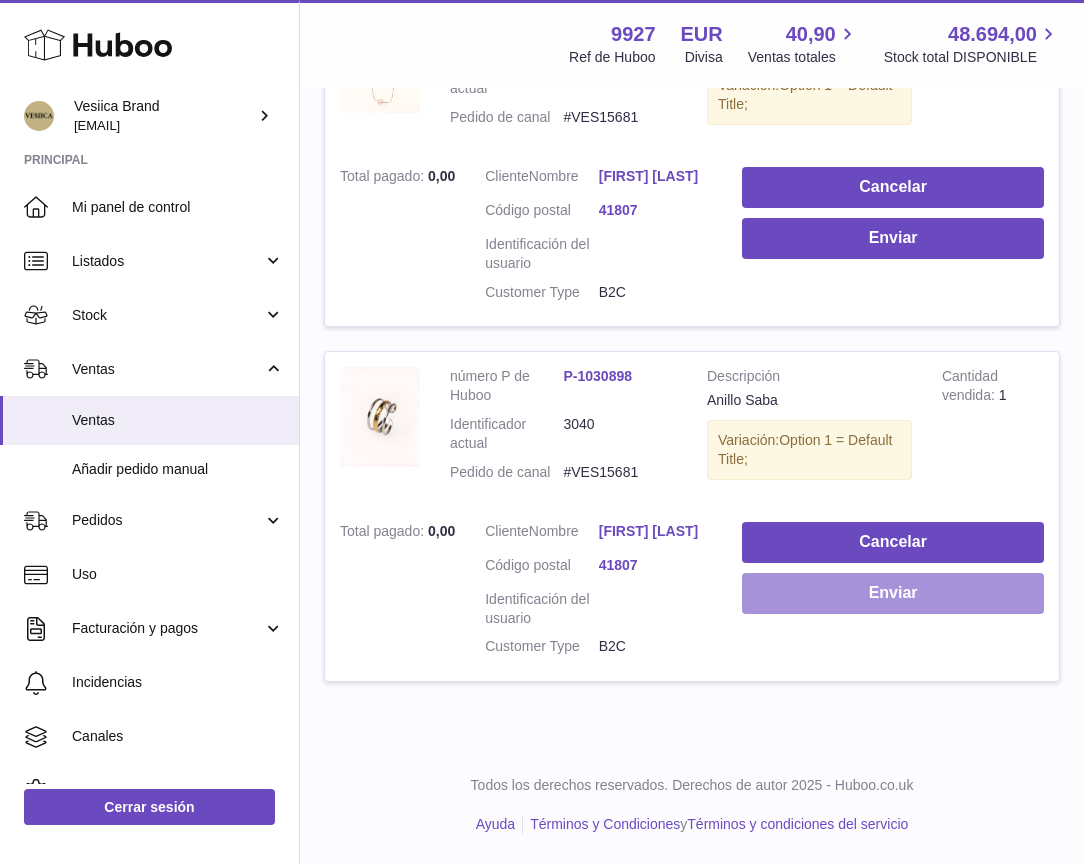 click on "Enviar" at bounding box center [893, 593] 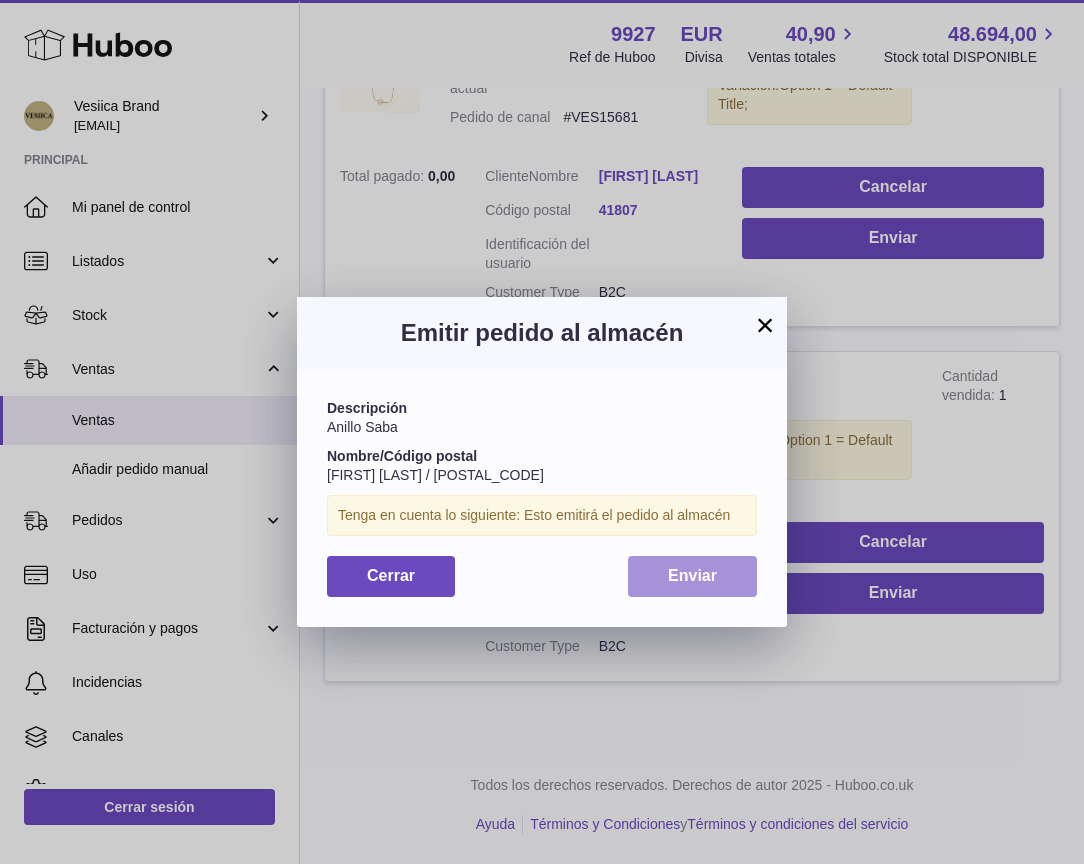 click on "Enviar" at bounding box center (692, 576) 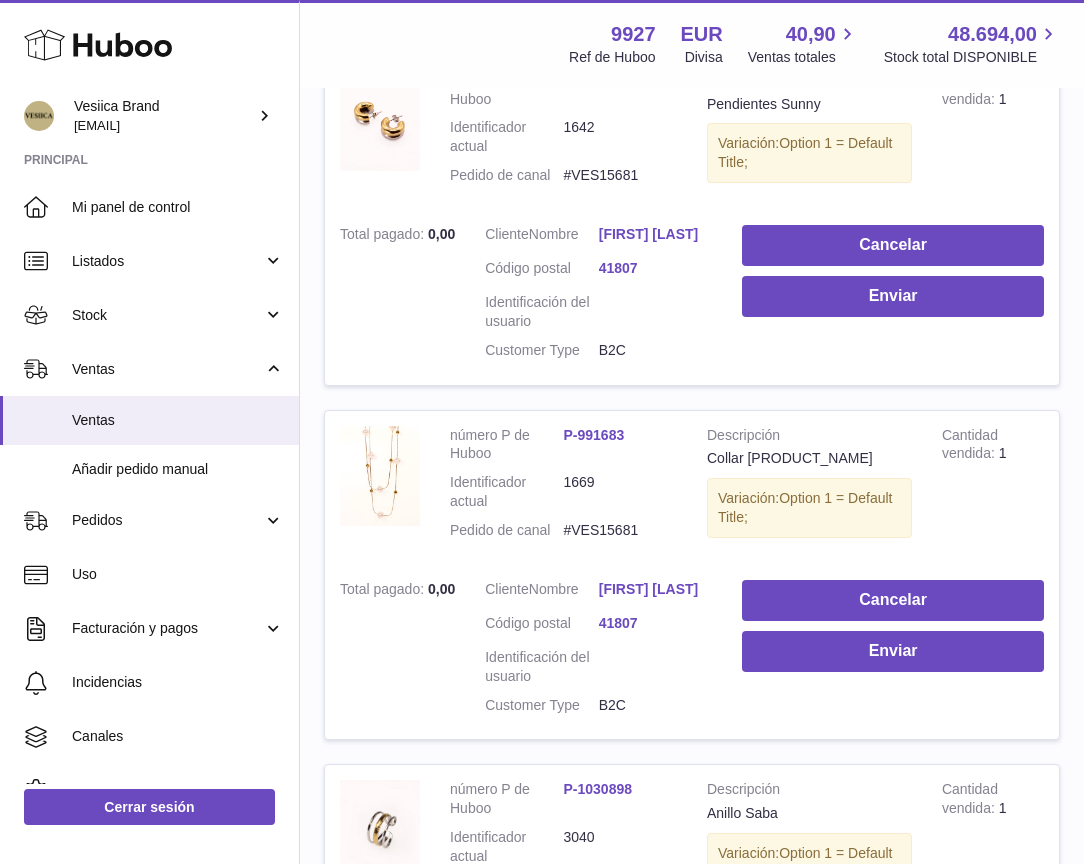 scroll, scrollTop: 1127, scrollLeft: 0, axis: vertical 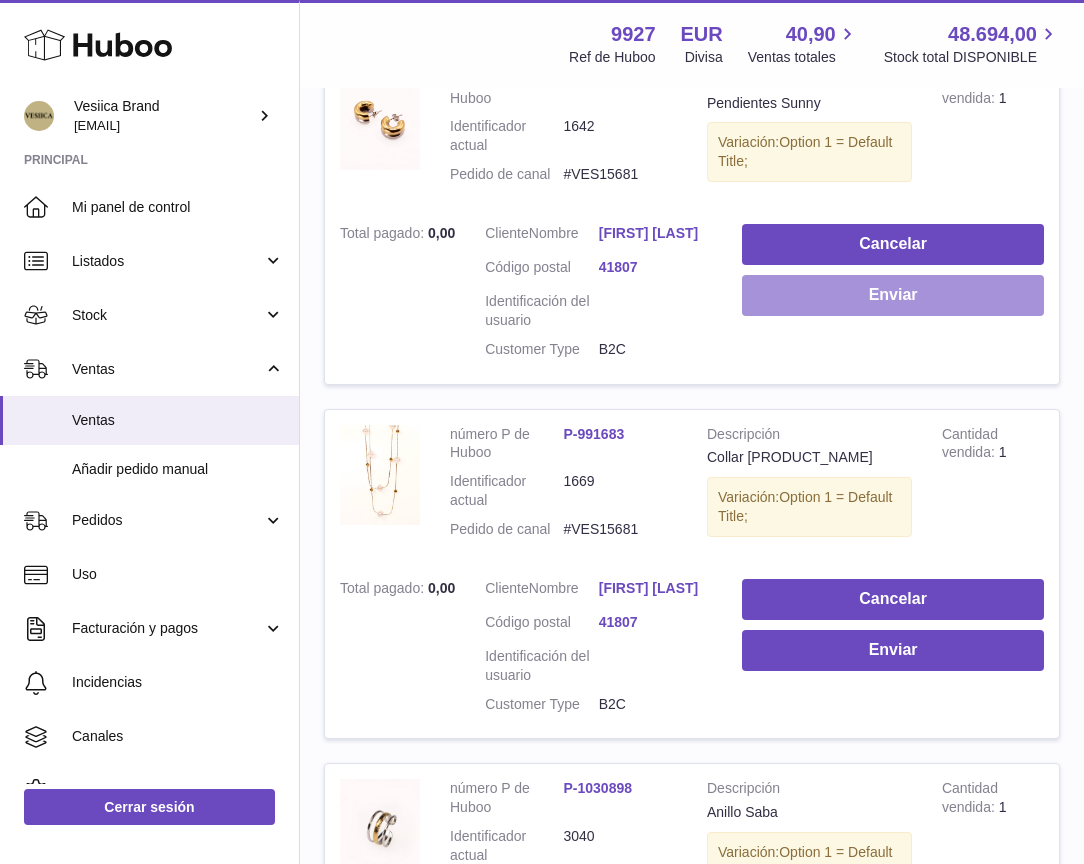 click on "Enviar" at bounding box center (893, 295) 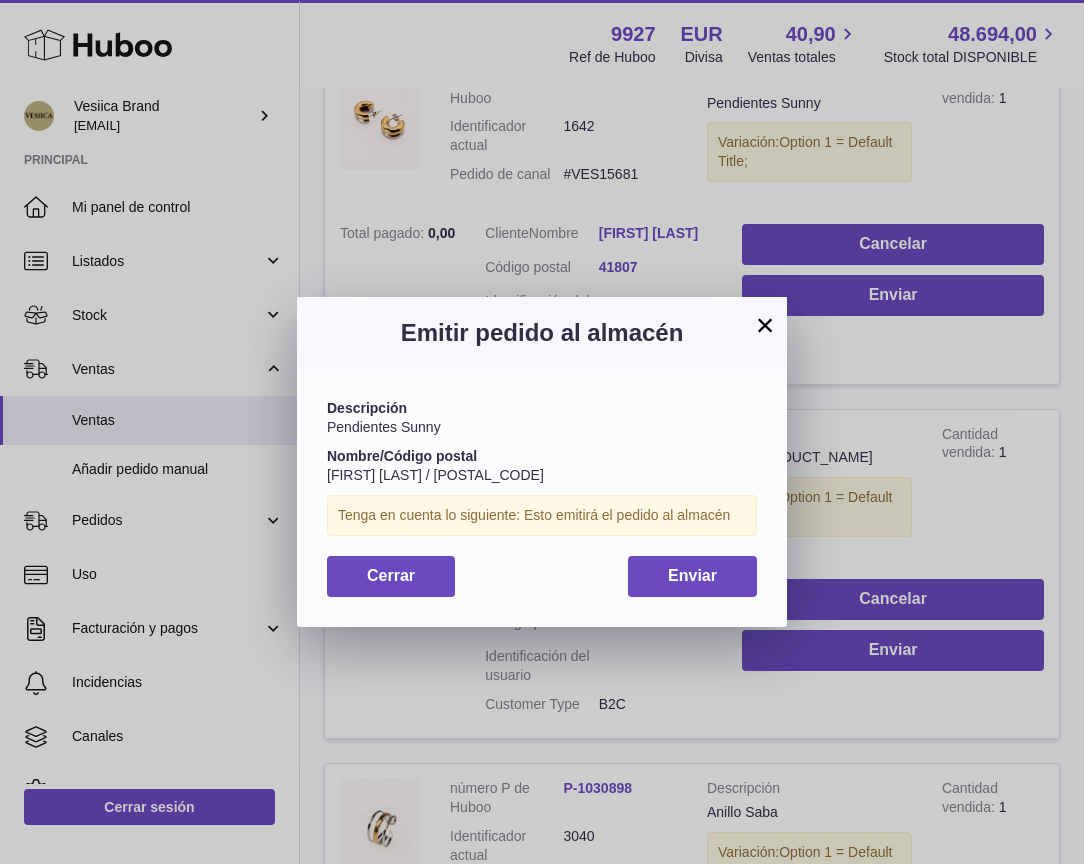 click on "Descripción   Pendientes Sunny   Nombre/Código postal   [FIRST] [LAST] / [POSTAL_CODE]
Tenga en cuenta lo siguiente: Esto emitirá el pedido al almacén
Cerrar   Enviar" at bounding box center (542, 497) 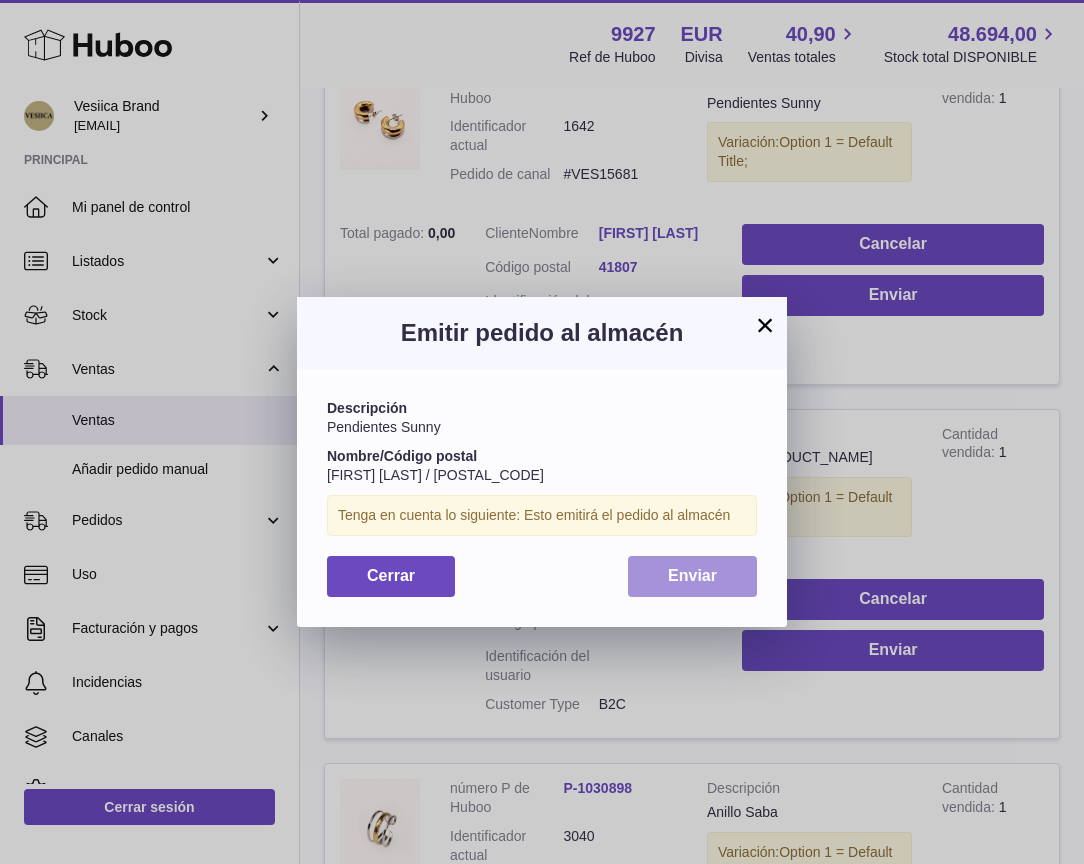 click on "Enviar" at bounding box center (692, 575) 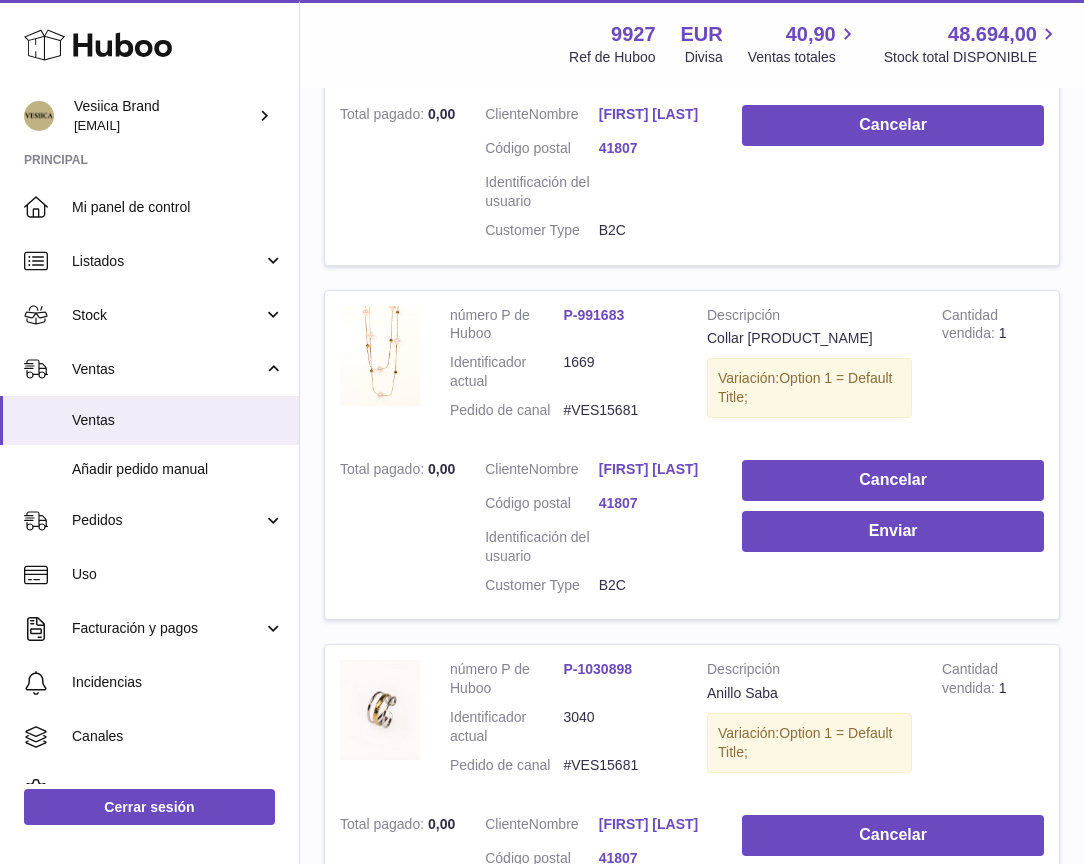scroll, scrollTop: 1248, scrollLeft: 0, axis: vertical 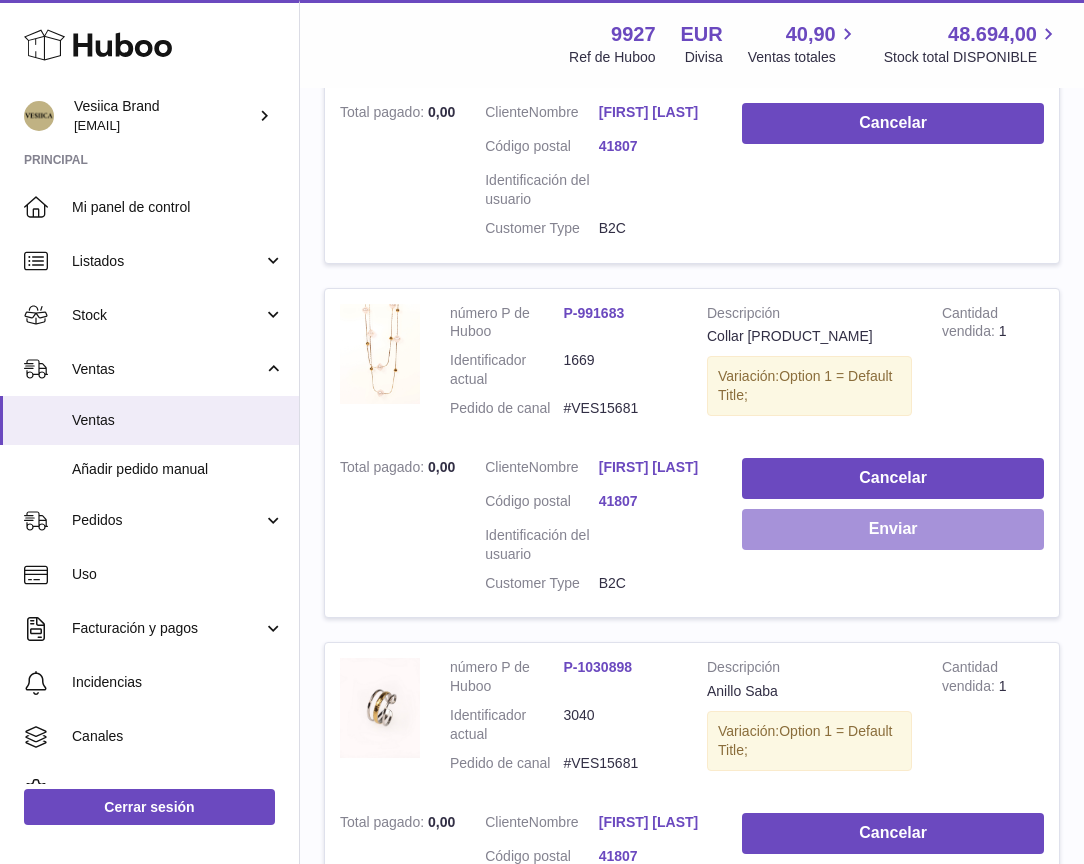 click on "Enviar" at bounding box center (893, 529) 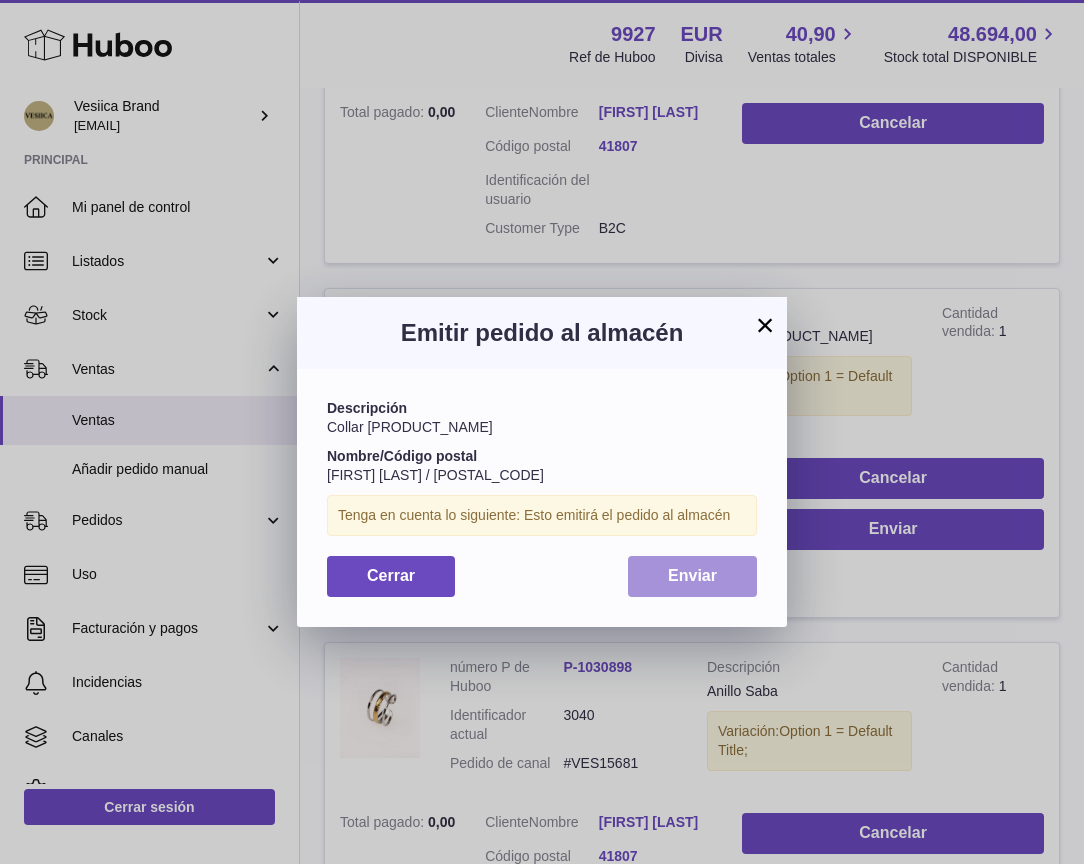 click on "Enviar" at bounding box center (692, 576) 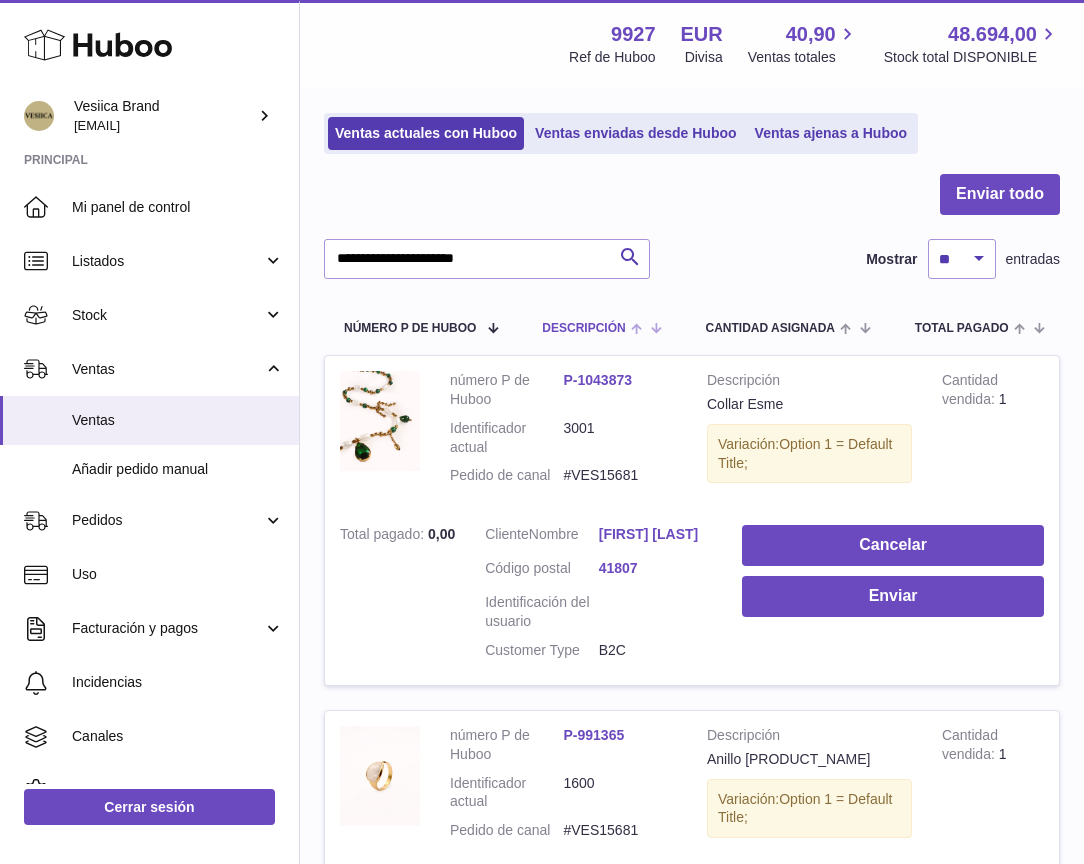 scroll, scrollTop: 0, scrollLeft: 0, axis: both 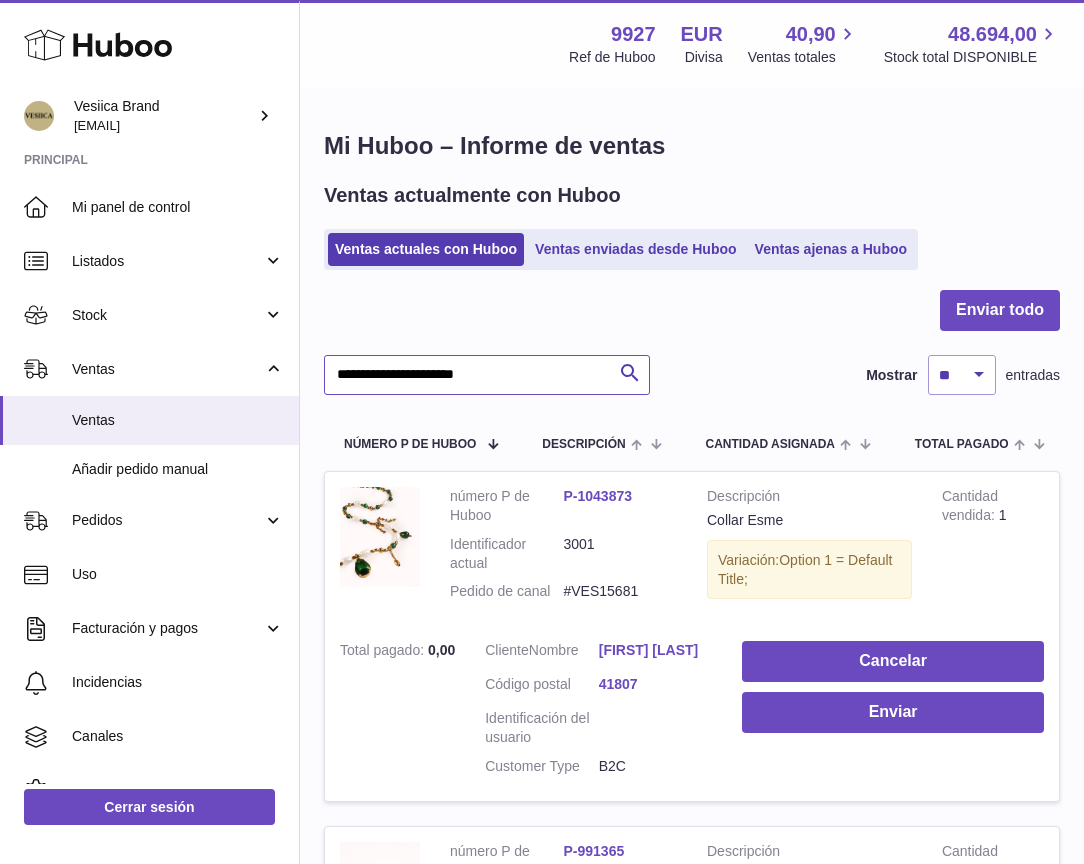 click on "**********" at bounding box center [487, 375] 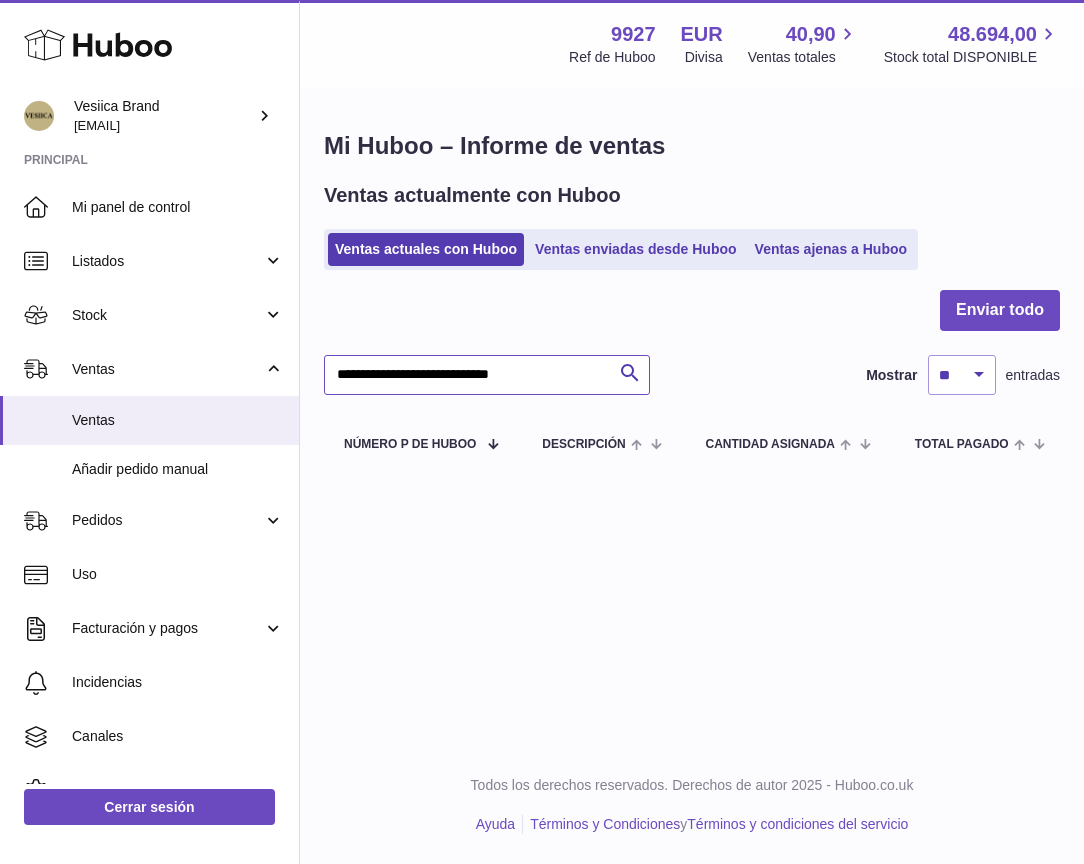 click on "**********" at bounding box center [487, 375] 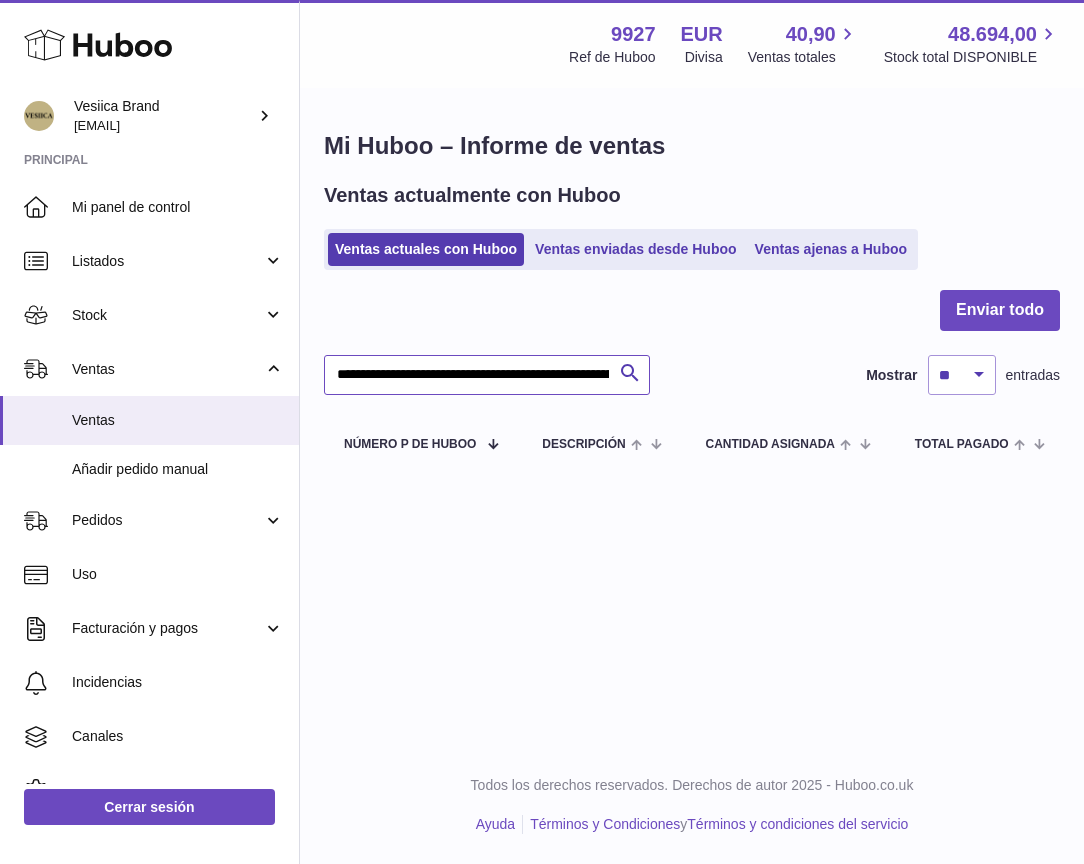 scroll, scrollTop: 0, scrollLeft: 461, axis: horizontal 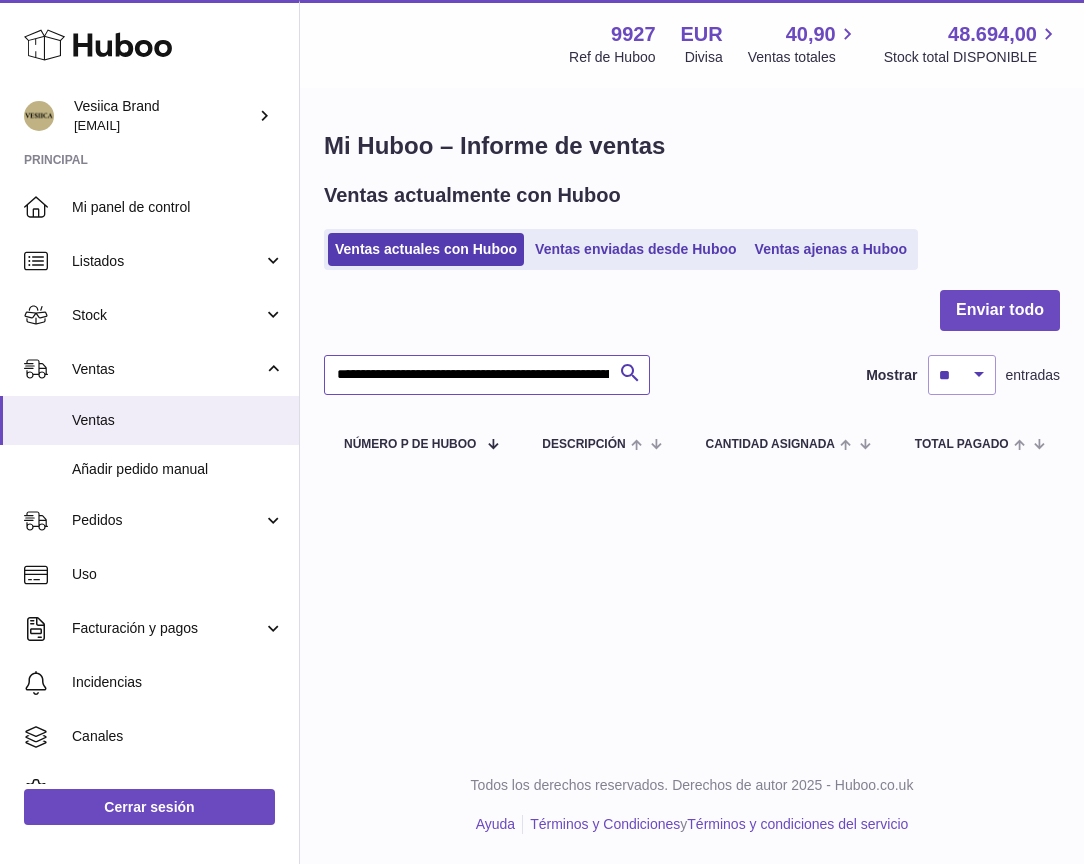 drag, startPoint x: 381, startPoint y: 378, endPoint x: 302, endPoint y: 373, distance: 79.15807 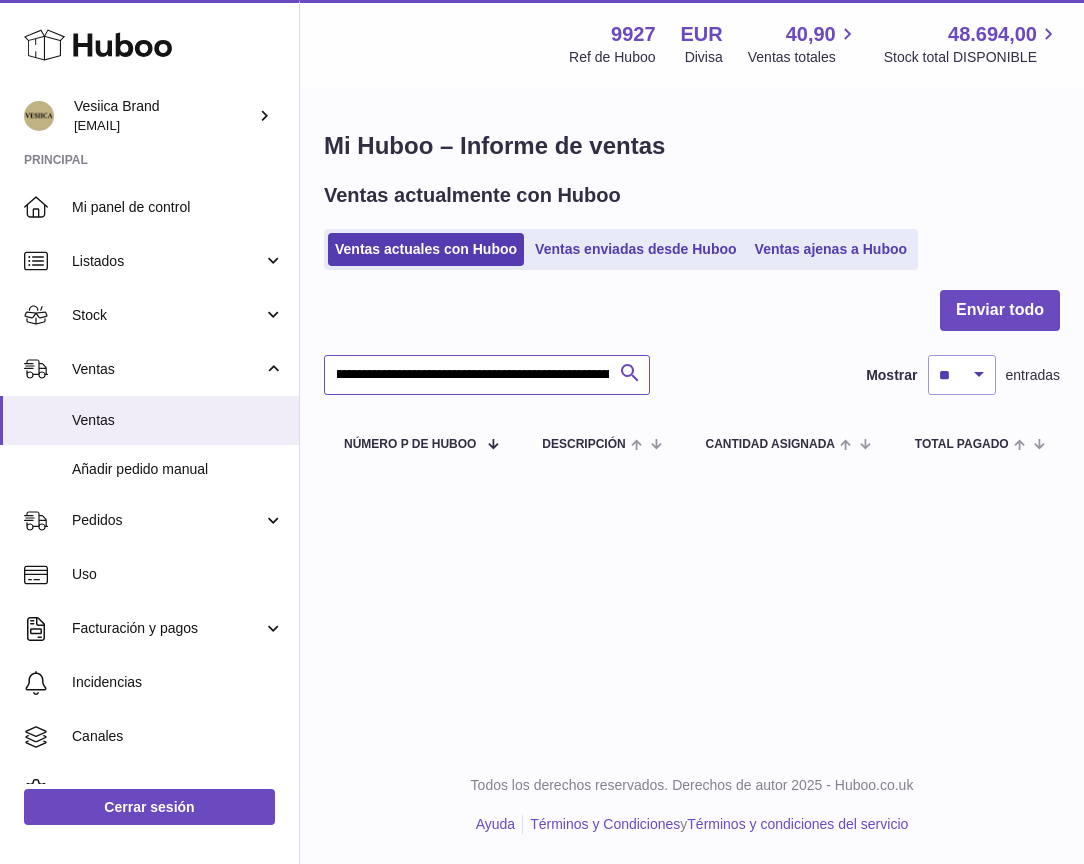 scroll, scrollTop: 0, scrollLeft: 456, axis: horizontal 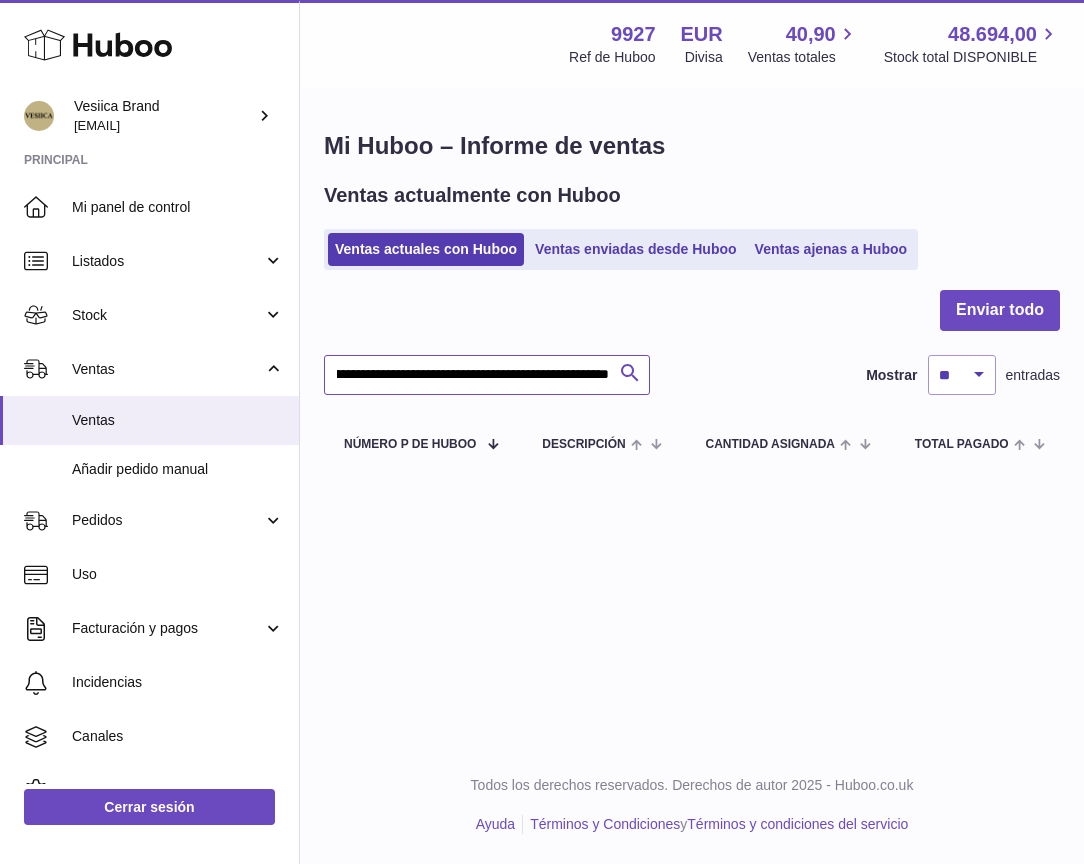 drag, startPoint x: 480, startPoint y: 379, endPoint x: 635, endPoint y: 392, distance: 155.5442 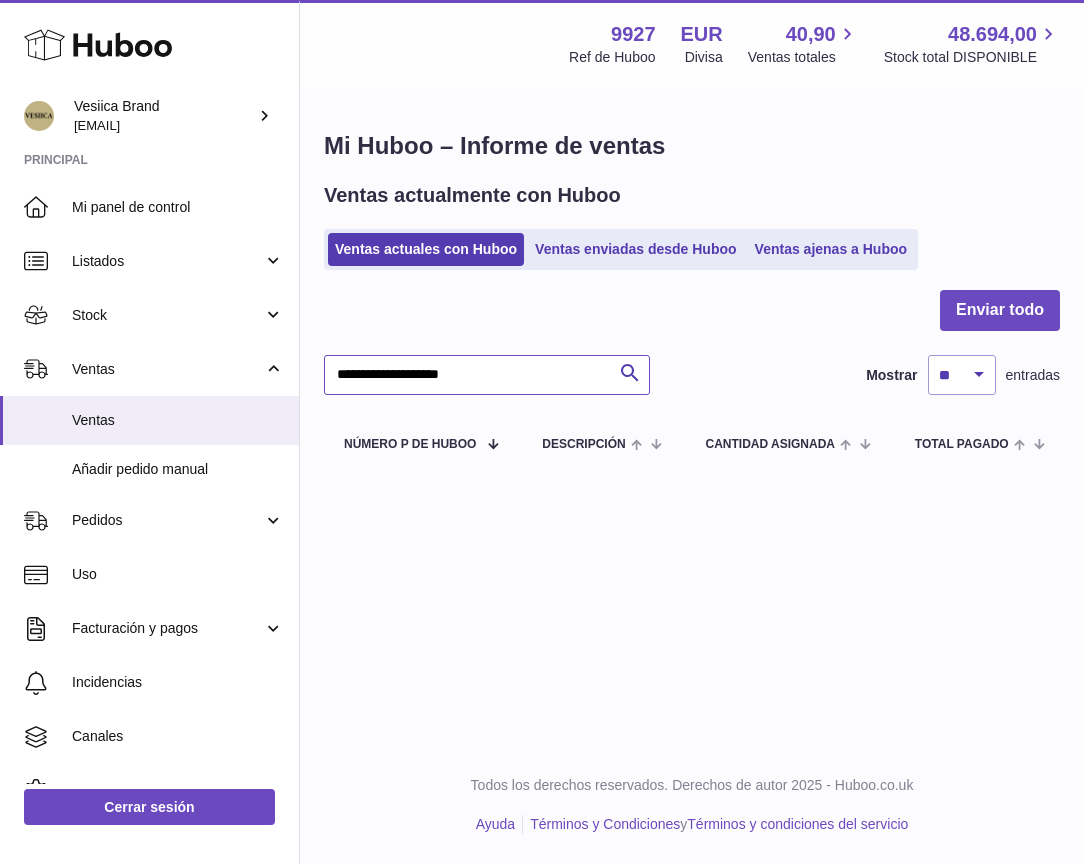 scroll, scrollTop: 0, scrollLeft: 0, axis: both 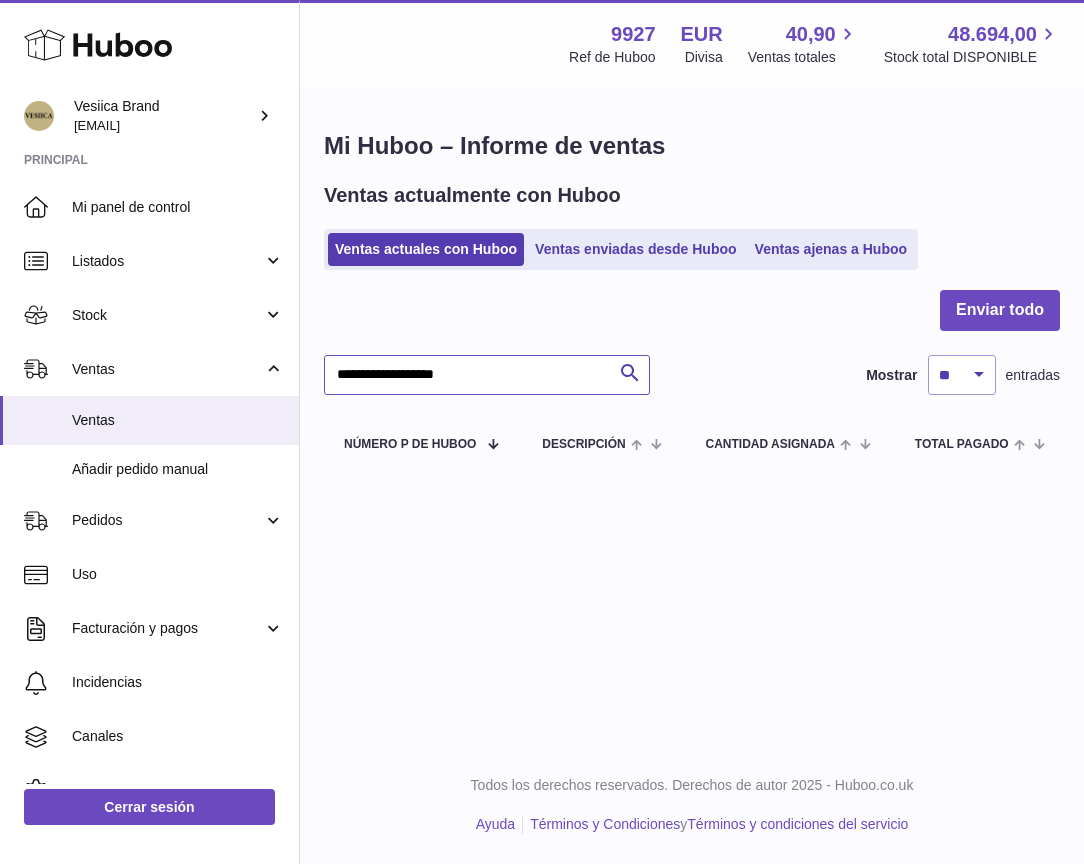 click on "**********" at bounding box center [487, 375] 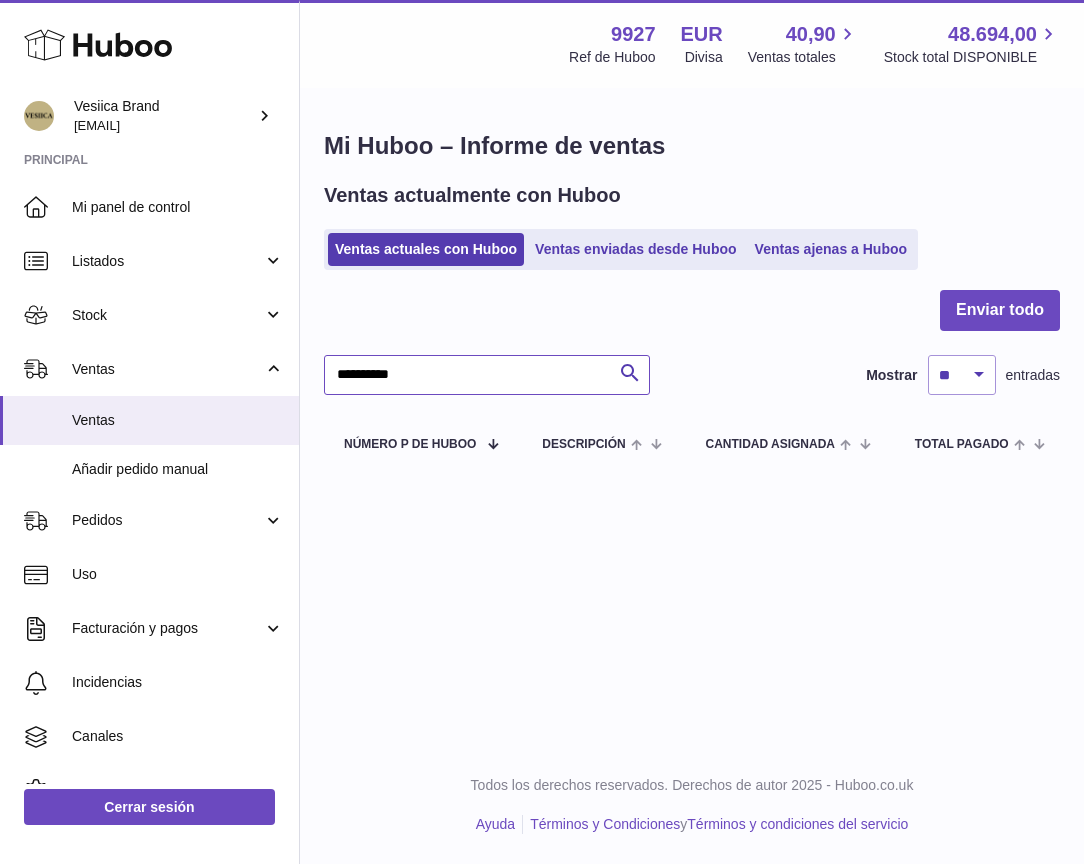 click on "**********" at bounding box center (487, 375) 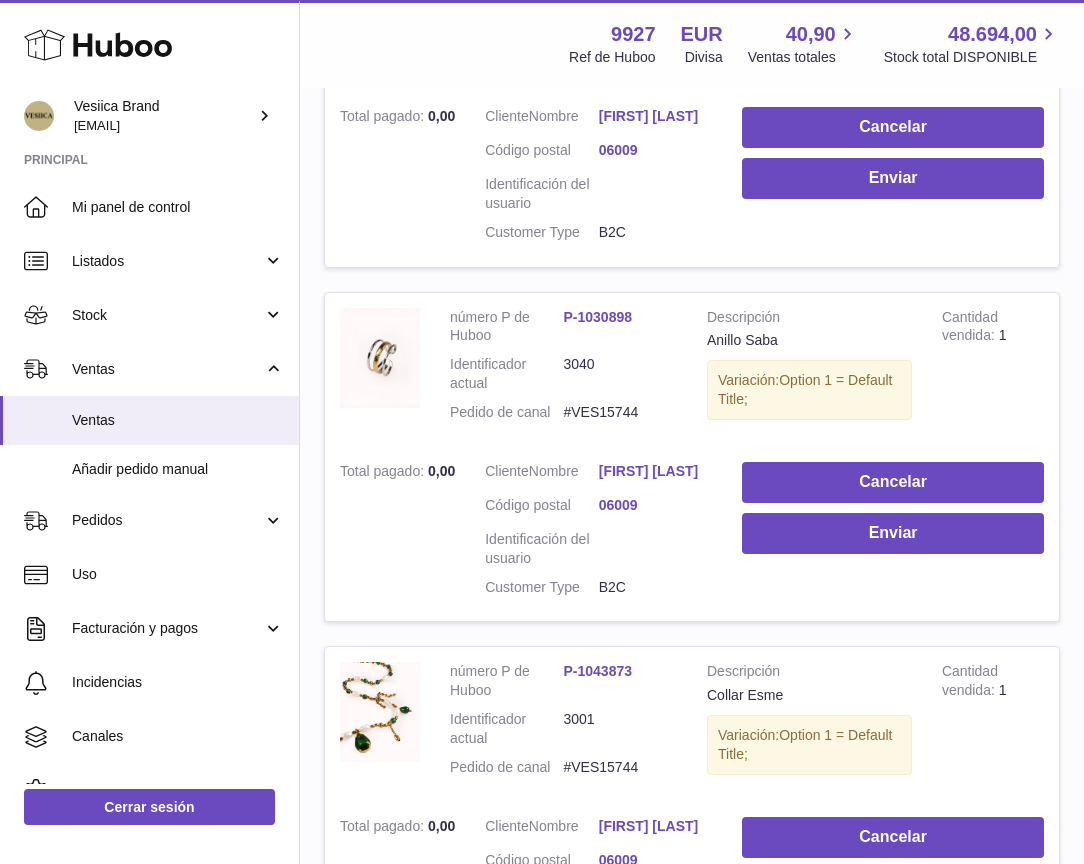 scroll, scrollTop: 1540, scrollLeft: 0, axis: vertical 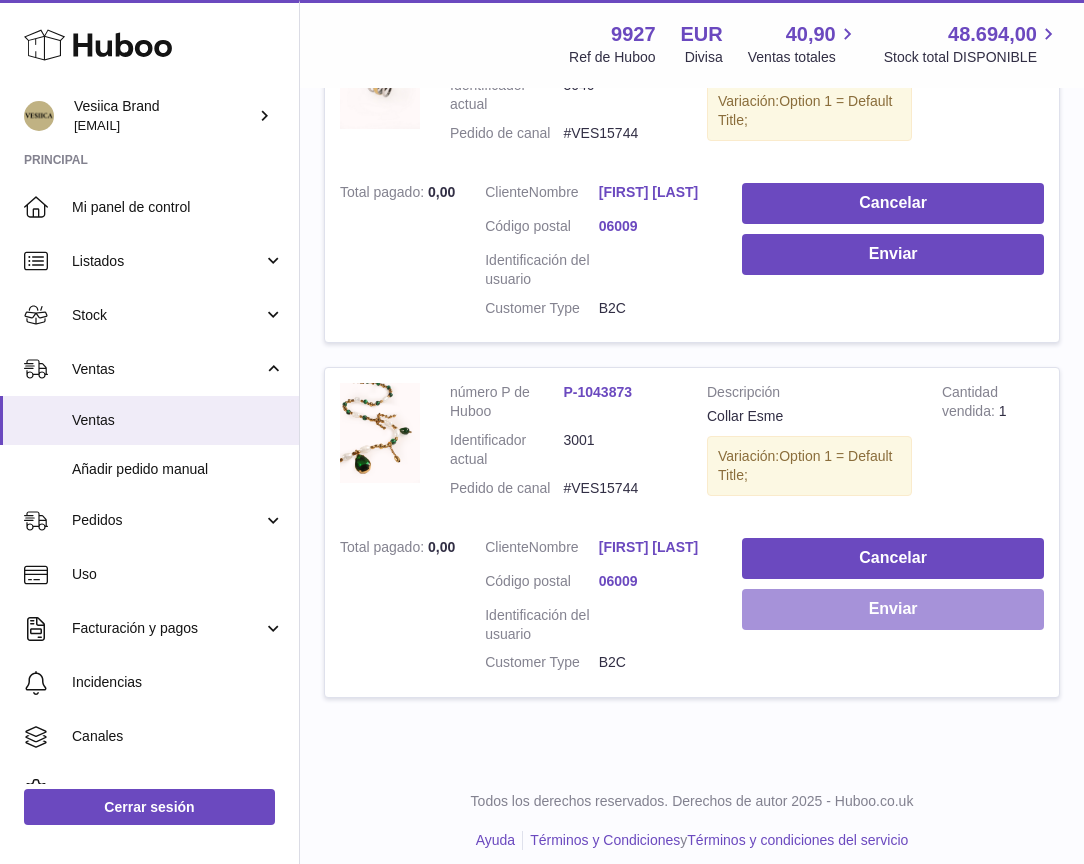 click on "Enviar" at bounding box center [893, 609] 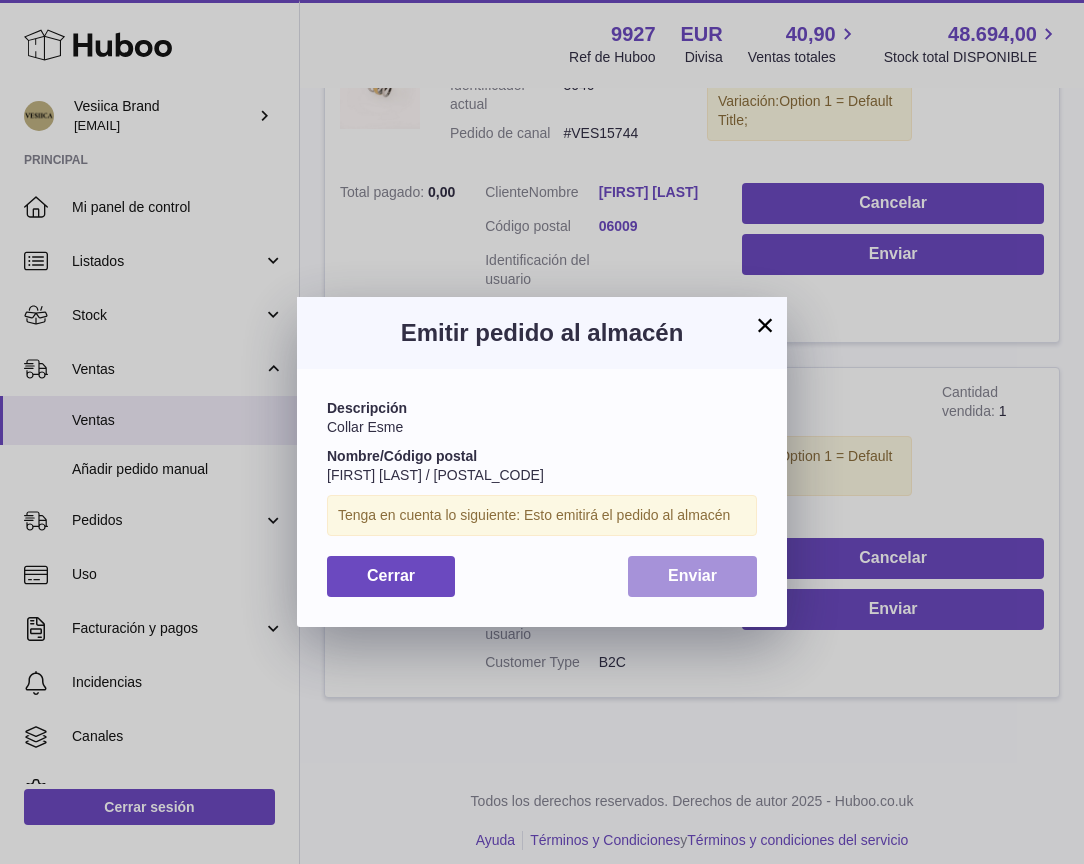 click on "Enviar" at bounding box center (692, 576) 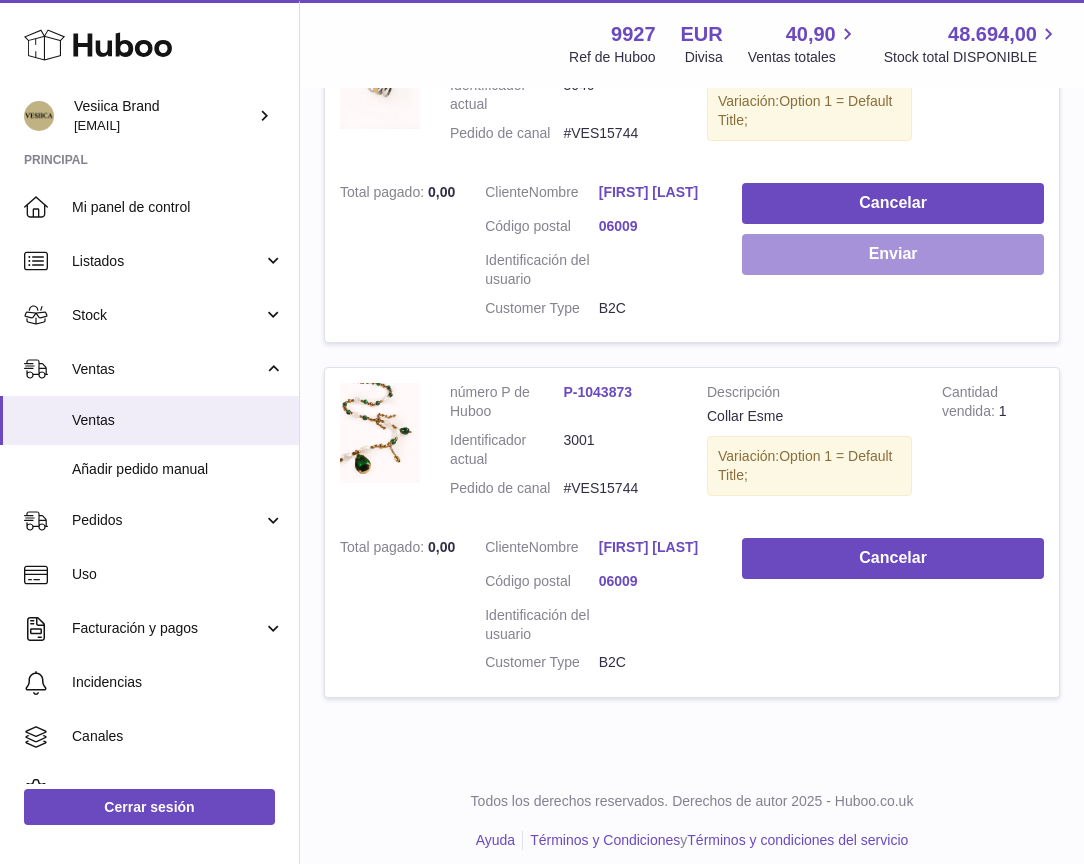 click on "Enviar" at bounding box center (893, 254) 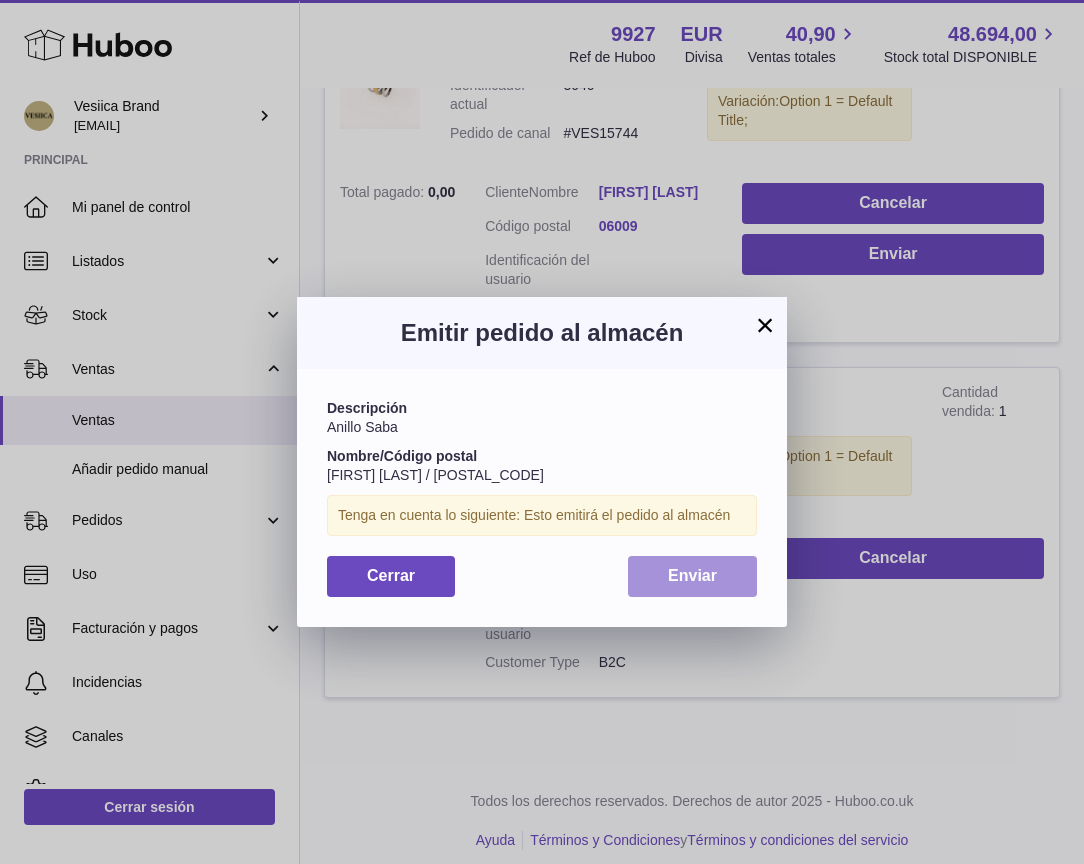 click on "Enviar" at bounding box center (692, 576) 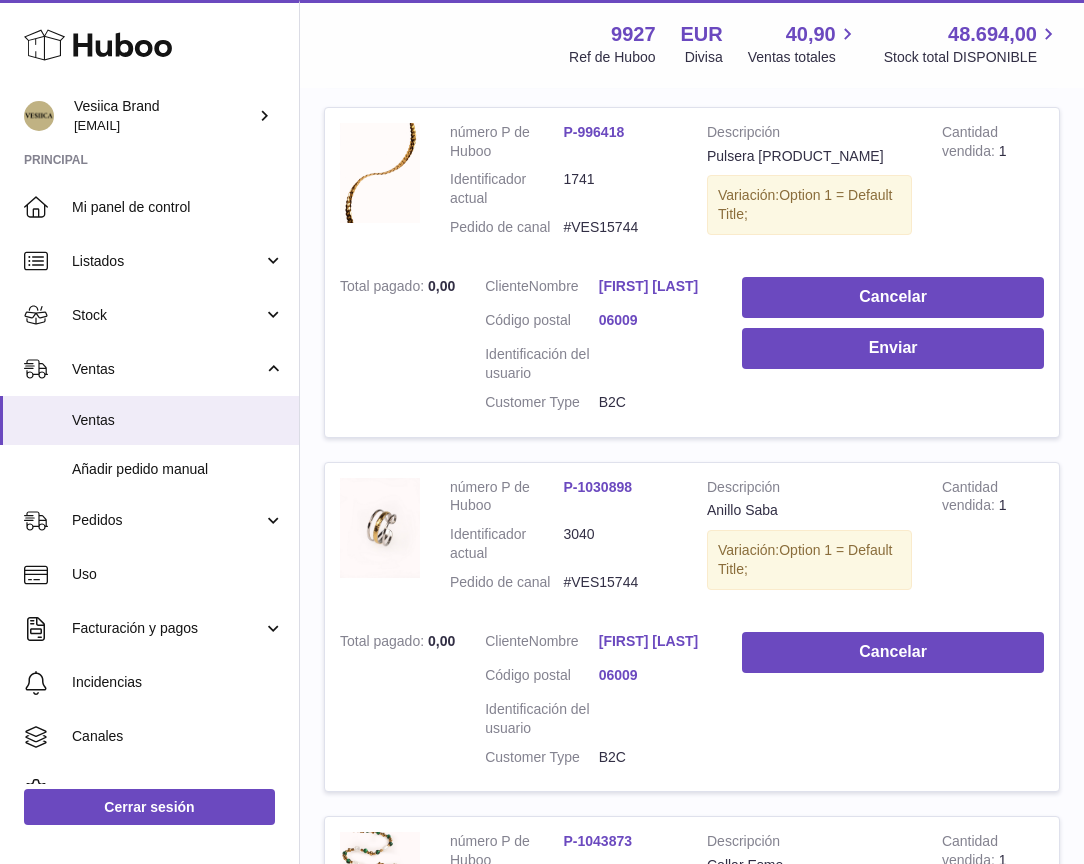 scroll, scrollTop: 1087, scrollLeft: 0, axis: vertical 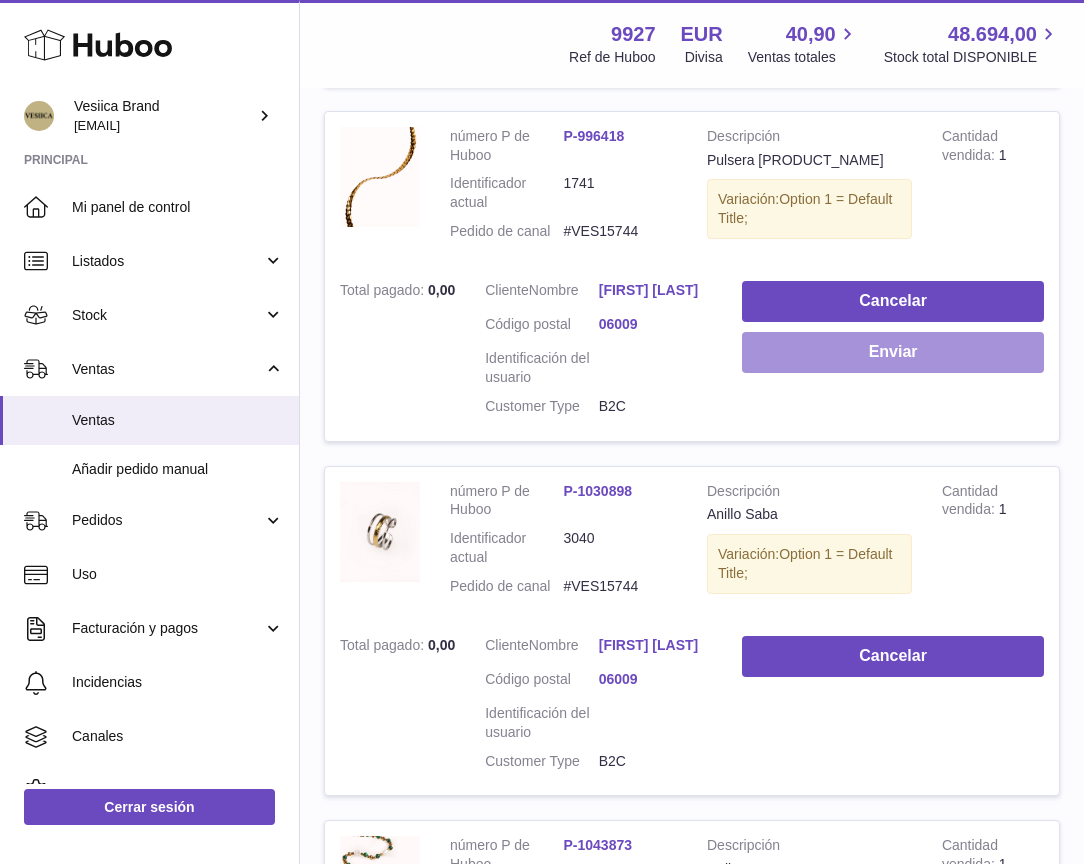 click on "Enviar" at bounding box center [893, 352] 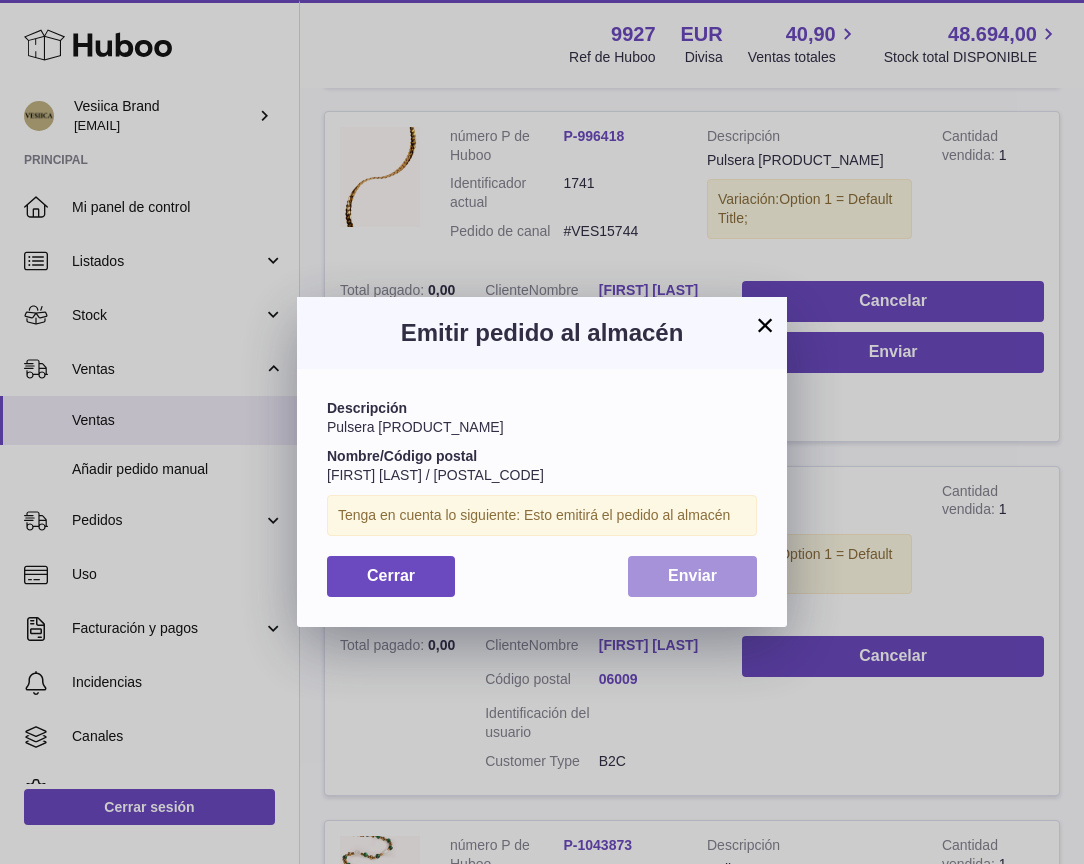 click on "Enviar" at bounding box center (692, 576) 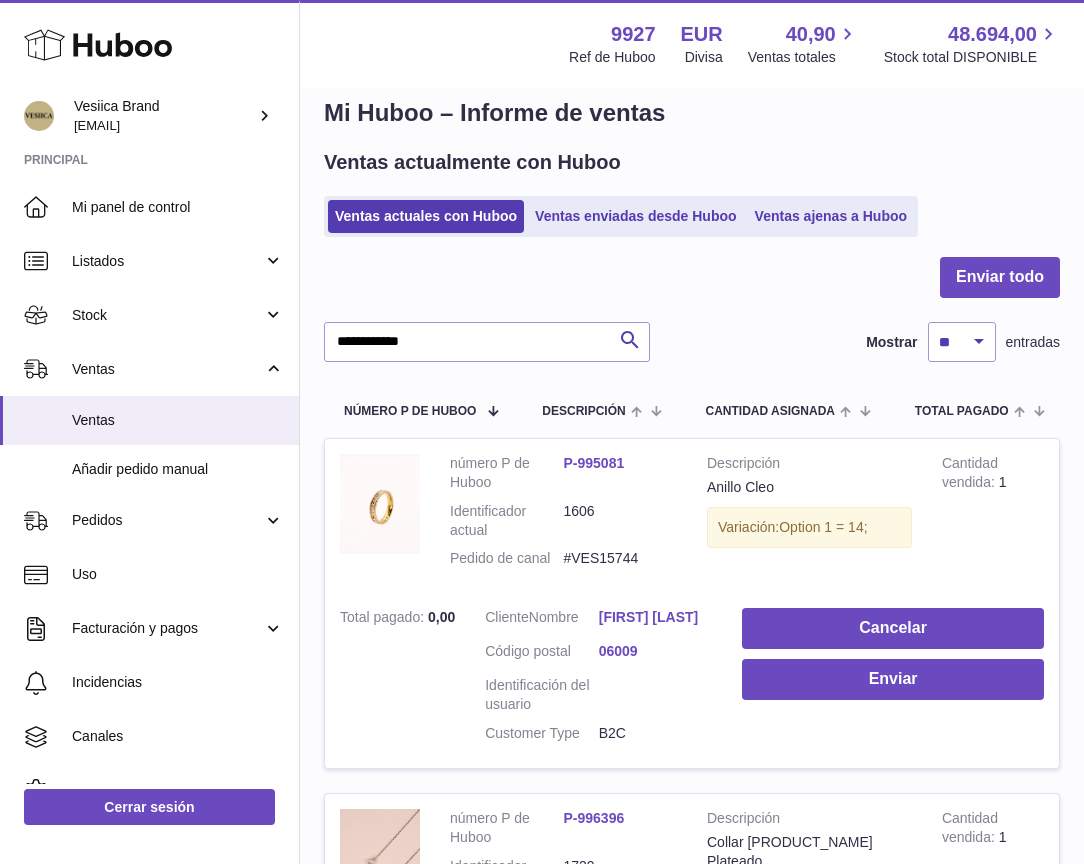 scroll, scrollTop: 0, scrollLeft: 0, axis: both 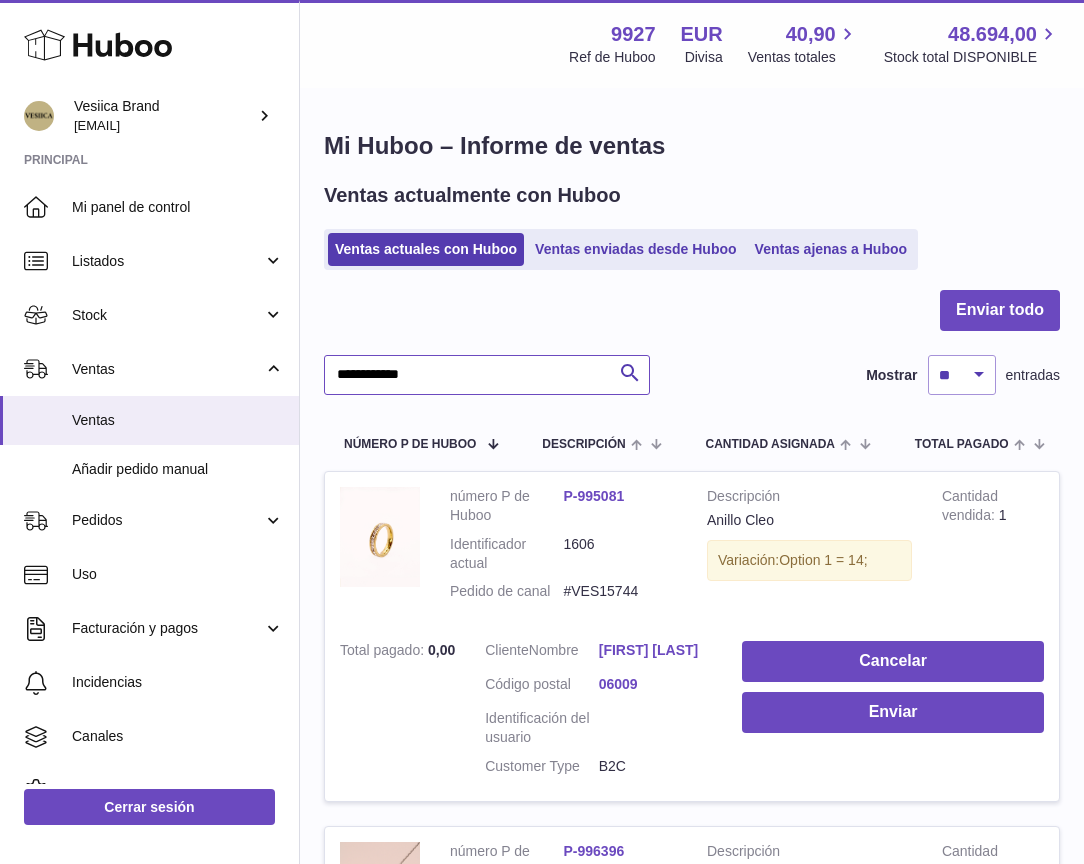 click on "**********" at bounding box center [487, 375] 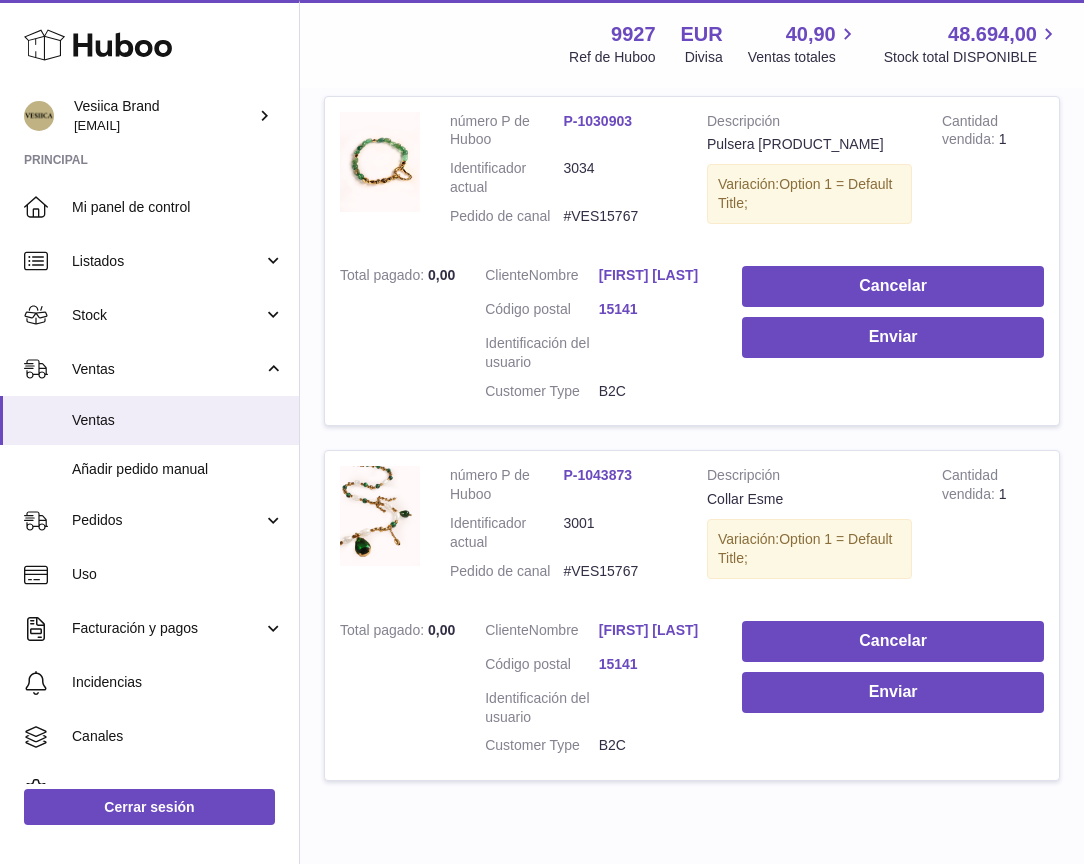 scroll, scrollTop: 1539, scrollLeft: 0, axis: vertical 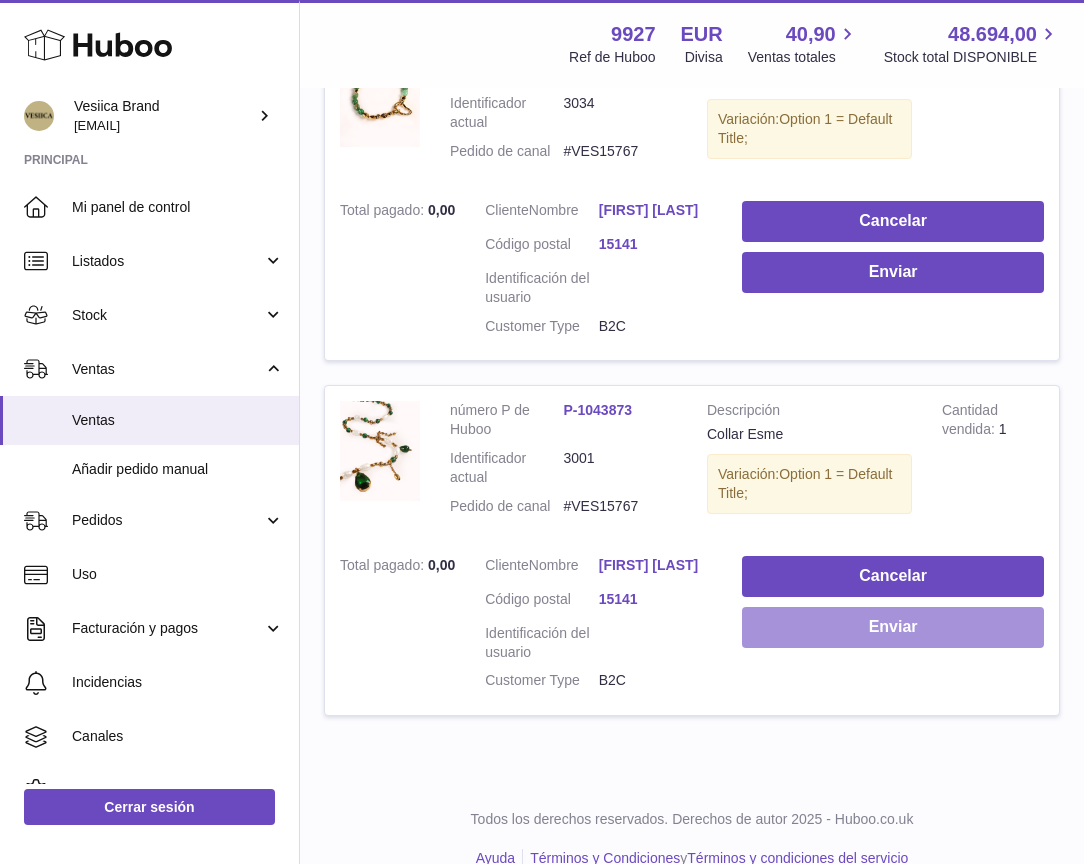 click on "Enviar" at bounding box center [893, 627] 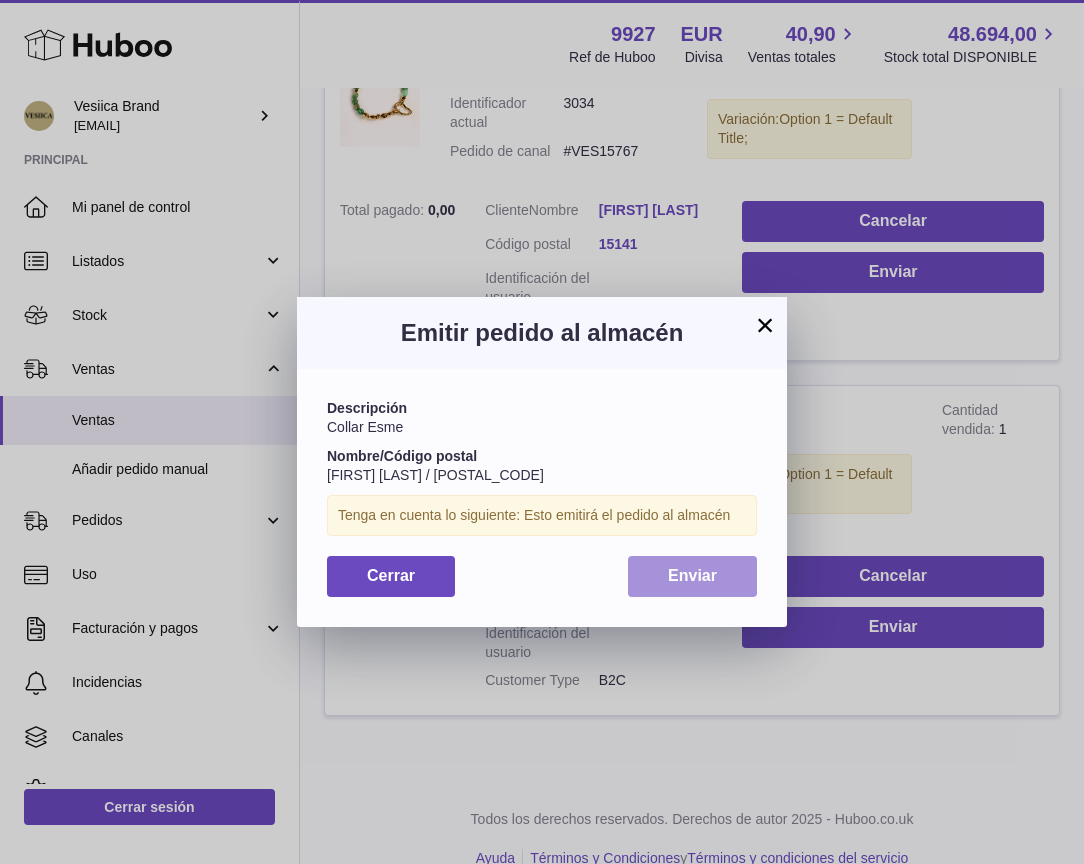 click on "Enviar" at bounding box center (692, 576) 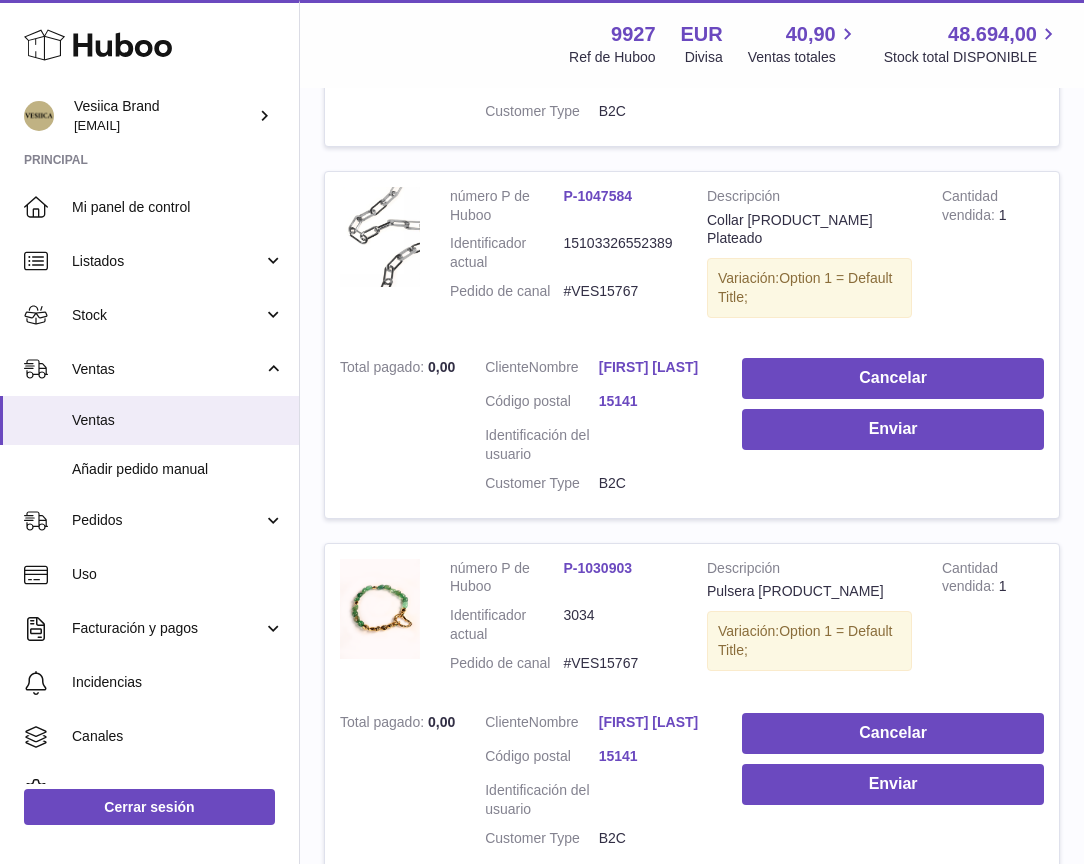 scroll, scrollTop: 977, scrollLeft: 0, axis: vertical 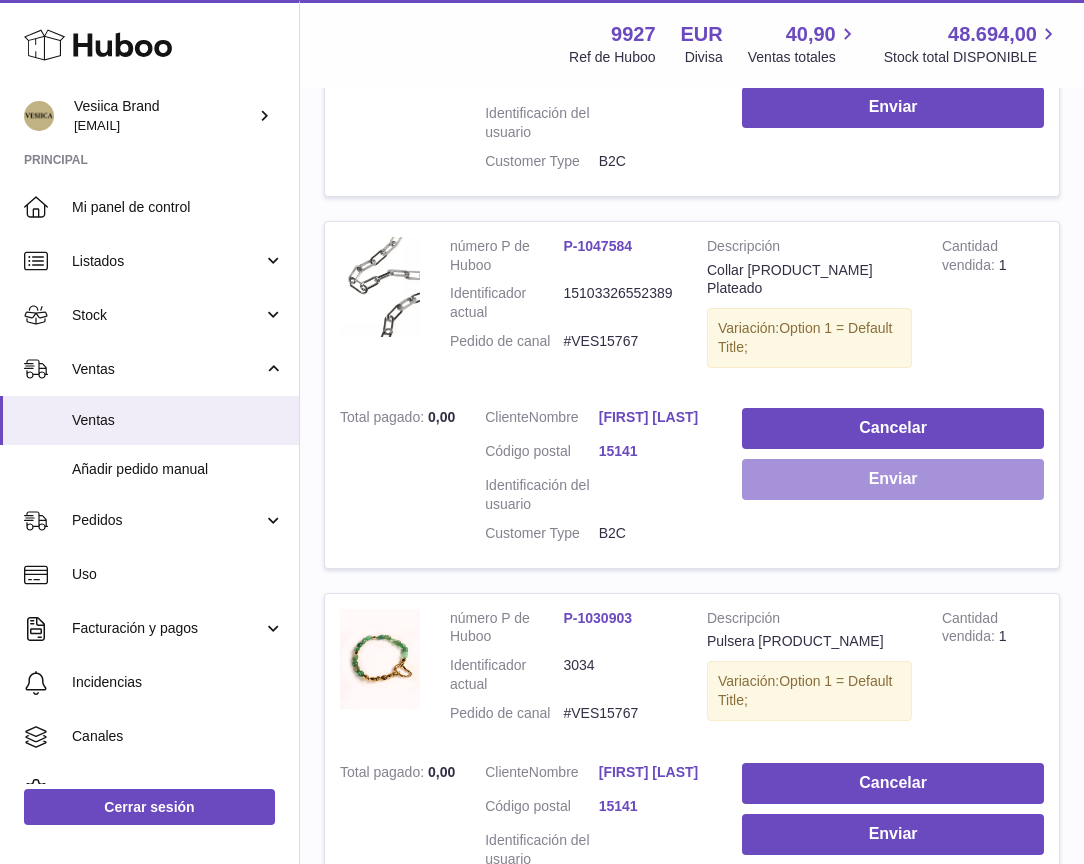 click on "Enviar" at bounding box center [893, 479] 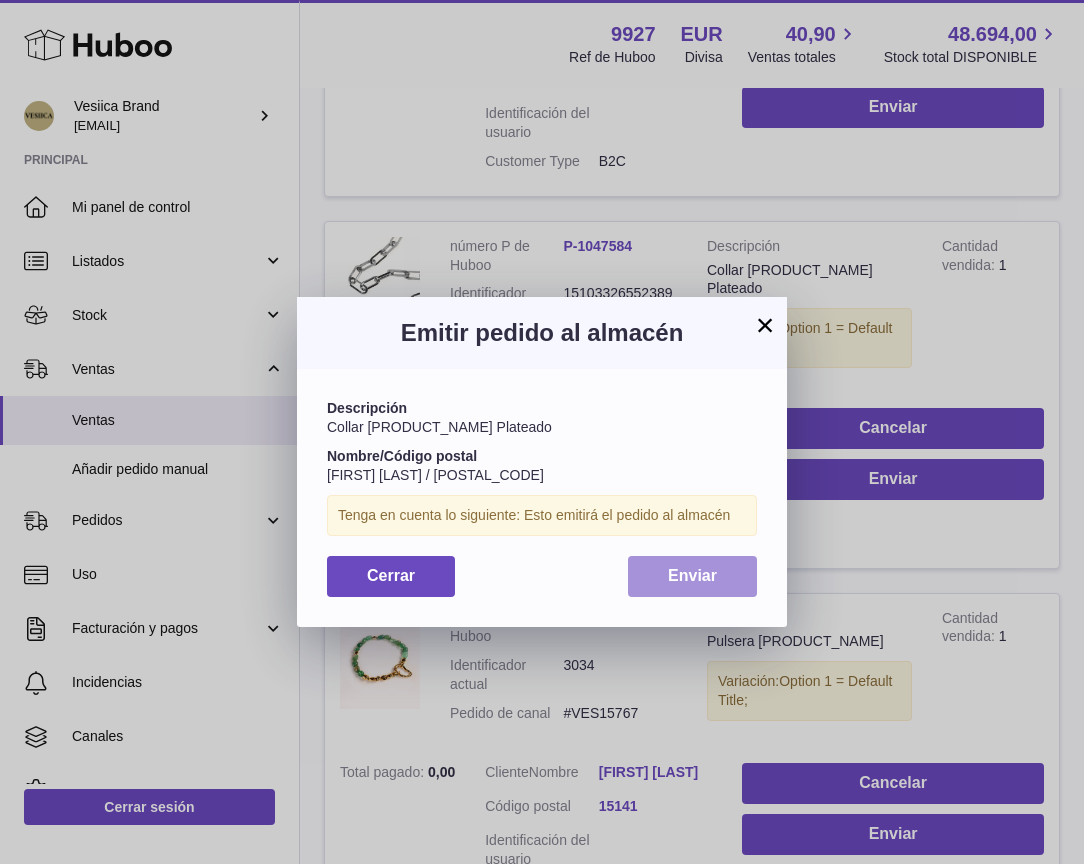 click on "Enviar" at bounding box center (692, 575) 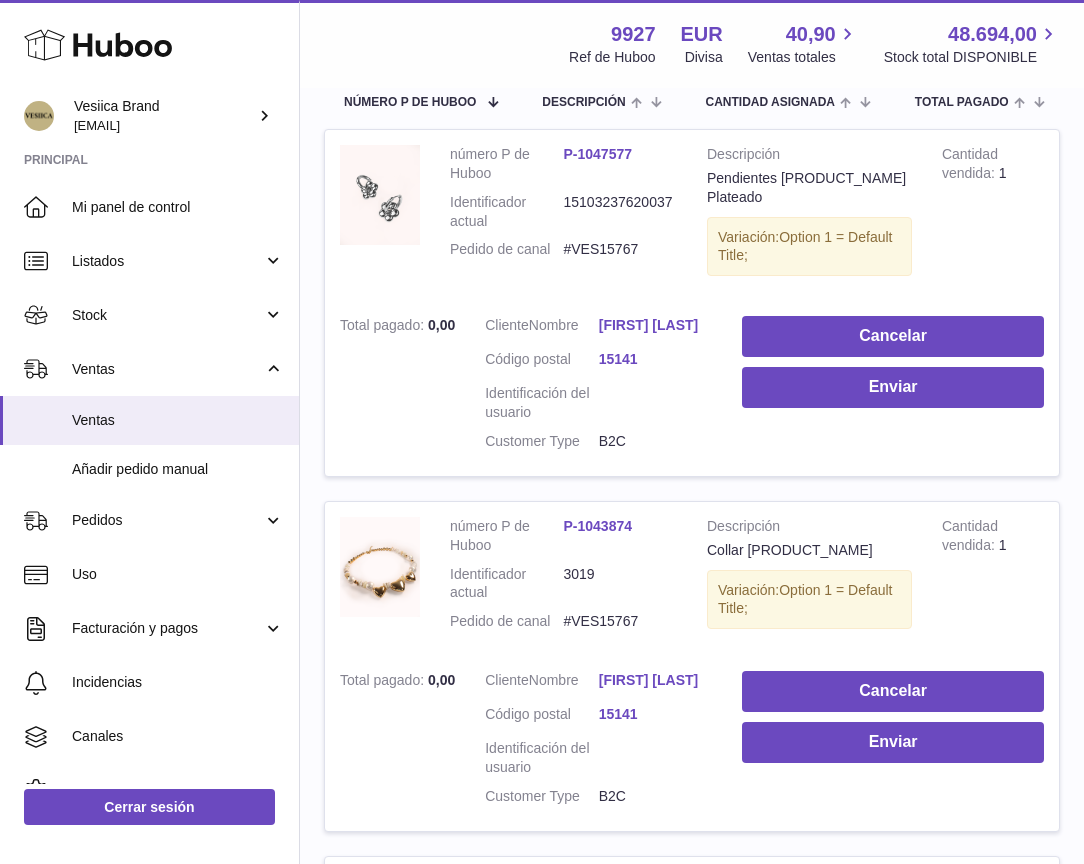 scroll, scrollTop: 319, scrollLeft: 0, axis: vertical 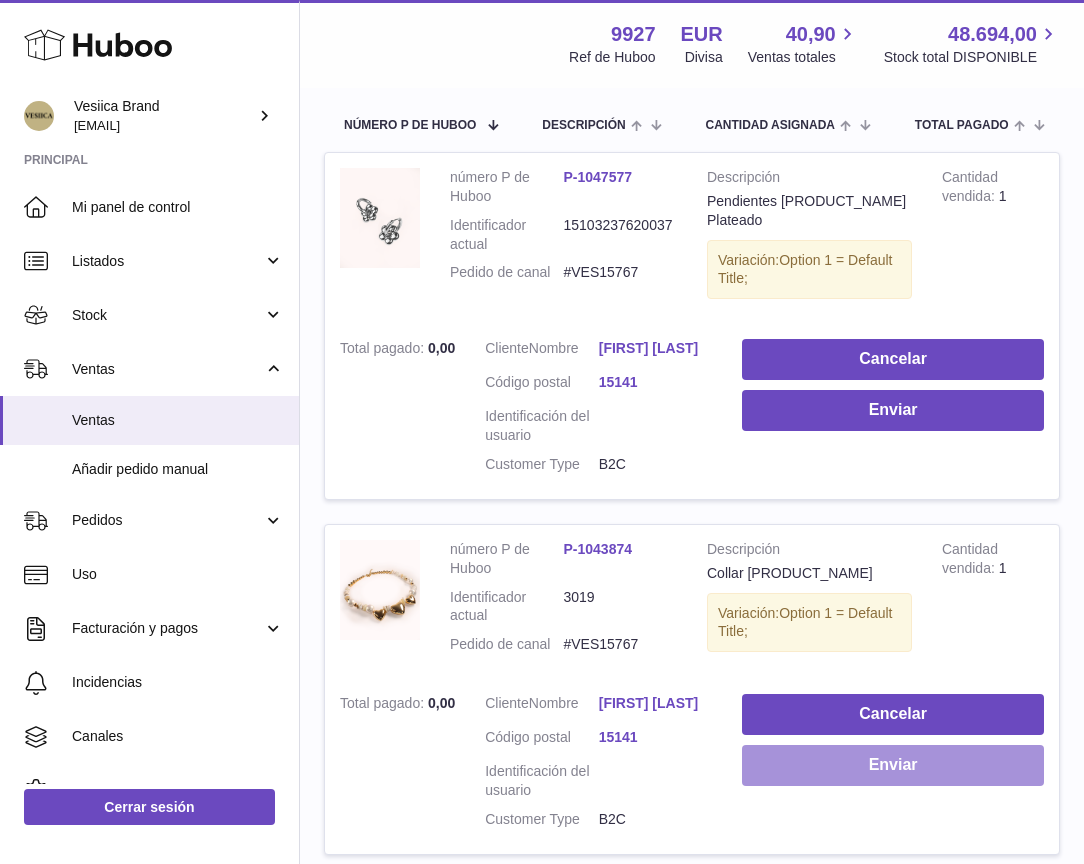 click on "Enviar" at bounding box center (893, 765) 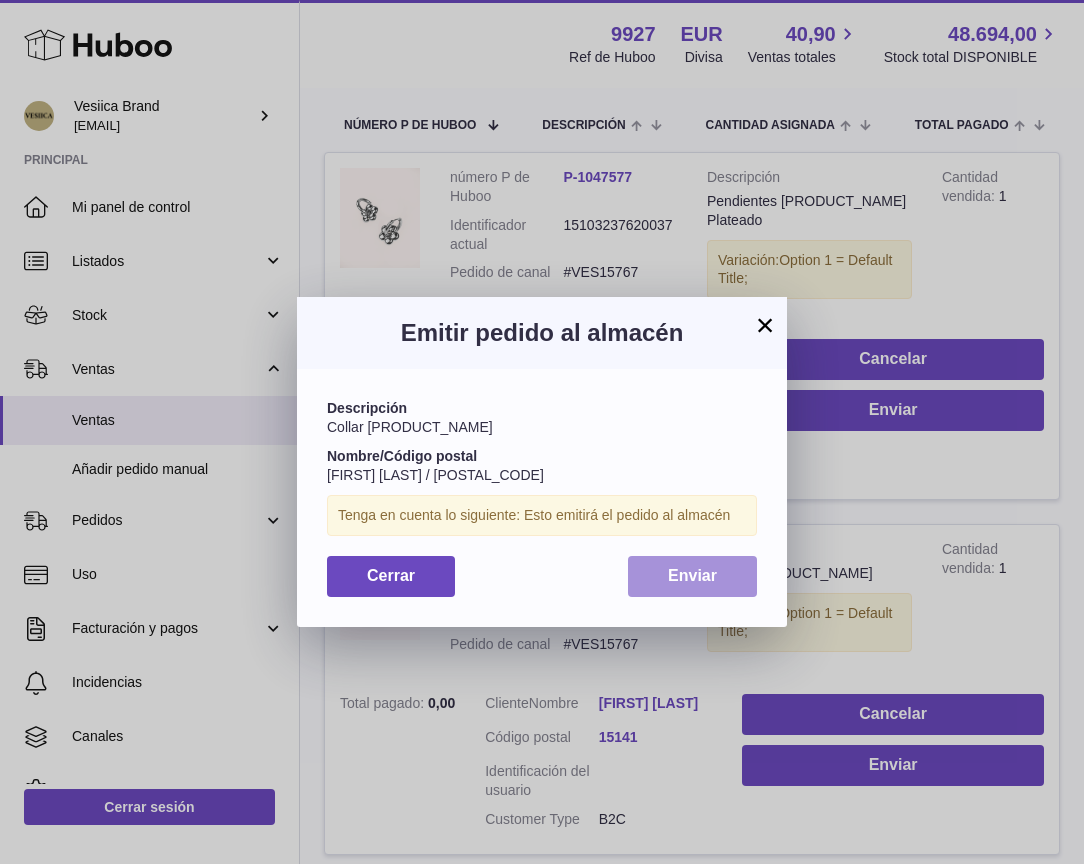 click on "Enviar" at bounding box center (692, 575) 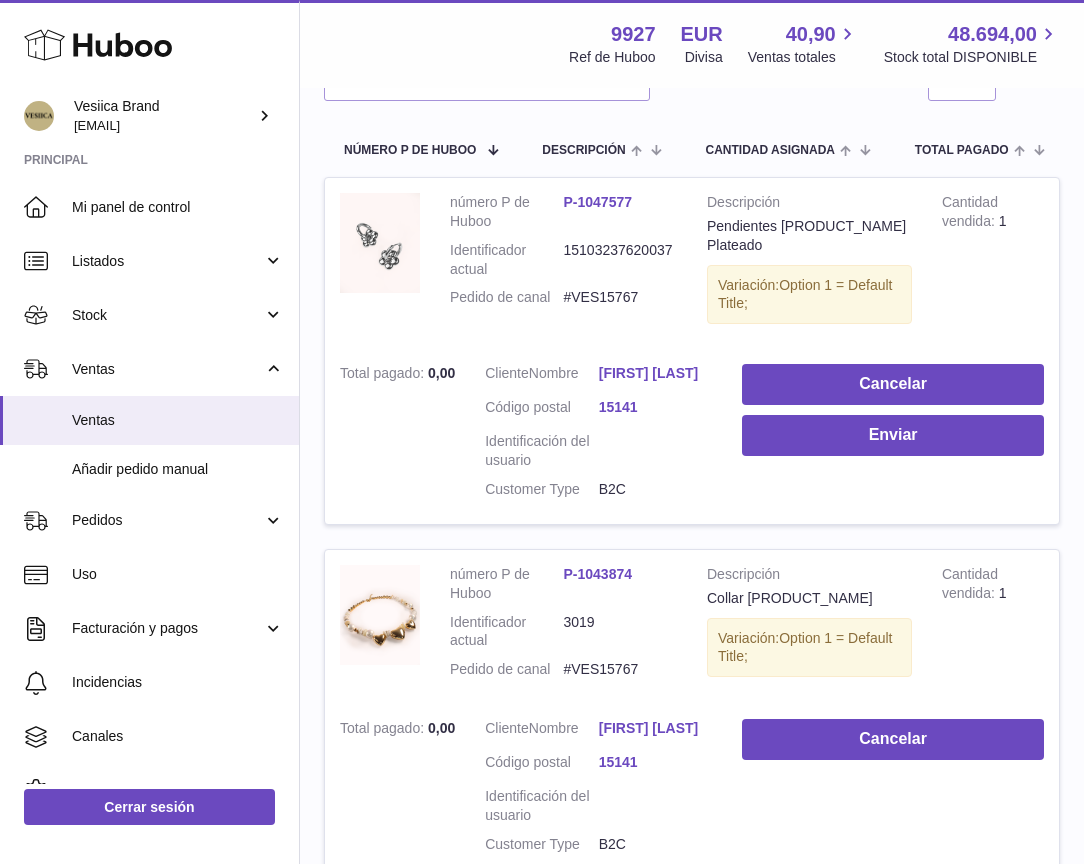 scroll, scrollTop: 0, scrollLeft: 0, axis: both 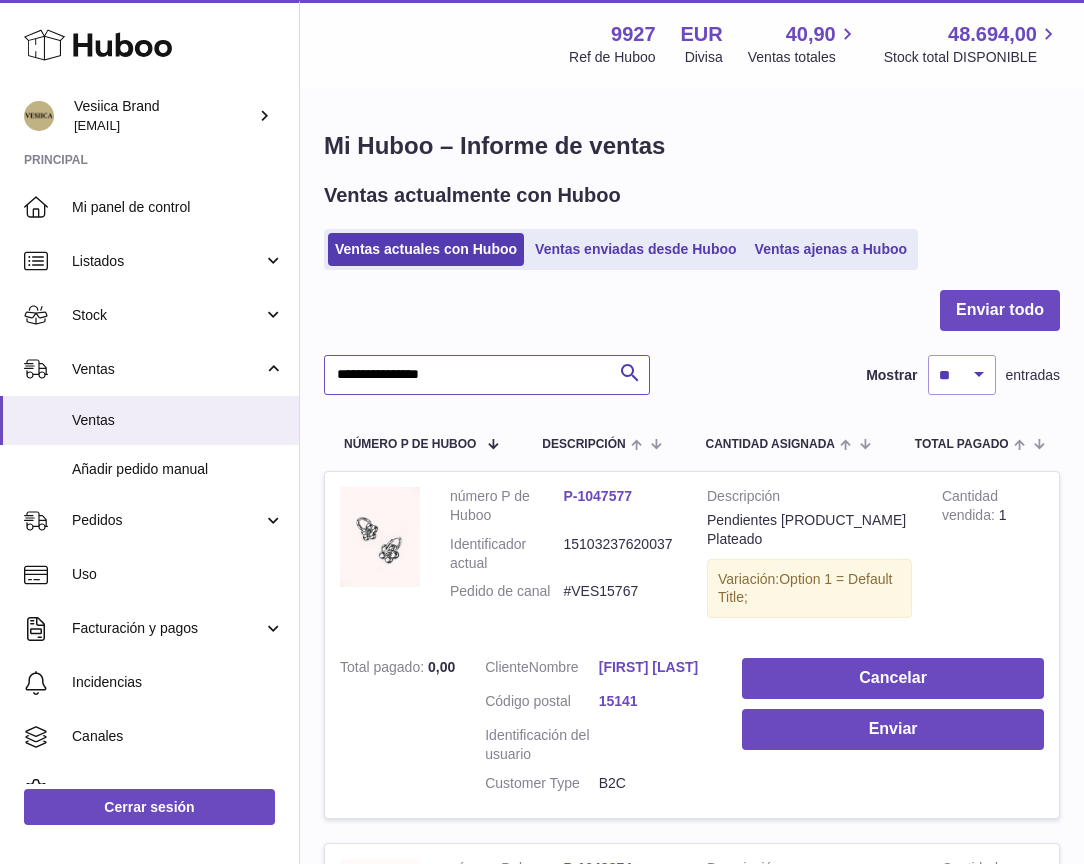 click on "**********" at bounding box center [487, 375] 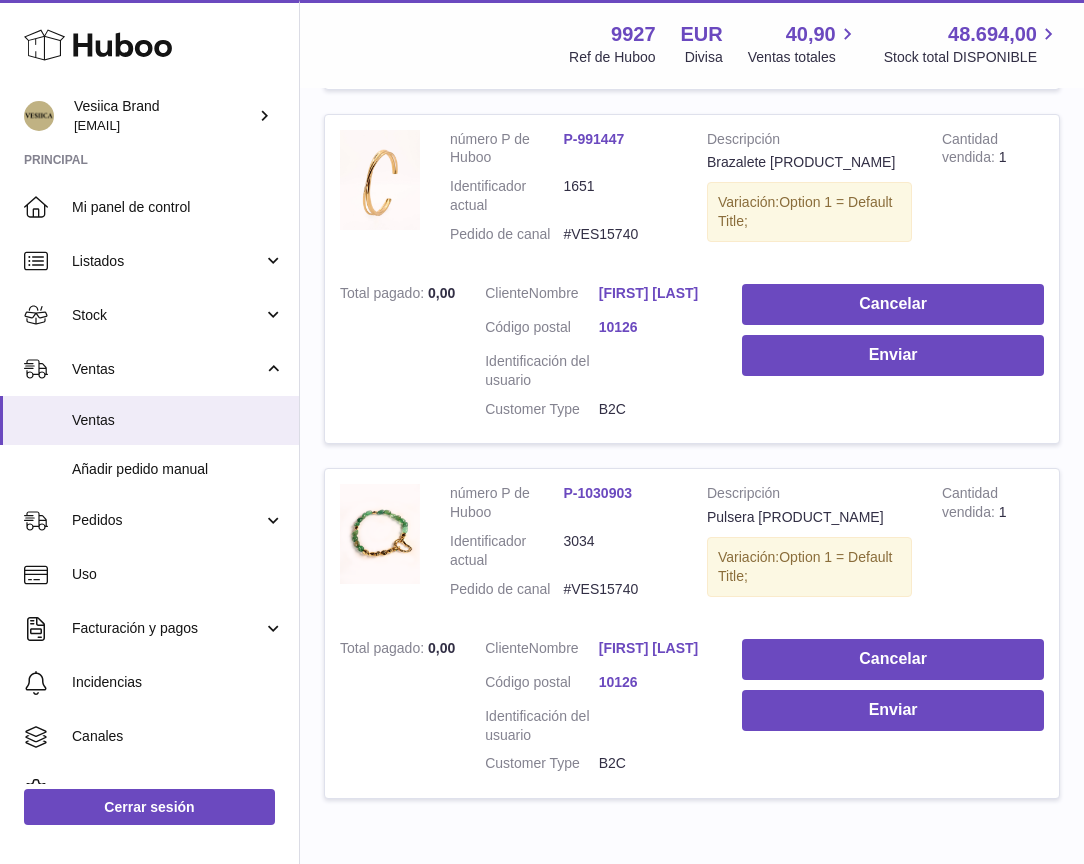 scroll, scrollTop: 1539, scrollLeft: 0, axis: vertical 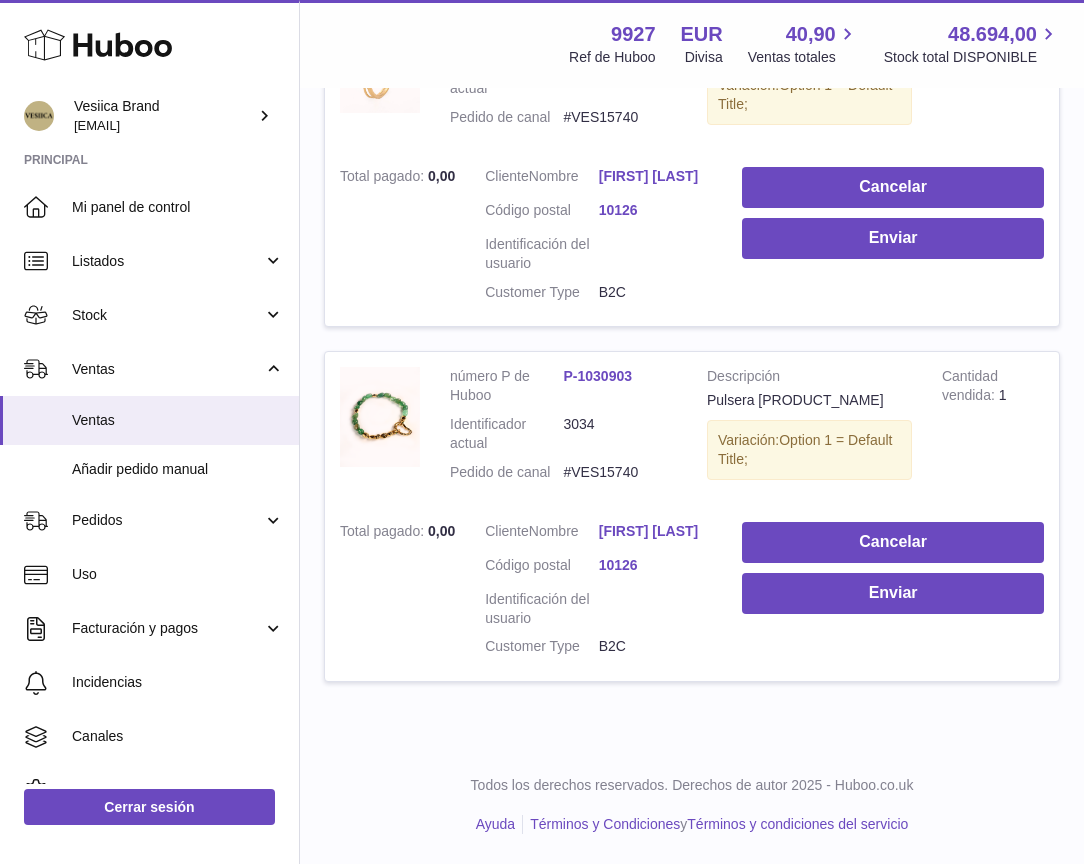 type on "**********" 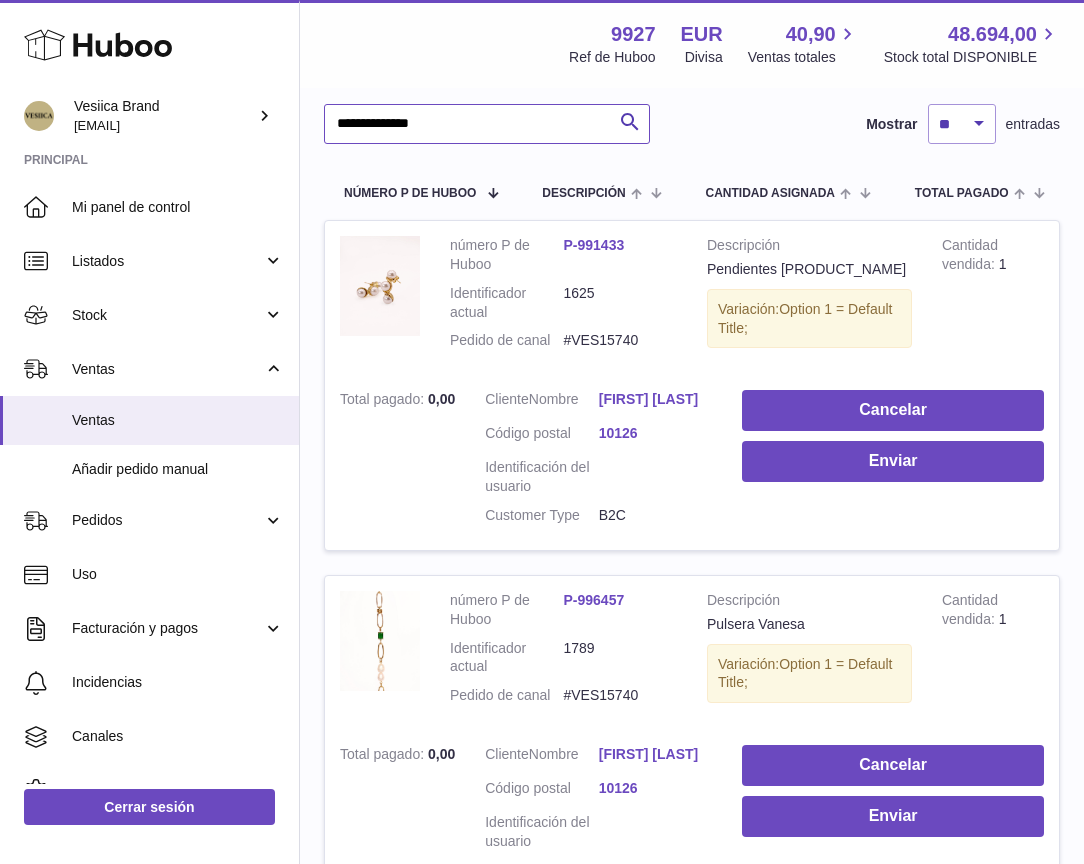 scroll, scrollTop: 261, scrollLeft: 0, axis: vertical 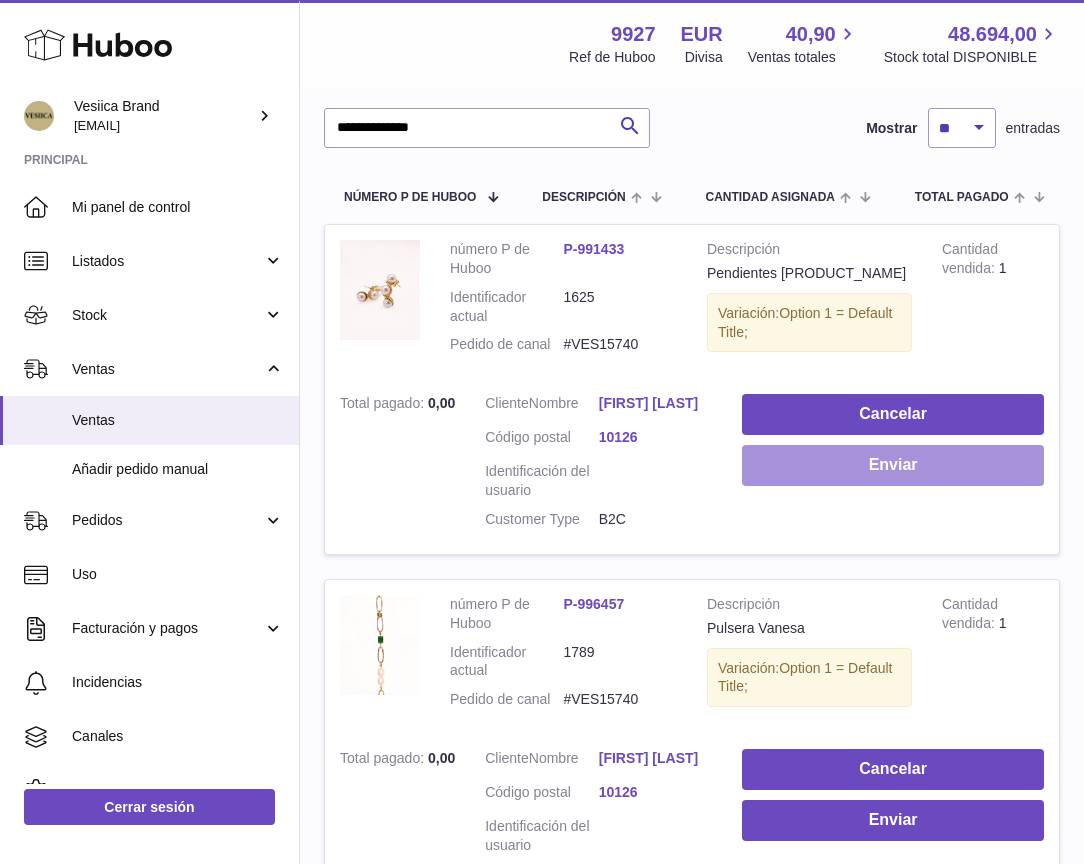 click on "Enviar" at bounding box center [893, 465] 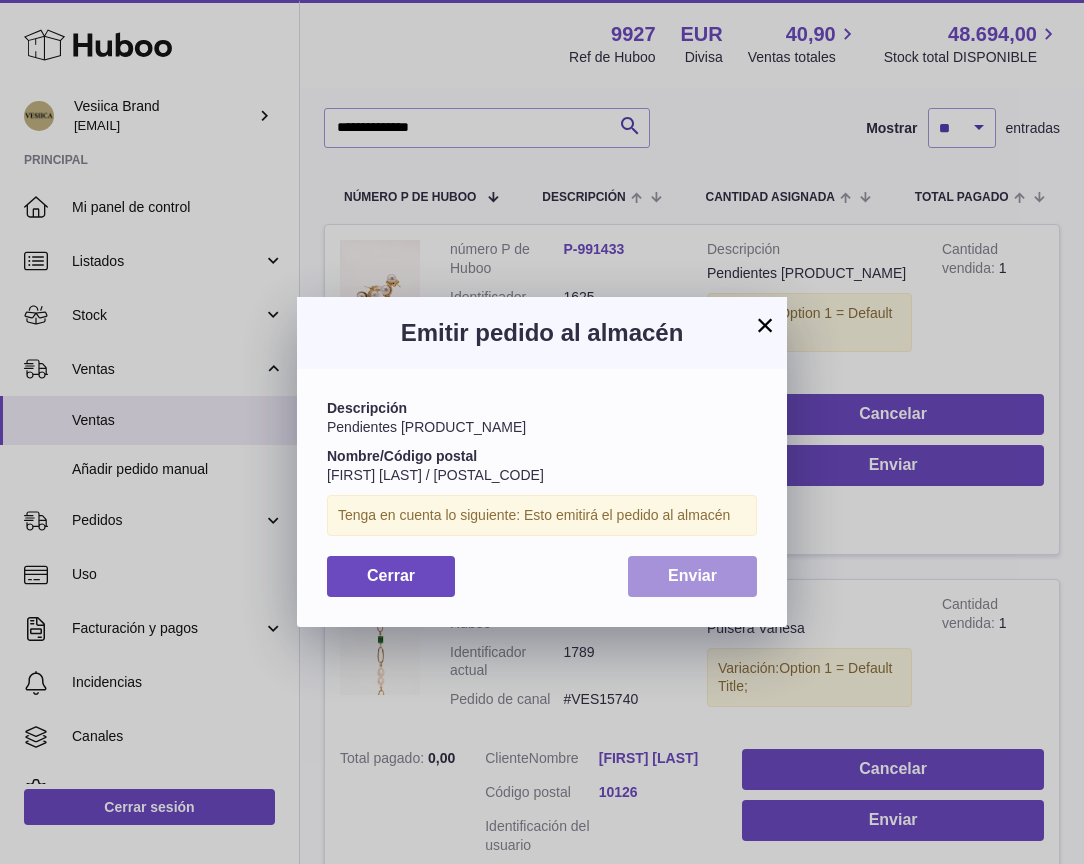 click on "Enviar" at bounding box center (692, 575) 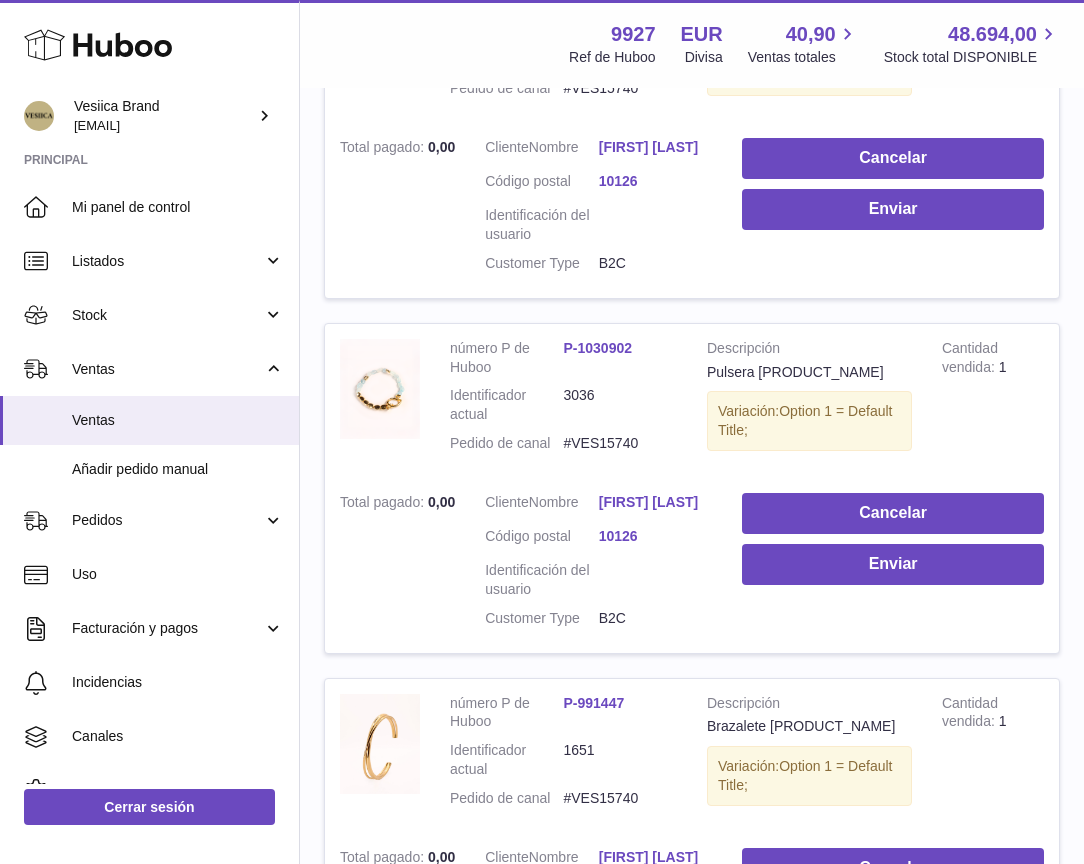 scroll, scrollTop: 878, scrollLeft: 0, axis: vertical 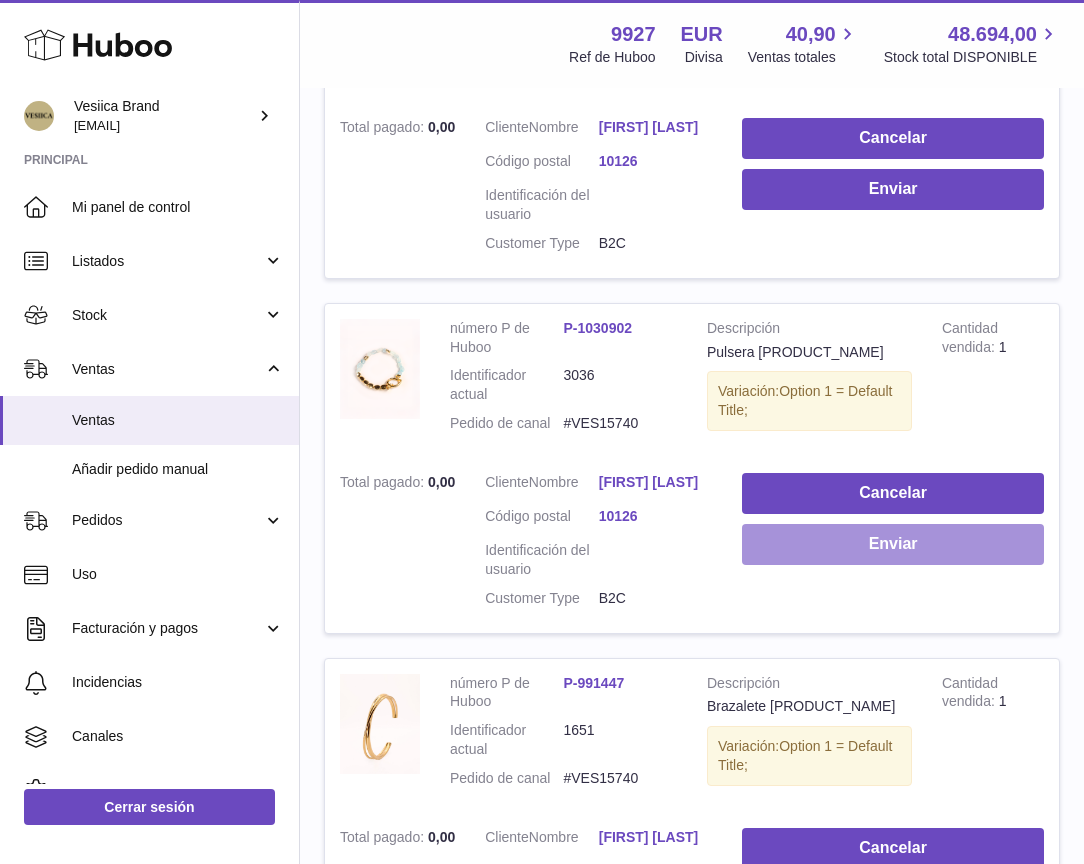 click on "Enviar" at bounding box center (893, 544) 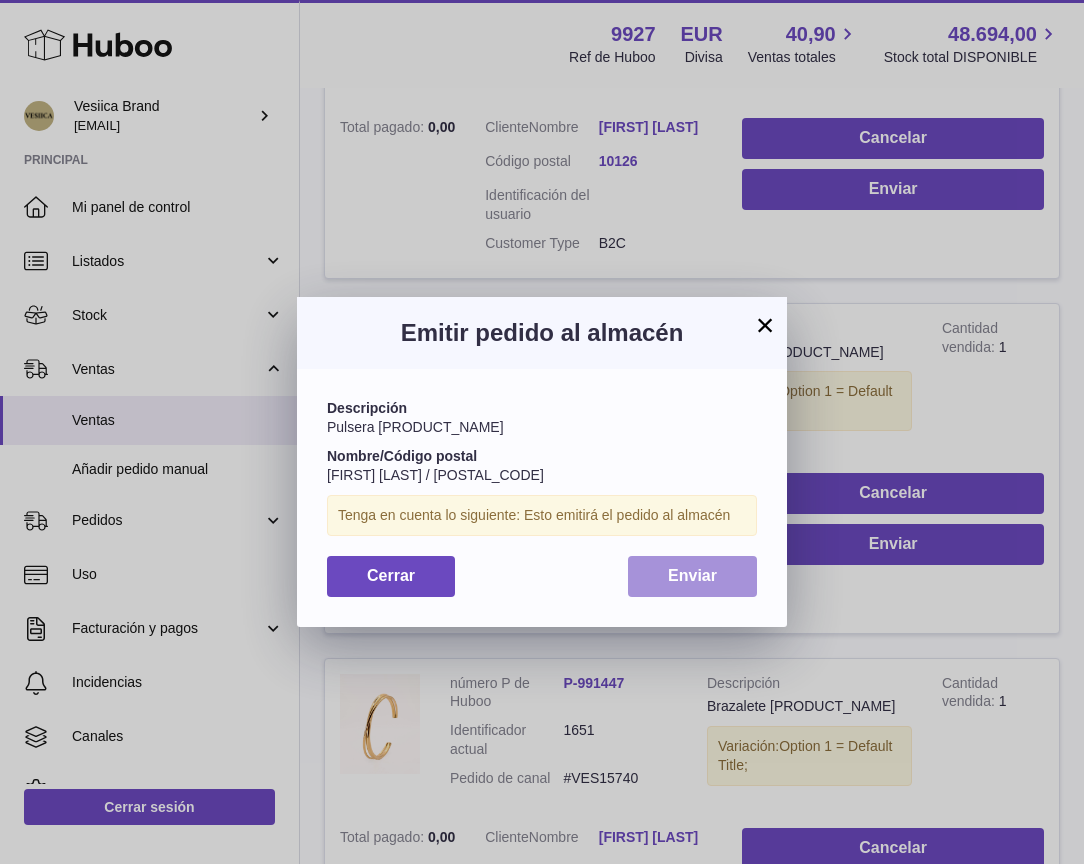 click on "Enviar" at bounding box center (692, 575) 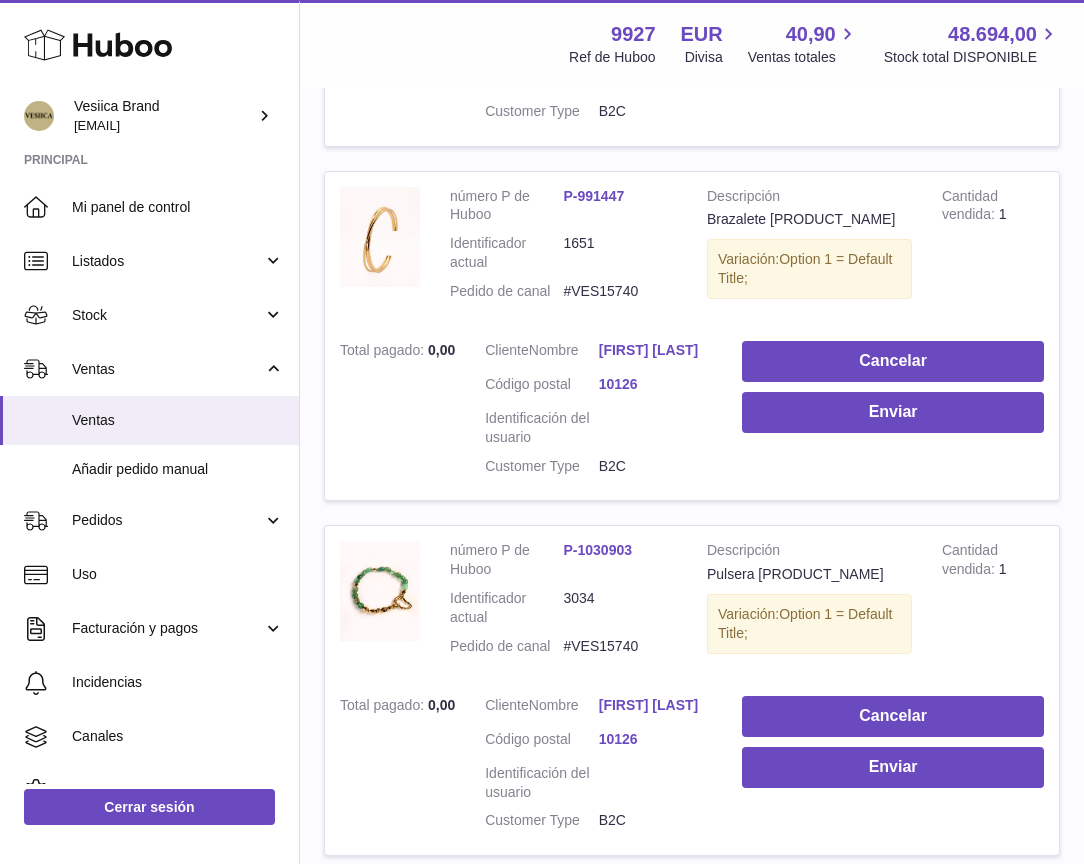 scroll, scrollTop: 1432, scrollLeft: 0, axis: vertical 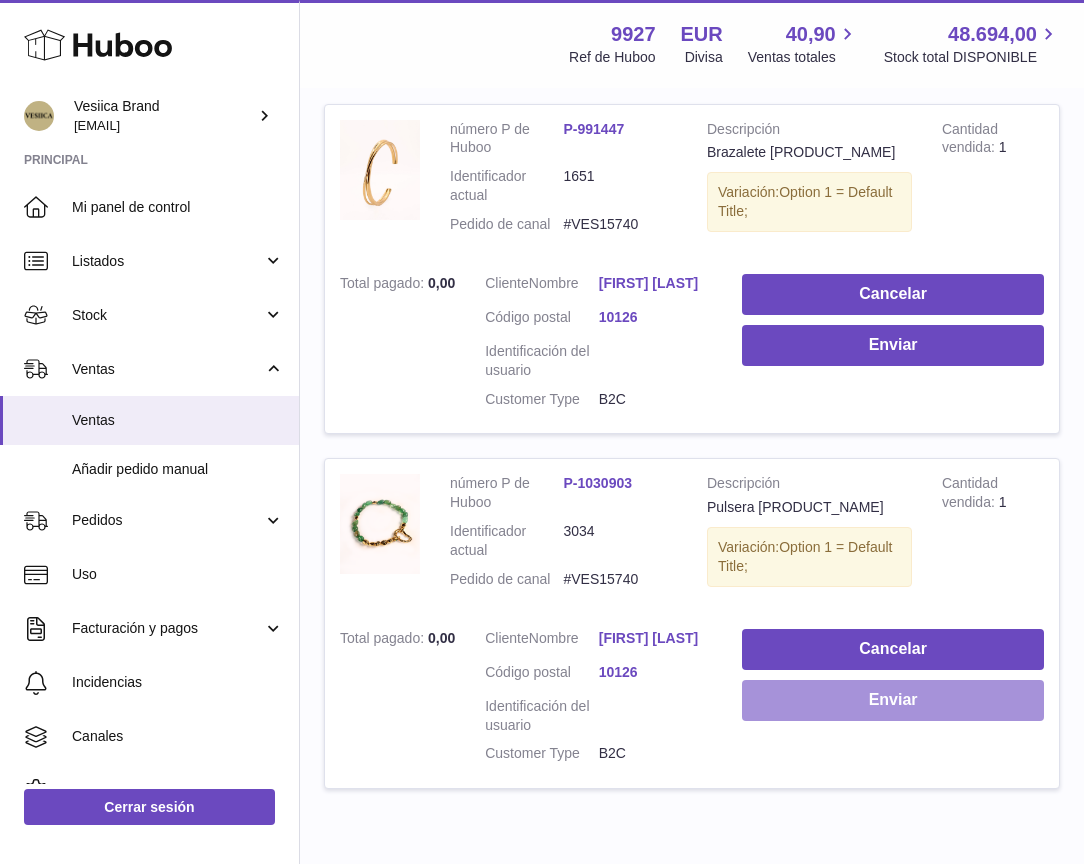 click on "Enviar" at bounding box center (893, 700) 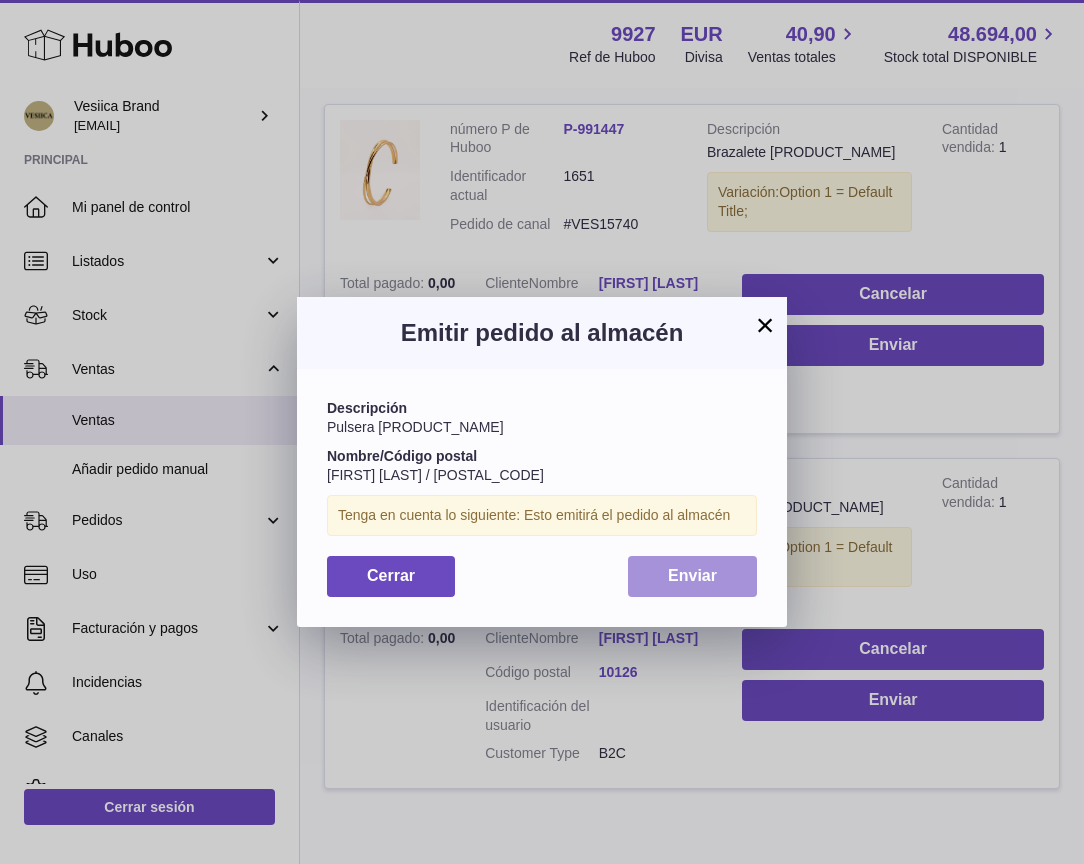 click on "Enviar" at bounding box center [692, 576] 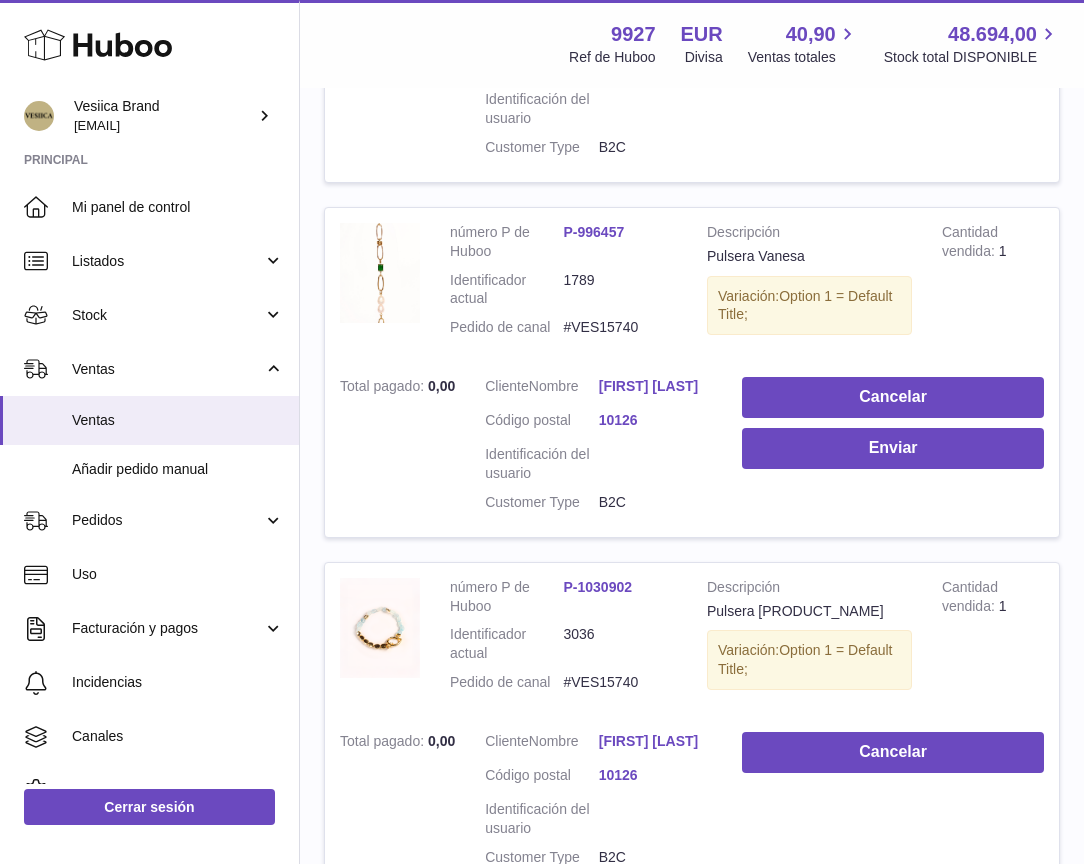 scroll, scrollTop: 637, scrollLeft: 0, axis: vertical 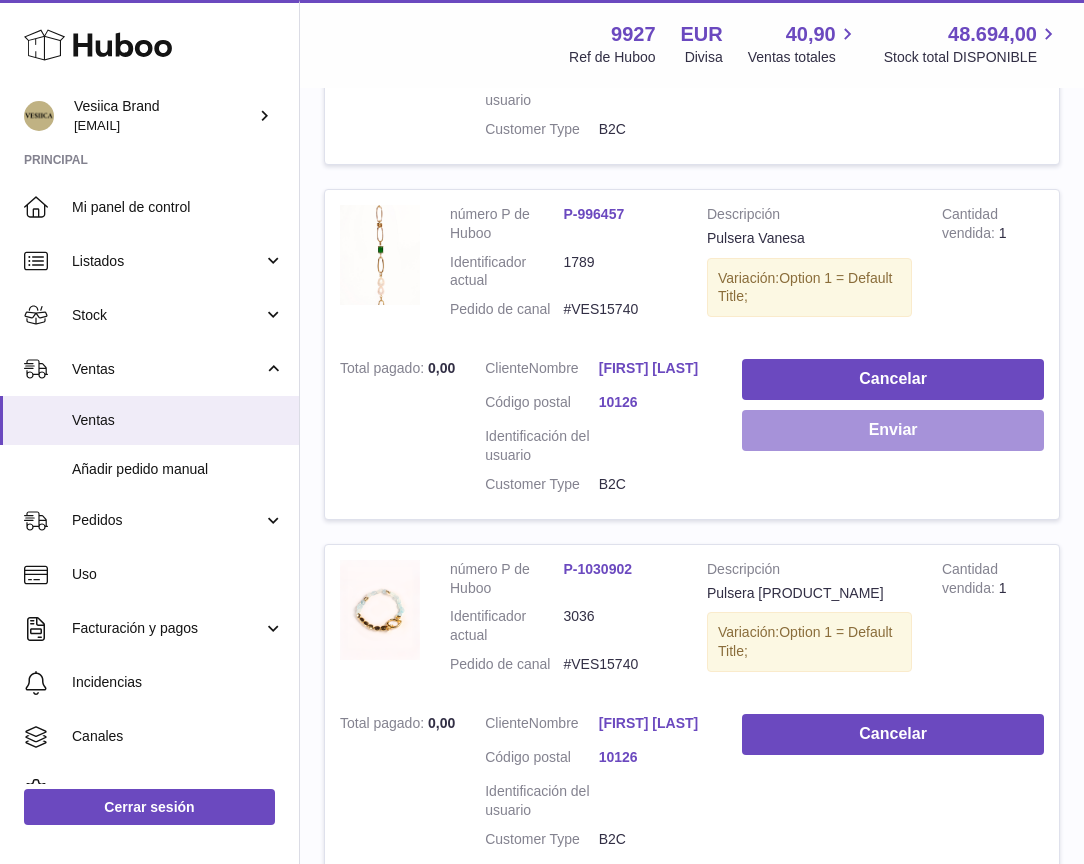 click on "Enviar" at bounding box center [893, 430] 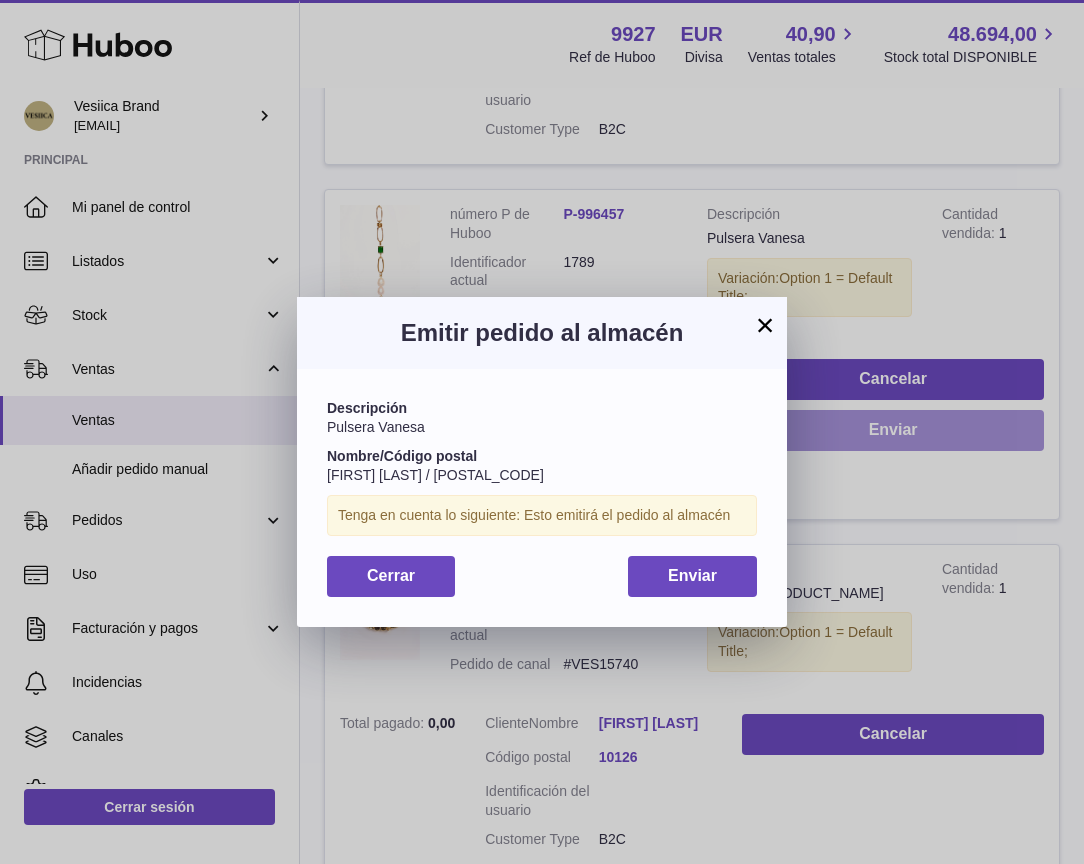 scroll, scrollTop: 30, scrollLeft: 0, axis: vertical 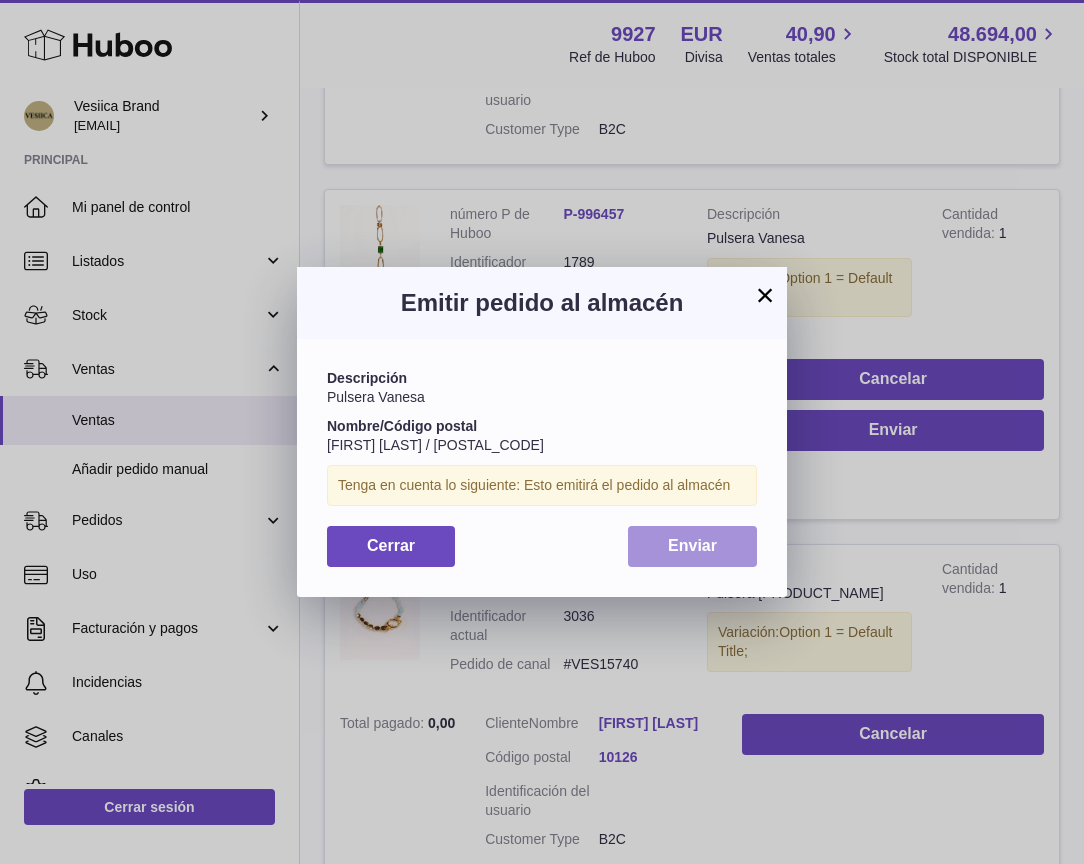 click on "Enviar" at bounding box center (692, 546) 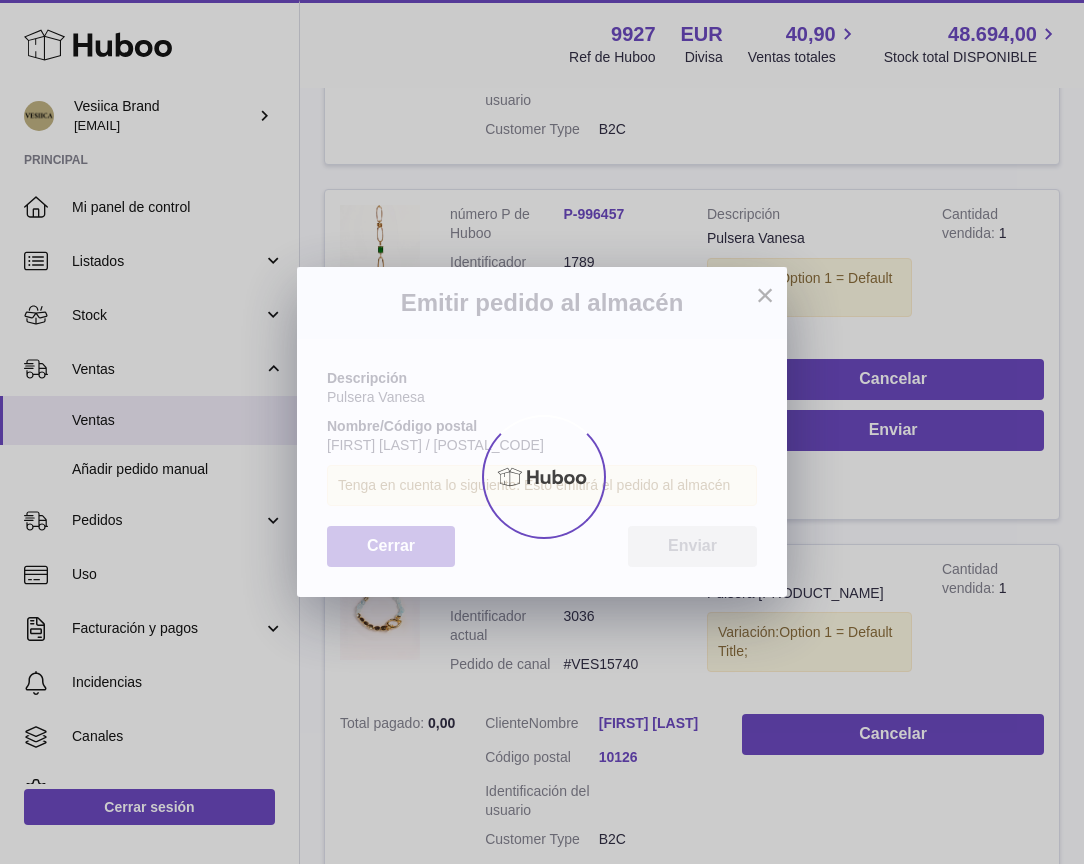 scroll, scrollTop: 0, scrollLeft: 0, axis: both 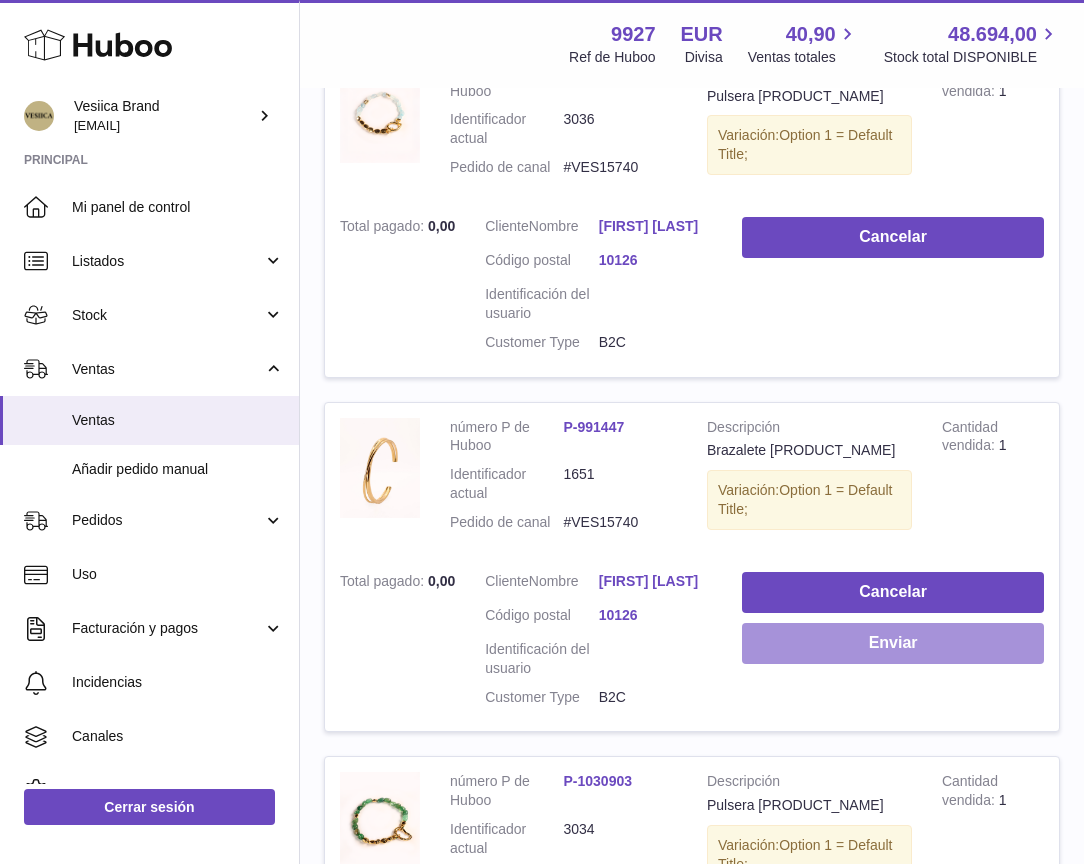 click on "Enviar" at bounding box center [893, 643] 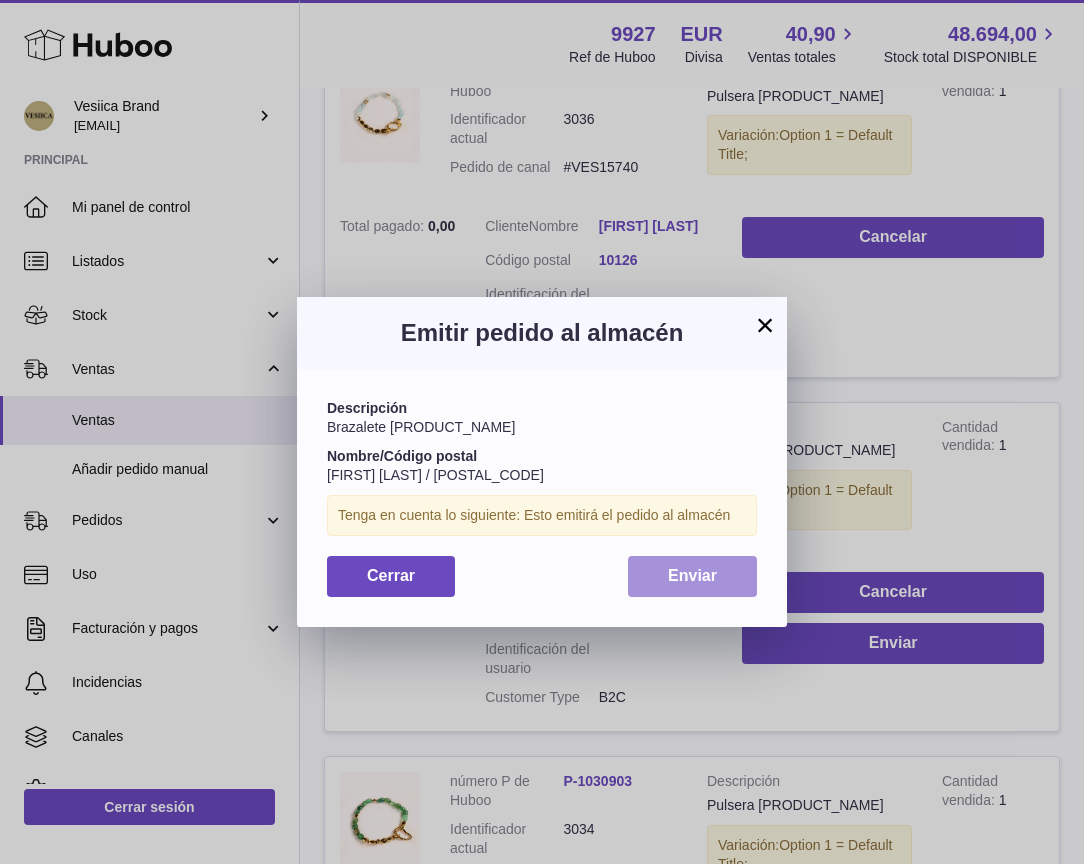 click on "Enviar" at bounding box center [692, 576] 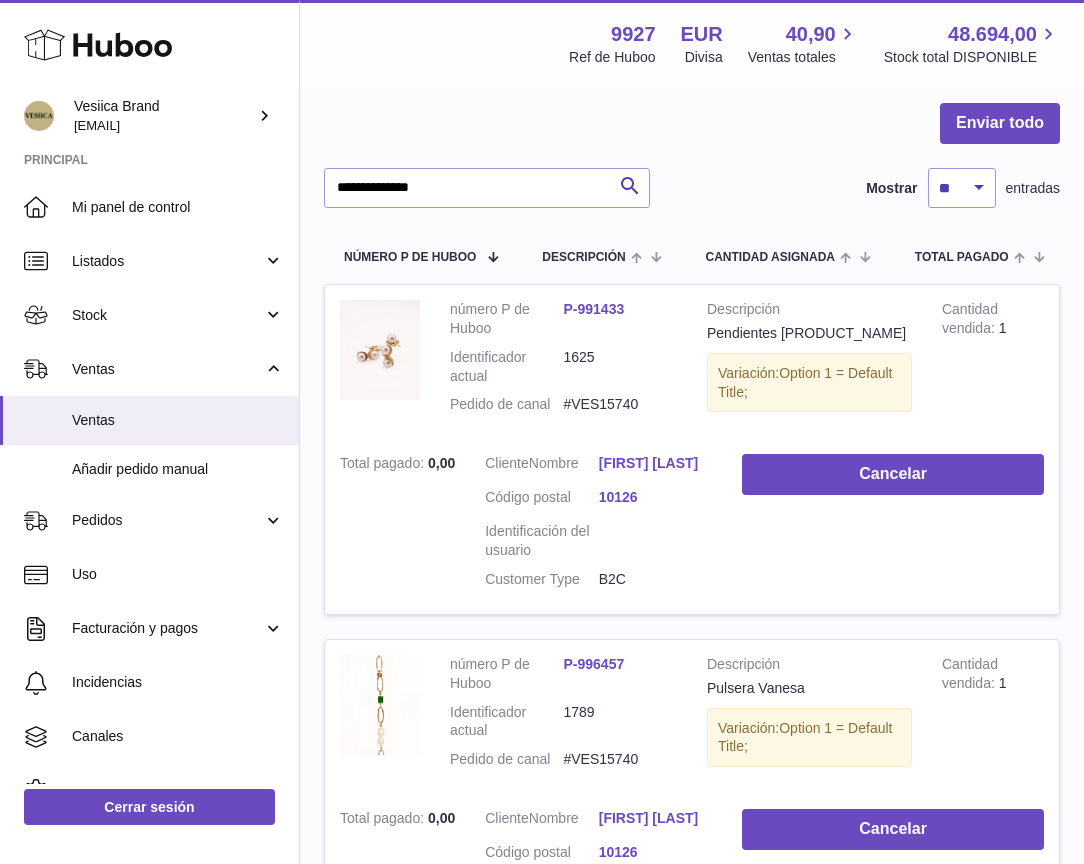 scroll, scrollTop: 0, scrollLeft: 0, axis: both 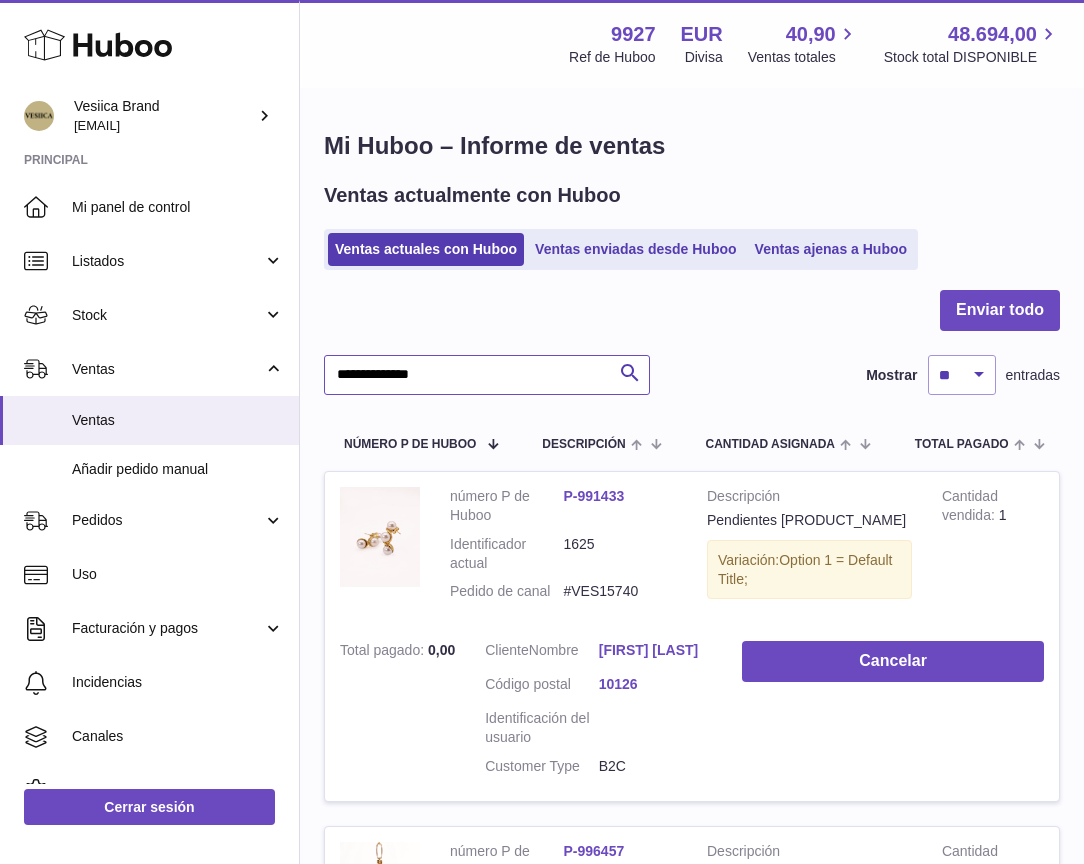 click on "**********" at bounding box center [487, 375] 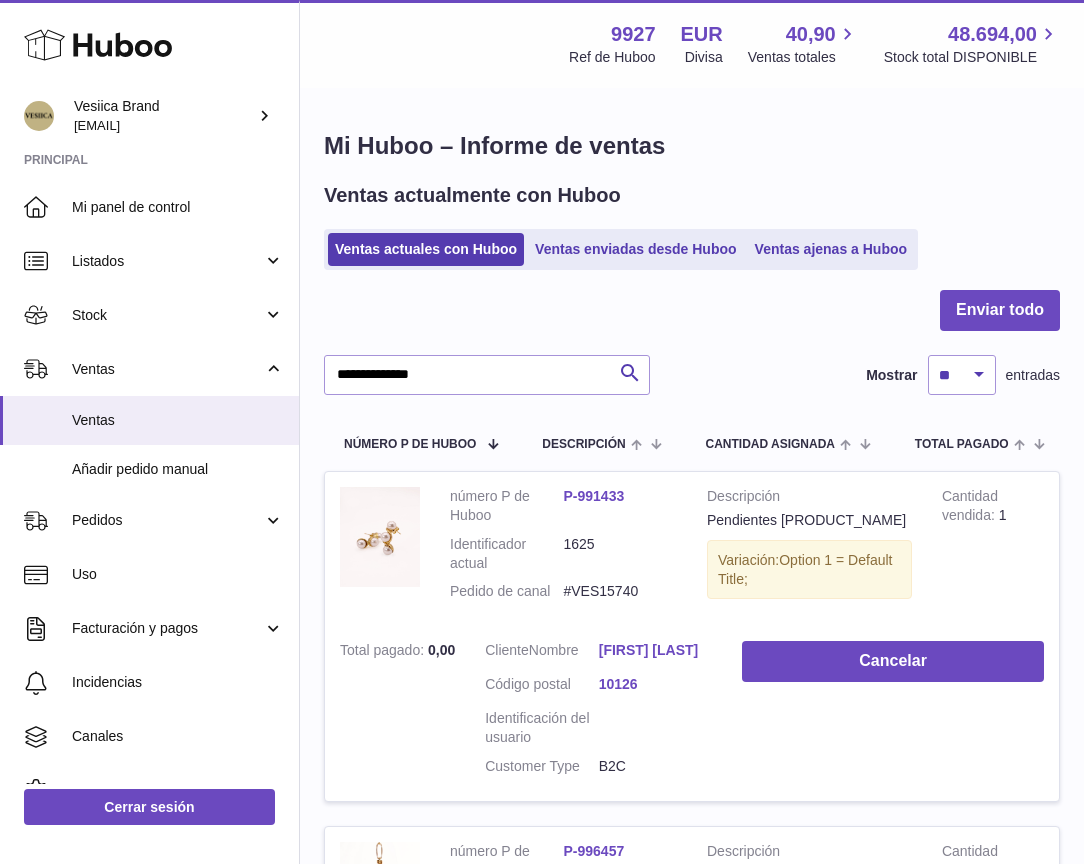click on "Ventas actuales con Huboo
Ventas enviadas desde Huboo
Ventas ajenas a Huboo" at bounding box center [621, 249] 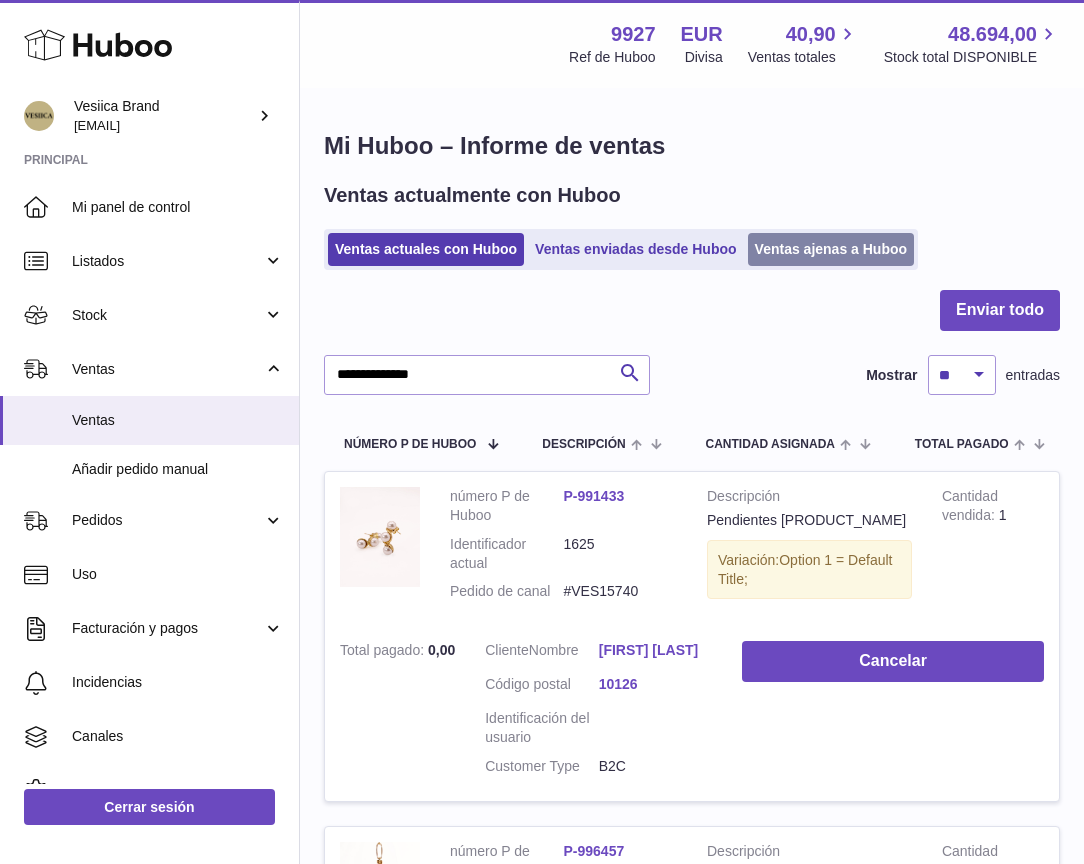 click on "Ventas ajenas a Huboo" at bounding box center (831, 249) 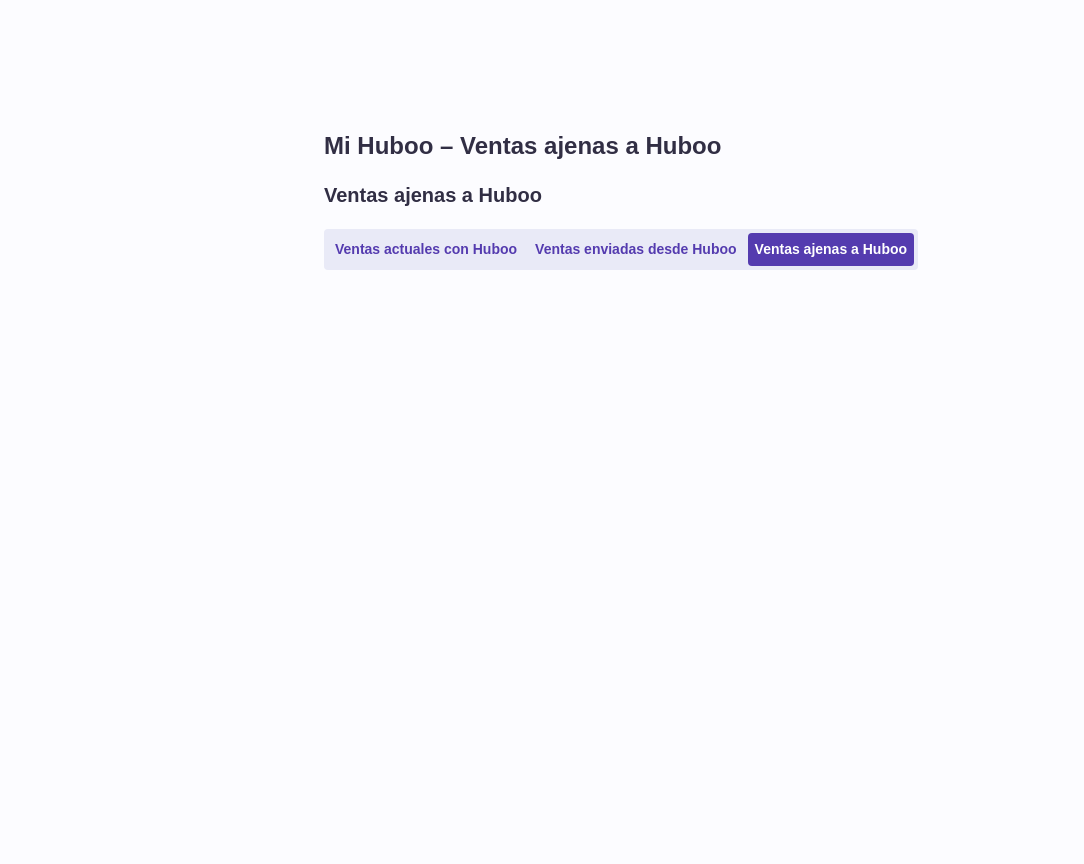 scroll, scrollTop: 0, scrollLeft: 0, axis: both 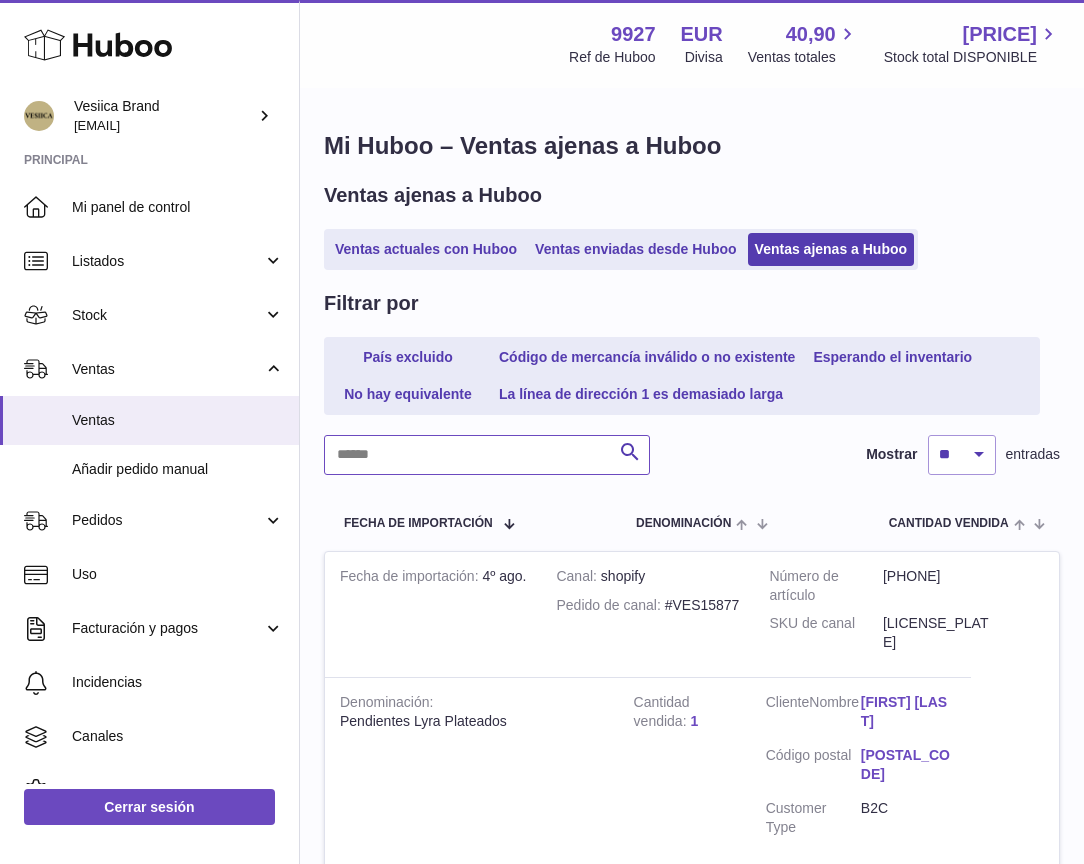 click at bounding box center (487, 455) 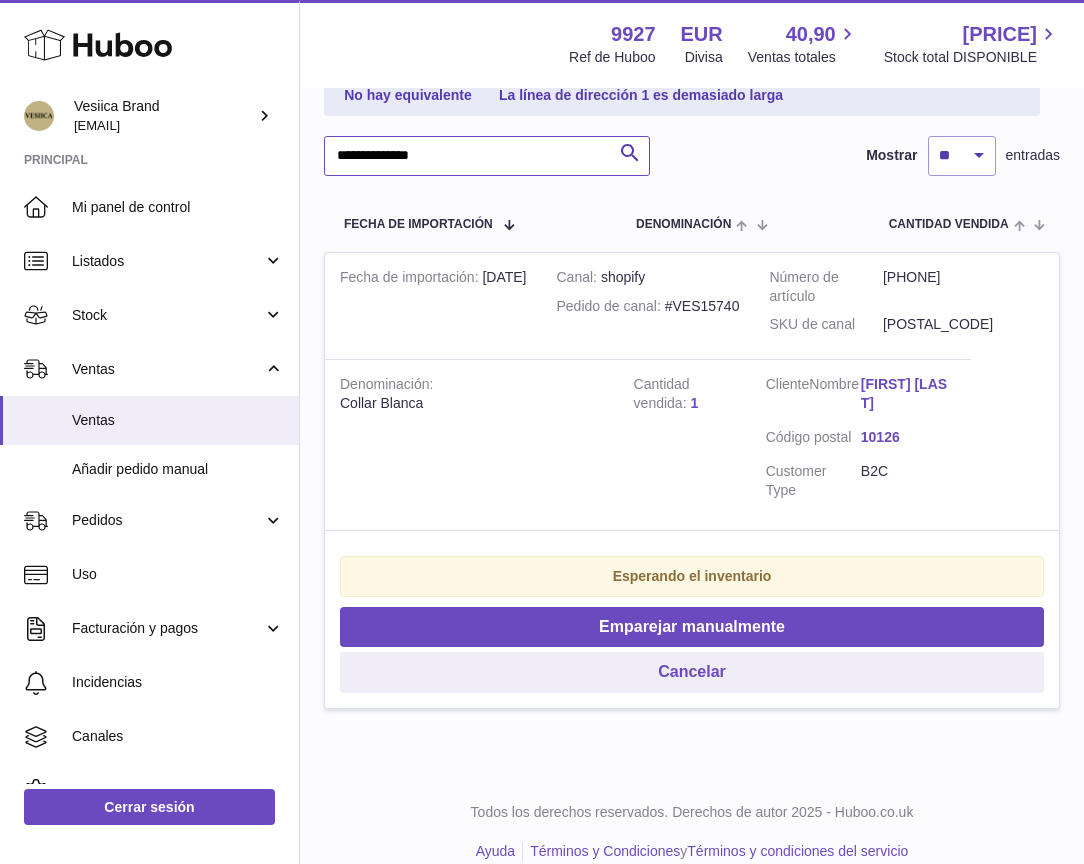 scroll, scrollTop: 326, scrollLeft: 0, axis: vertical 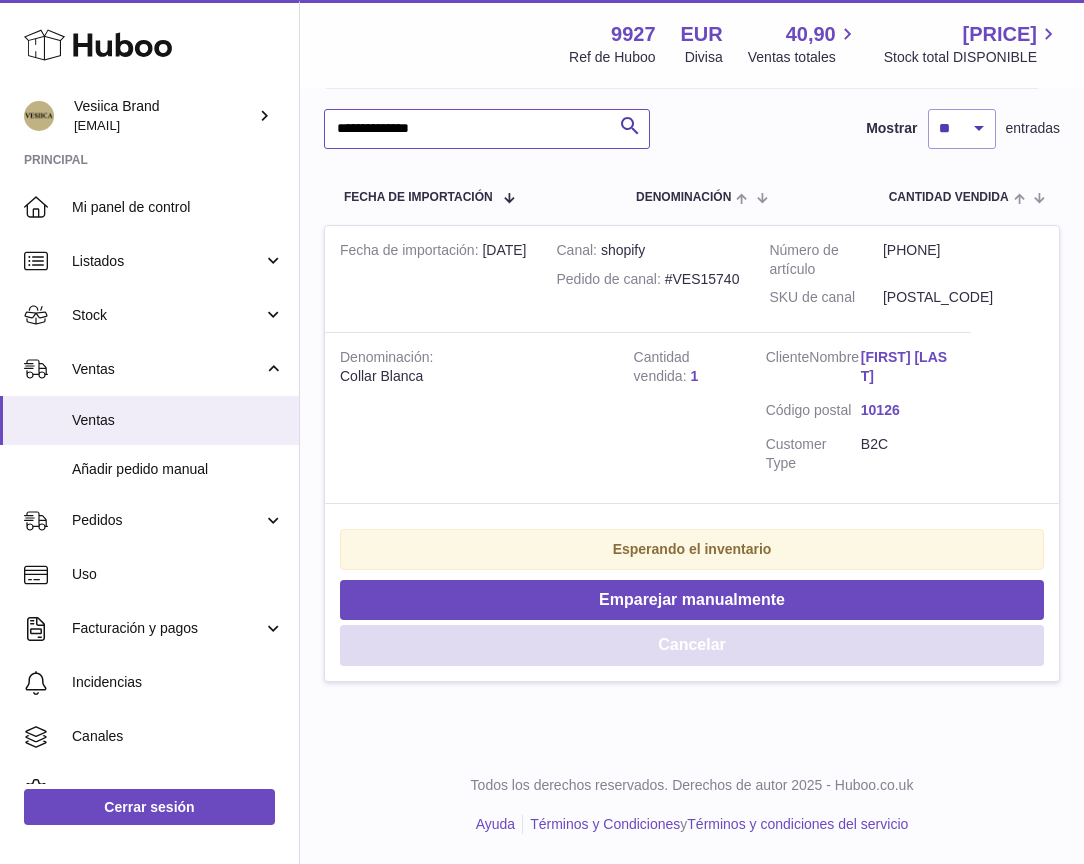 type on "**********" 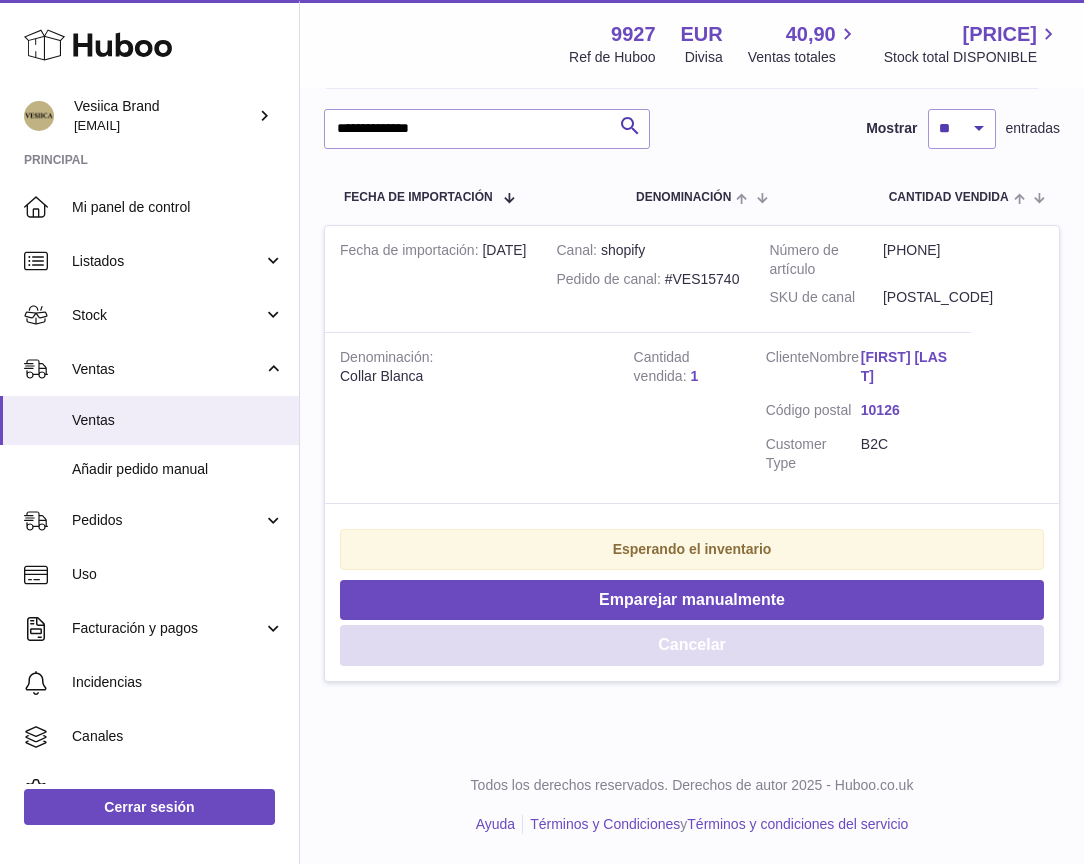 click on "Cancelar" at bounding box center [692, 645] 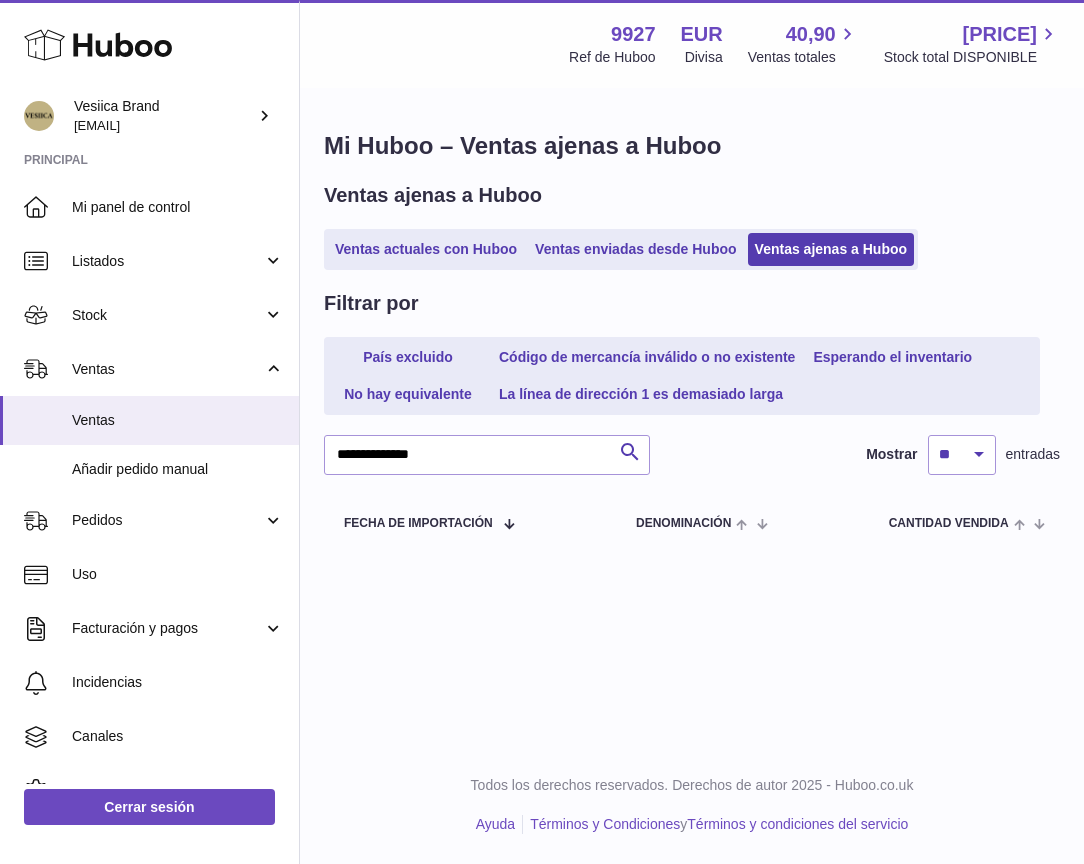 scroll, scrollTop: 0, scrollLeft: 0, axis: both 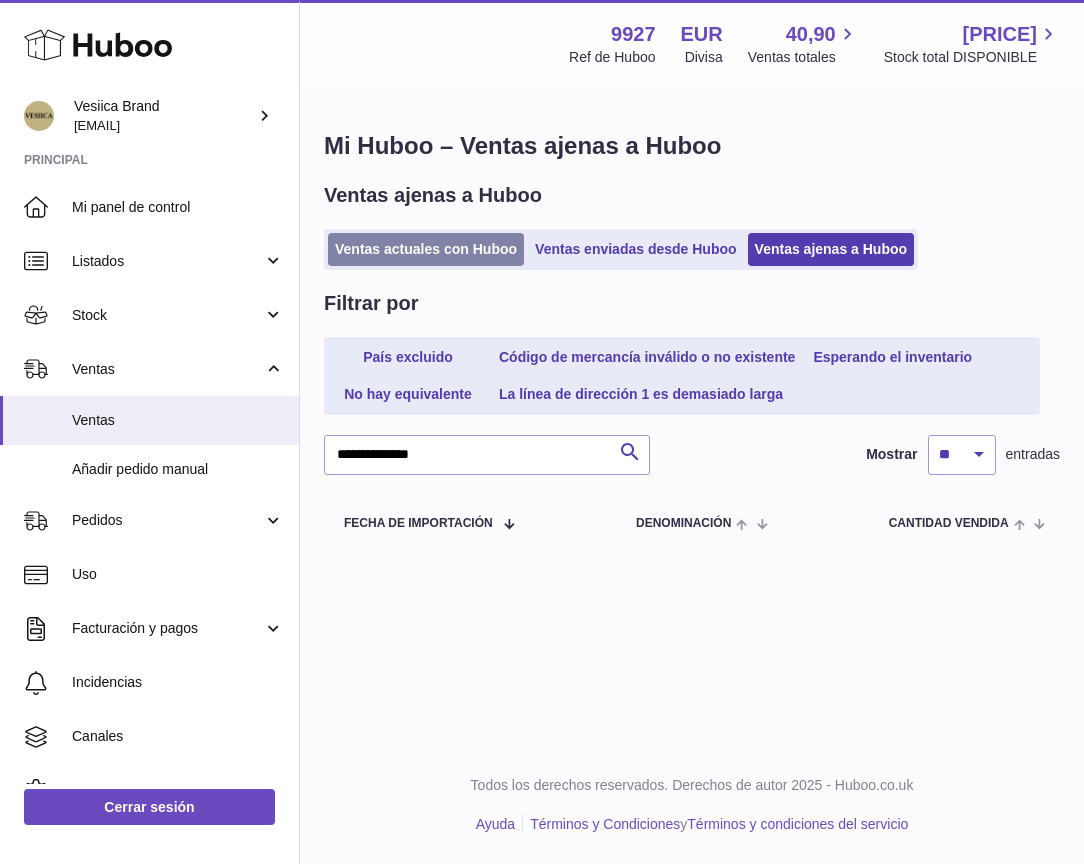 click on "Ventas actuales con Huboo" at bounding box center (426, 249) 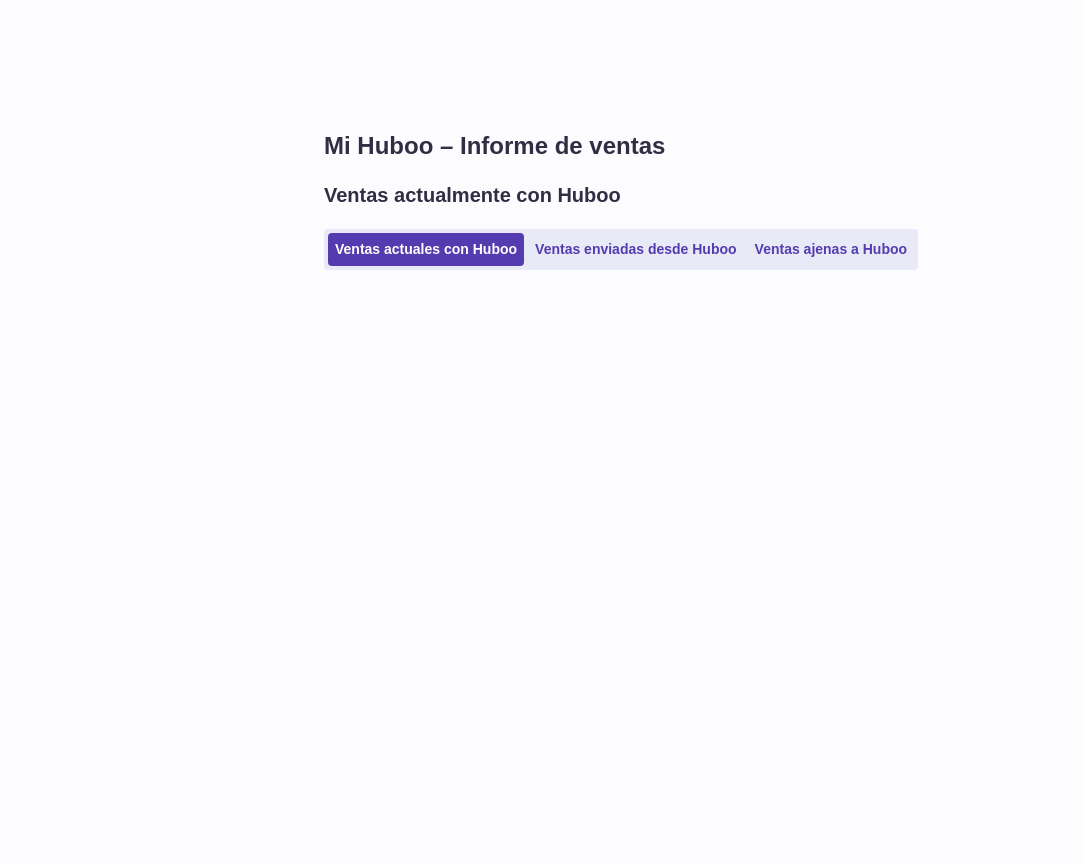 scroll, scrollTop: 0, scrollLeft: 0, axis: both 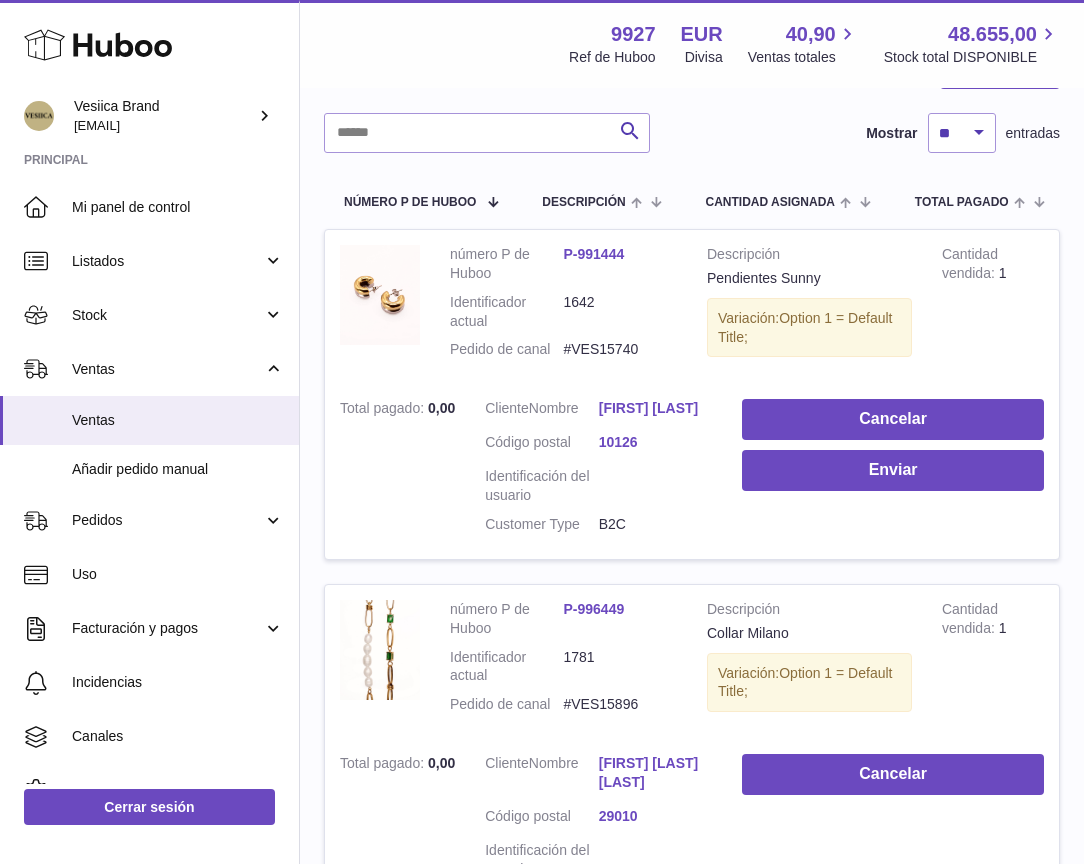 click on "Cancelar
Enviar" at bounding box center [893, 471] 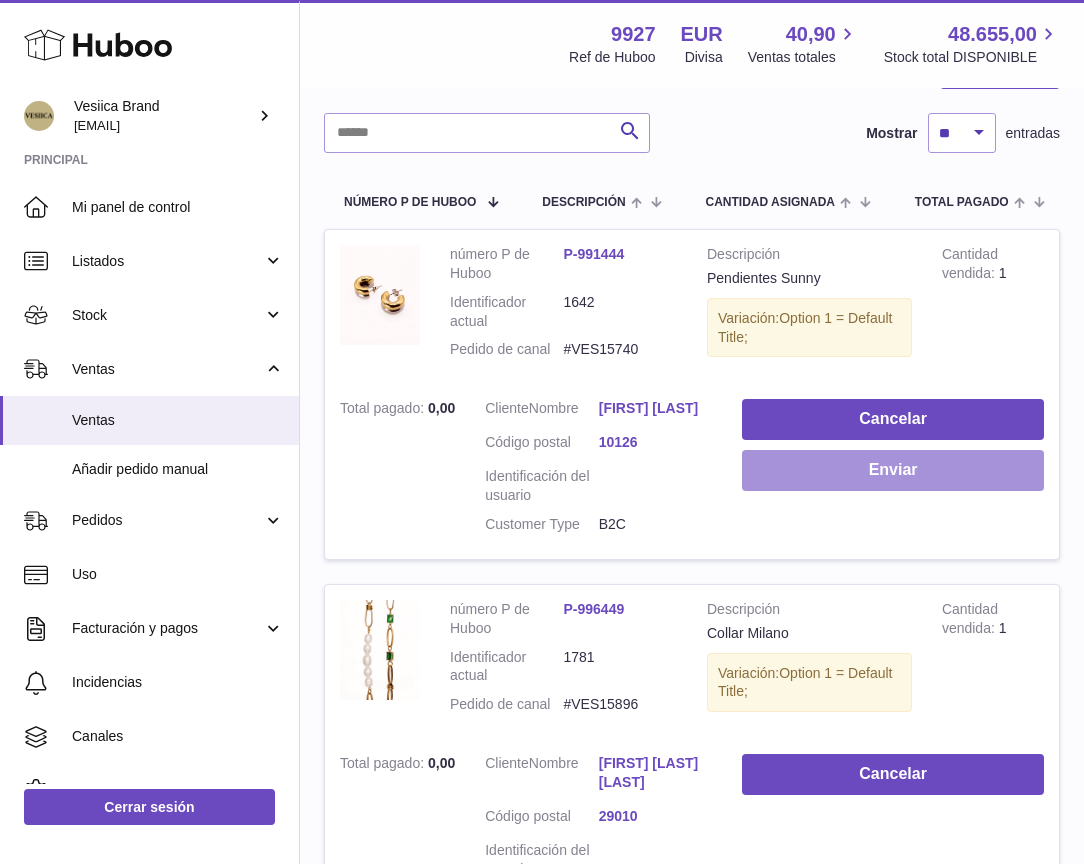 click on "Enviar" at bounding box center (893, 470) 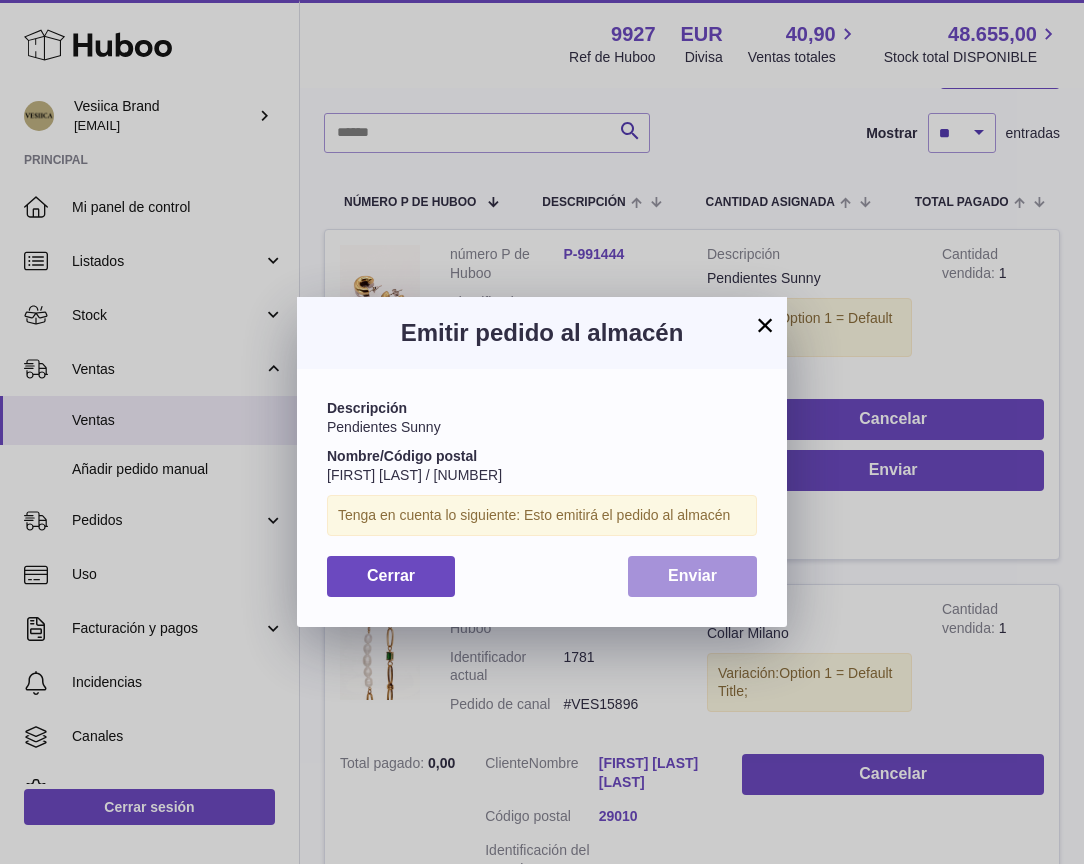 click on "Enviar" at bounding box center (692, 576) 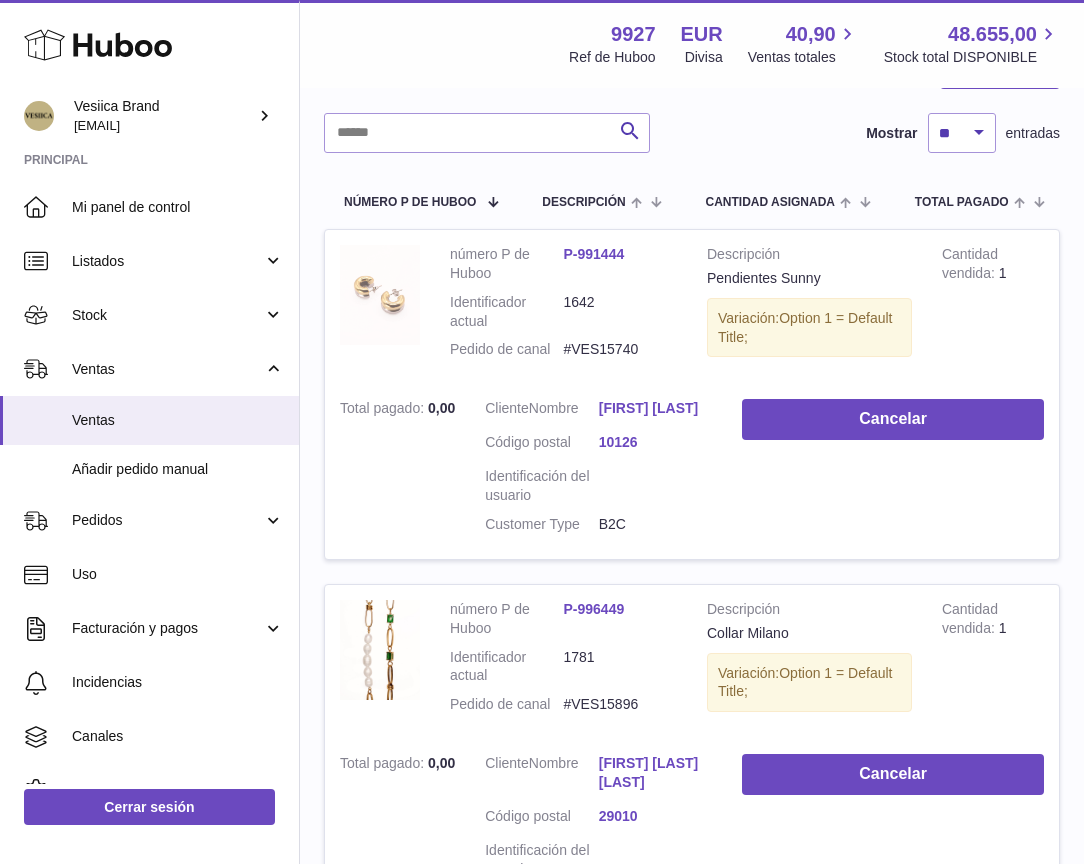 scroll, scrollTop: 0, scrollLeft: 0, axis: both 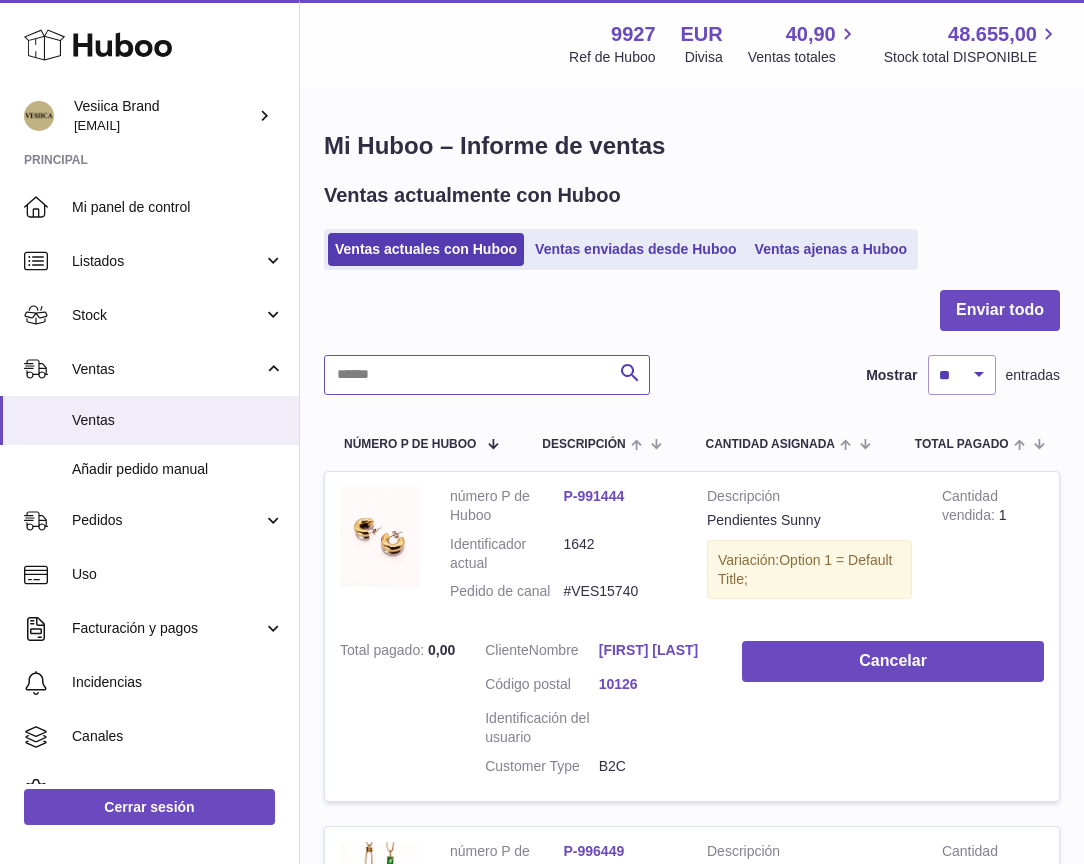 click at bounding box center [487, 375] 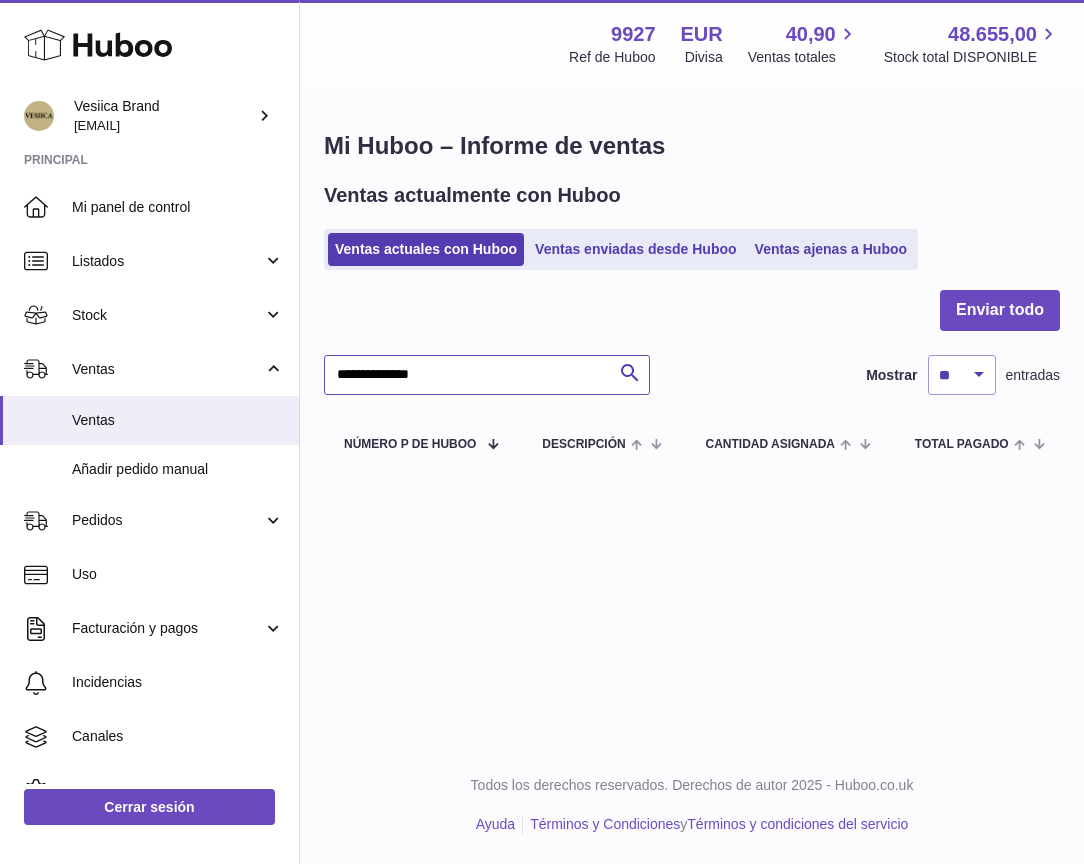 click on "**********" at bounding box center [487, 375] 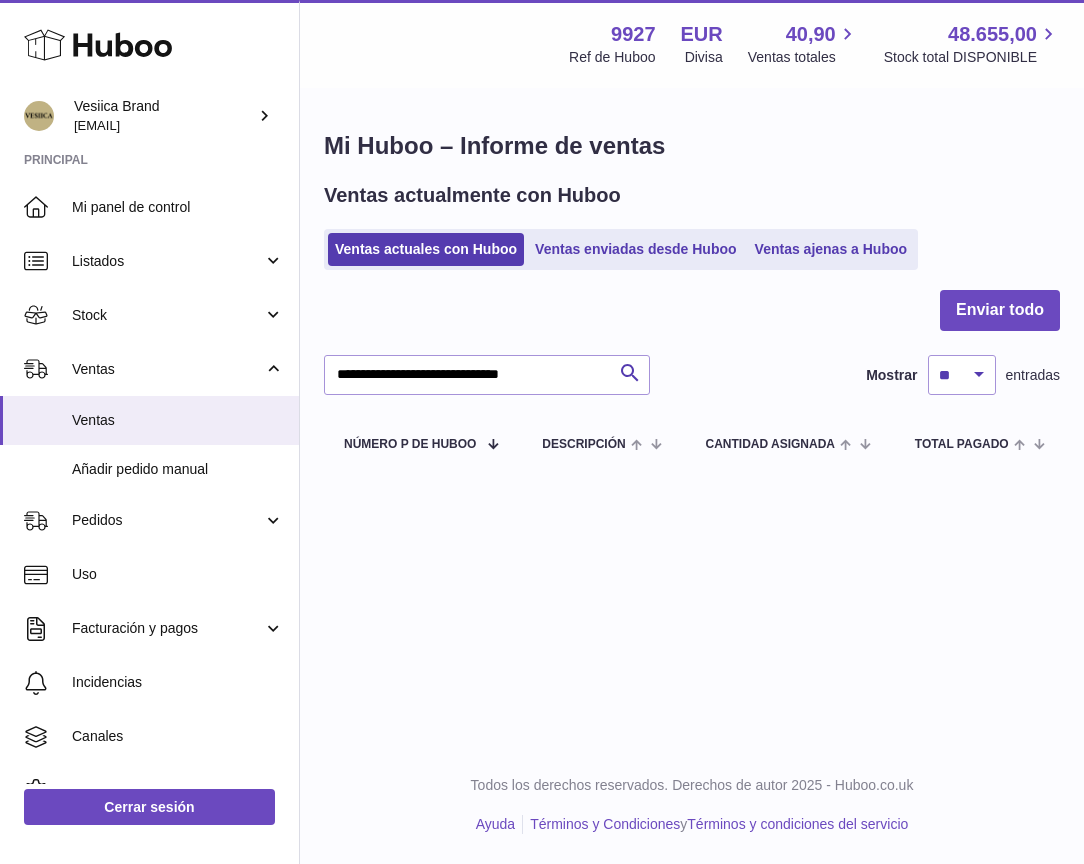 click at bounding box center [0, 432] 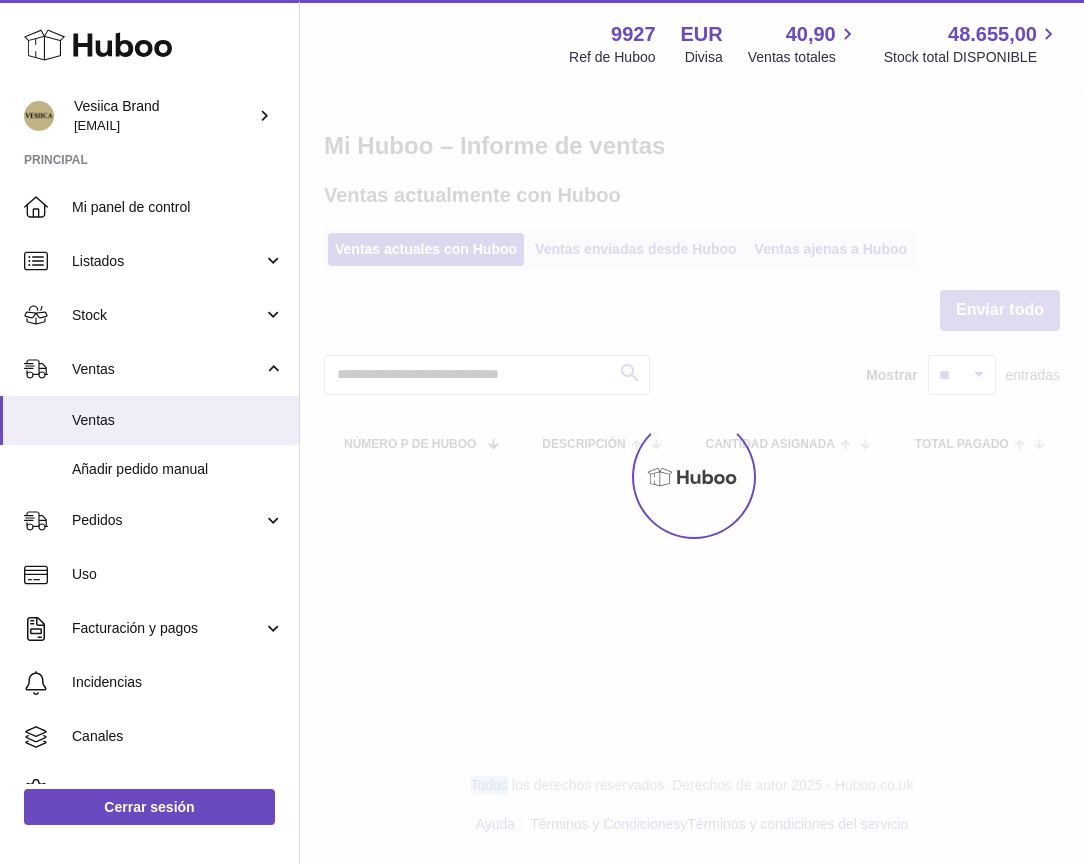 click on "**********" at bounding box center (692, 255) 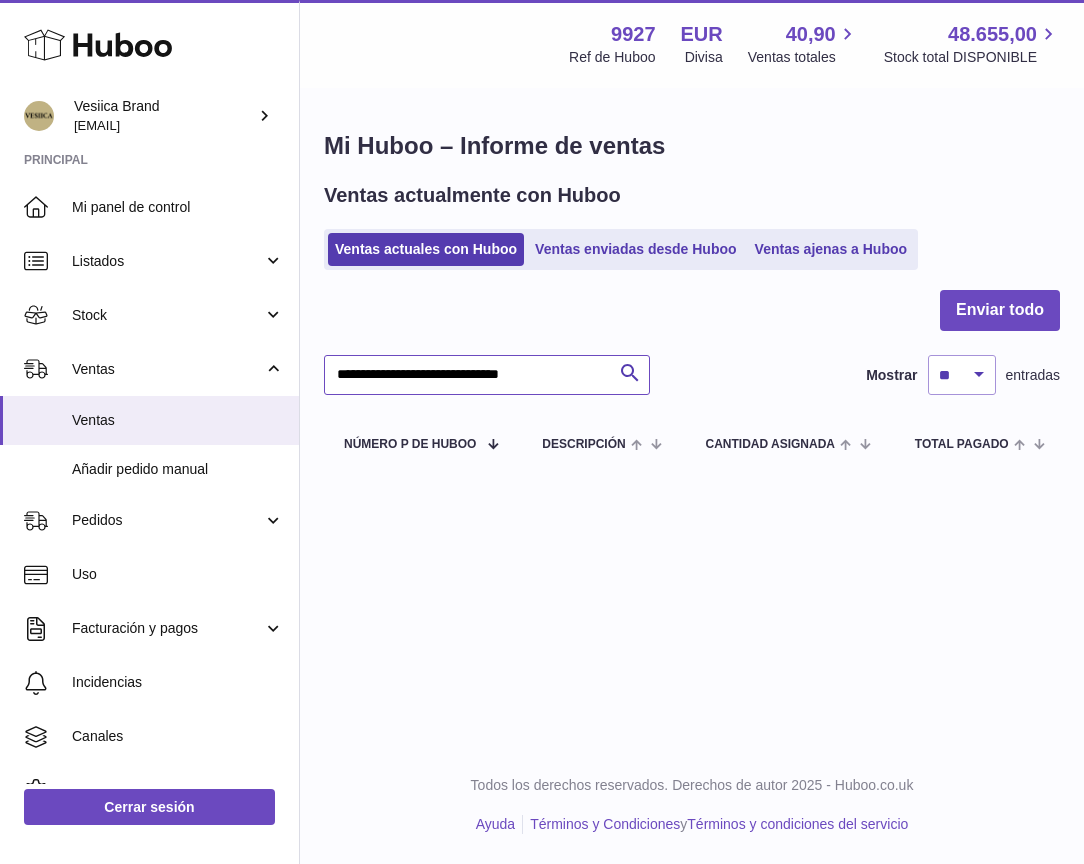 click on "**********" at bounding box center [487, 375] 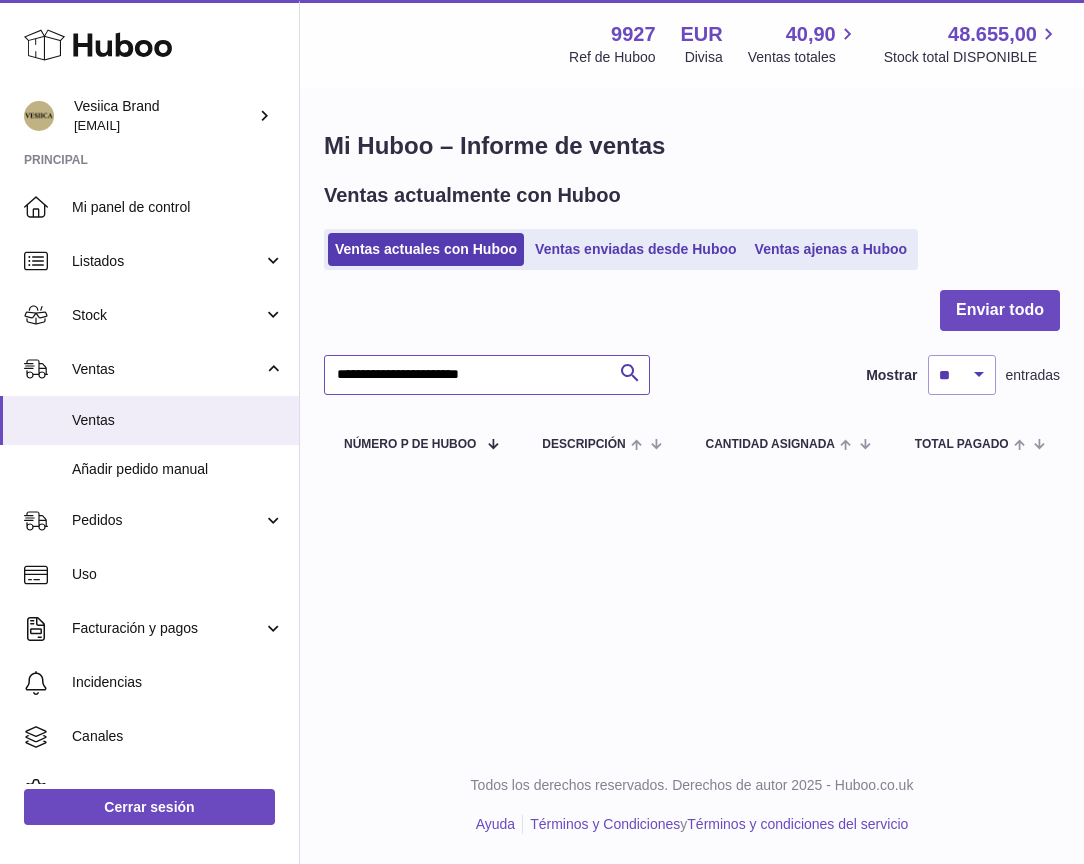click on "**********" at bounding box center [487, 375] 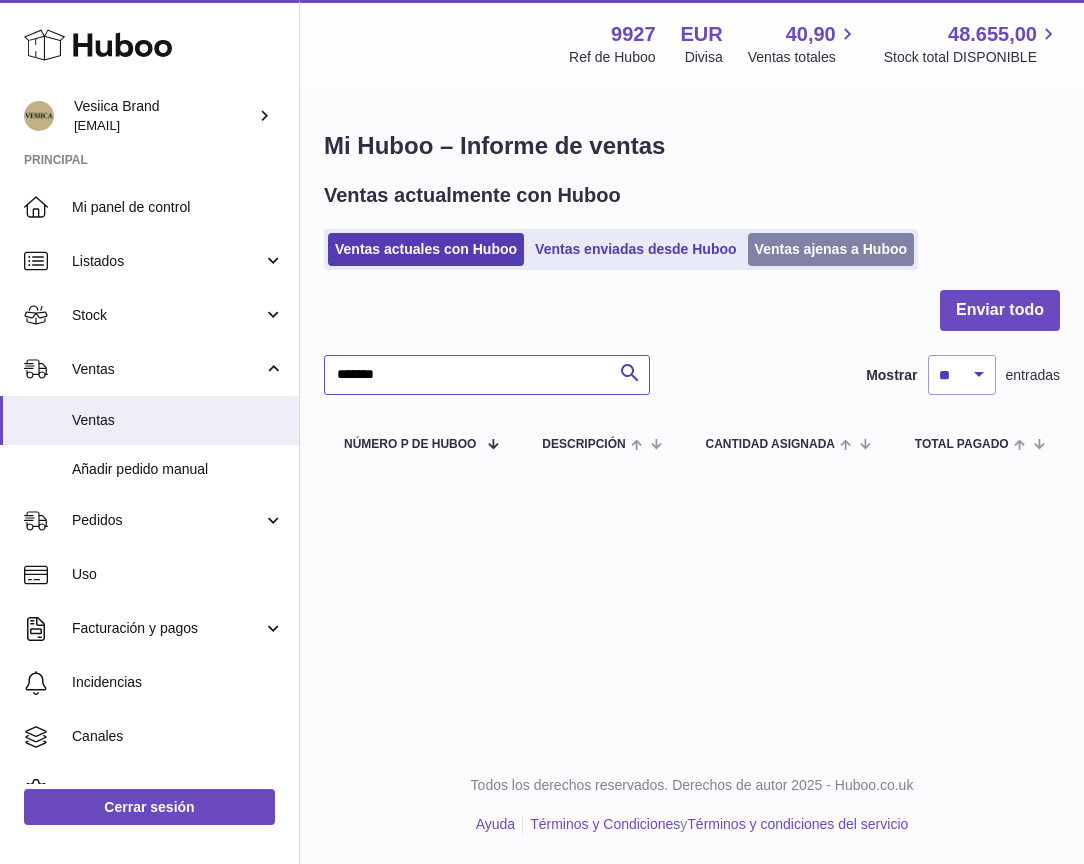 type on "******" 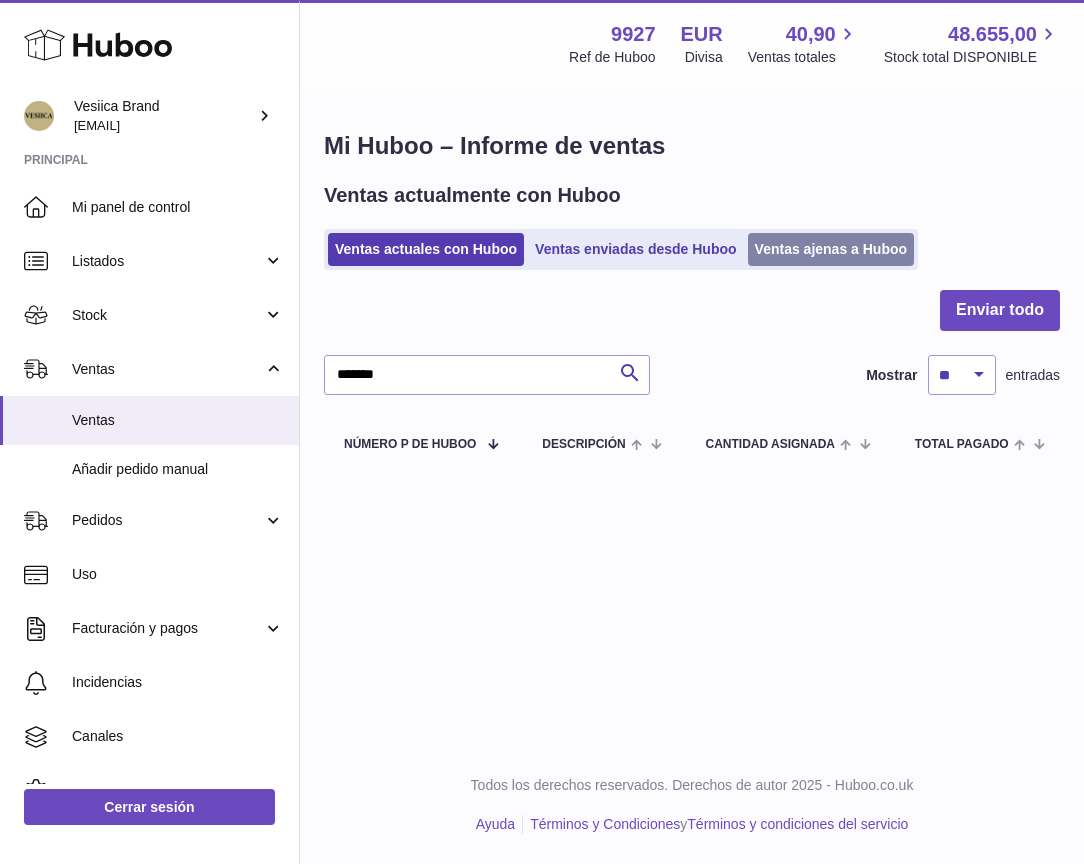 click on "Ventas ajenas a Huboo" at bounding box center [831, 249] 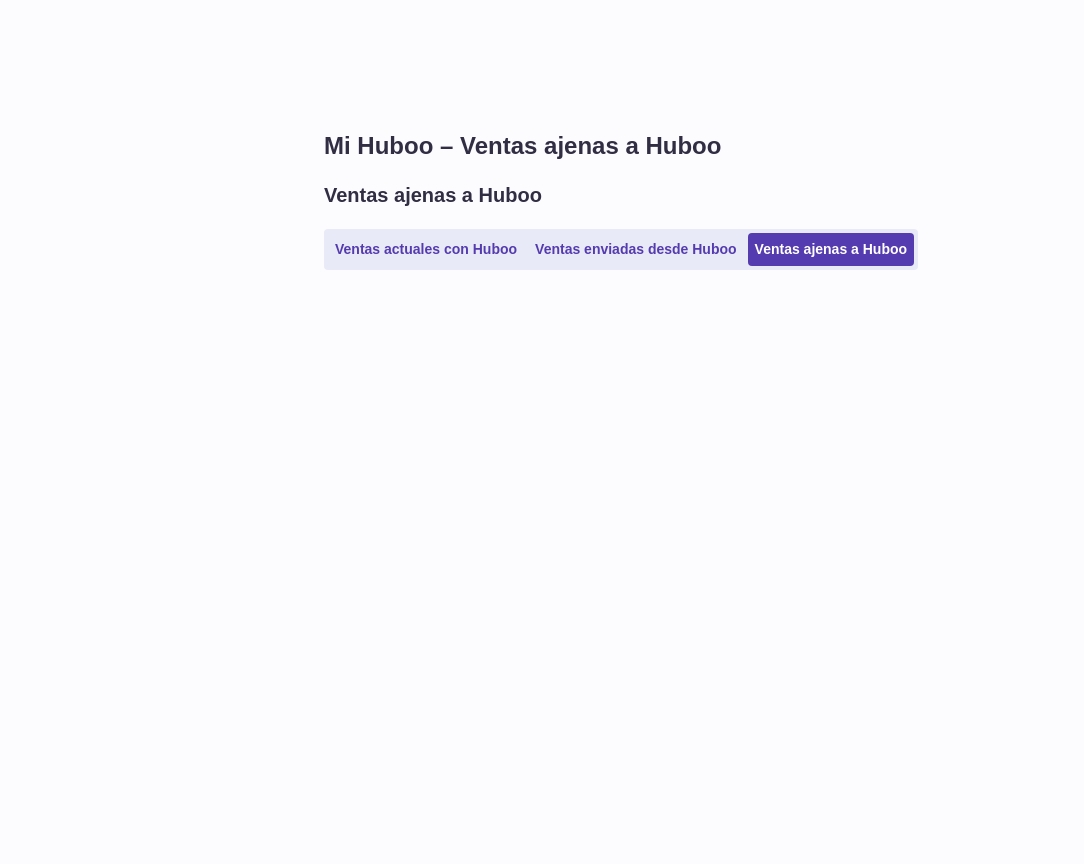 scroll, scrollTop: 0, scrollLeft: 0, axis: both 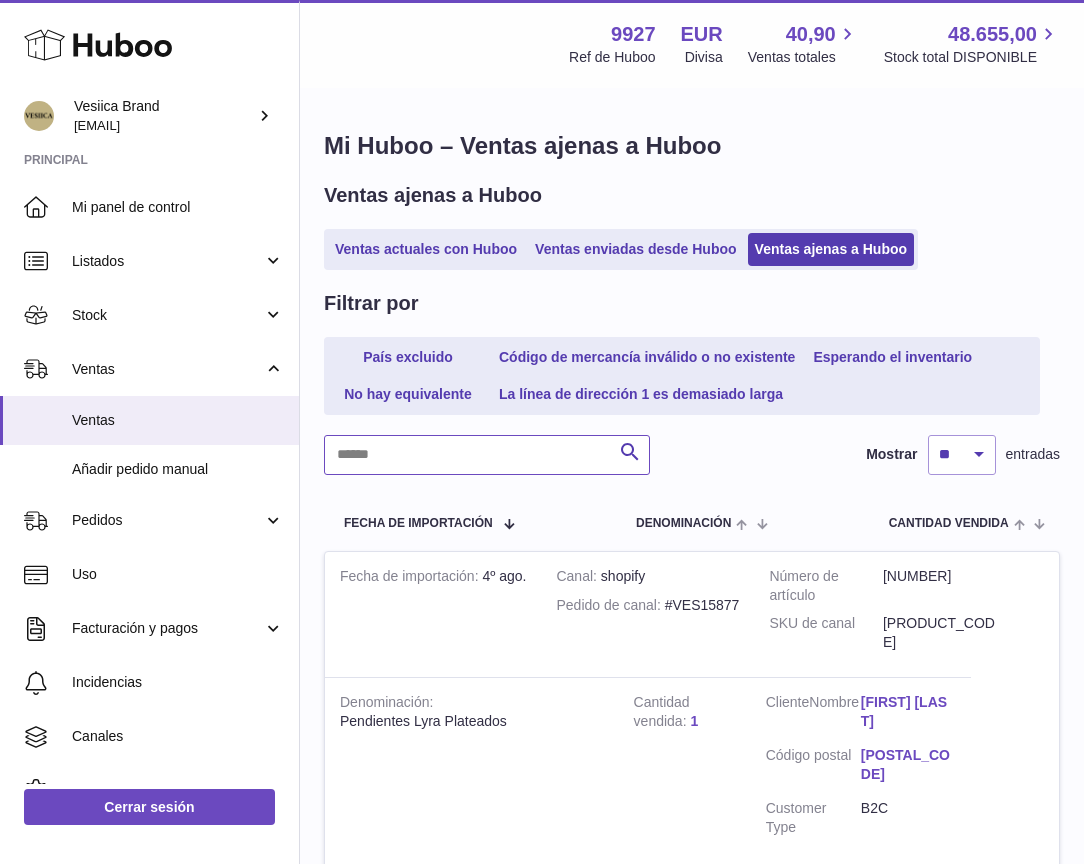 click at bounding box center [487, 455] 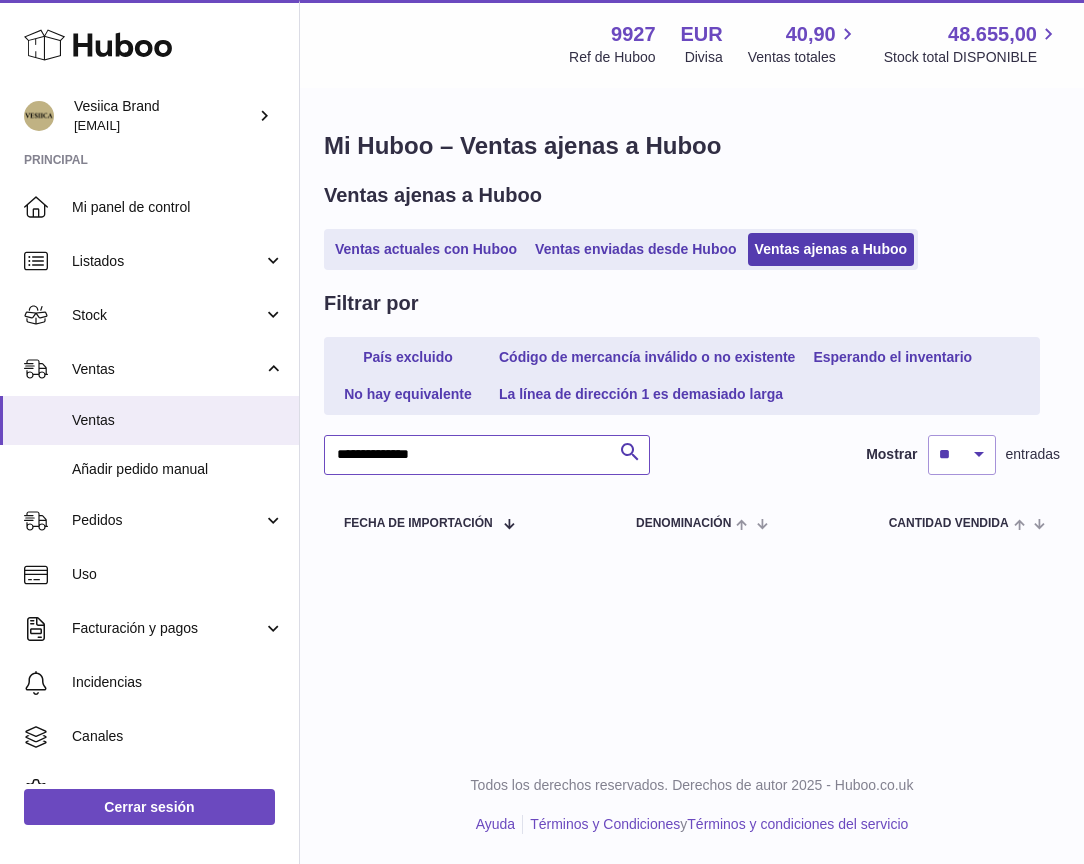 type on "**********" 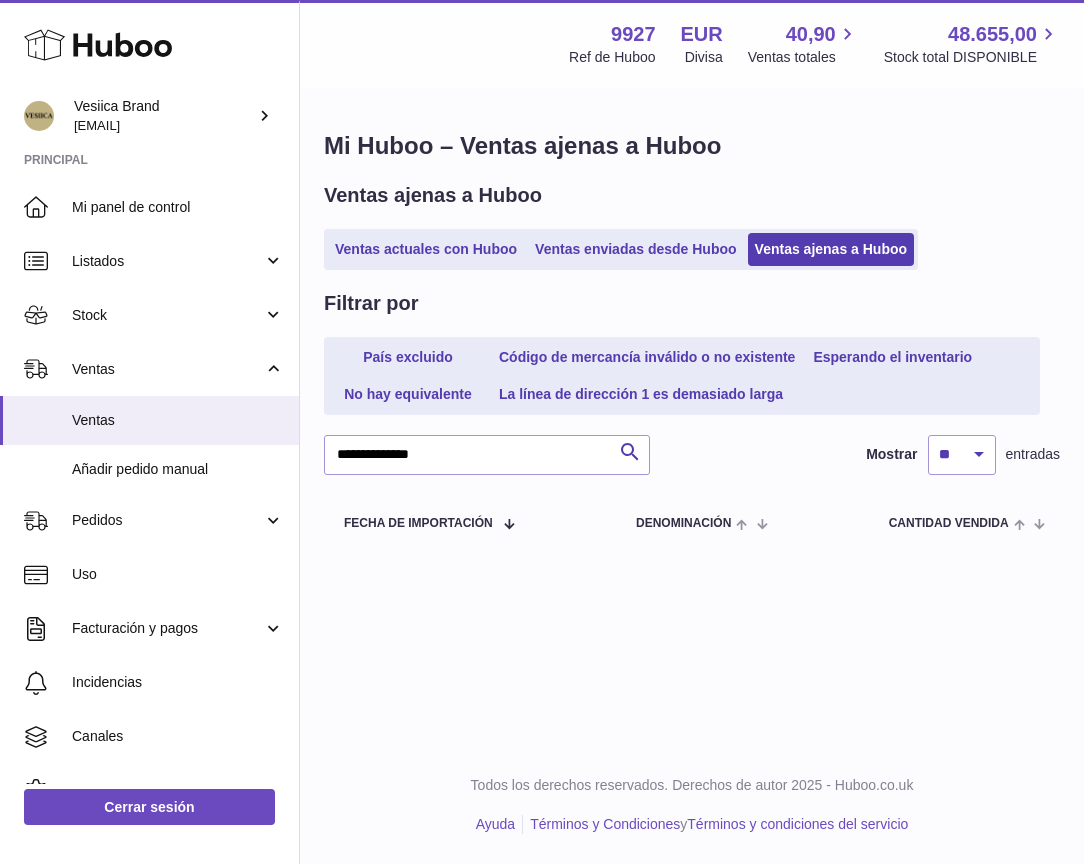 click on "**********" at bounding box center (692, 455) 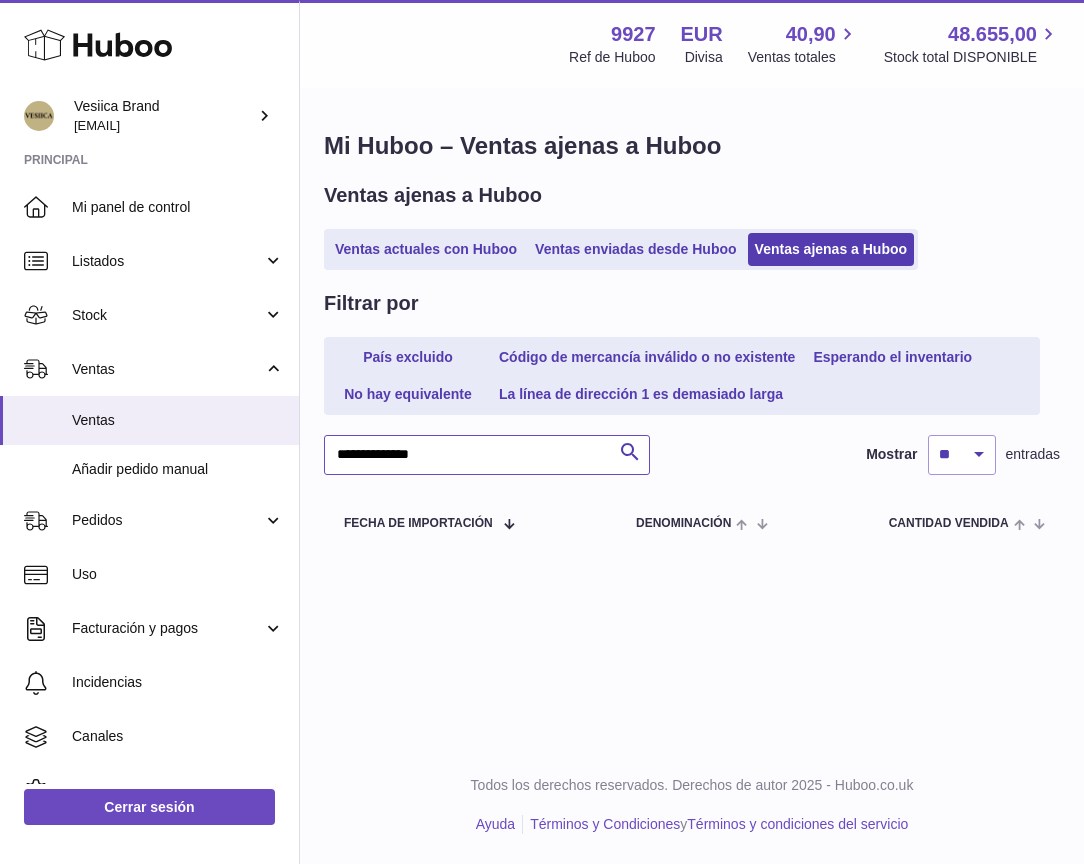 click on "**********" at bounding box center (487, 455) 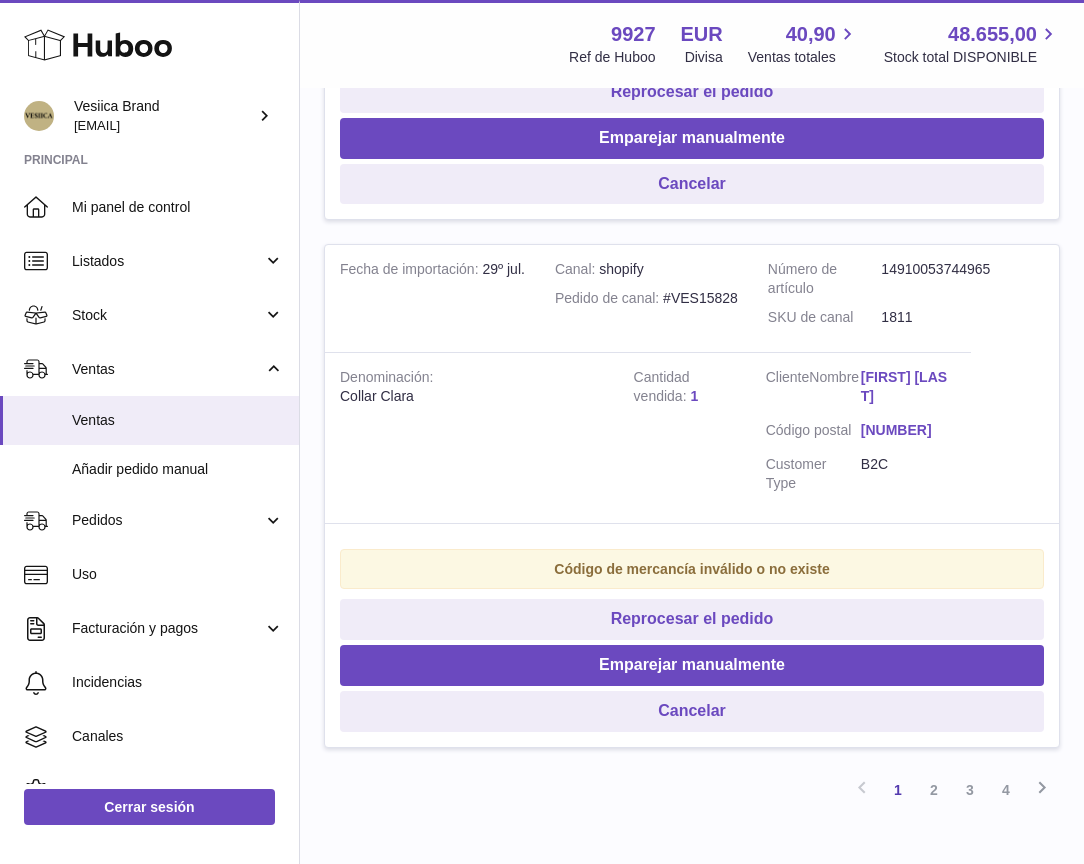 scroll, scrollTop: 4763, scrollLeft: 0, axis: vertical 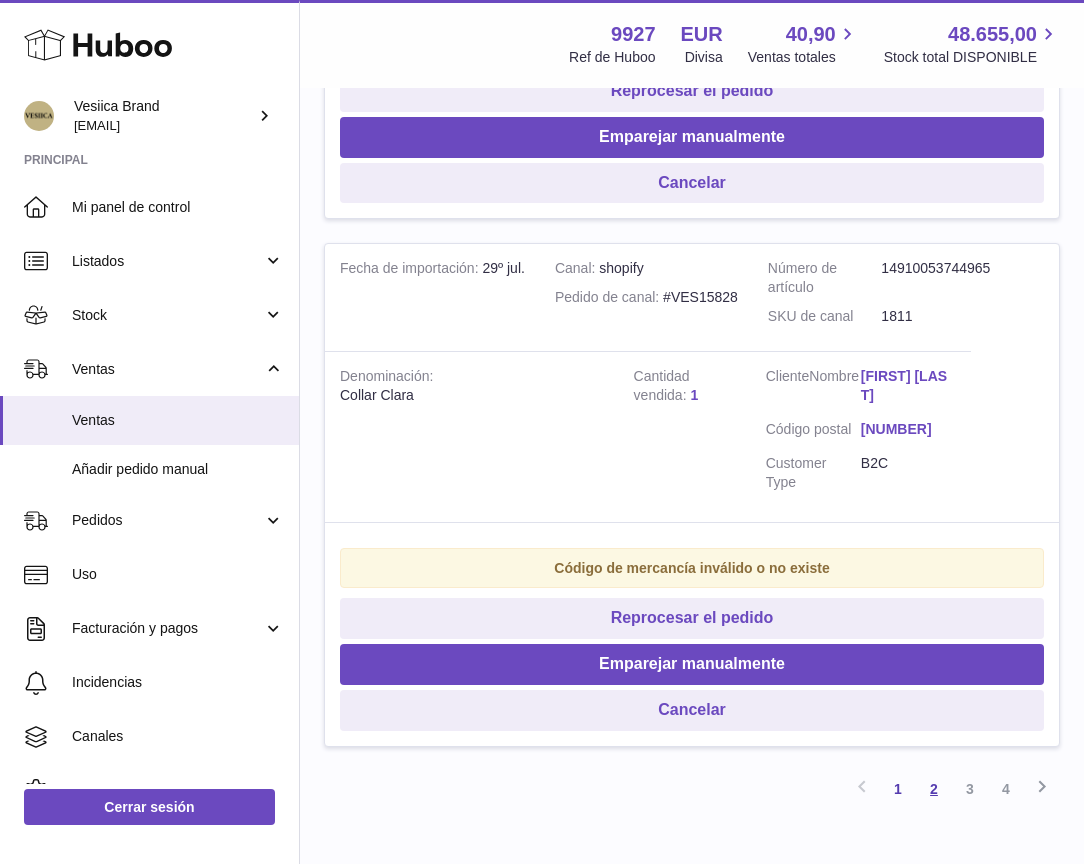 type 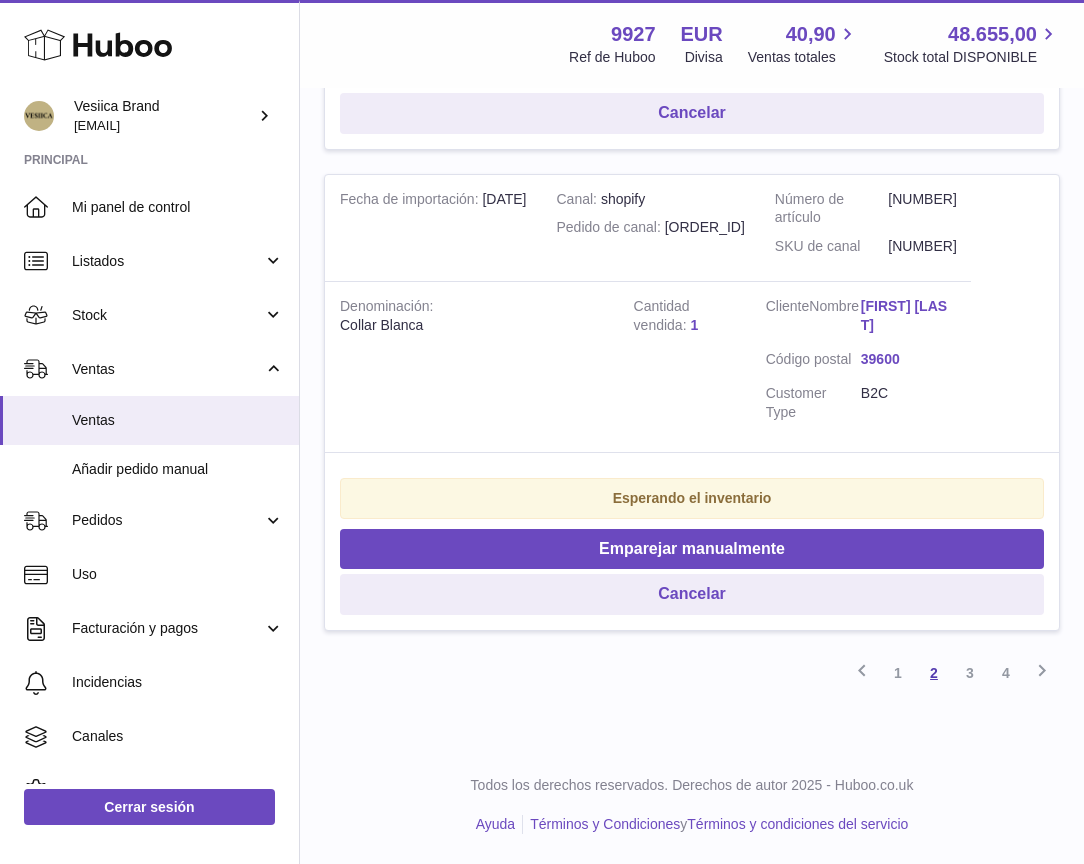 scroll, scrollTop: 4898, scrollLeft: 0, axis: vertical 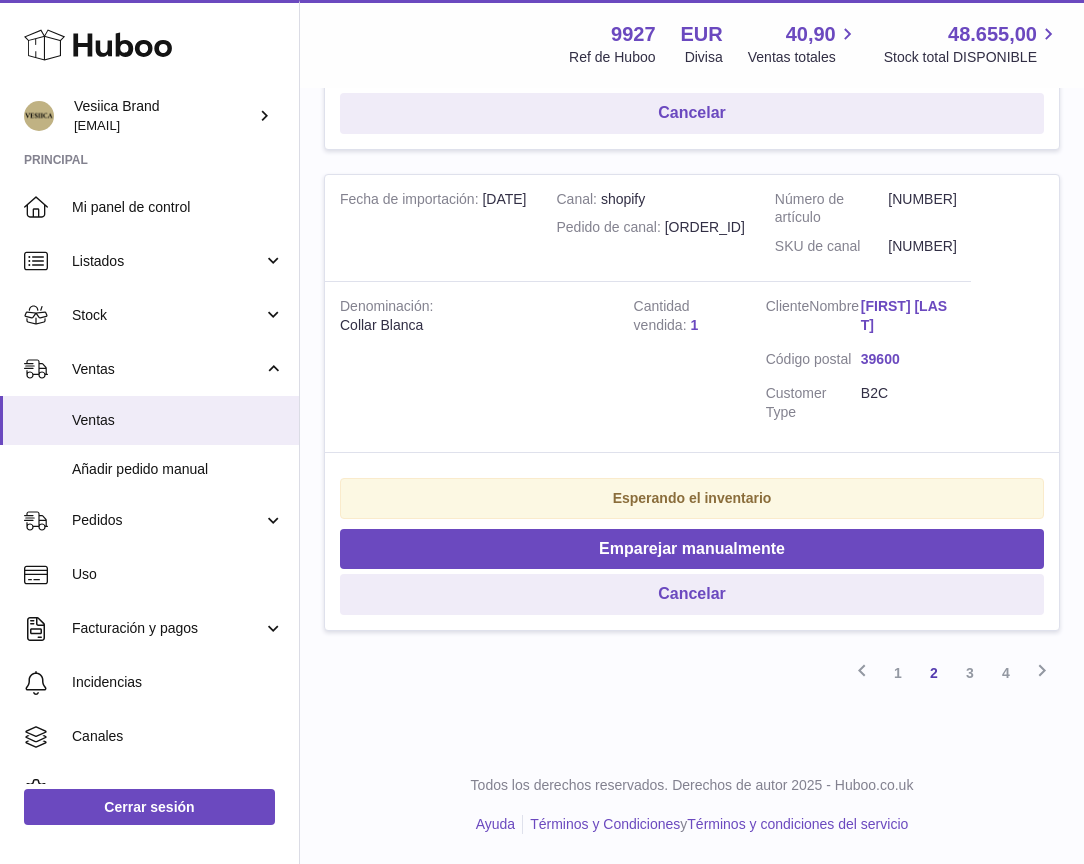 click on "3" at bounding box center (970, 673) 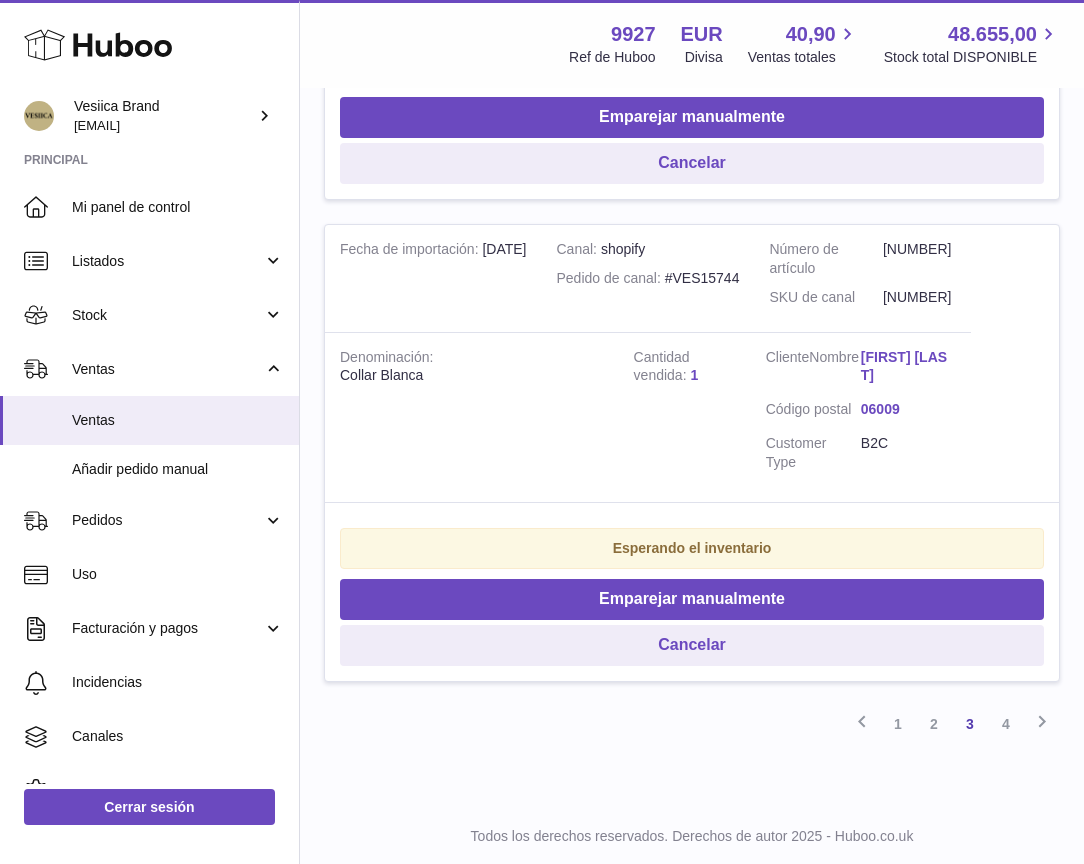 scroll, scrollTop: 4692, scrollLeft: 0, axis: vertical 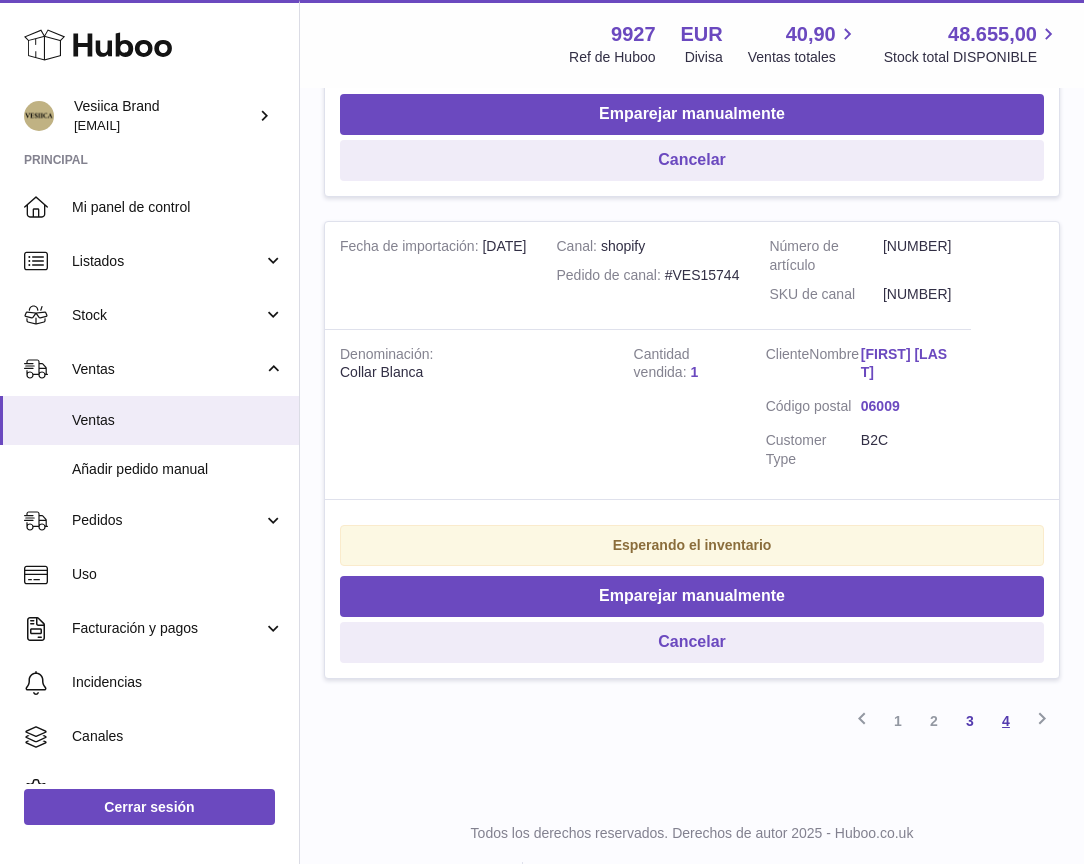 click on "4" at bounding box center [1006, 721] 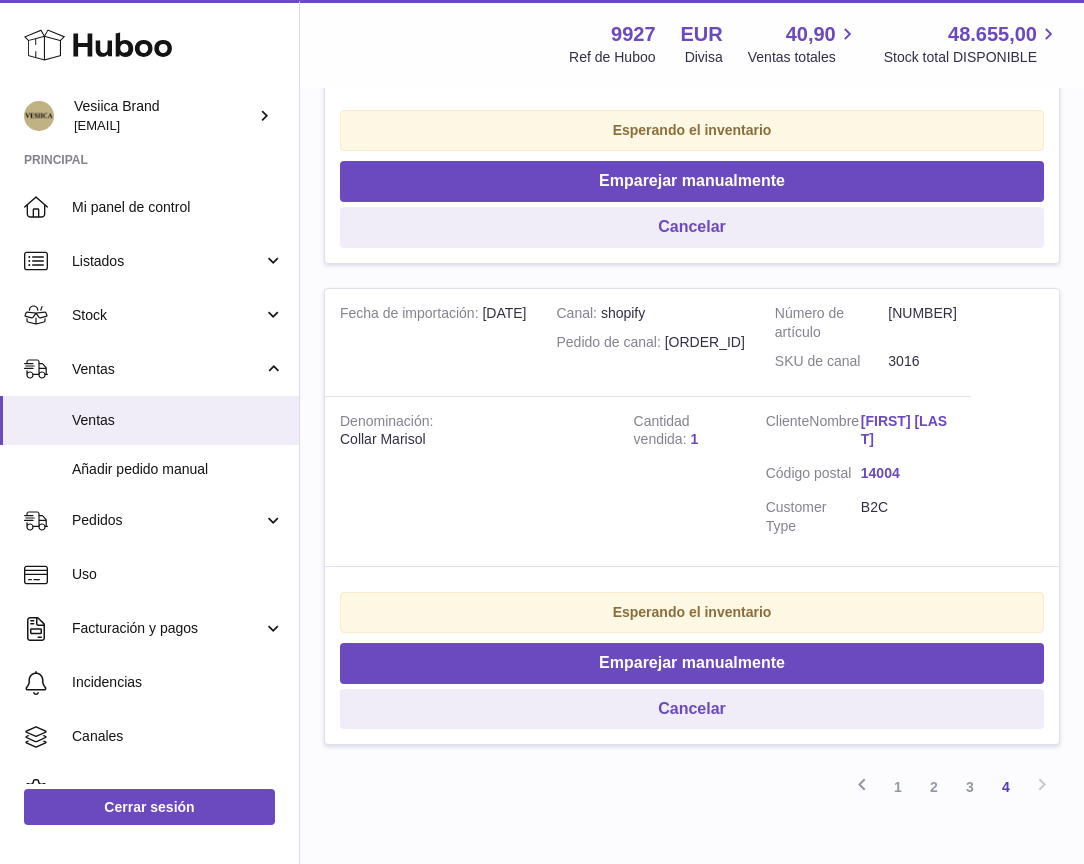 scroll, scrollTop: 1359, scrollLeft: 0, axis: vertical 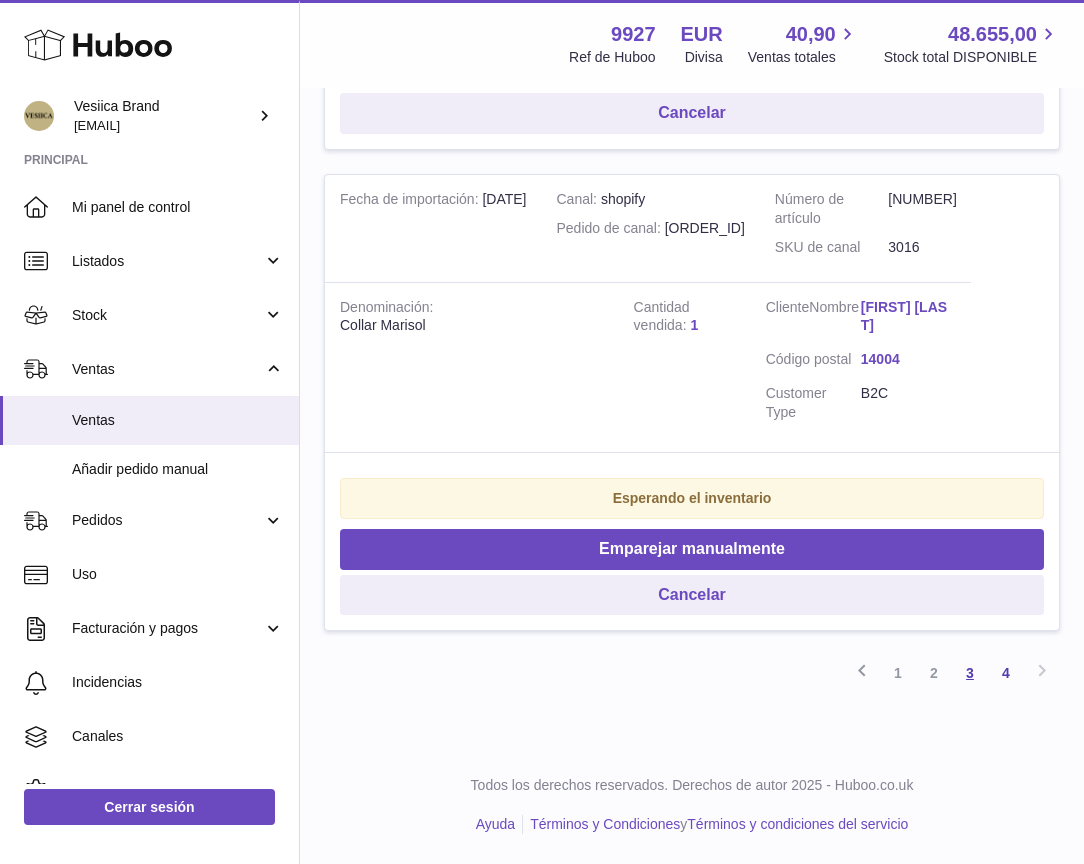 click on "3" at bounding box center [970, 673] 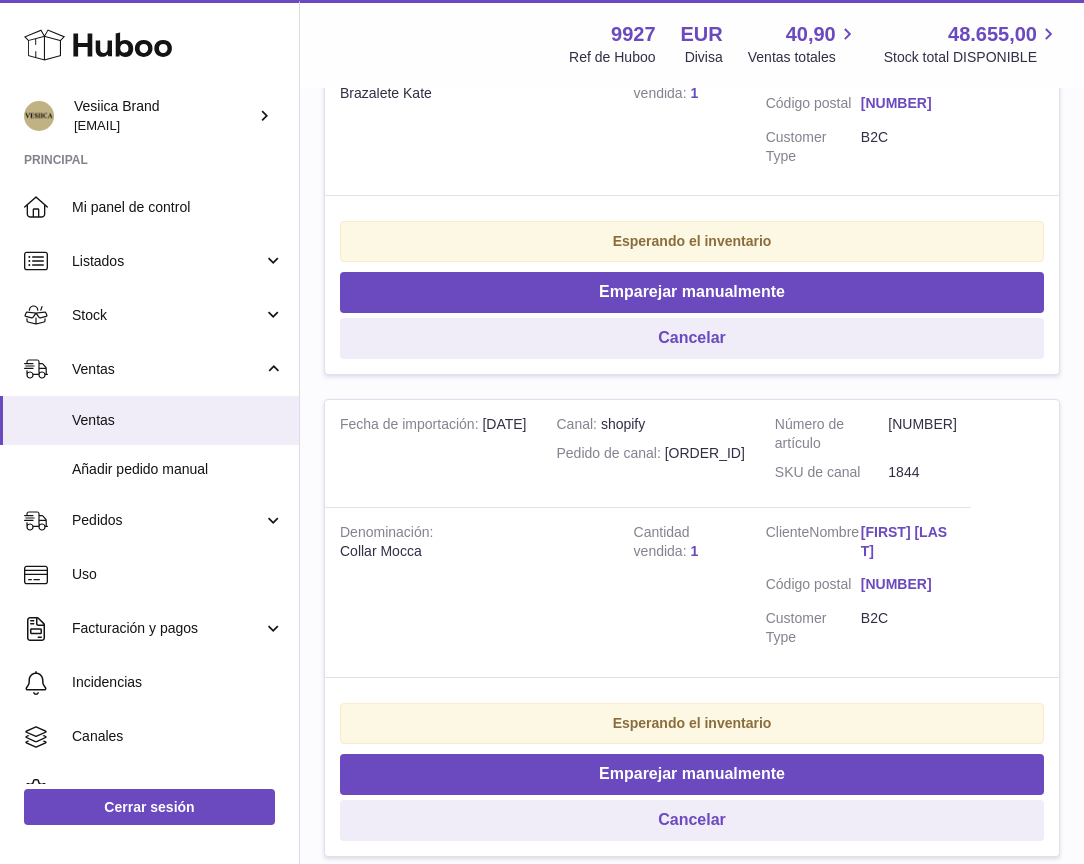 scroll, scrollTop: 1089, scrollLeft: 0, axis: vertical 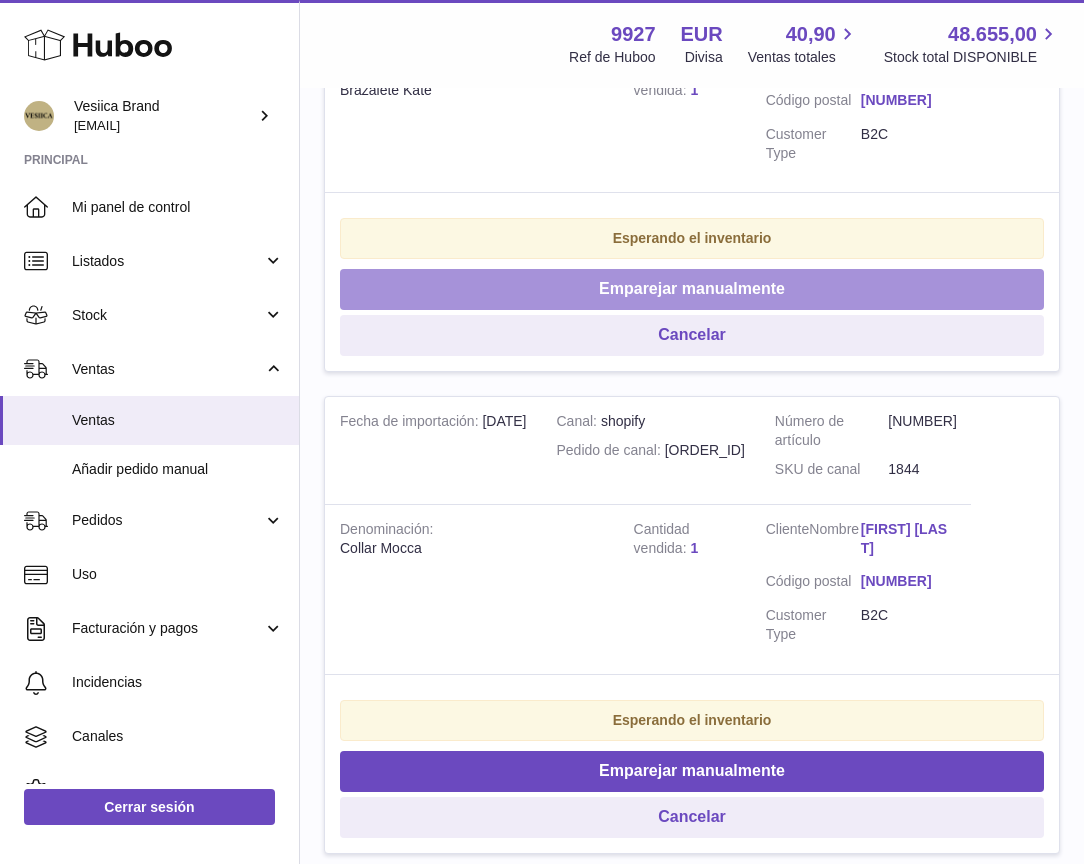 click on "Emparejar manualmente" at bounding box center [692, 289] 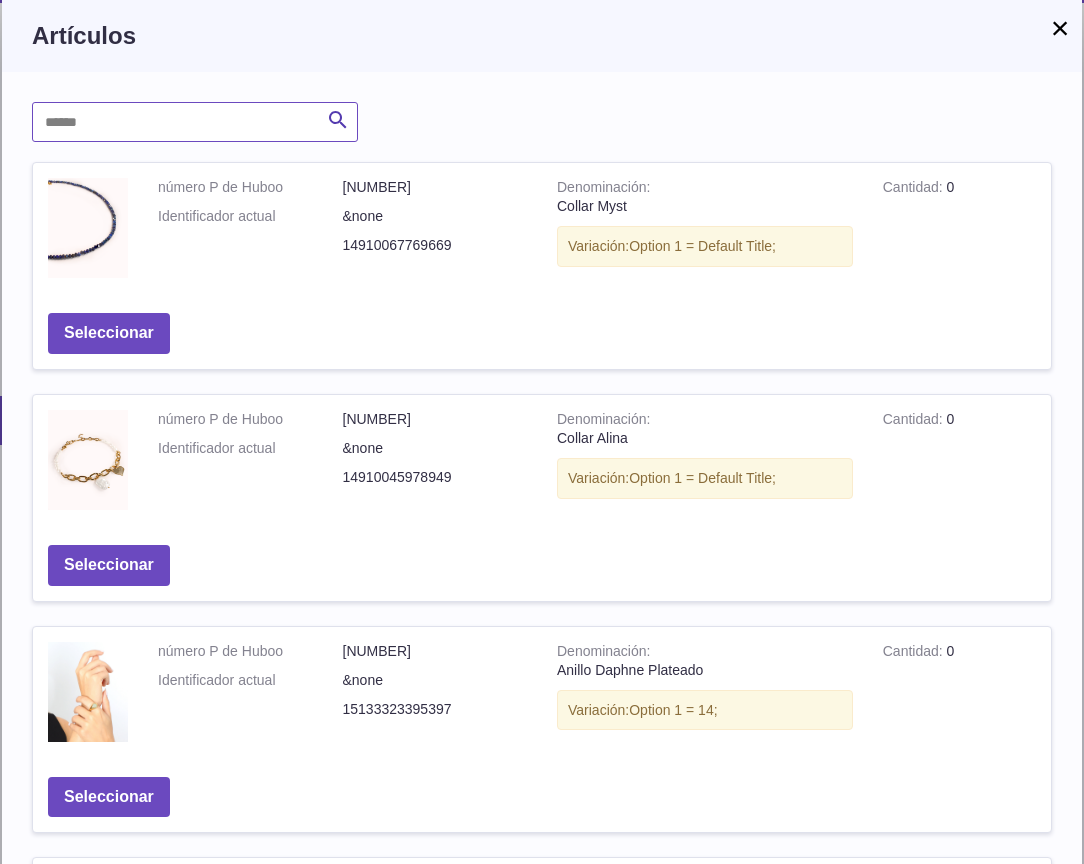 click at bounding box center (195, 122) 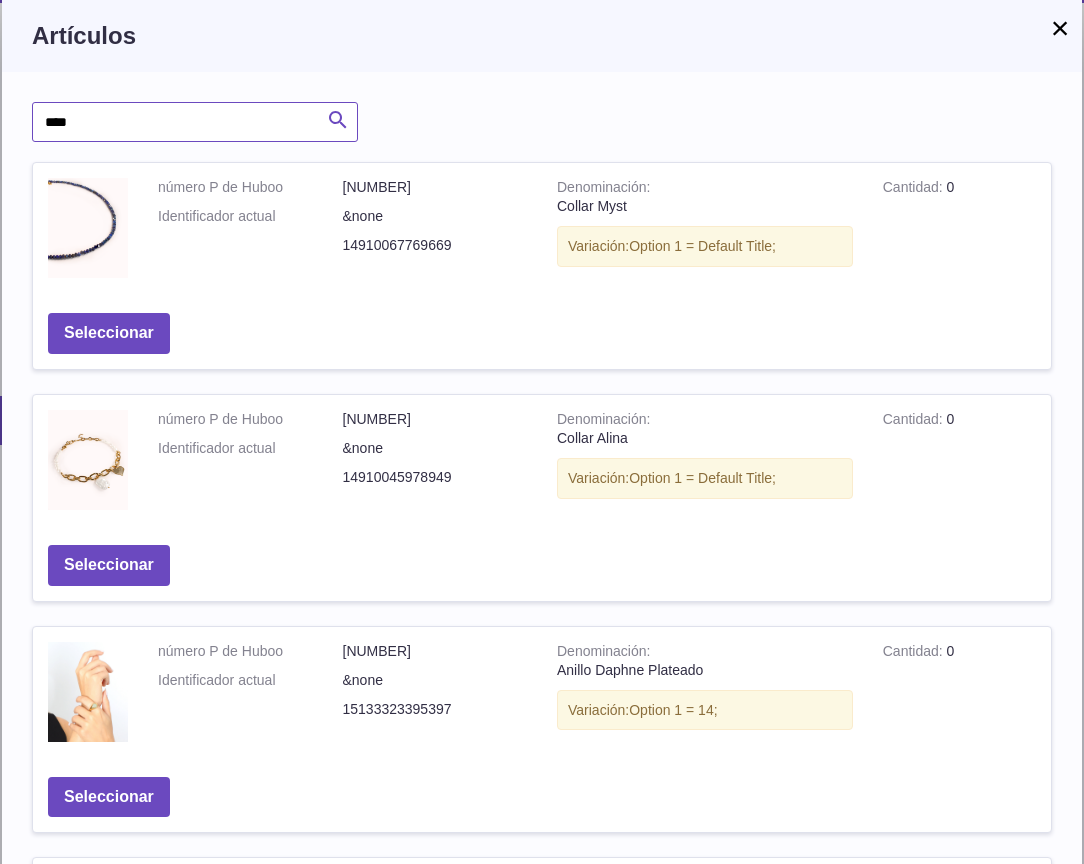 type on "****" 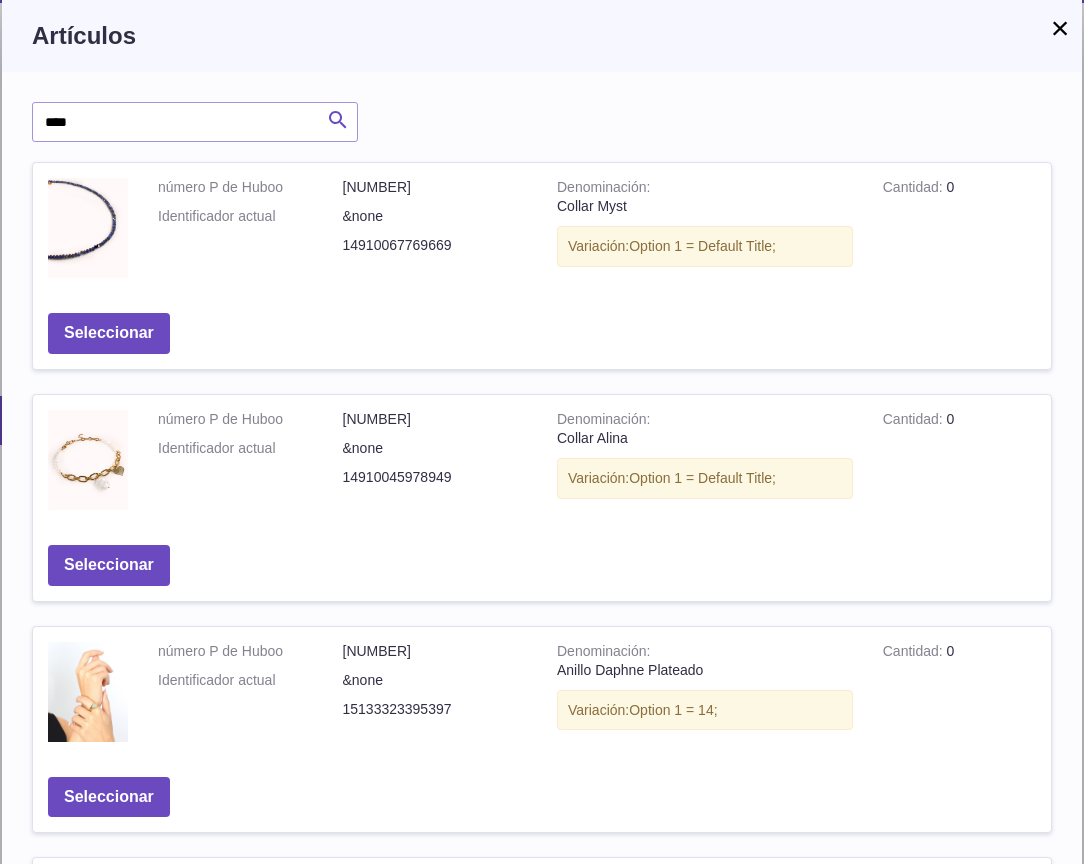 click at bounding box center (338, 120) 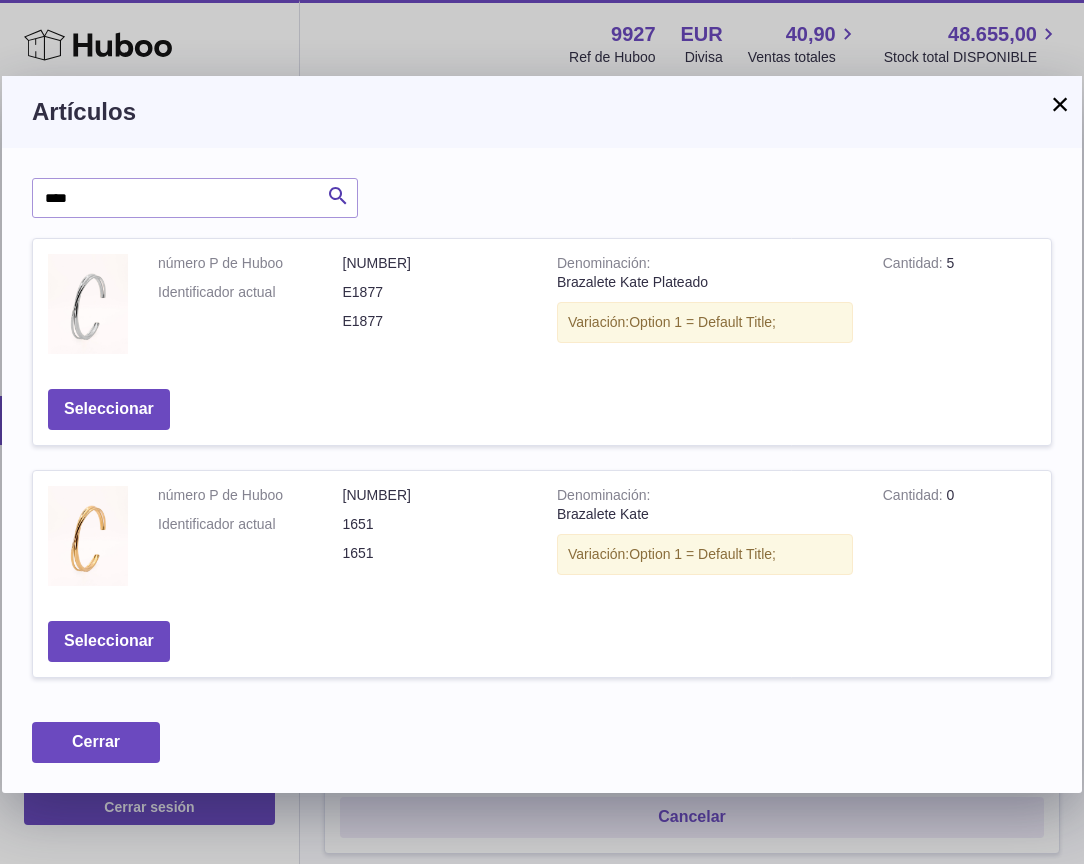 click on "×" at bounding box center [1060, 104] 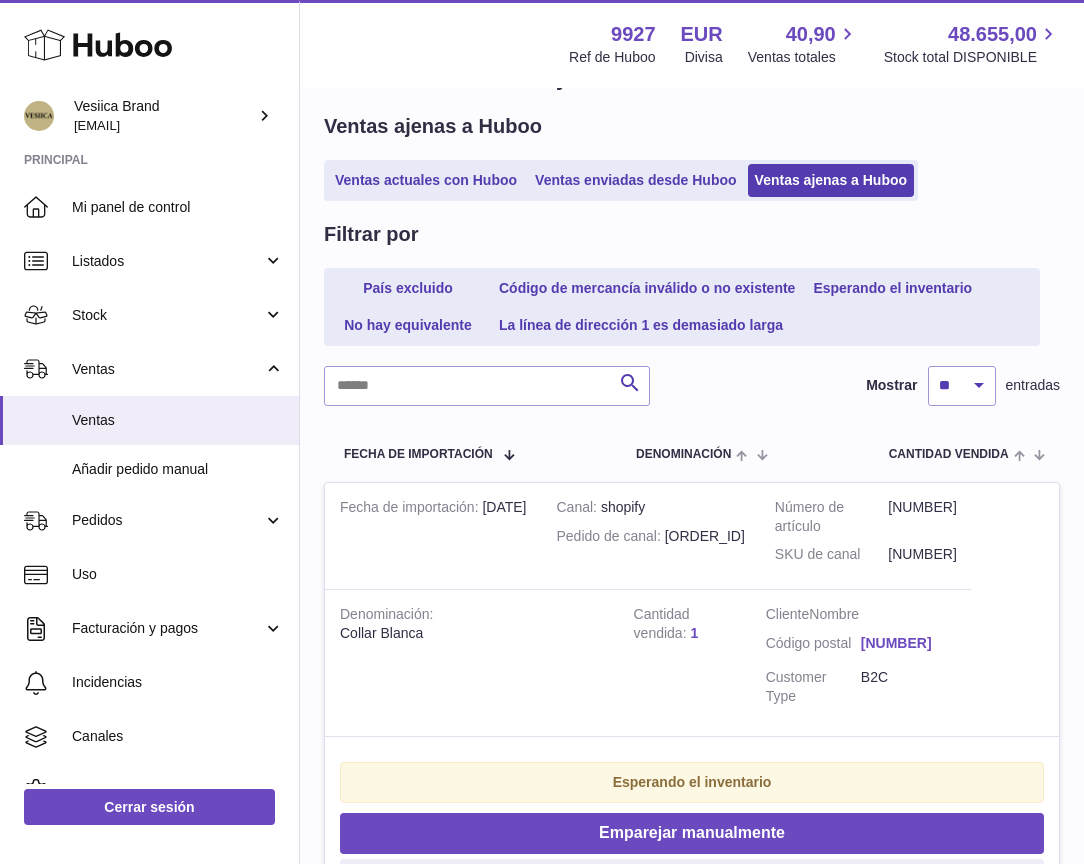 scroll, scrollTop: 0, scrollLeft: 0, axis: both 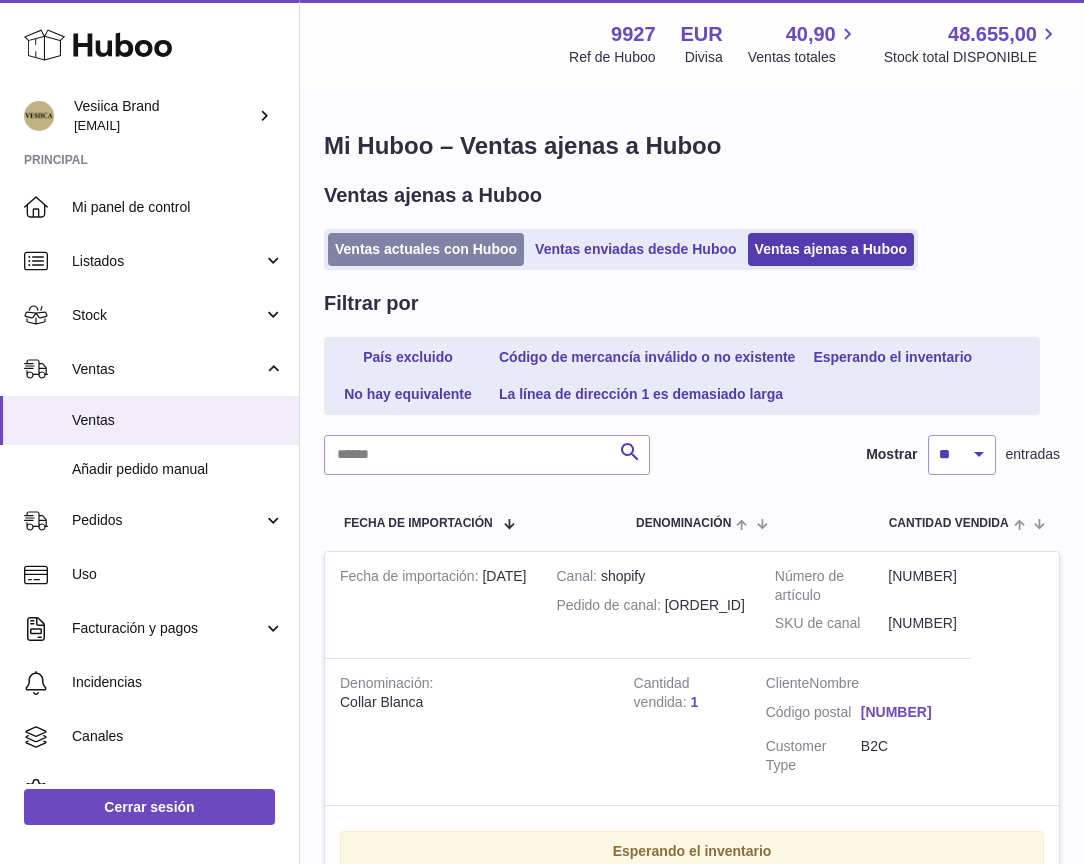 click on "Ventas actuales con Huboo" at bounding box center [426, 249] 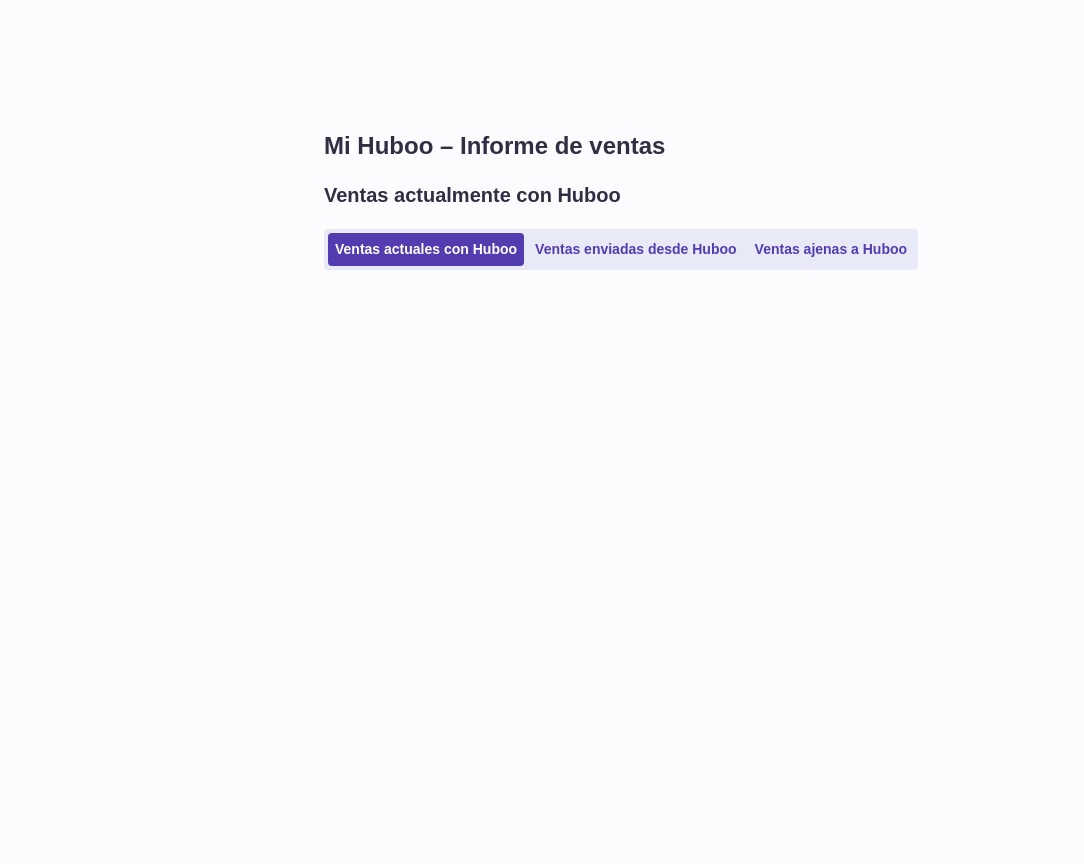 scroll, scrollTop: 0, scrollLeft: 0, axis: both 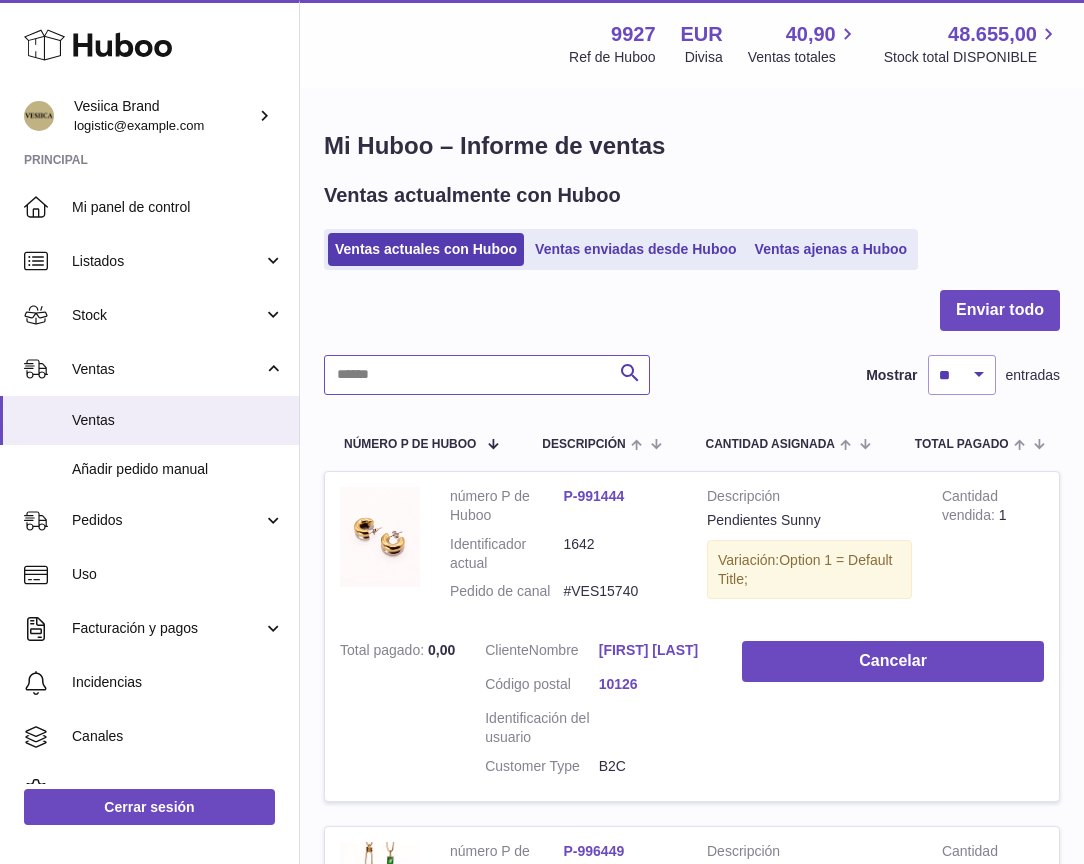 click at bounding box center [487, 375] 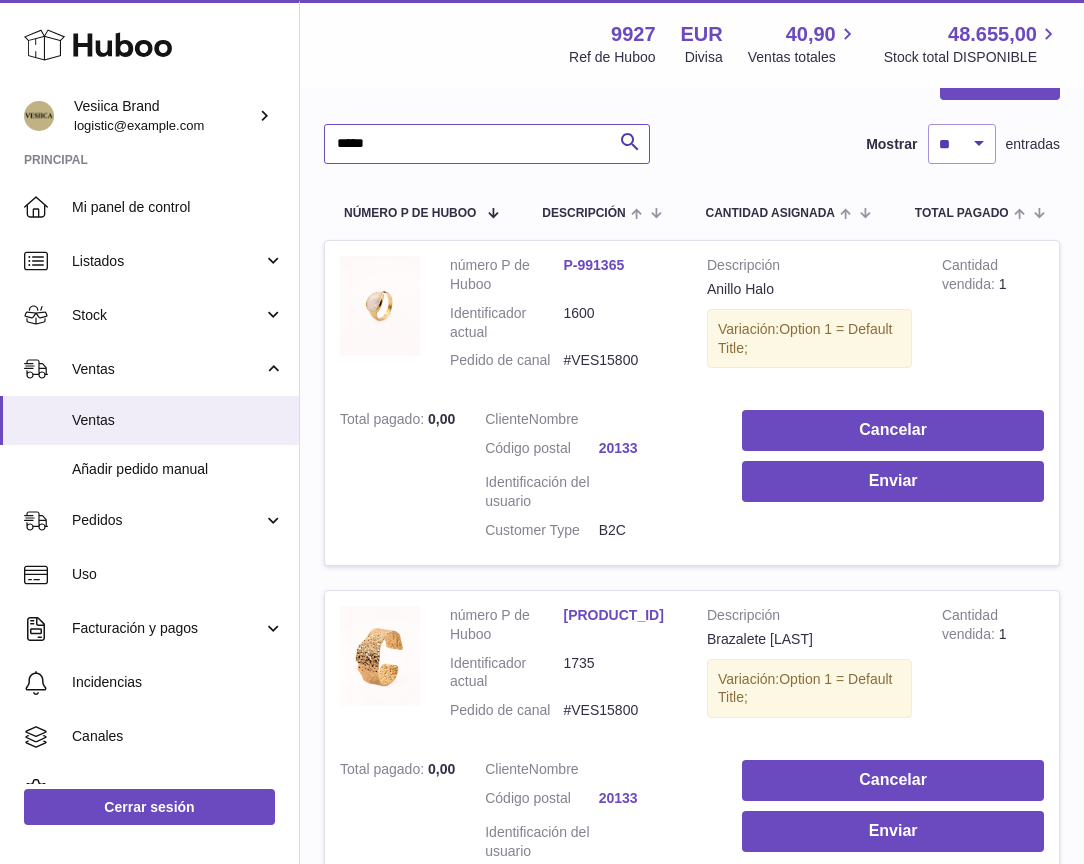 scroll, scrollTop: 208, scrollLeft: 0, axis: vertical 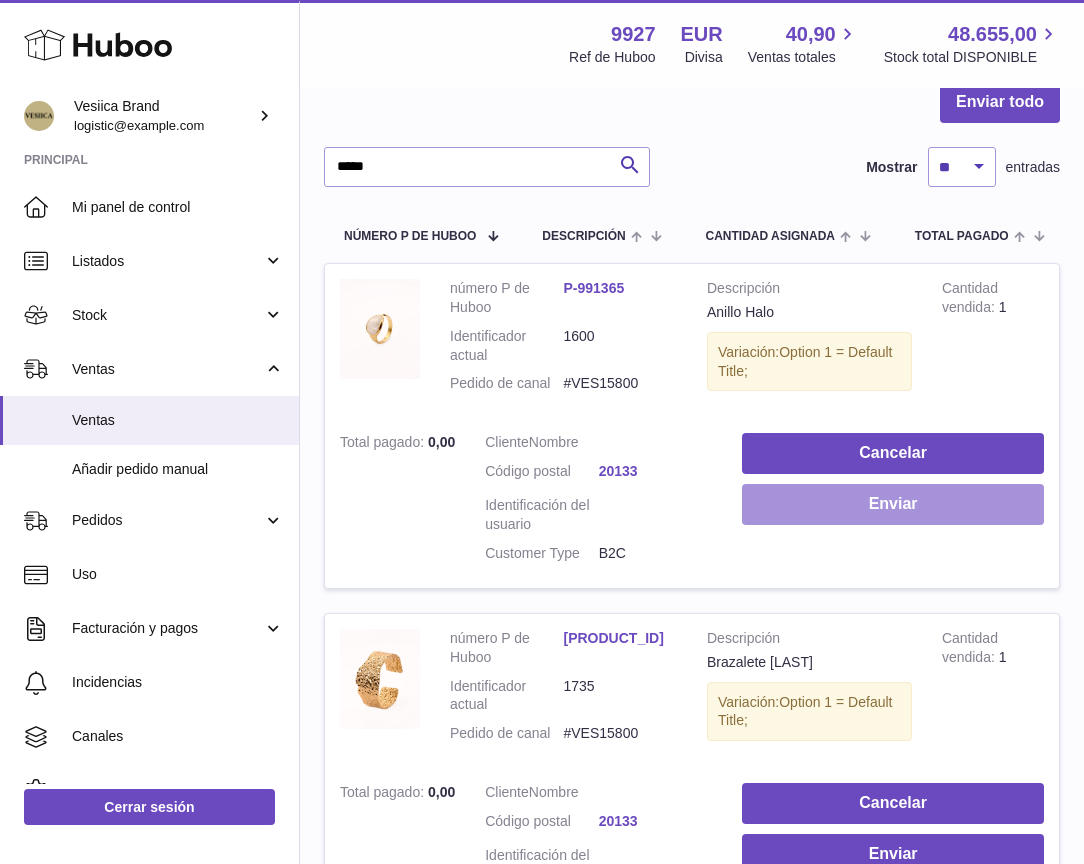 click on "Enviar" at bounding box center (893, 504) 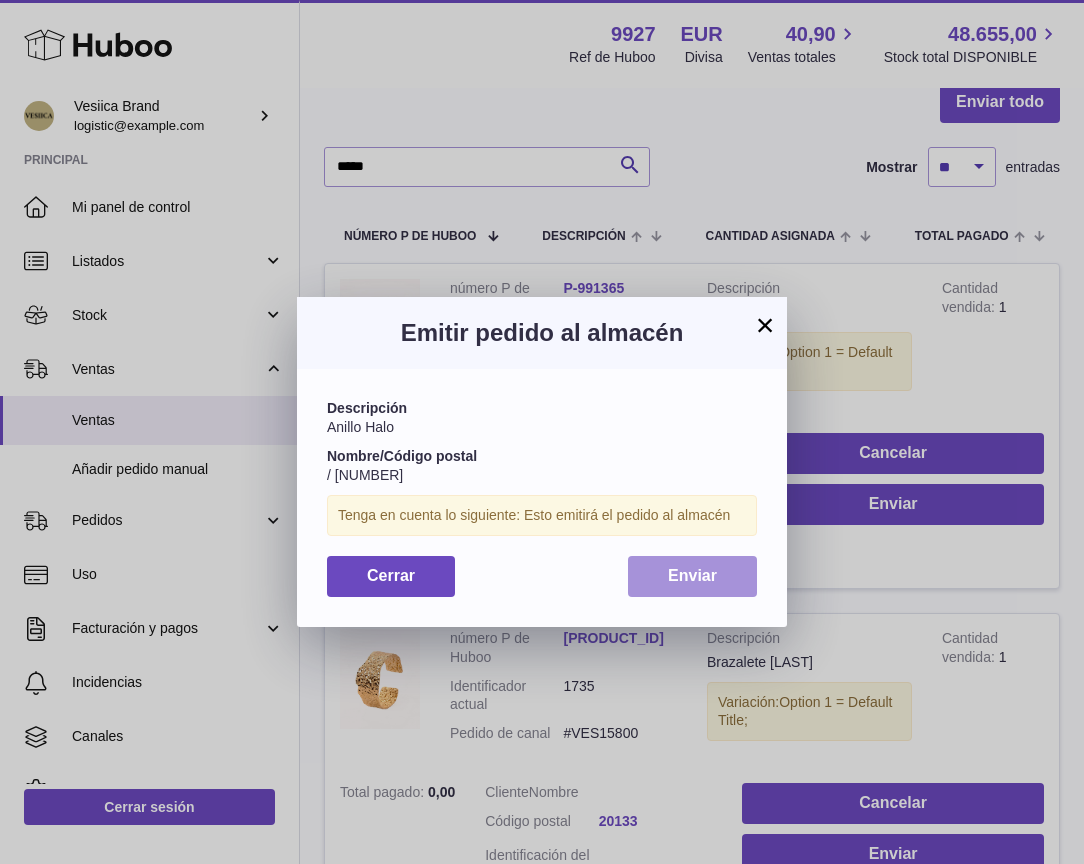click on "Enviar" at bounding box center (692, 576) 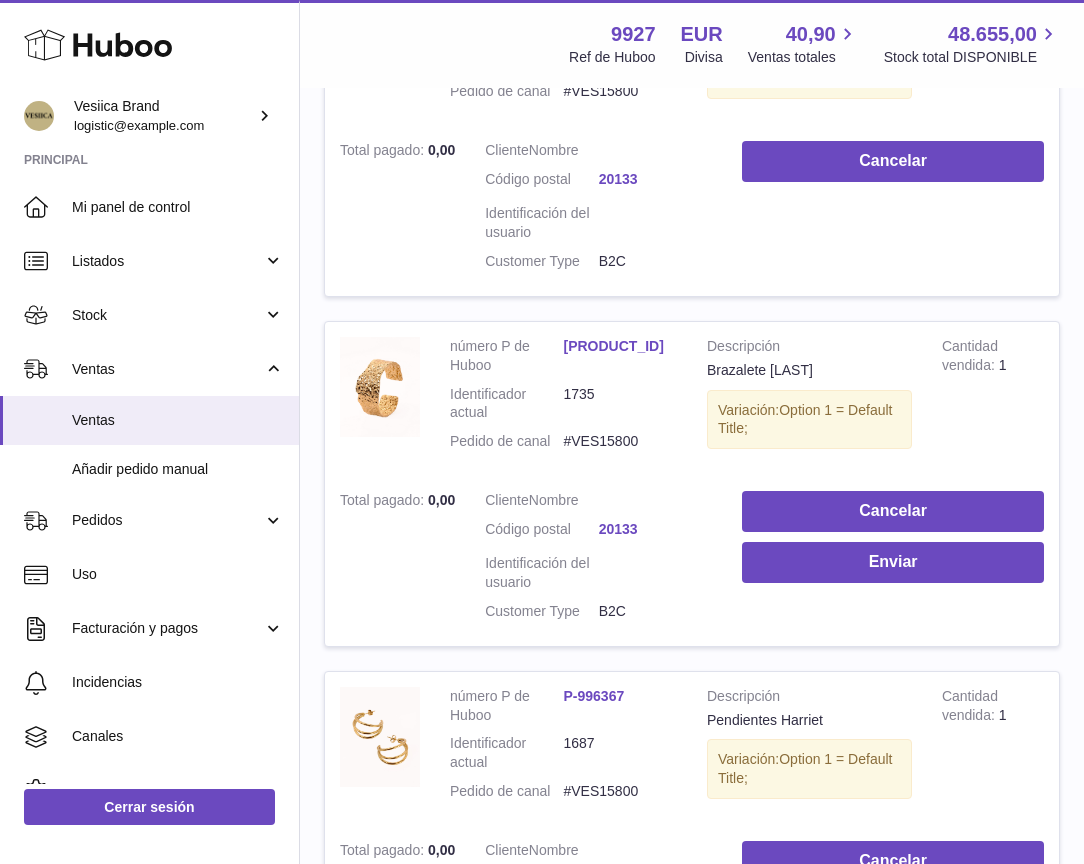 scroll, scrollTop: 530, scrollLeft: 0, axis: vertical 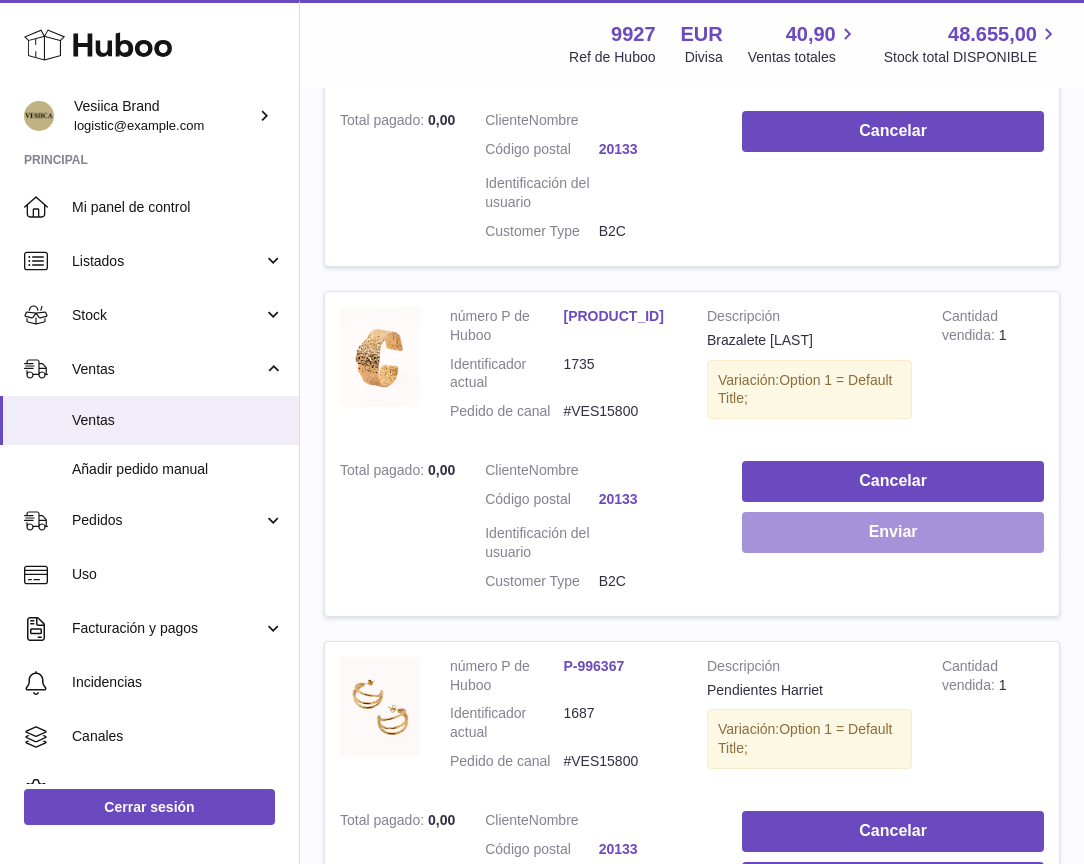 click on "Enviar" at bounding box center [893, 532] 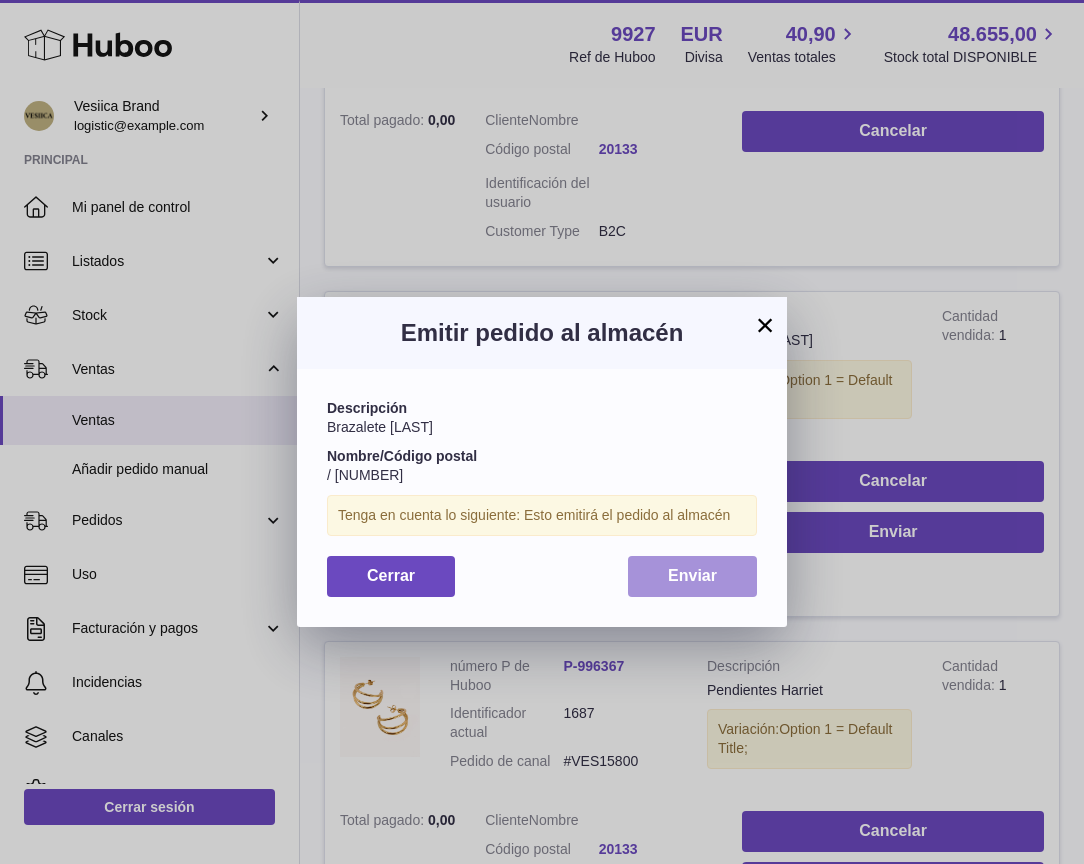 click on "Enviar" at bounding box center [692, 576] 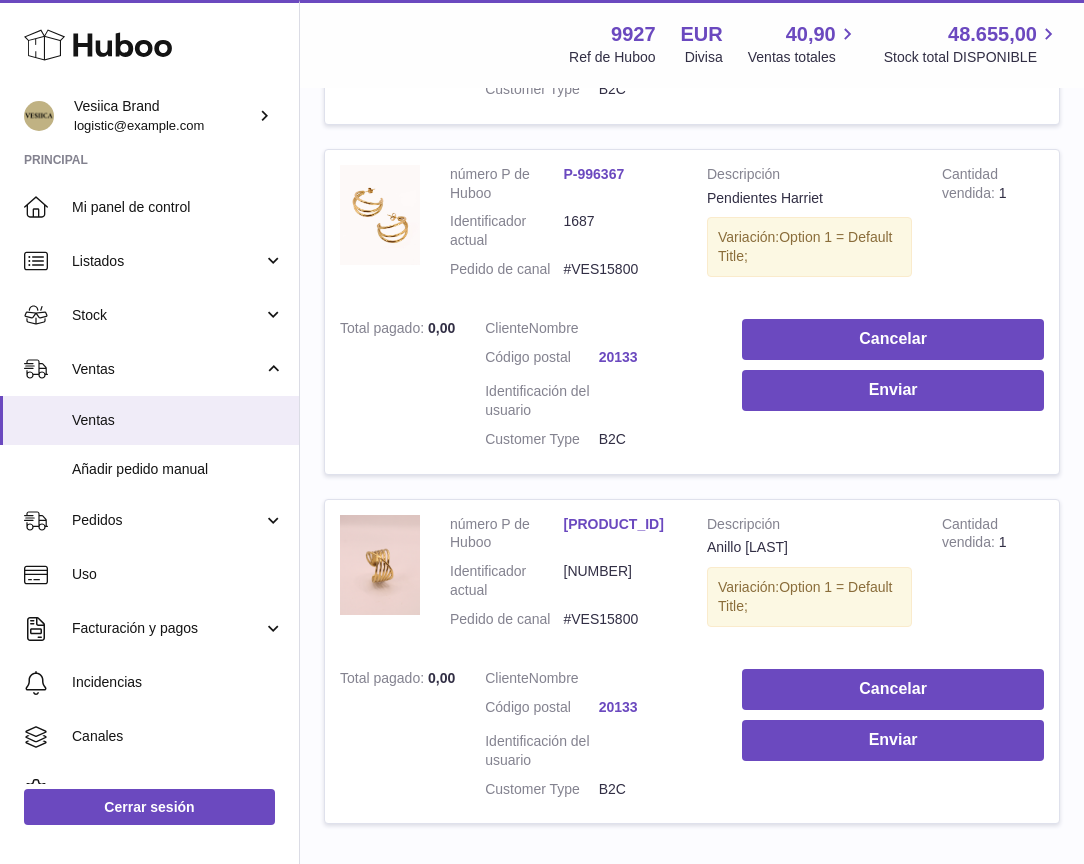 scroll, scrollTop: 1014, scrollLeft: 0, axis: vertical 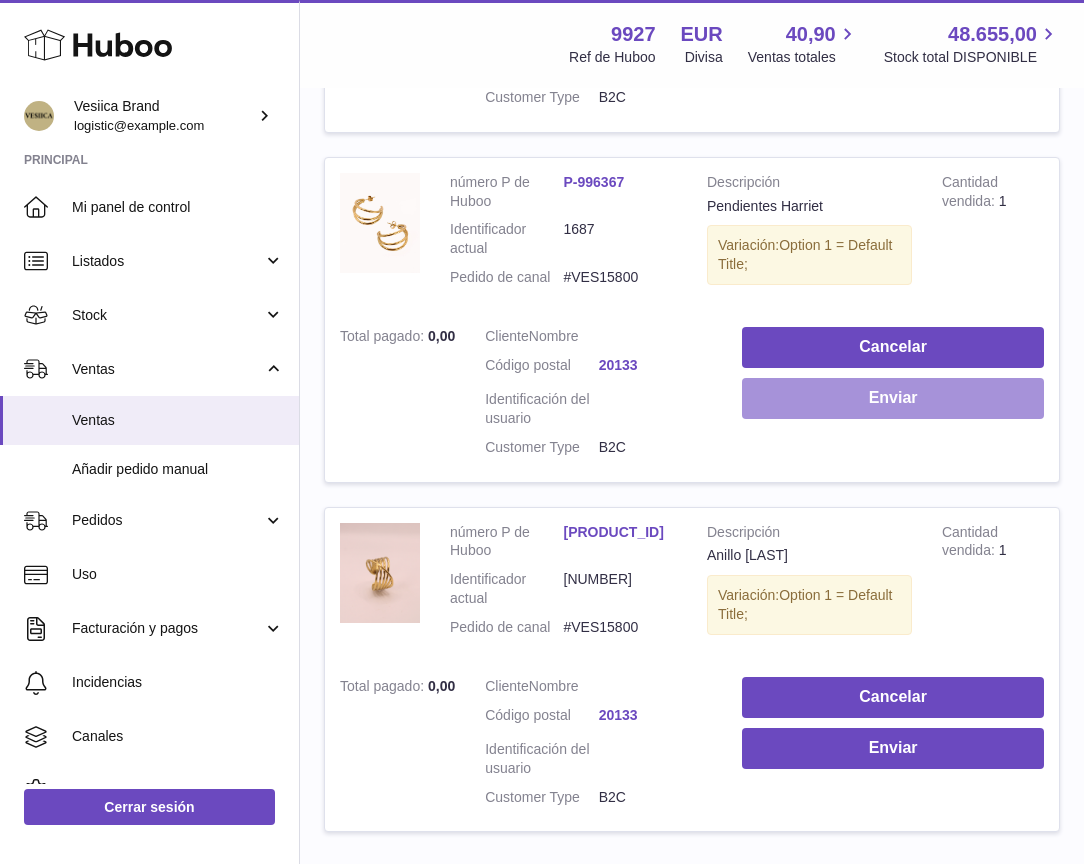 click on "Enviar" at bounding box center (893, 398) 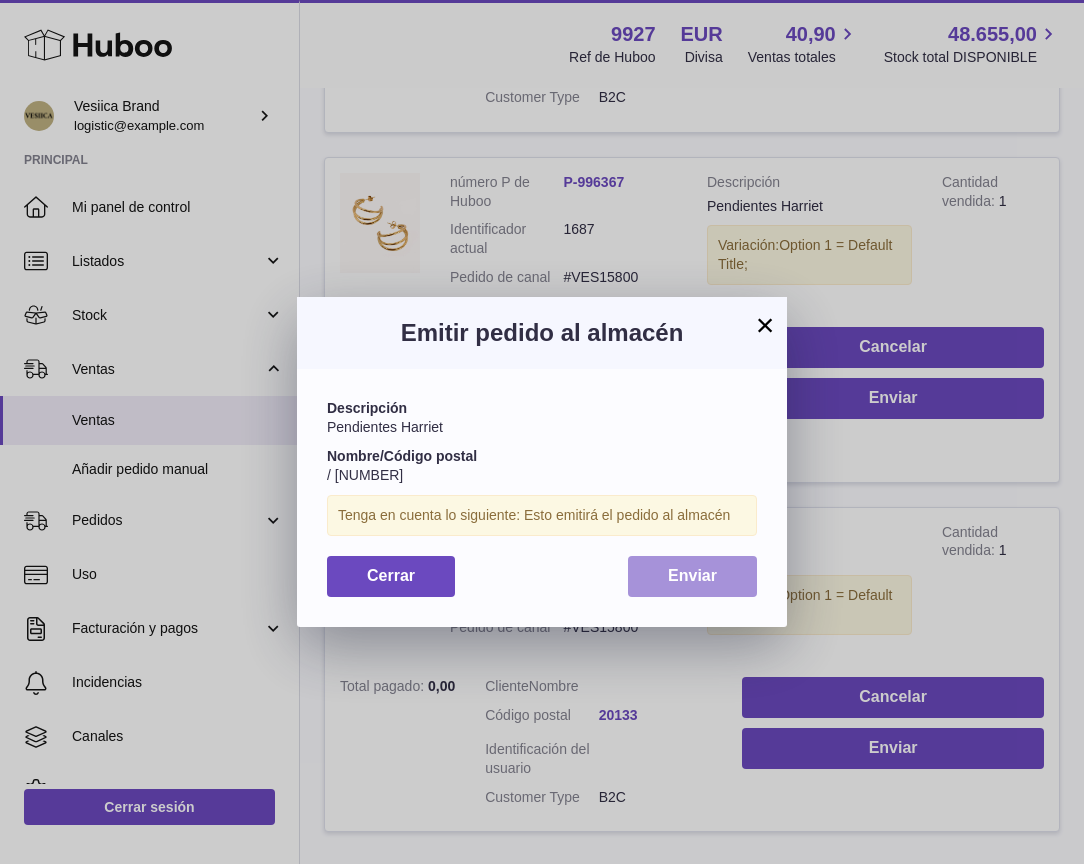 click on "Enviar" at bounding box center (692, 576) 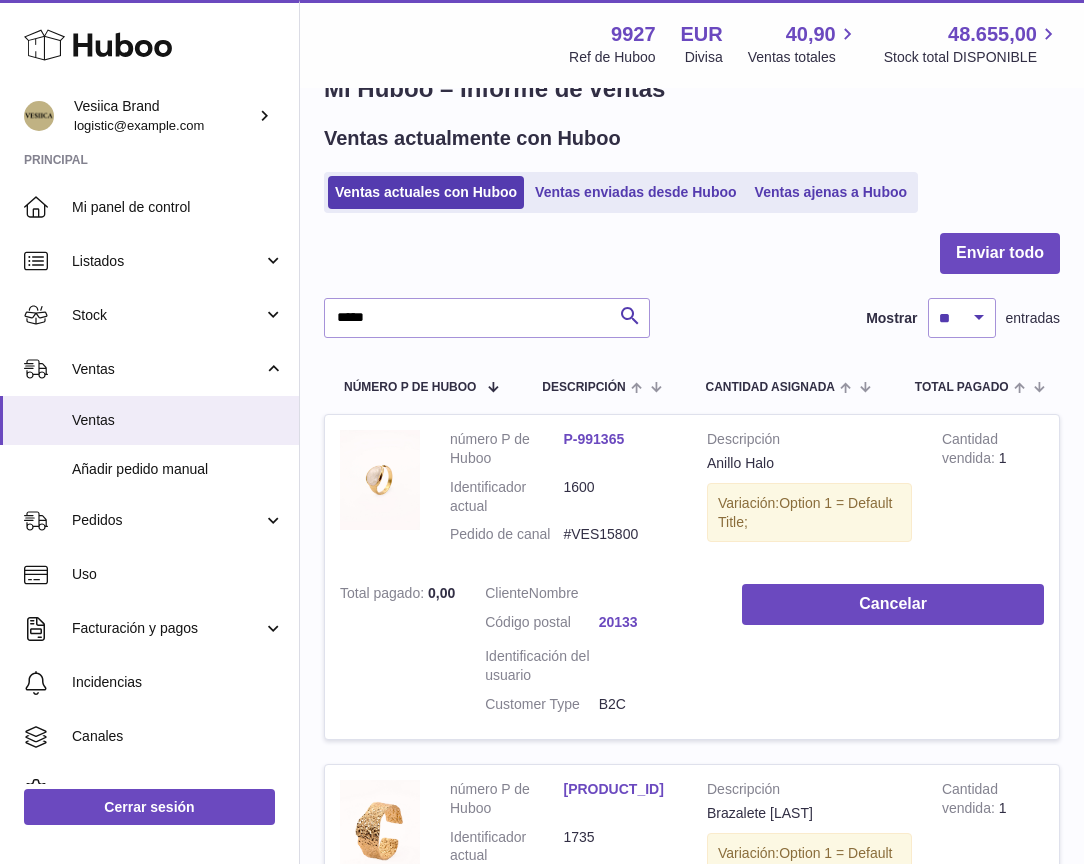 scroll, scrollTop: 5, scrollLeft: 0, axis: vertical 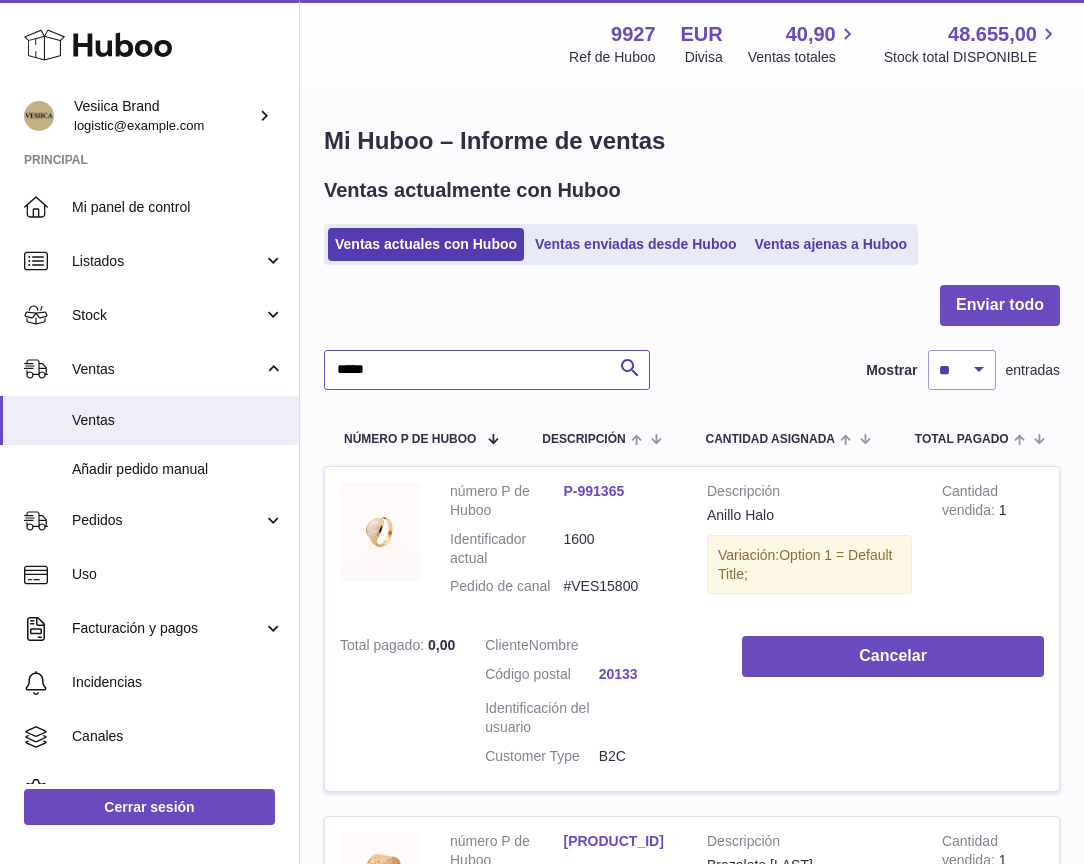 click on "*****" at bounding box center [487, 370] 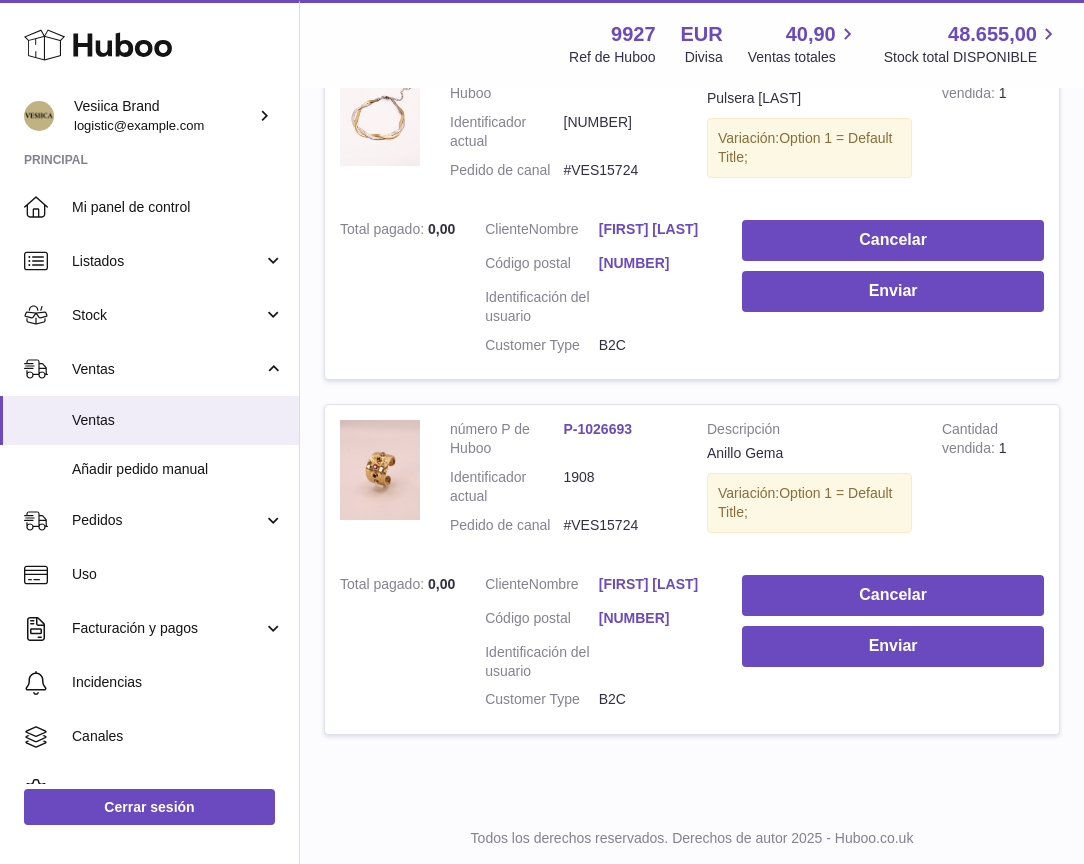 scroll, scrollTop: 1634, scrollLeft: 0, axis: vertical 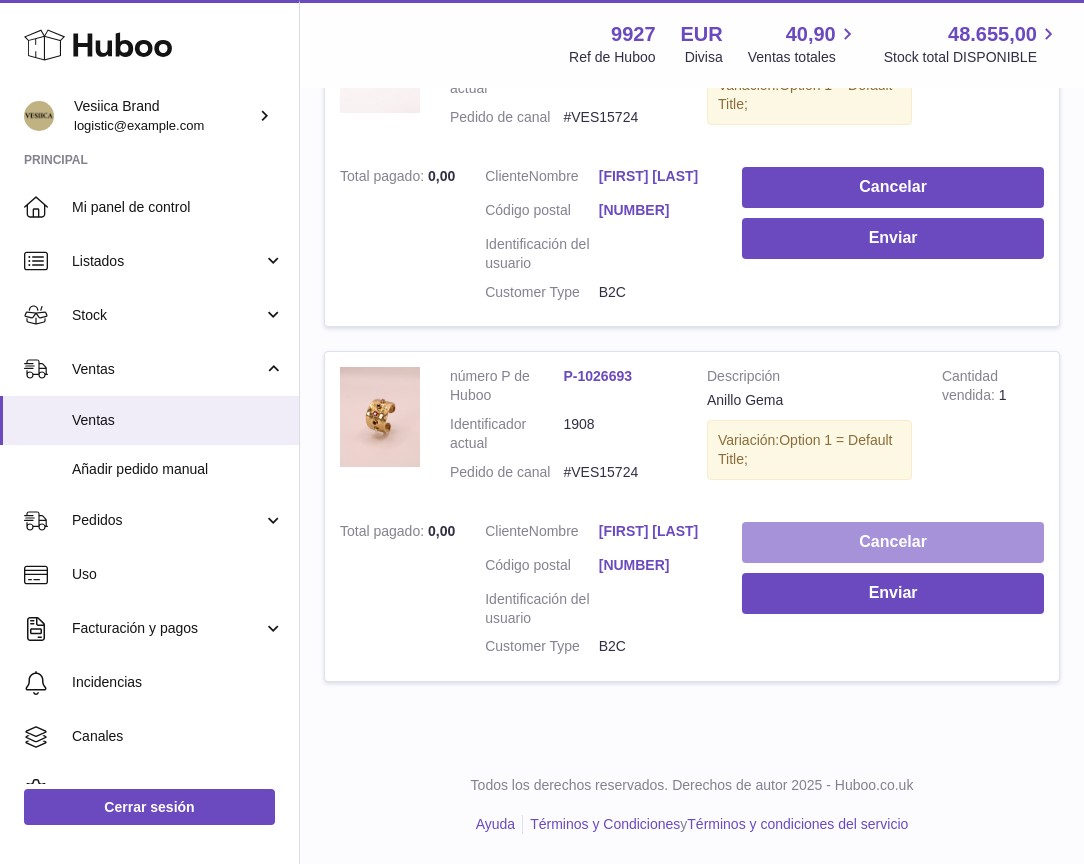 type on "**********" 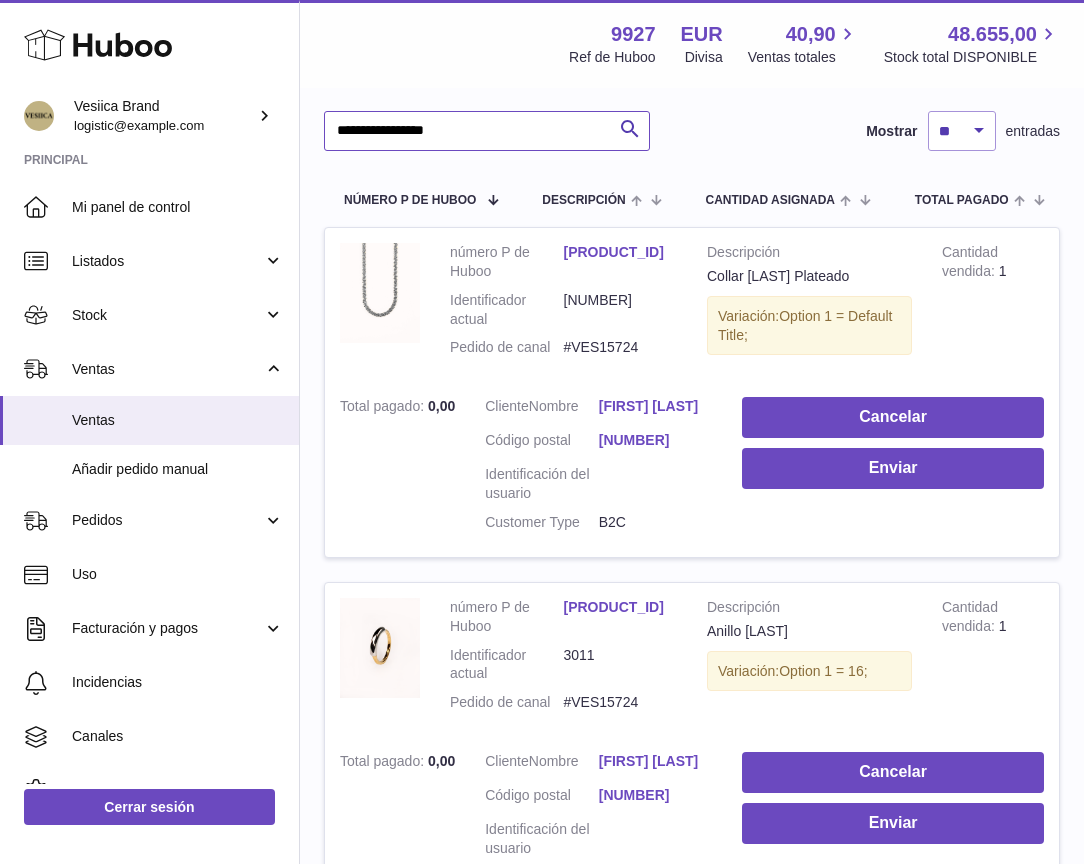 scroll, scrollTop: 267, scrollLeft: 0, axis: vertical 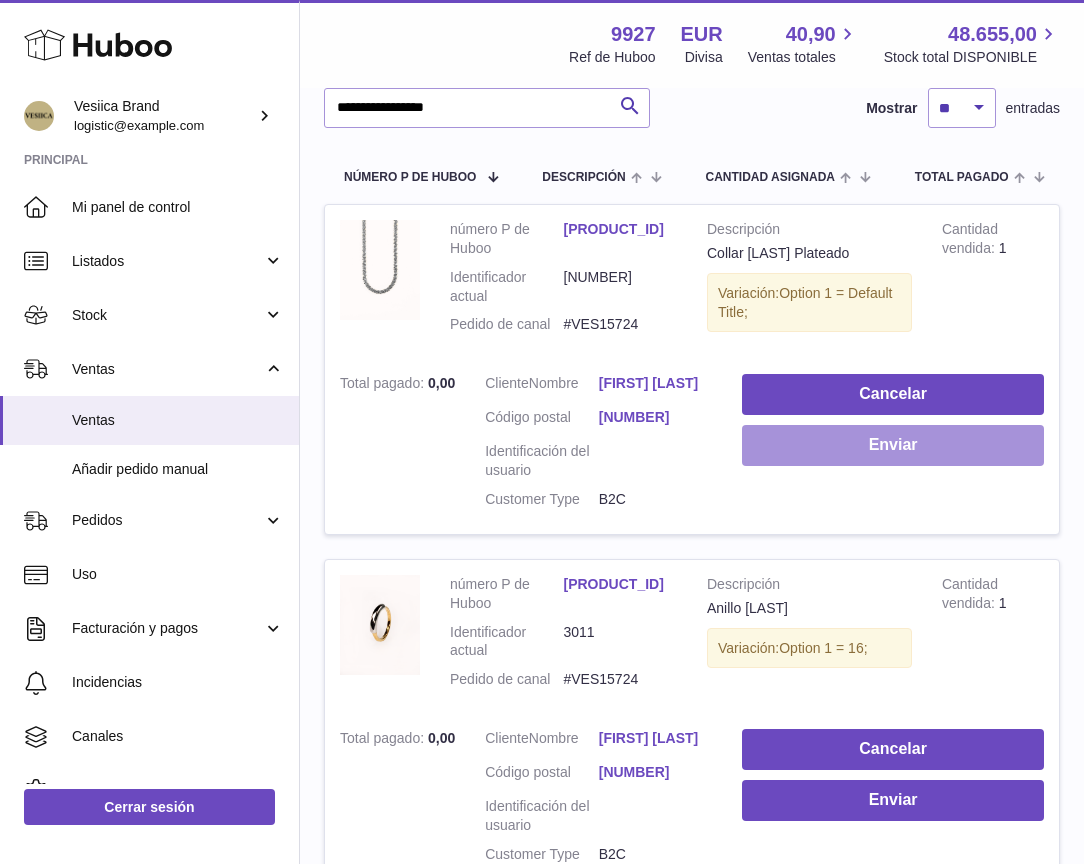 click on "Enviar" at bounding box center [893, 445] 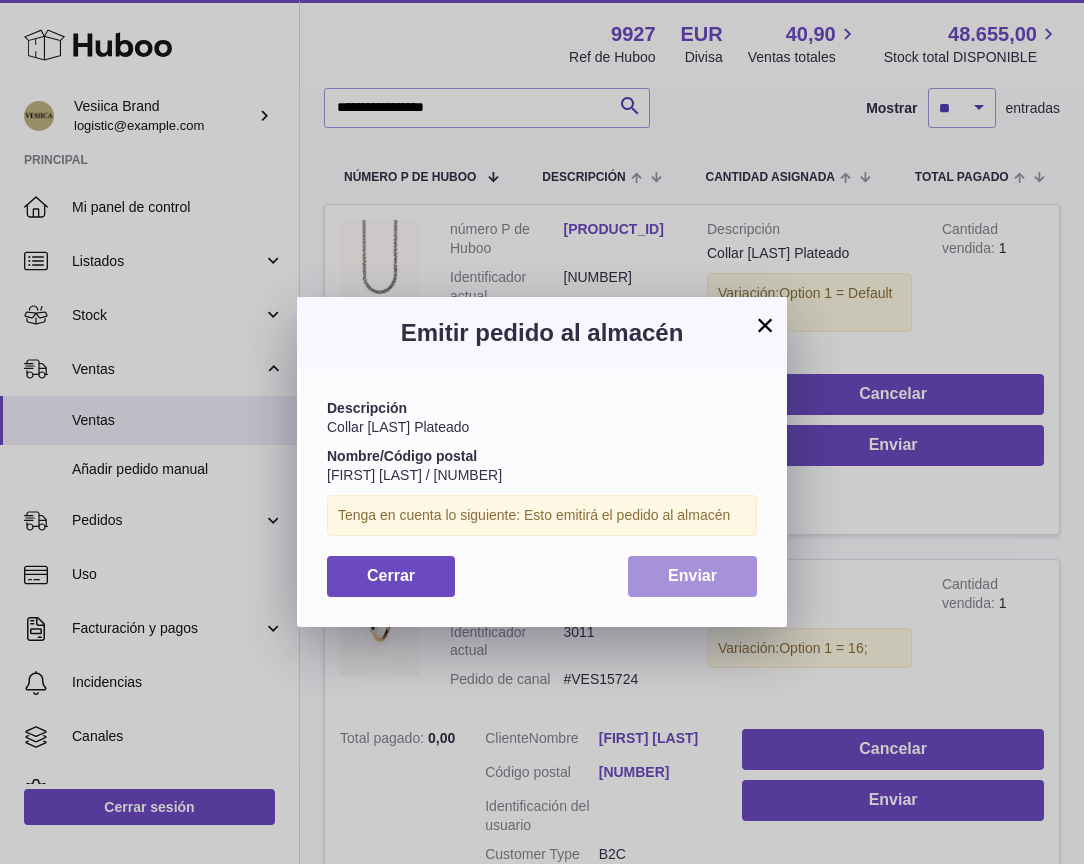 click on "Enviar" at bounding box center [692, 575] 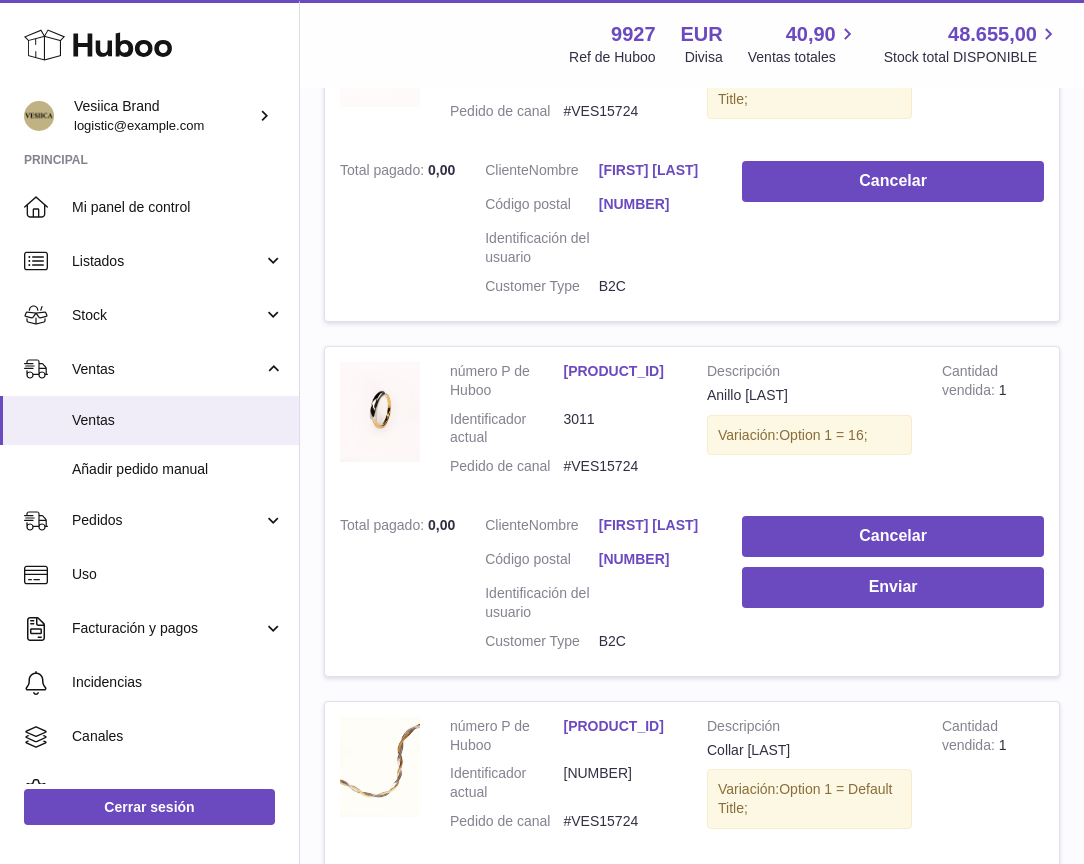 scroll, scrollTop: 485, scrollLeft: 0, axis: vertical 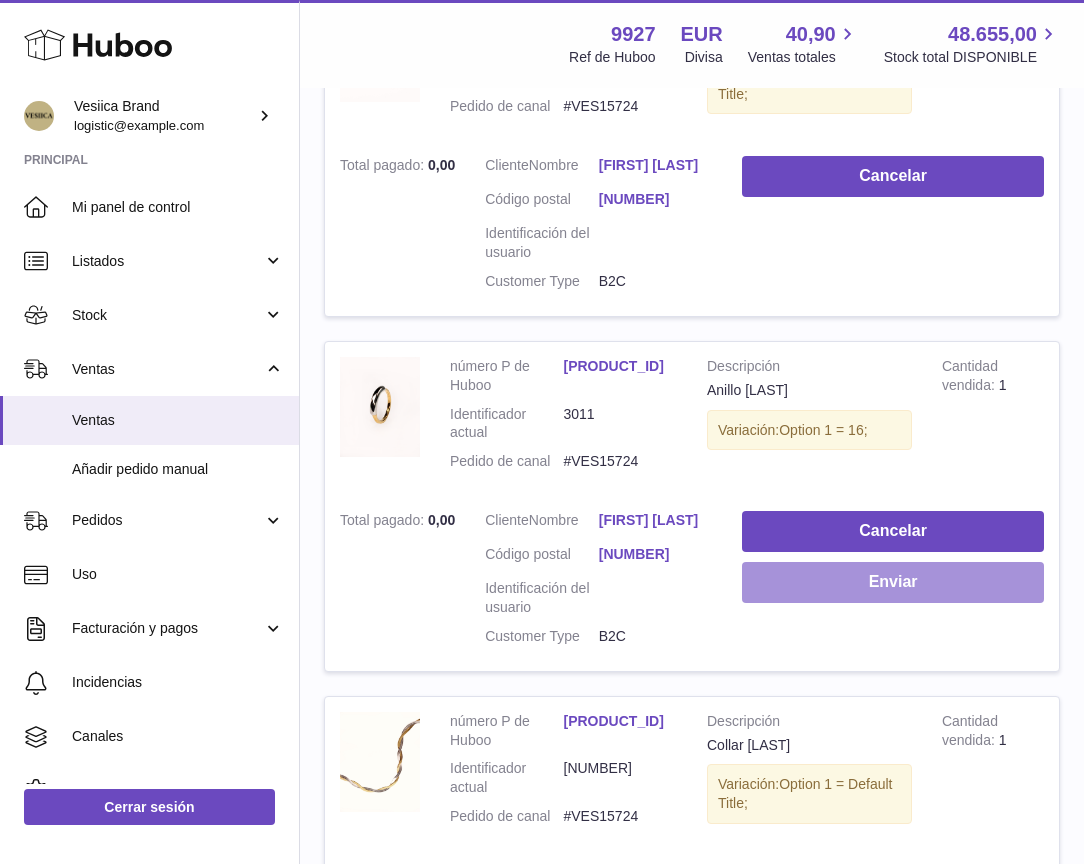 click on "Enviar" at bounding box center [893, 582] 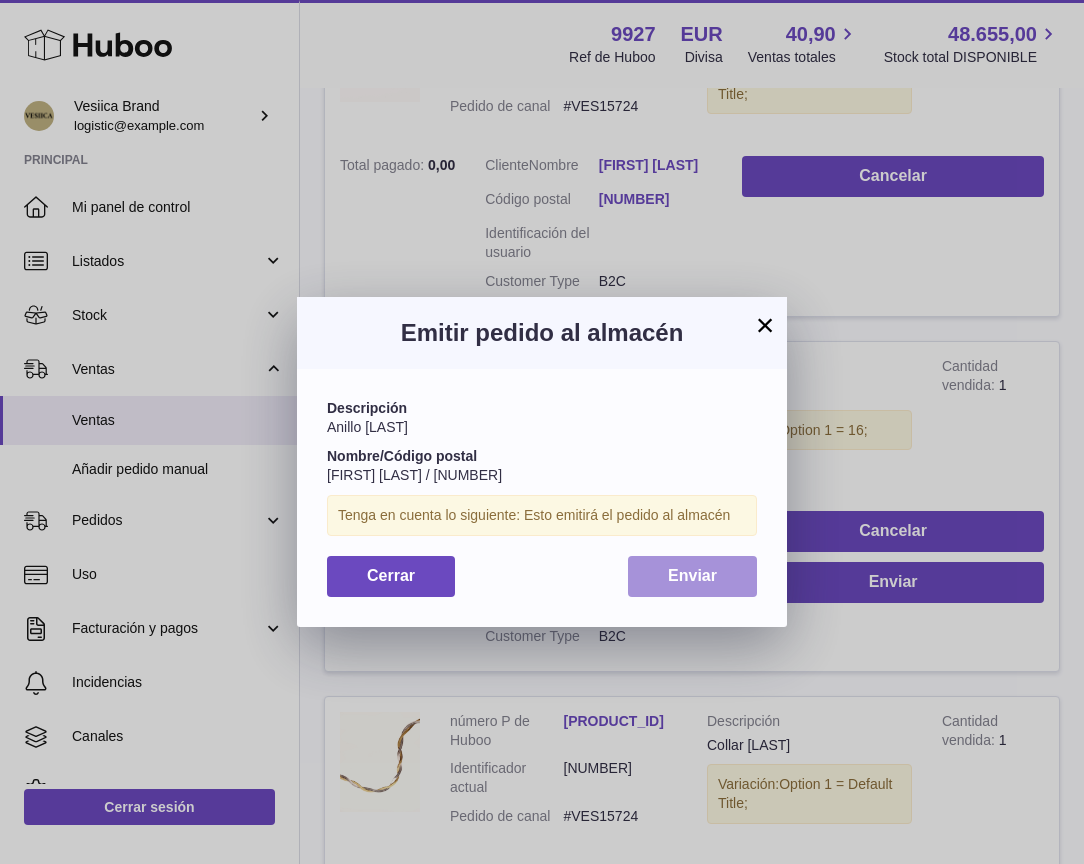 click on "Enviar" at bounding box center [692, 576] 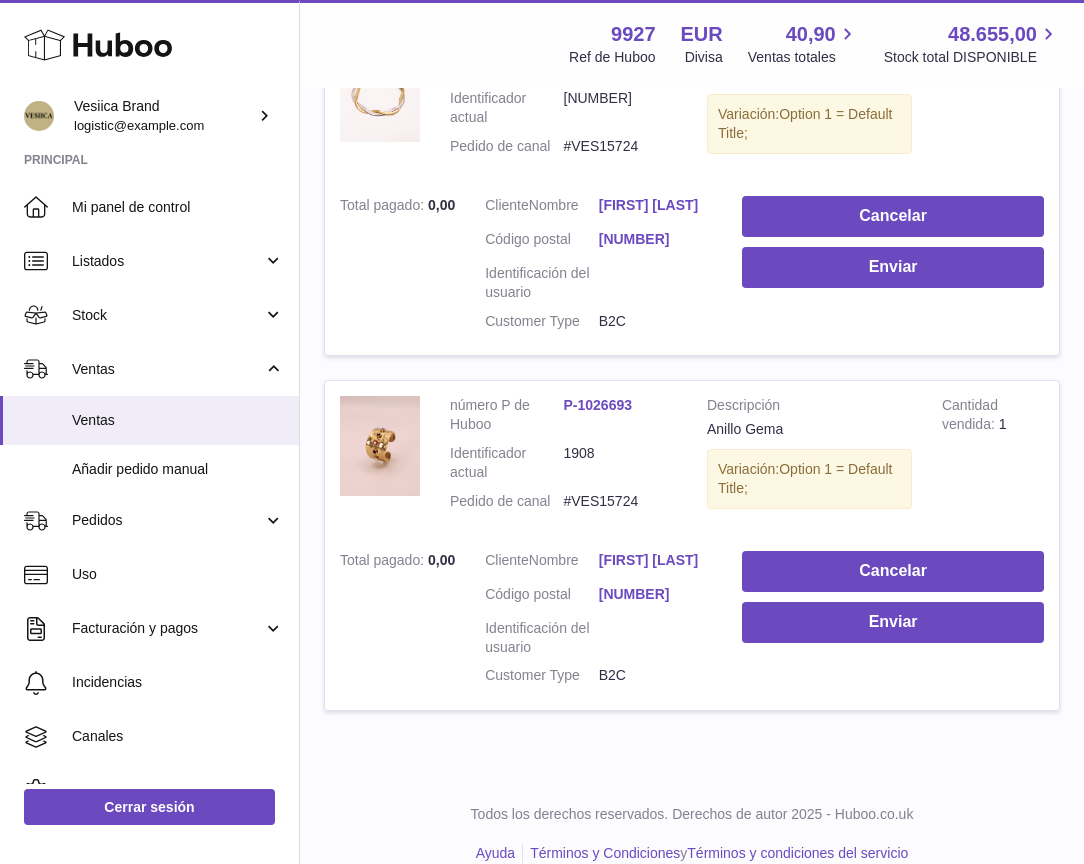 scroll, scrollTop: 1499, scrollLeft: 0, axis: vertical 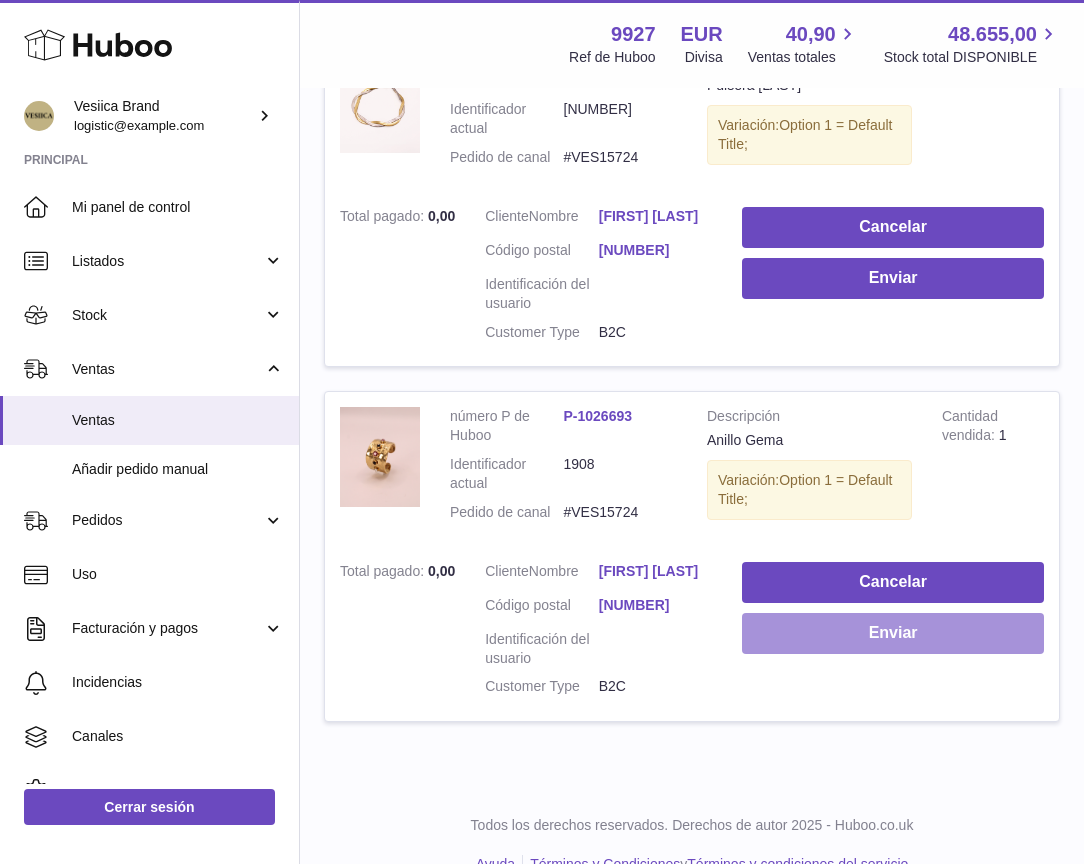click on "Enviar" at bounding box center [893, 633] 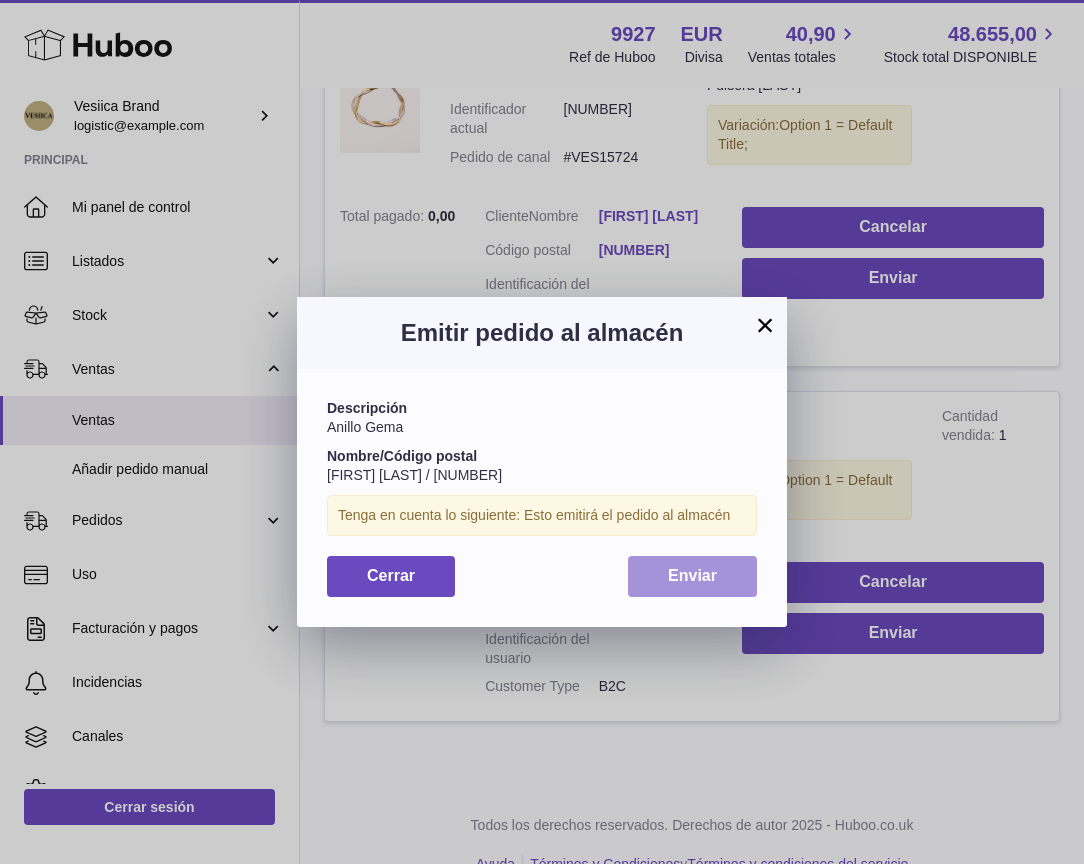 click on "Enviar" at bounding box center (692, 575) 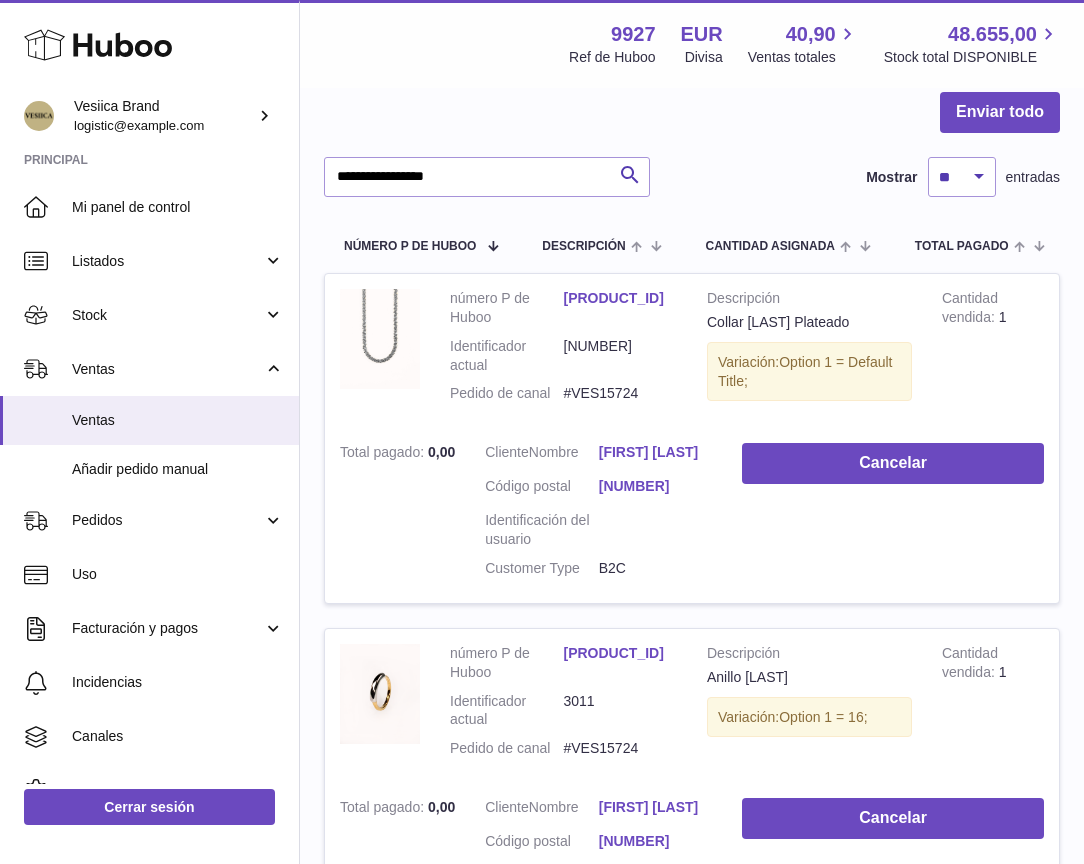 scroll, scrollTop: 0, scrollLeft: 0, axis: both 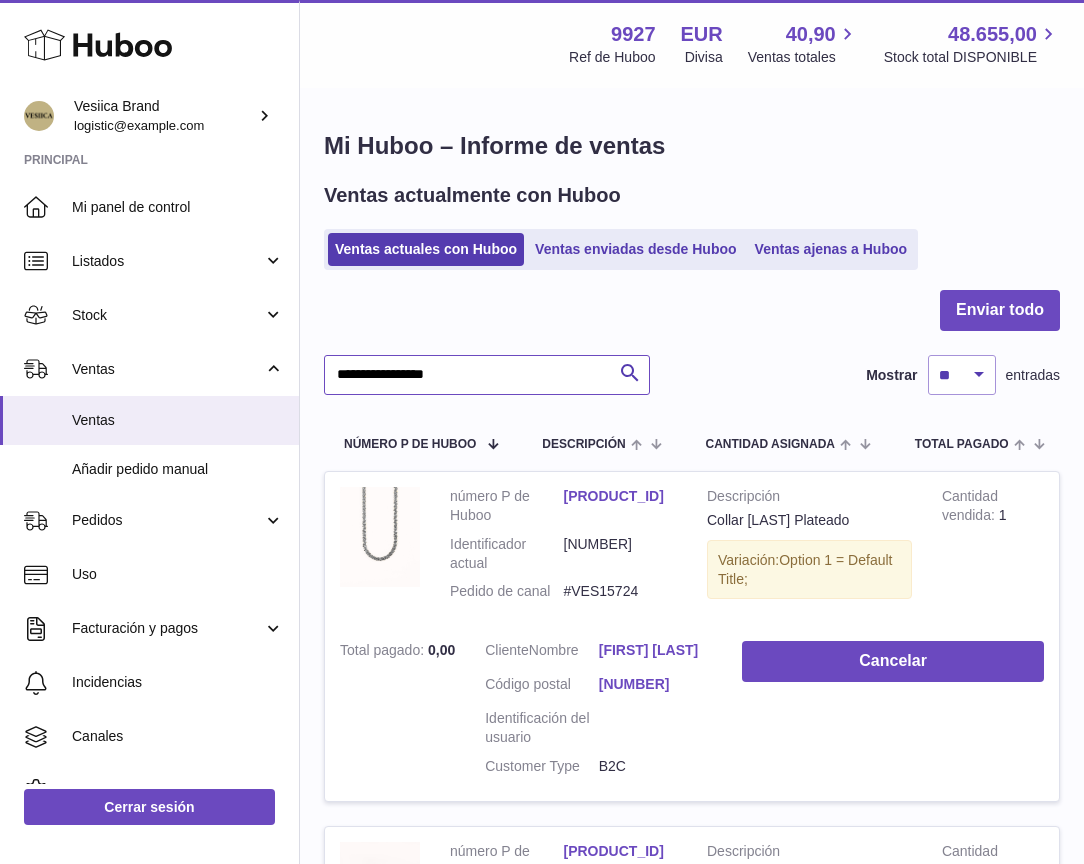 click on "**********" at bounding box center [487, 375] 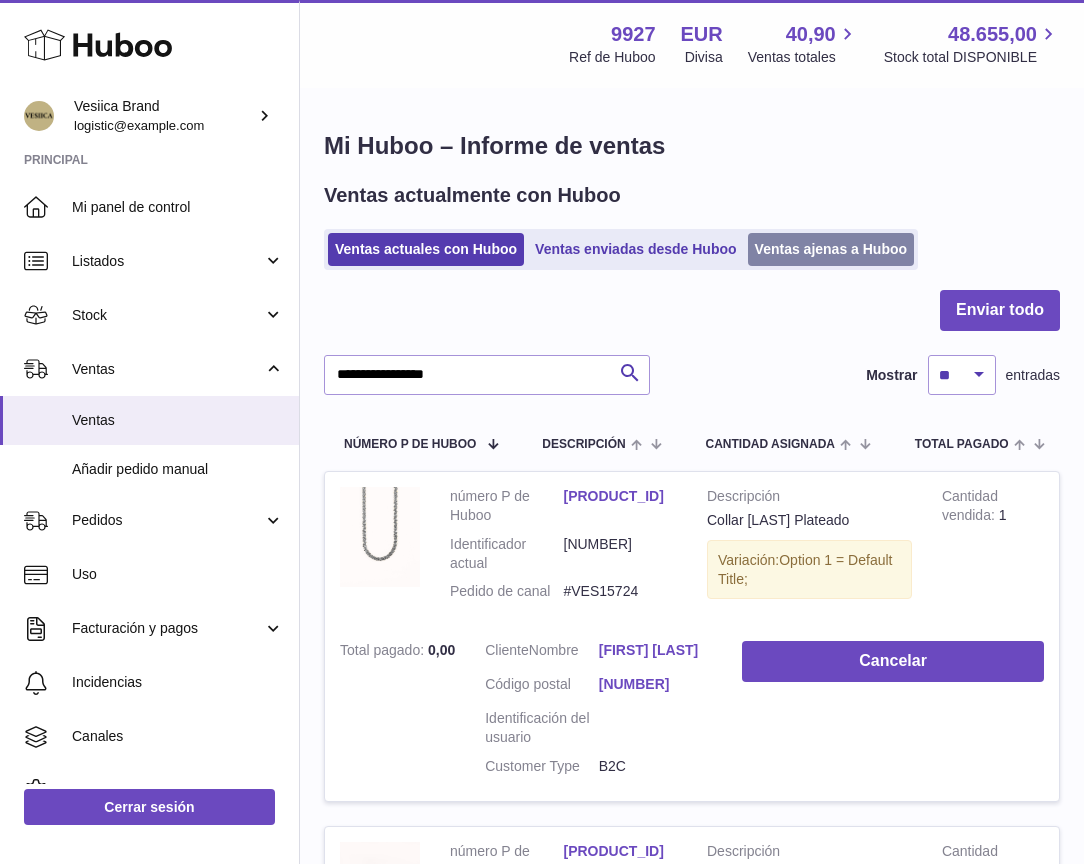 click on "Ventas ajenas a Huboo" at bounding box center [831, 249] 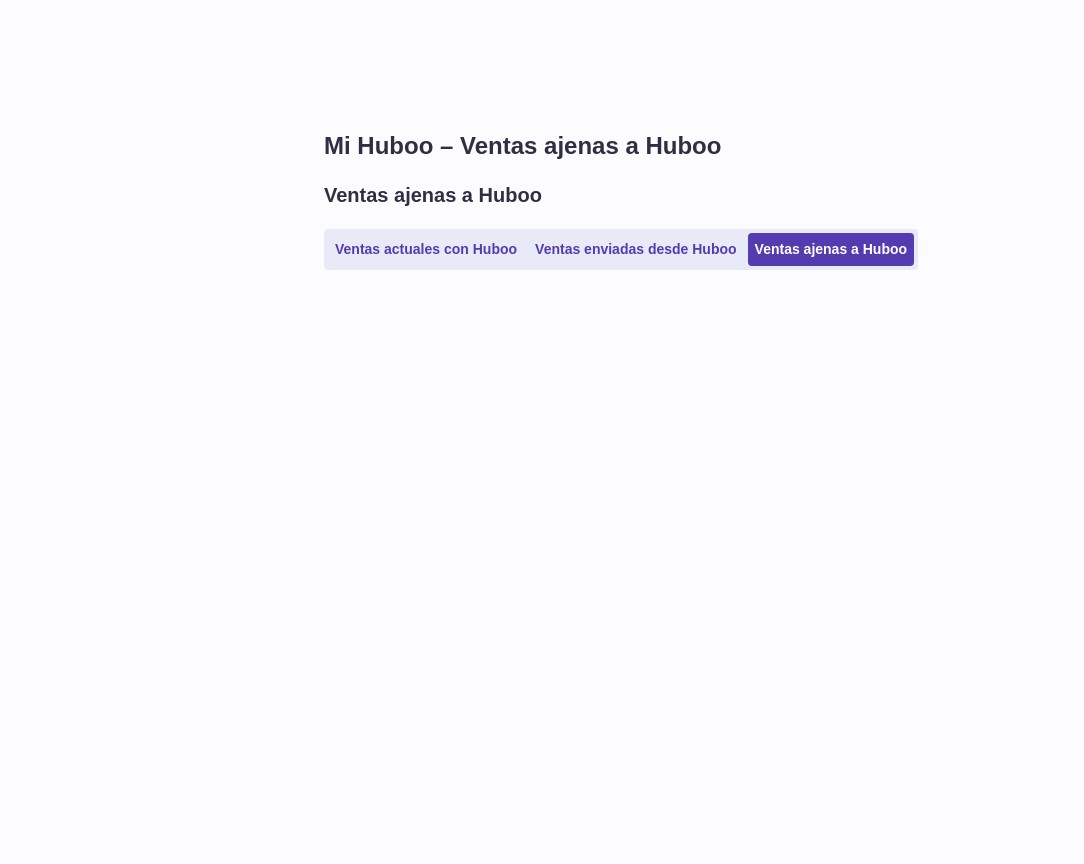 scroll, scrollTop: 0, scrollLeft: 0, axis: both 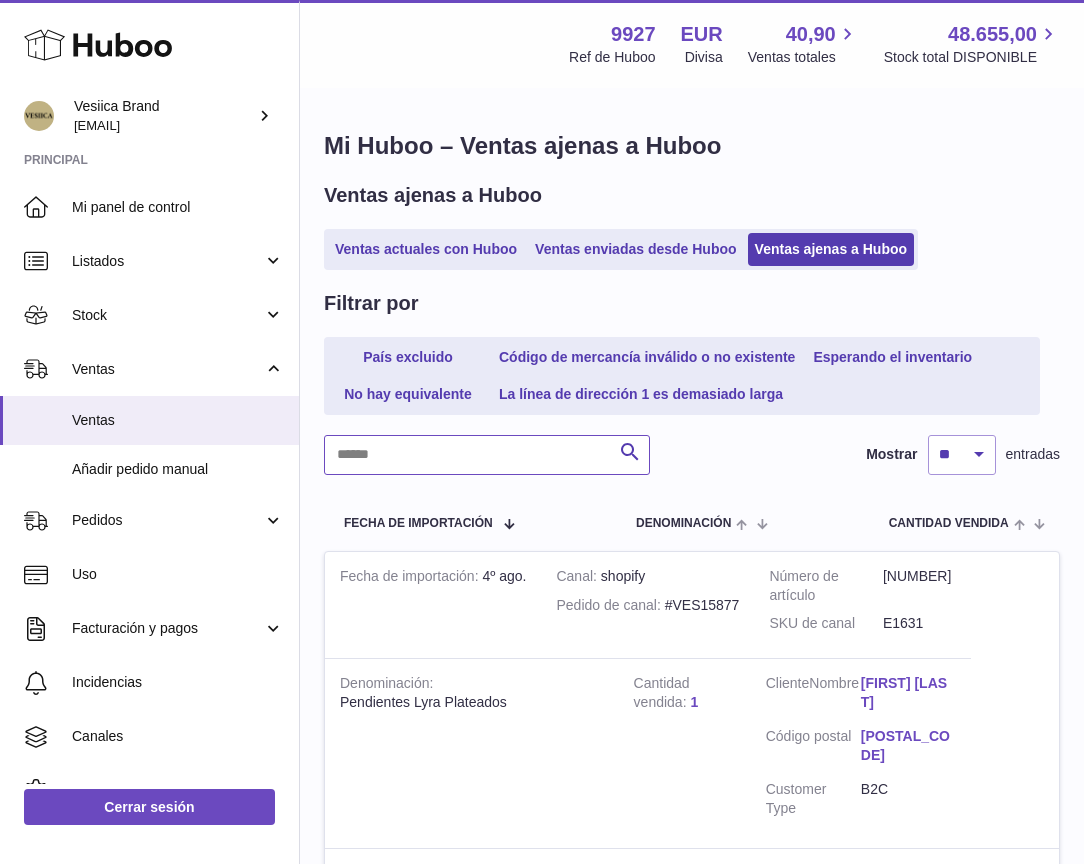 click at bounding box center (487, 455) 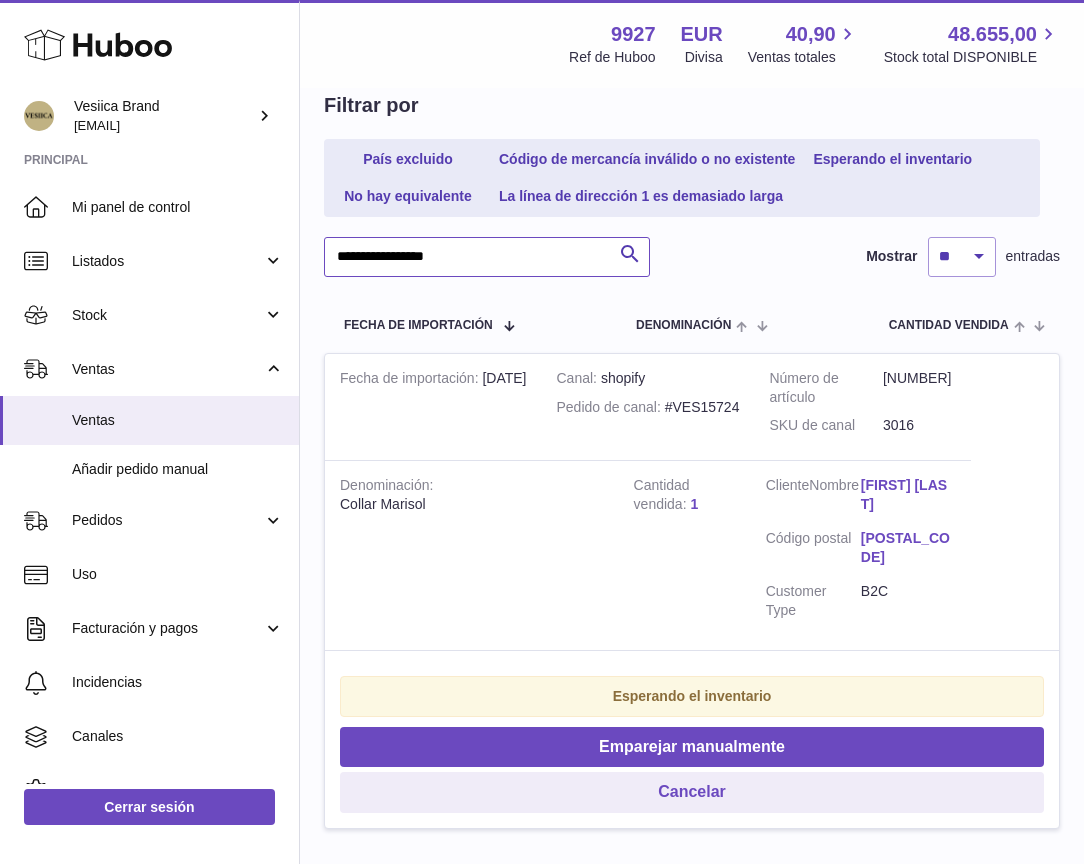 scroll, scrollTop: 202, scrollLeft: 0, axis: vertical 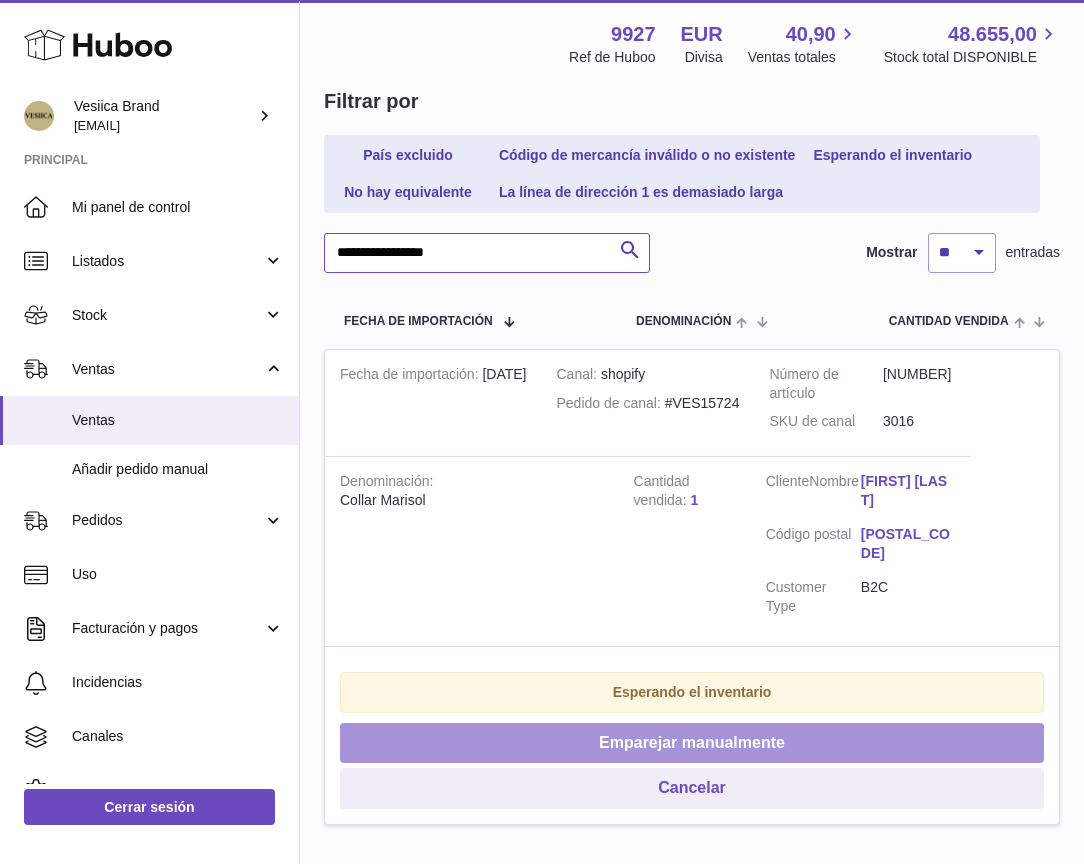 type on "**********" 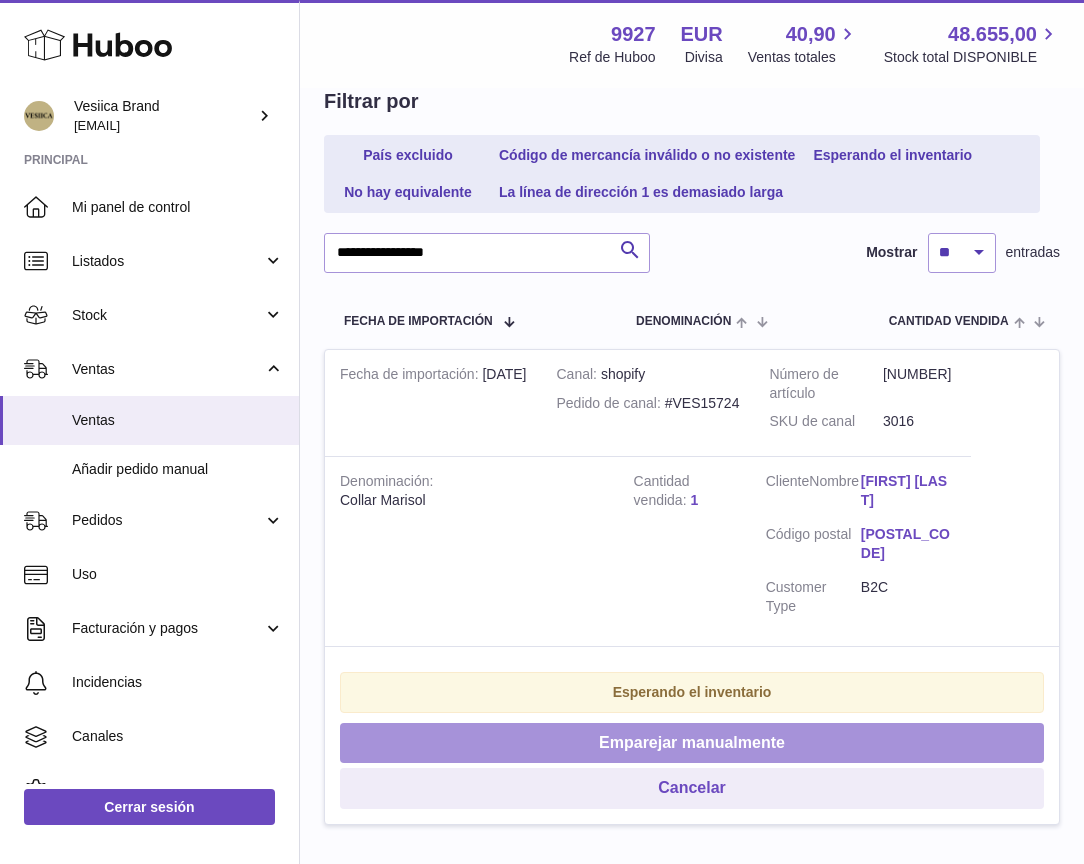 click on "Emparejar manualmente" at bounding box center [692, 743] 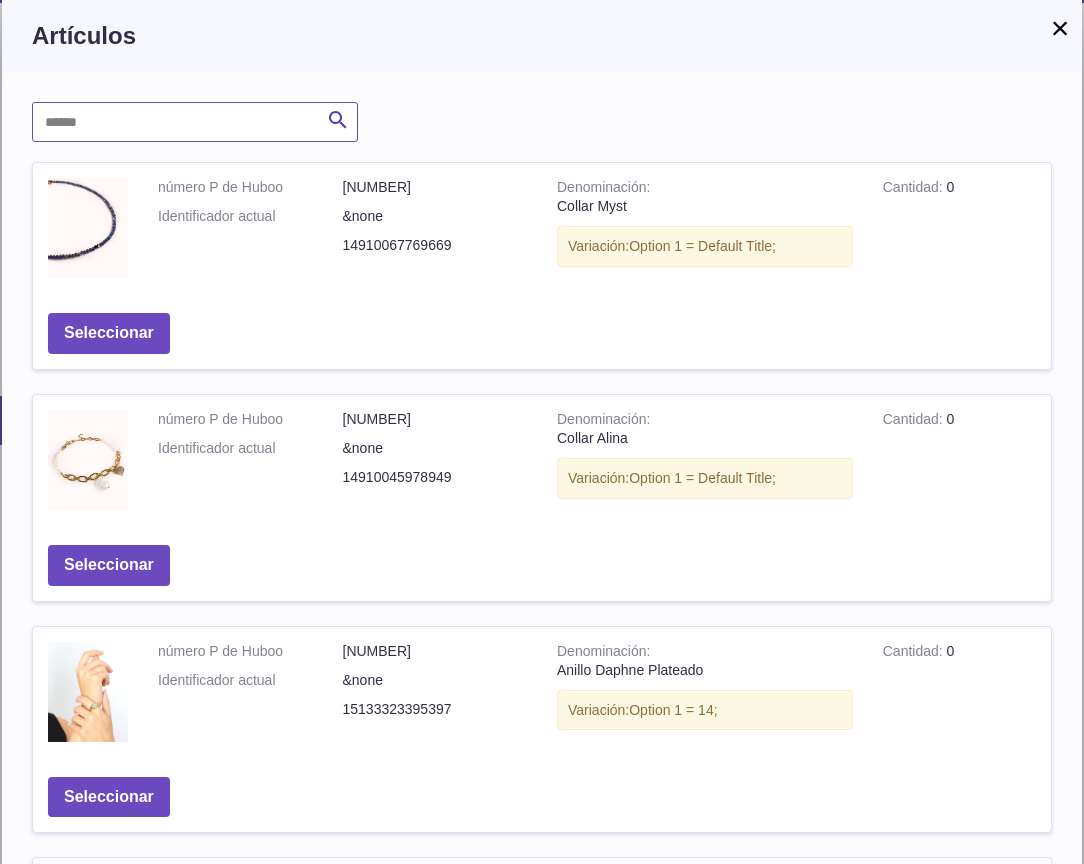 click at bounding box center [195, 122] 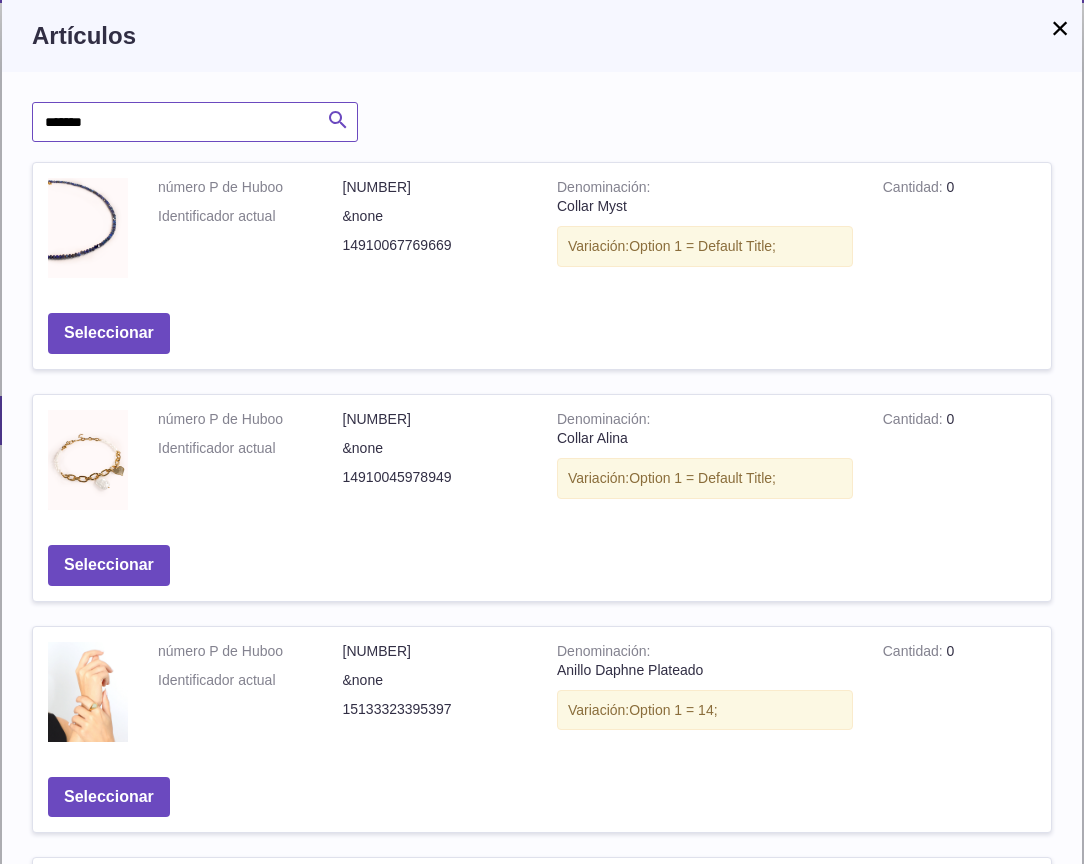 type on "*******" 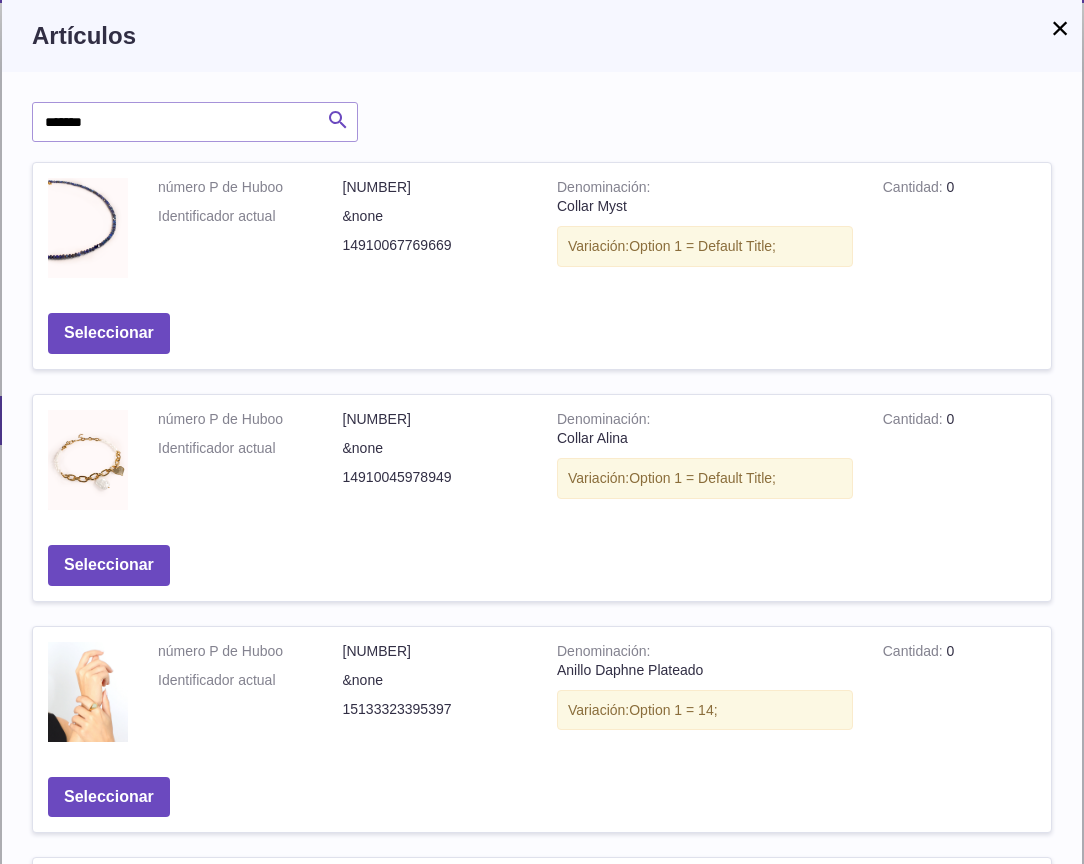click at bounding box center [338, 120] 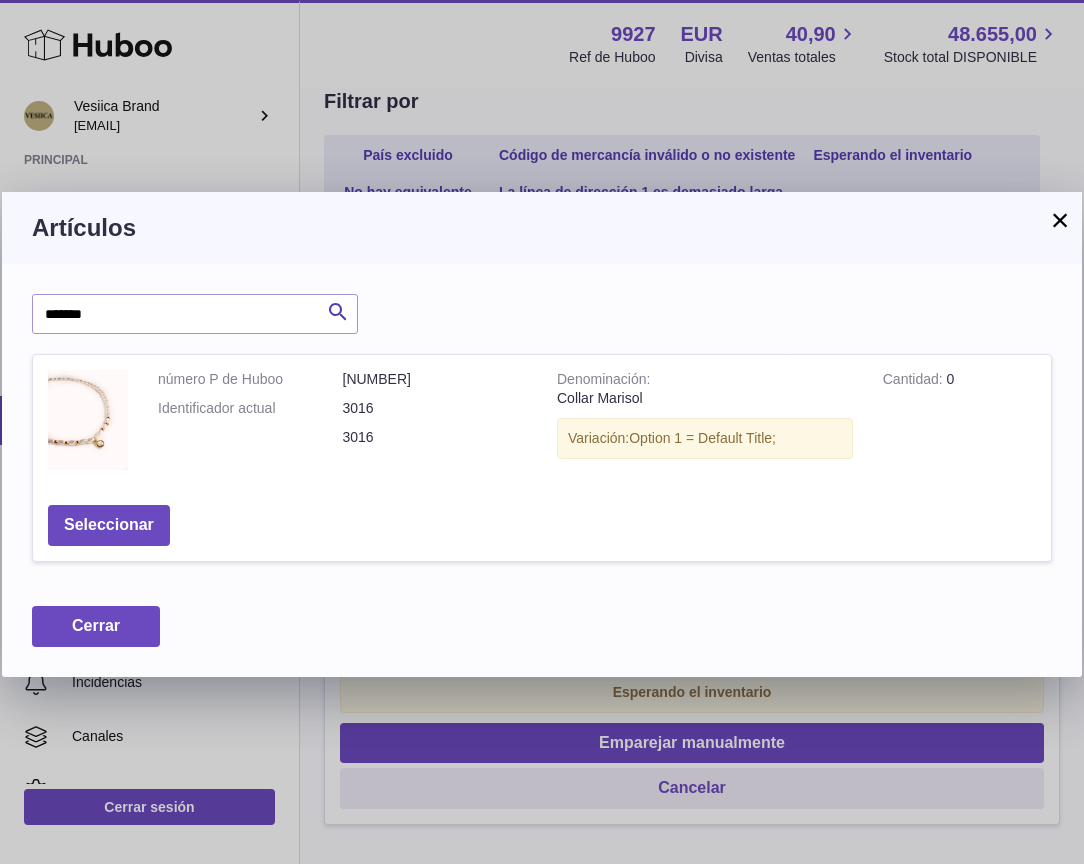 click on "×" at bounding box center (1060, 220) 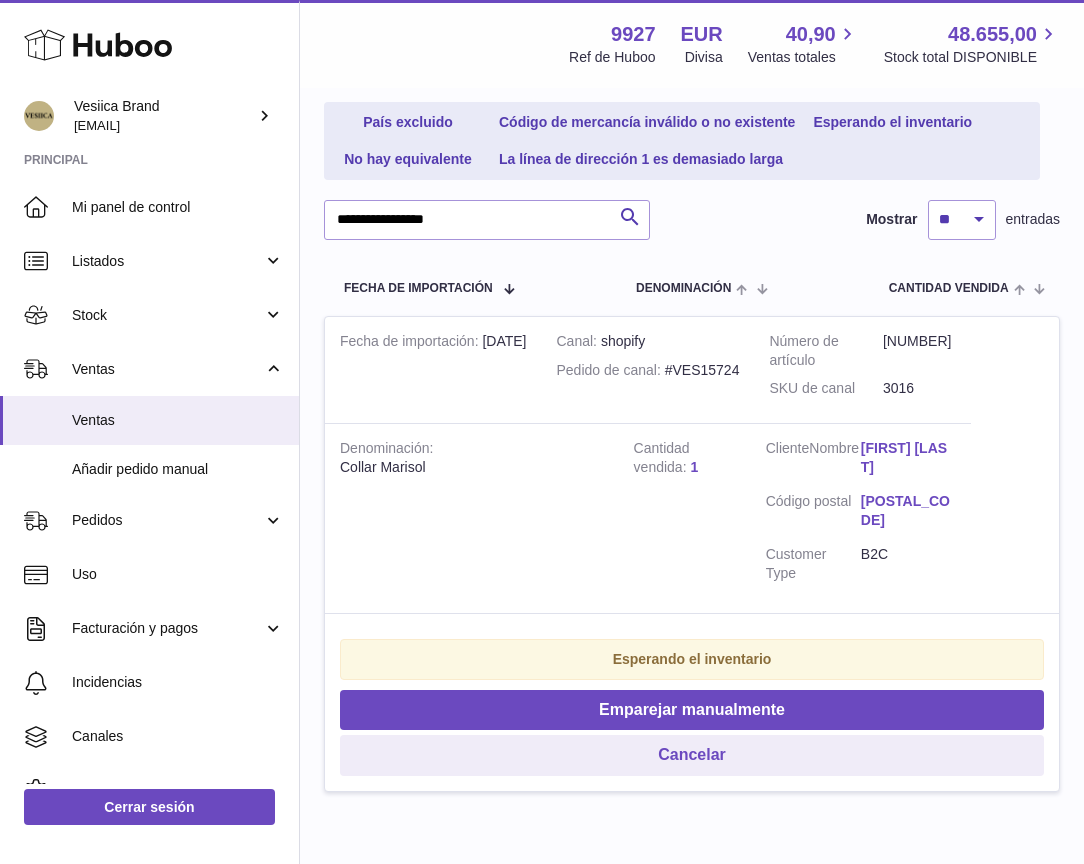 scroll, scrollTop: 252, scrollLeft: 0, axis: vertical 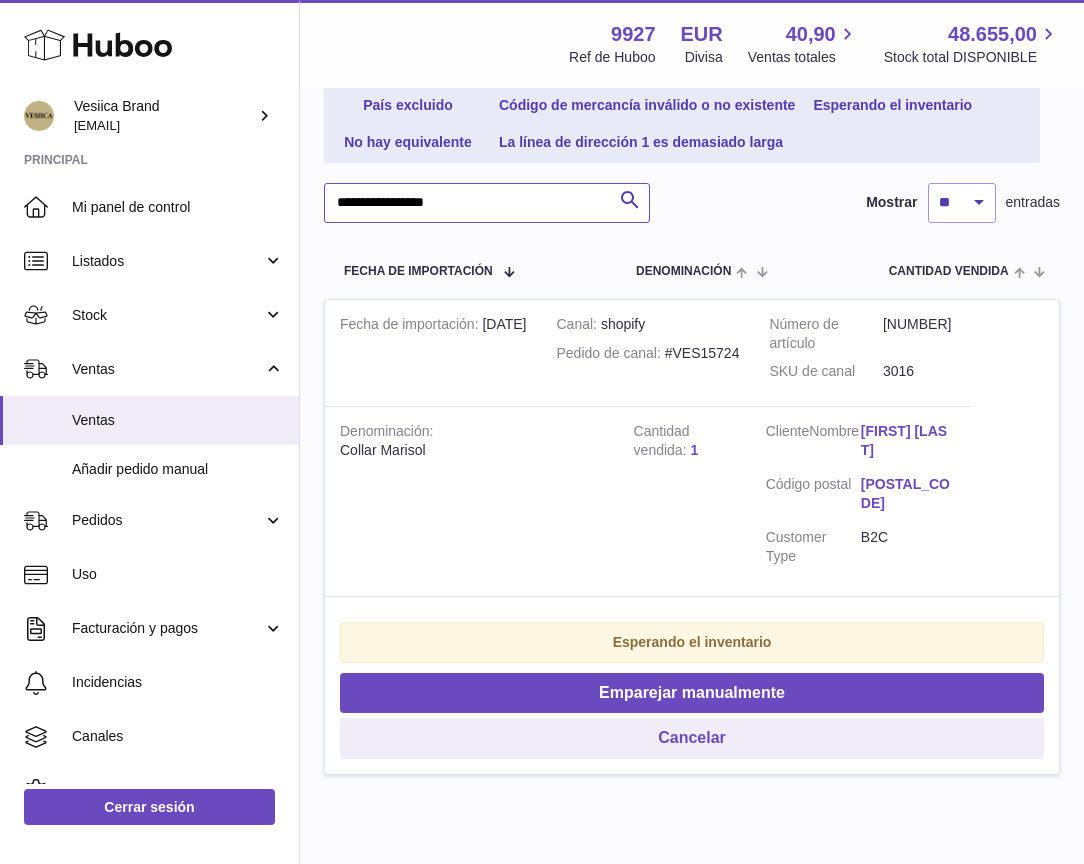 click on "**********" at bounding box center (487, 203) 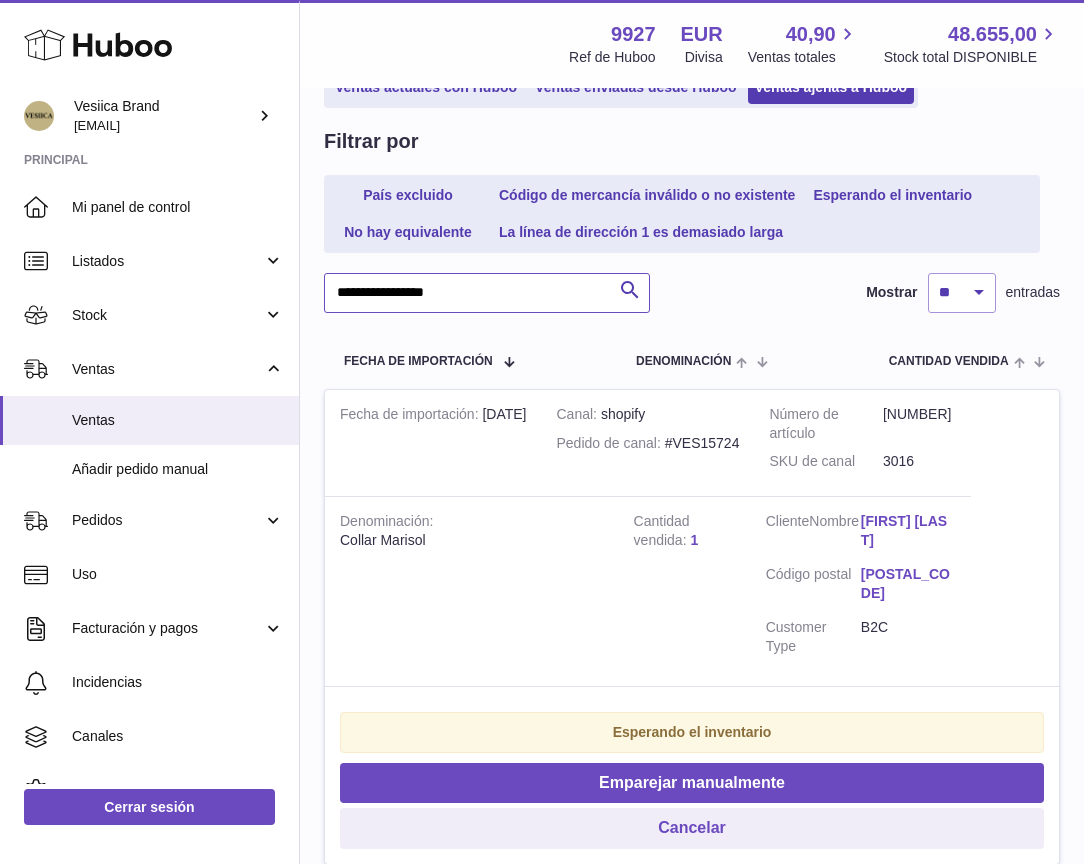 scroll, scrollTop: 0, scrollLeft: 0, axis: both 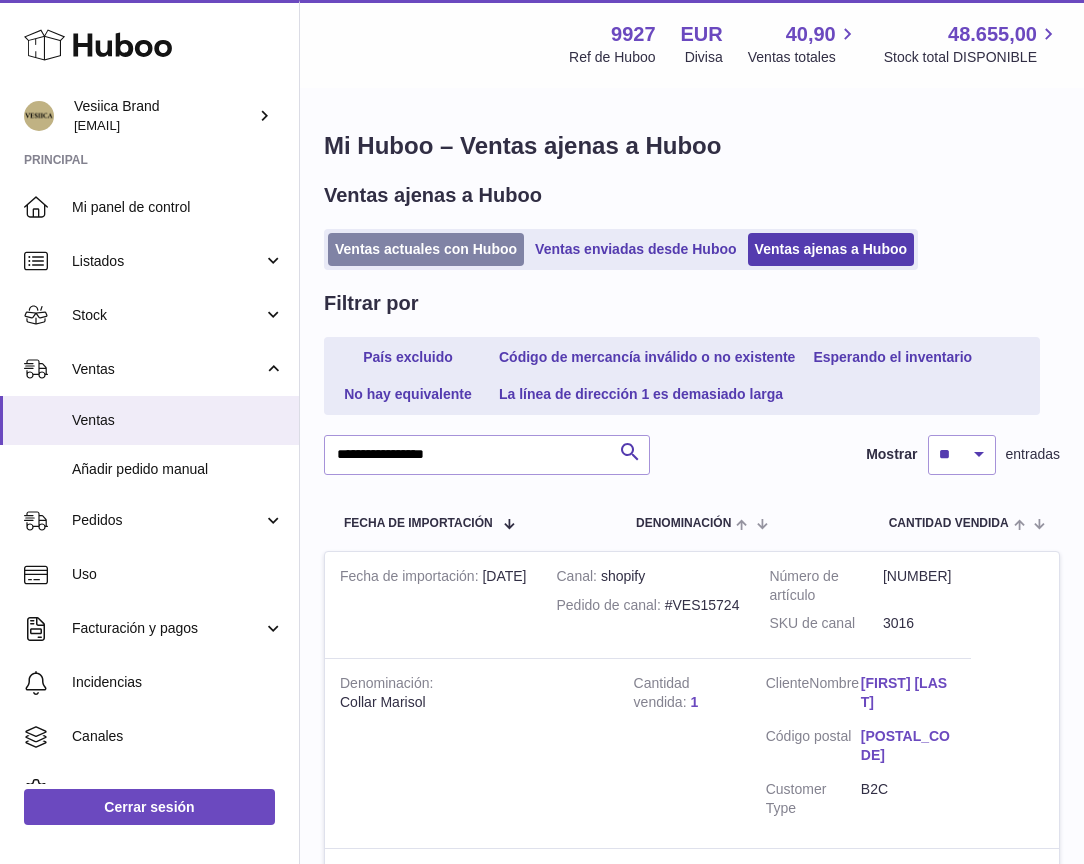 click on "Ventas actuales con Huboo" at bounding box center [426, 249] 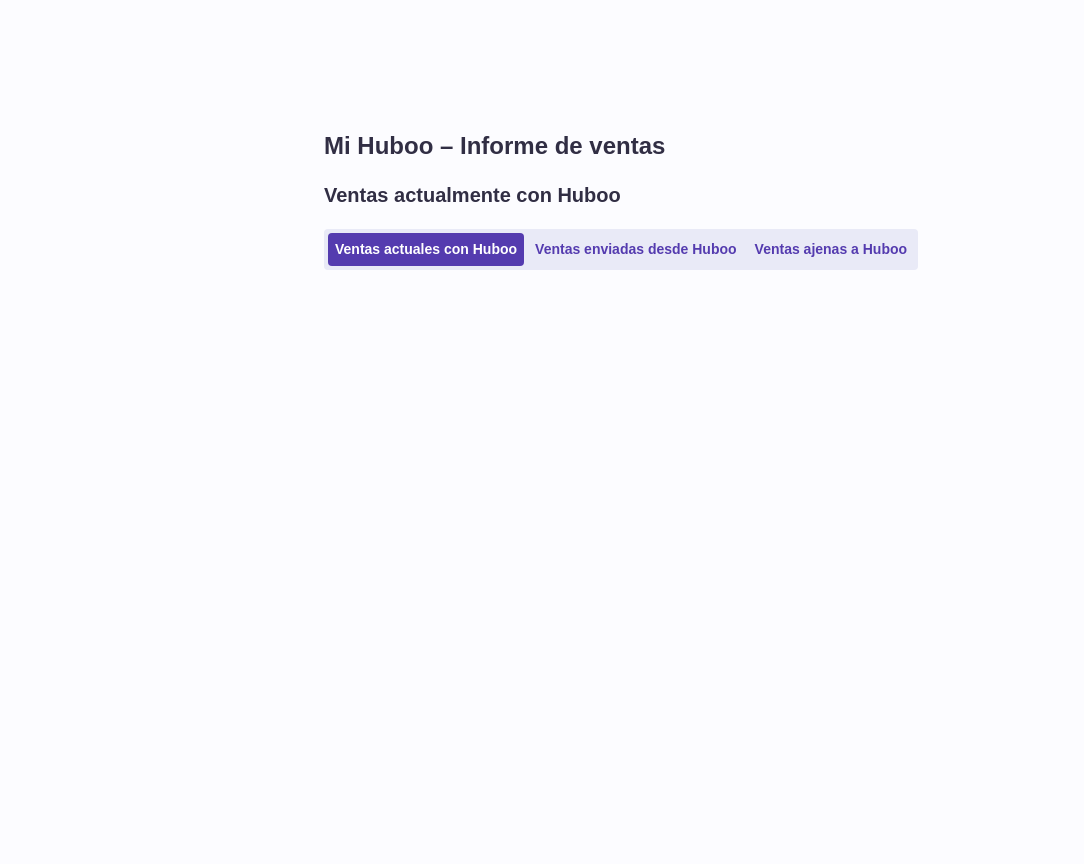 scroll, scrollTop: 0, scrollLeft: 0, axis: both 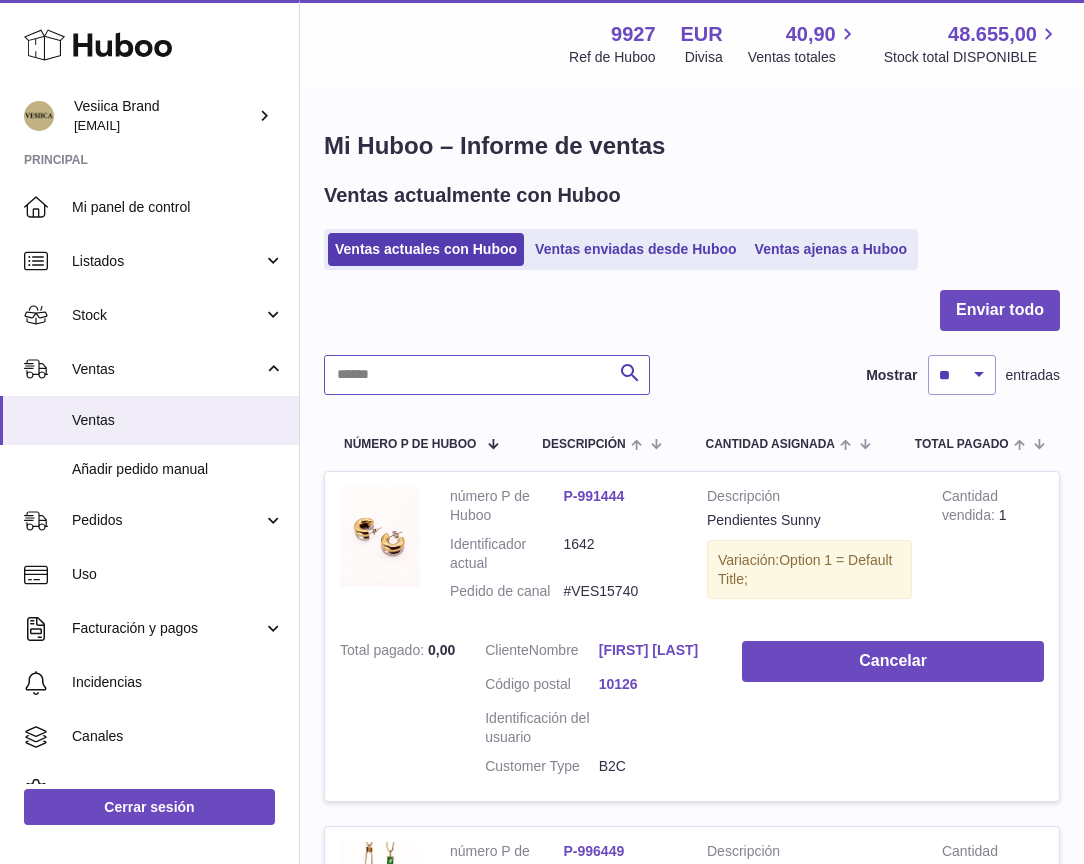 click at bounding box center [487, 375] 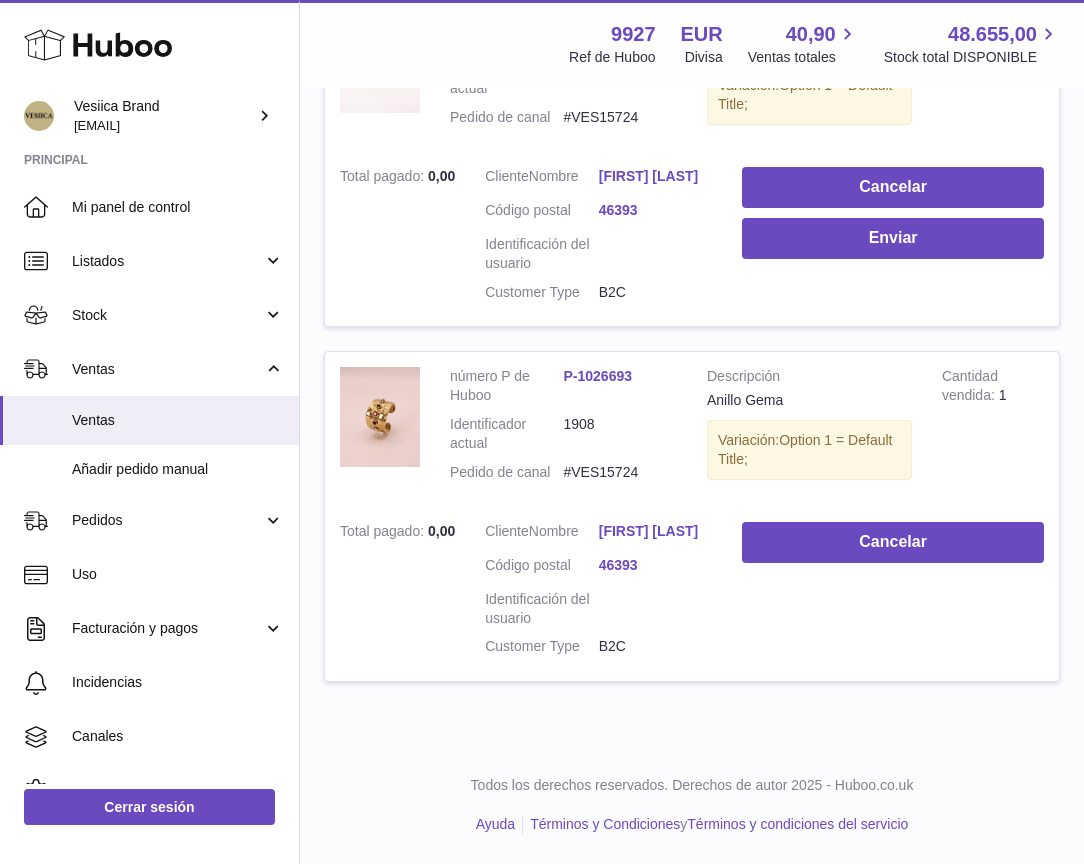 scroll, scrollTop: 1634, scrollLeft: 0, axis: vertical 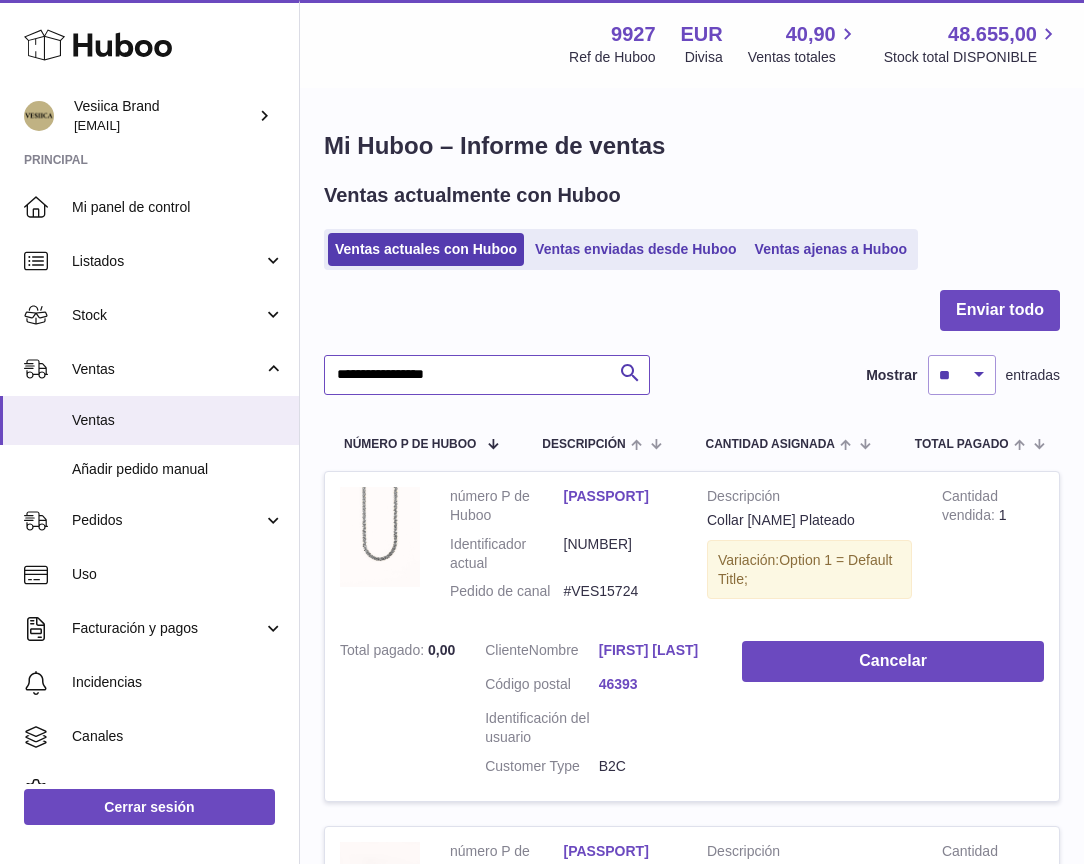 click on "**********" at bounding box center (487, 375) 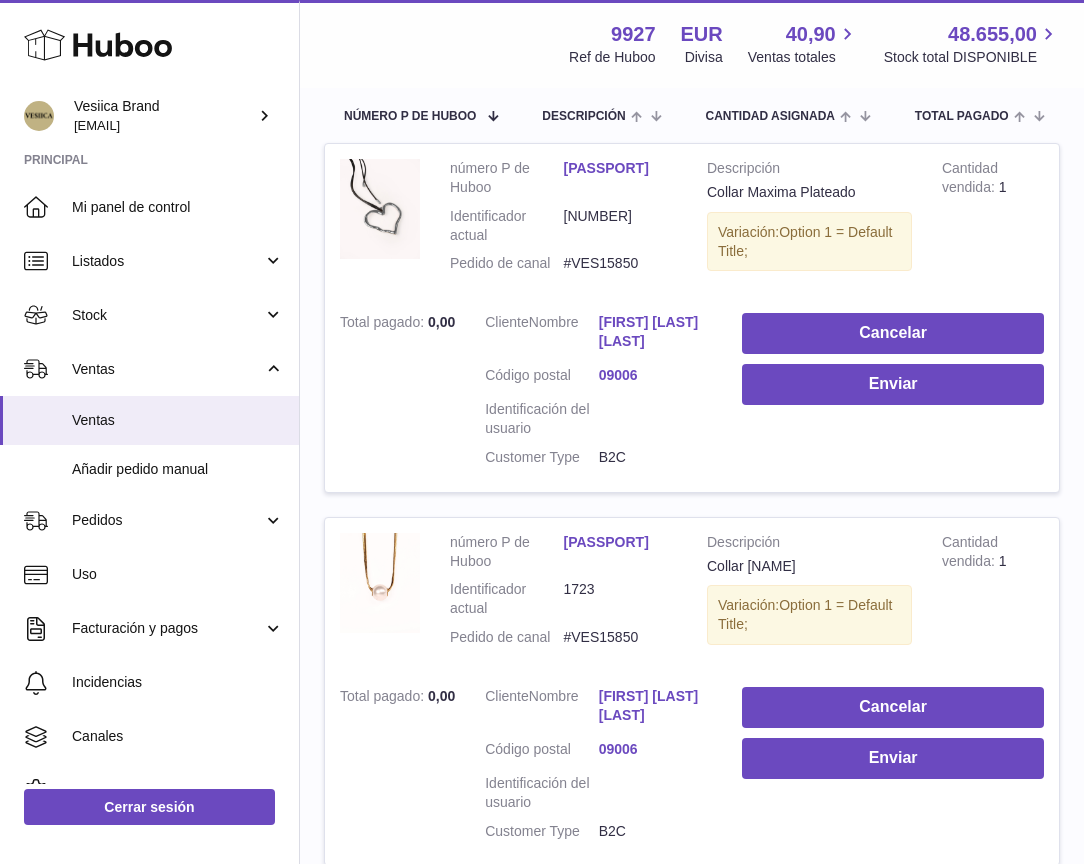 scroll, scrollTop: 111, scrollLeft: 0, axis: vertical 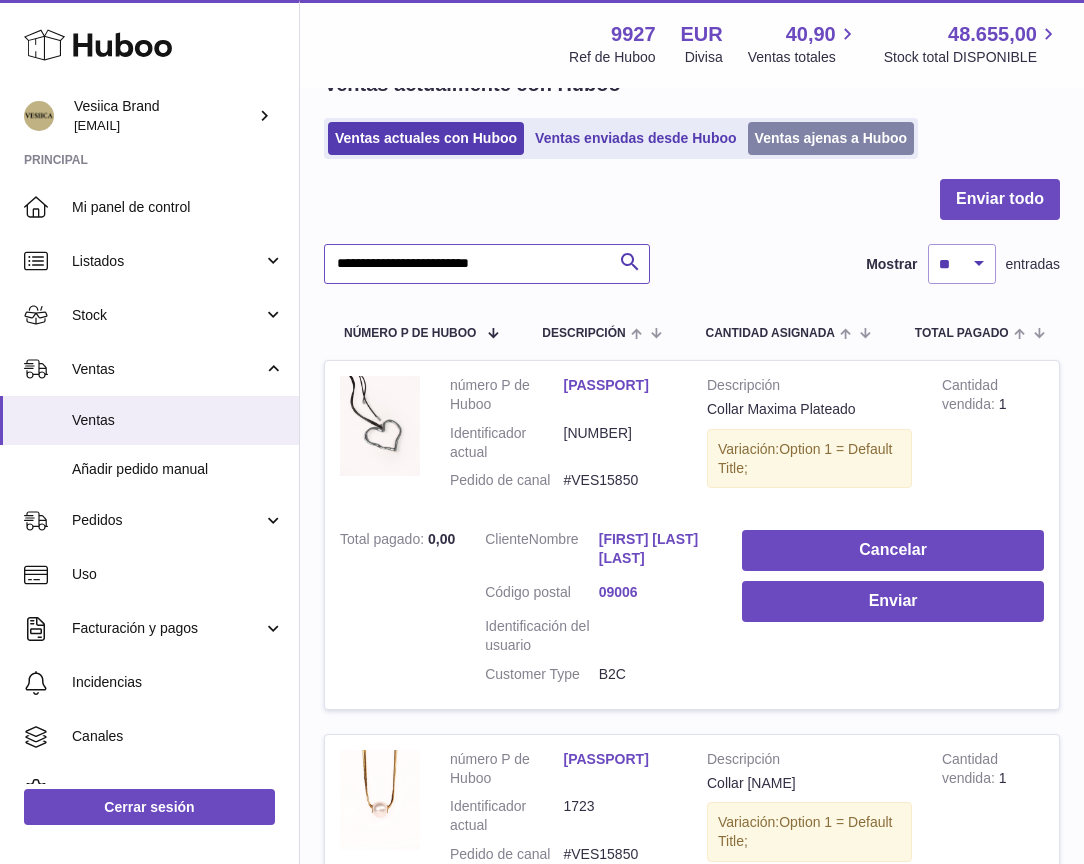 type on "**********" 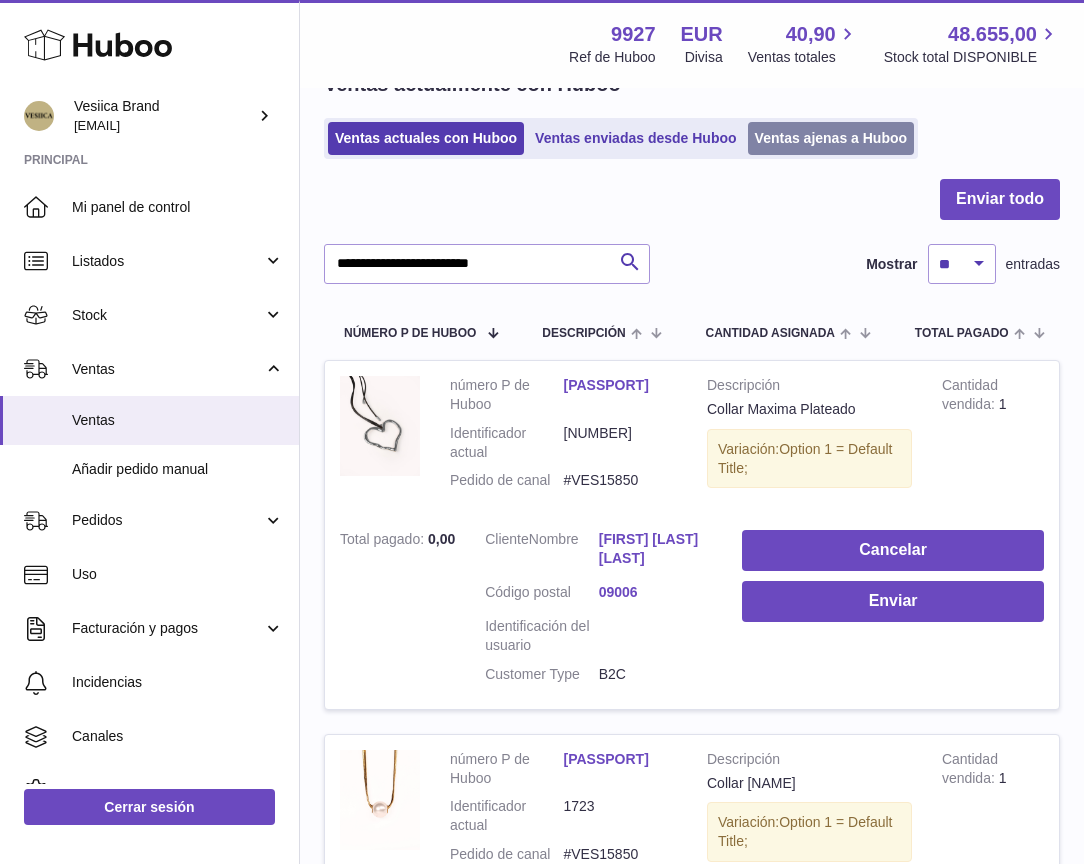 click on "Ventas ajenas a Huboo" at bounding box center (831, 138) 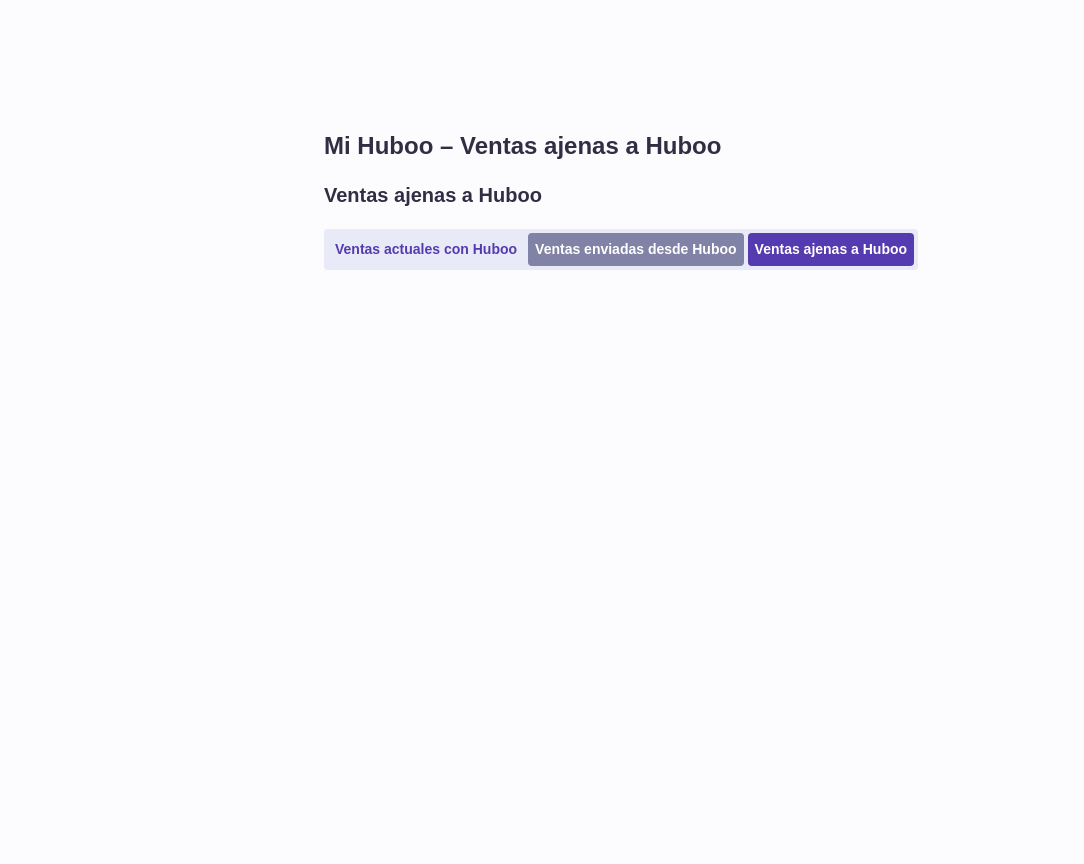 scroll, scrollTop: 0, scrollLeft: 0, axis: both 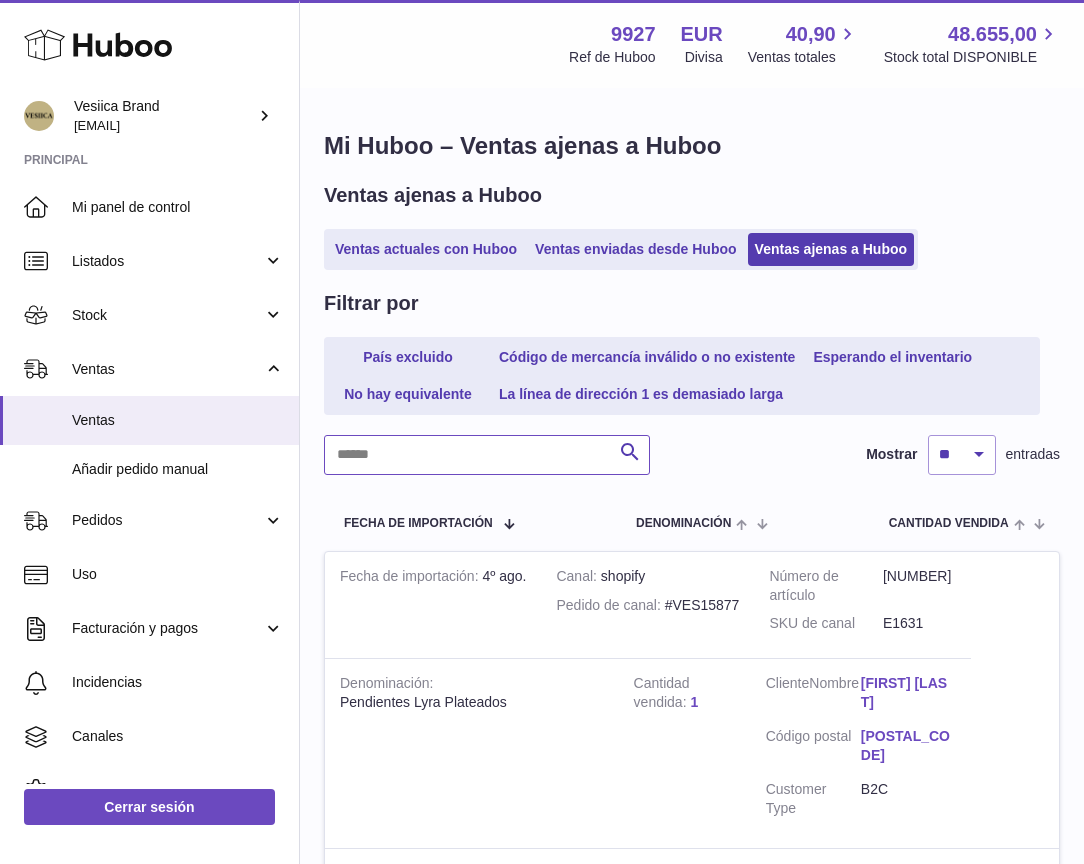 click at bounding box center [487, 455] 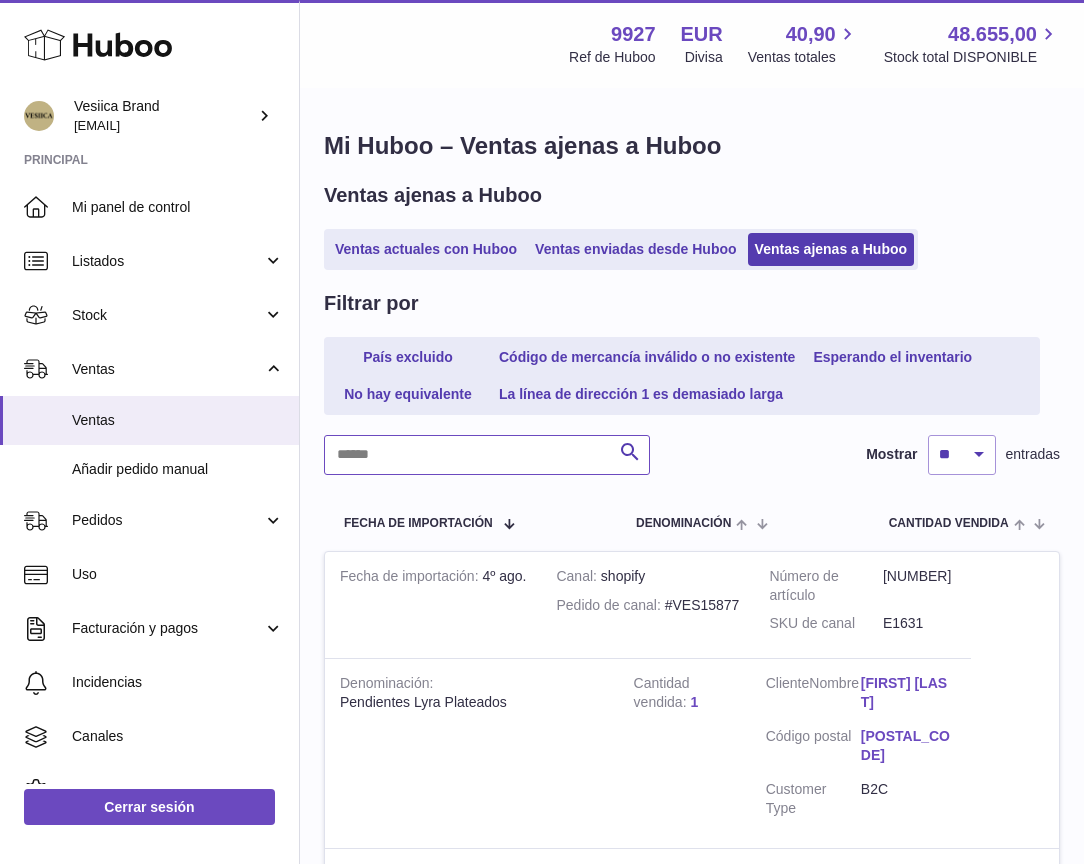 paste on "**********" 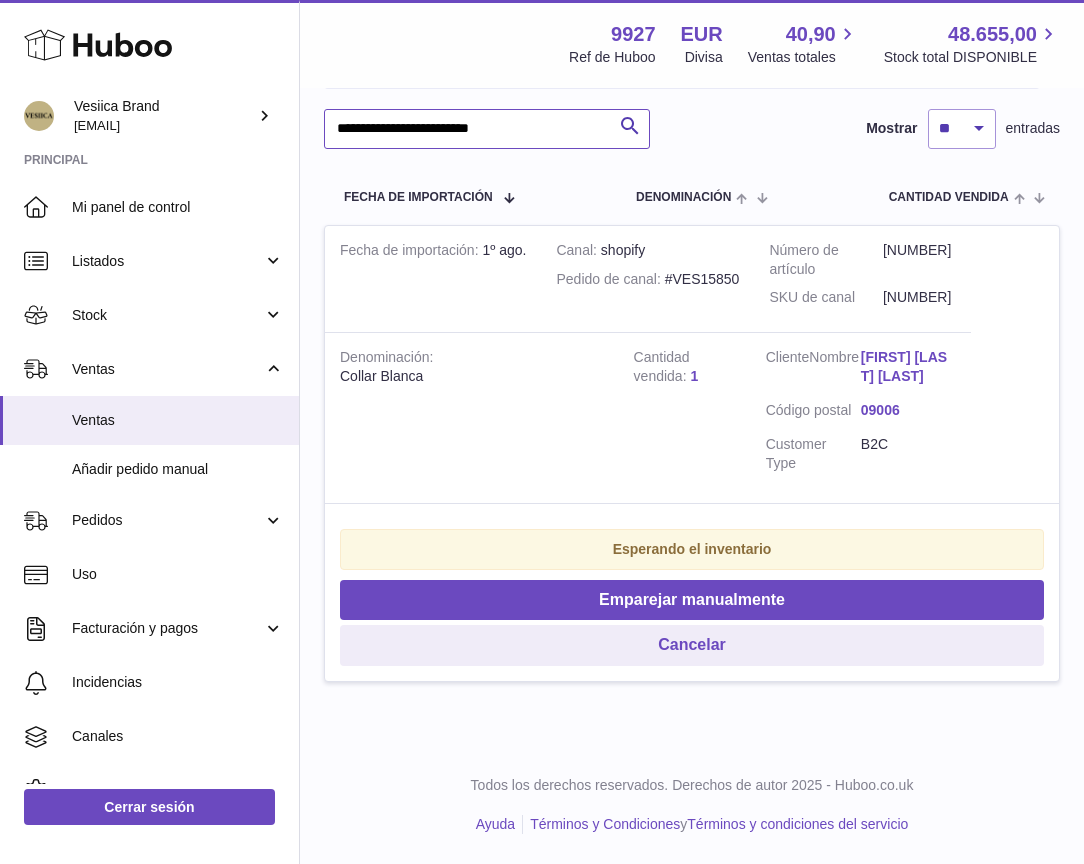 scroll, scrollTop: 345, scrollLeft: 0, axis: vertical 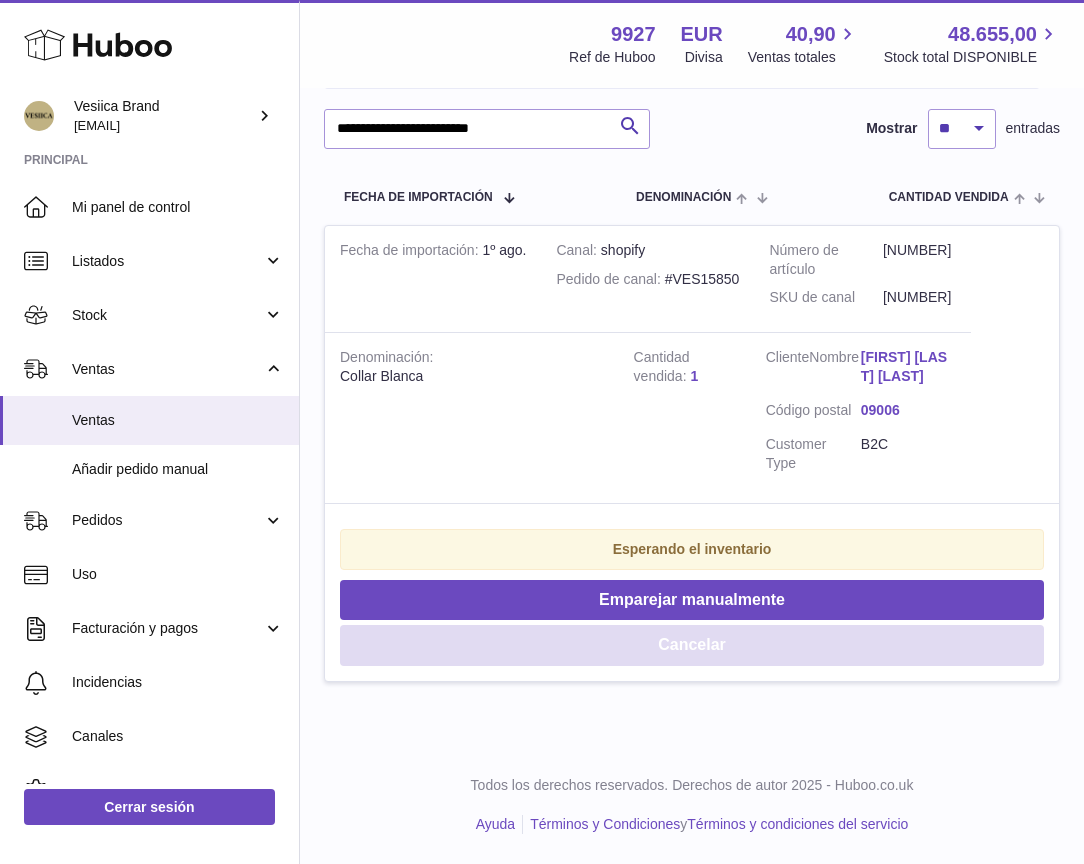 click on "Cancelar" at bounding box center (692, 645) 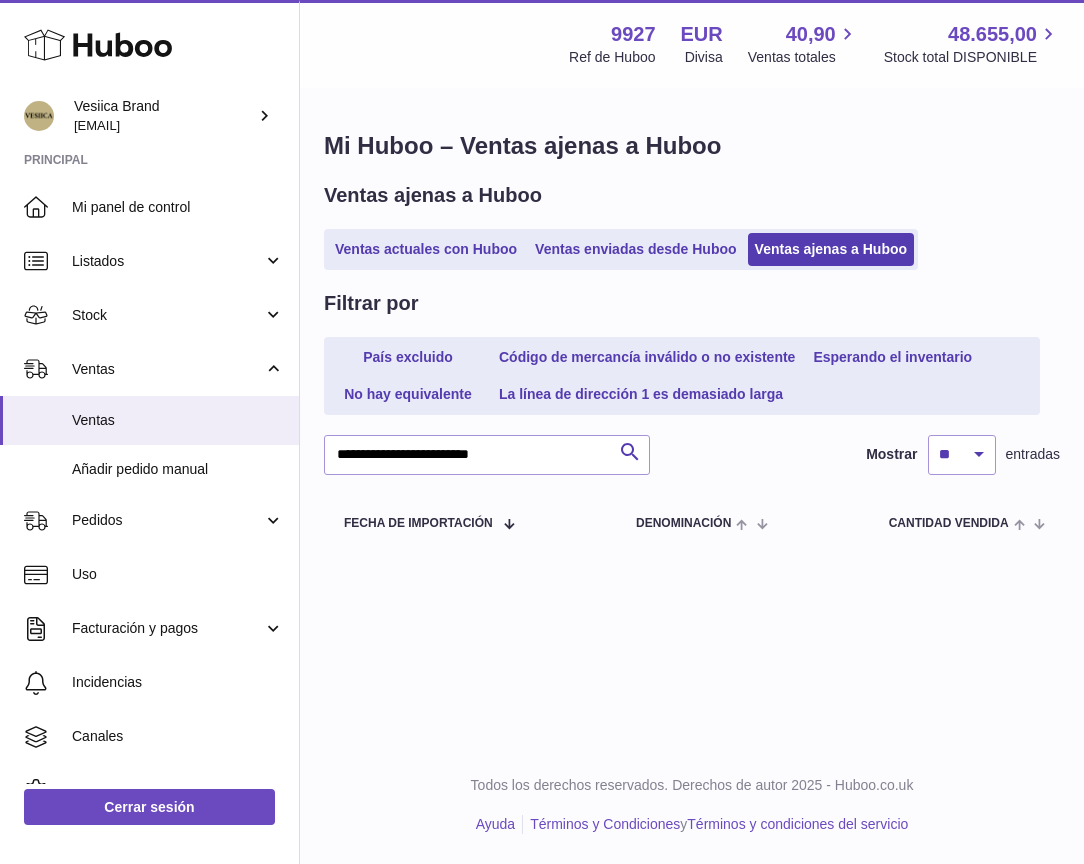 scroll, scrollTop: 0, scrollLeft: 0, axis: both 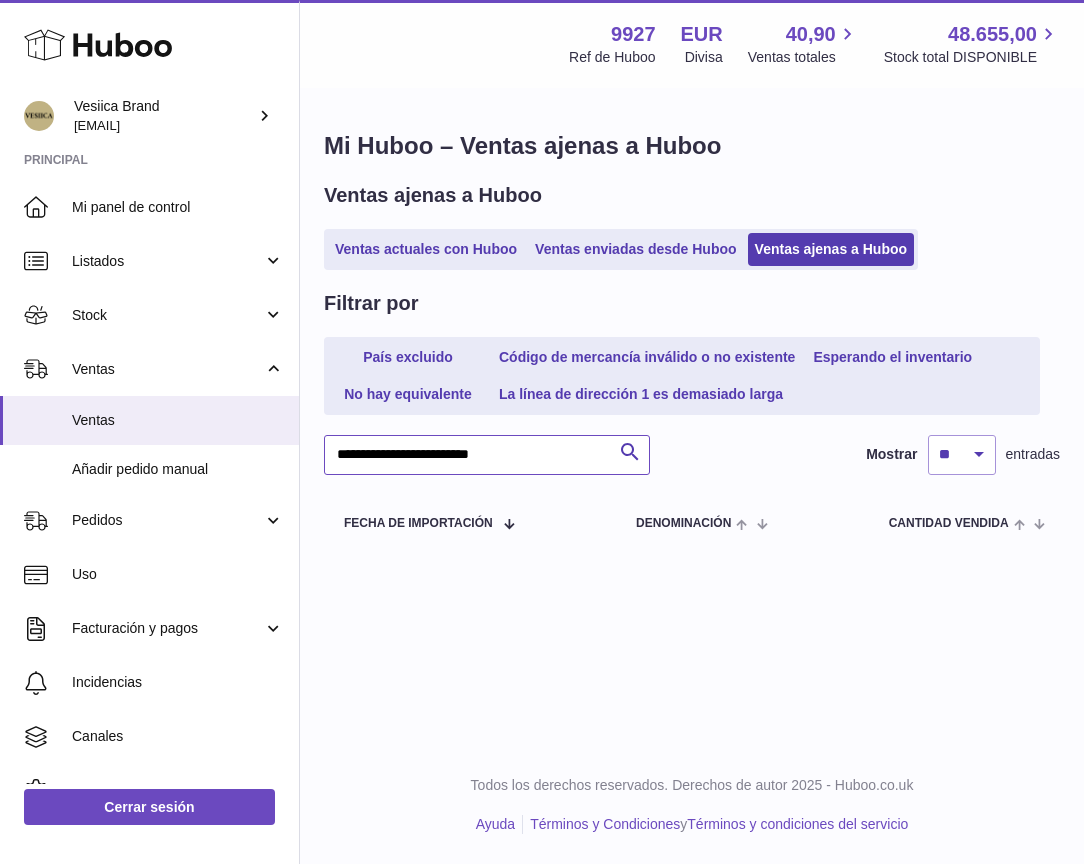 click on "**********" at bounding box center [487, 455] 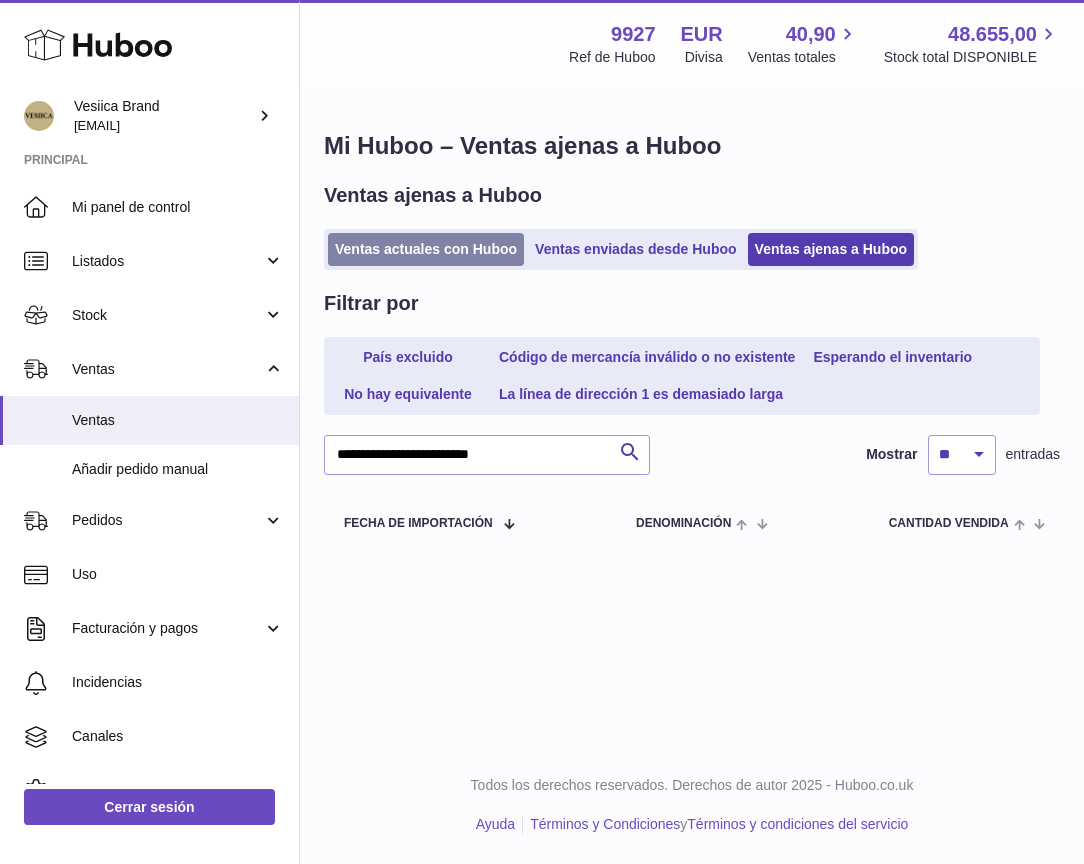 click on "Ventas actuales con Huboo" at bounding box center [426, 249] 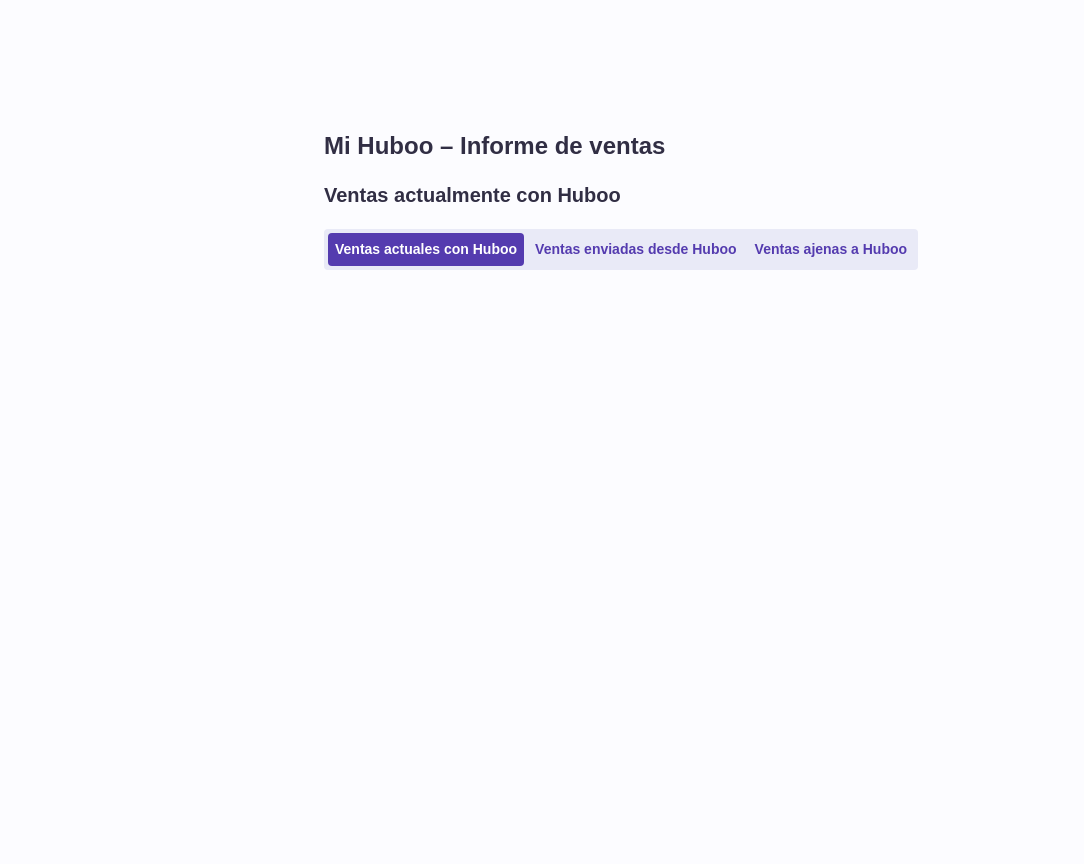 scroll, scrollTop: 0, scrollLeft: 0, axis: both 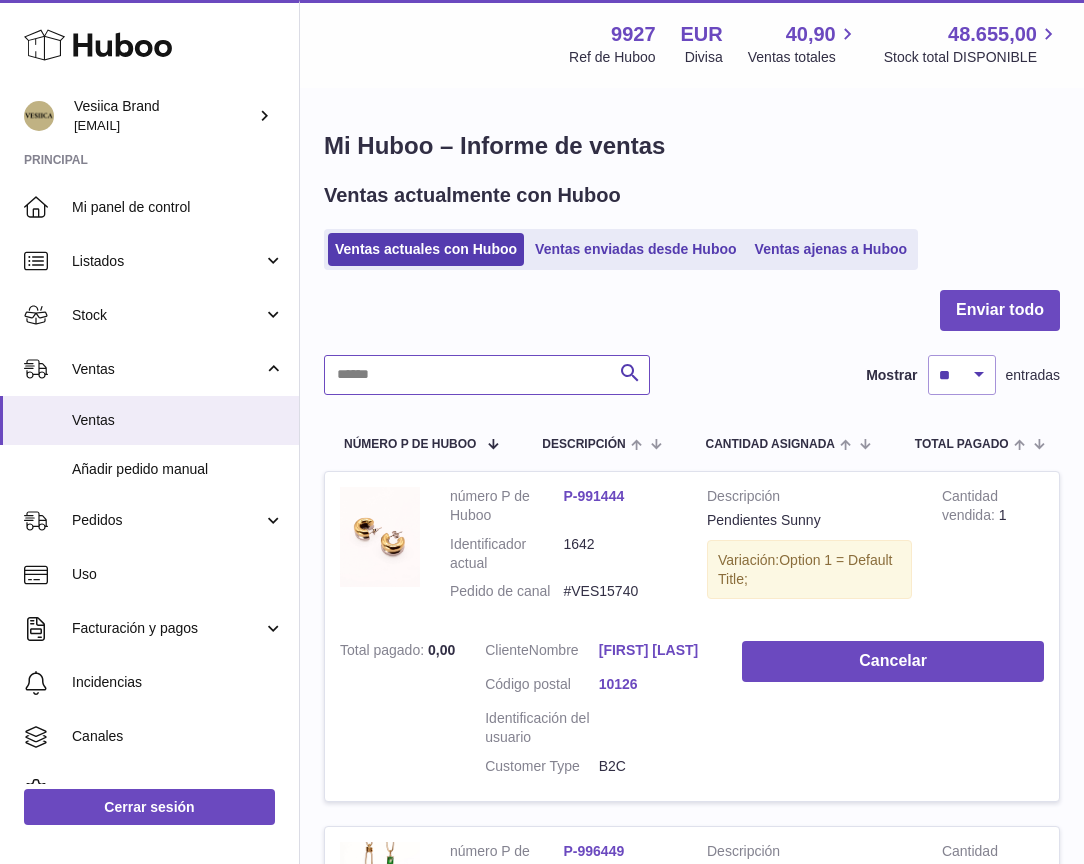 click at bounding box center [487, 375] 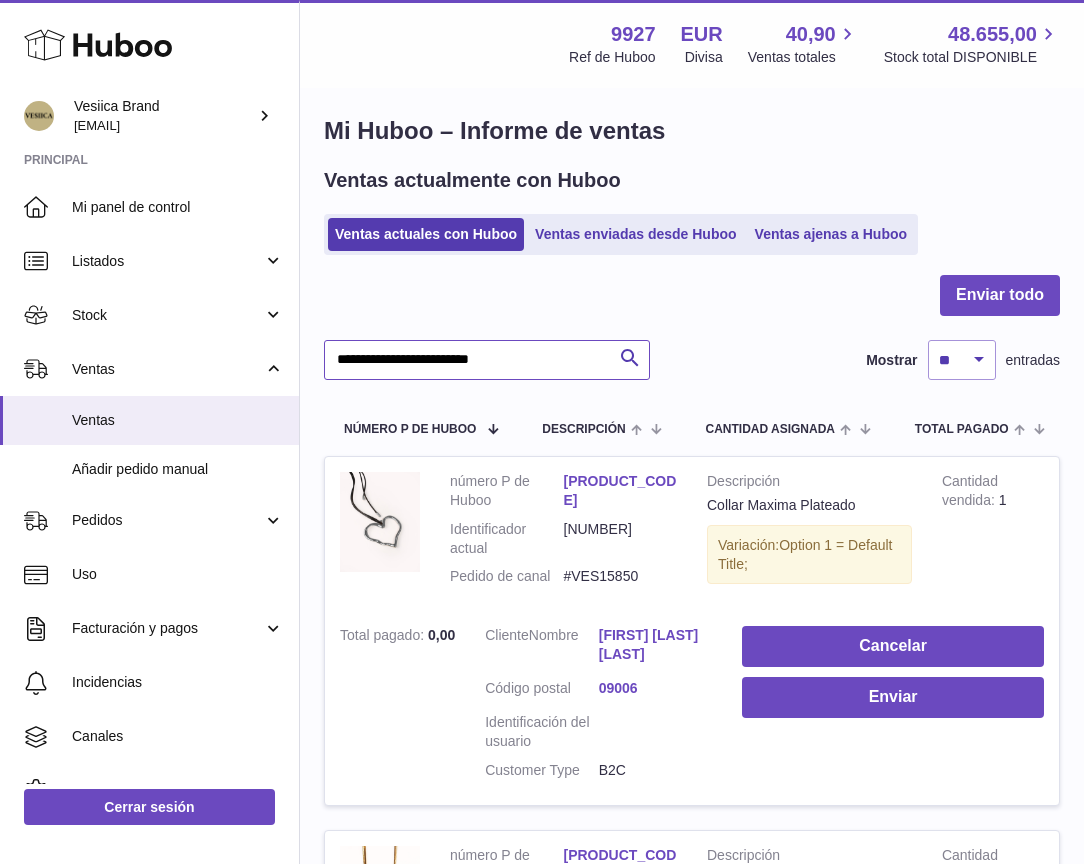 scroll, scrollTop: 0, scrollLeft: 0, axis: both 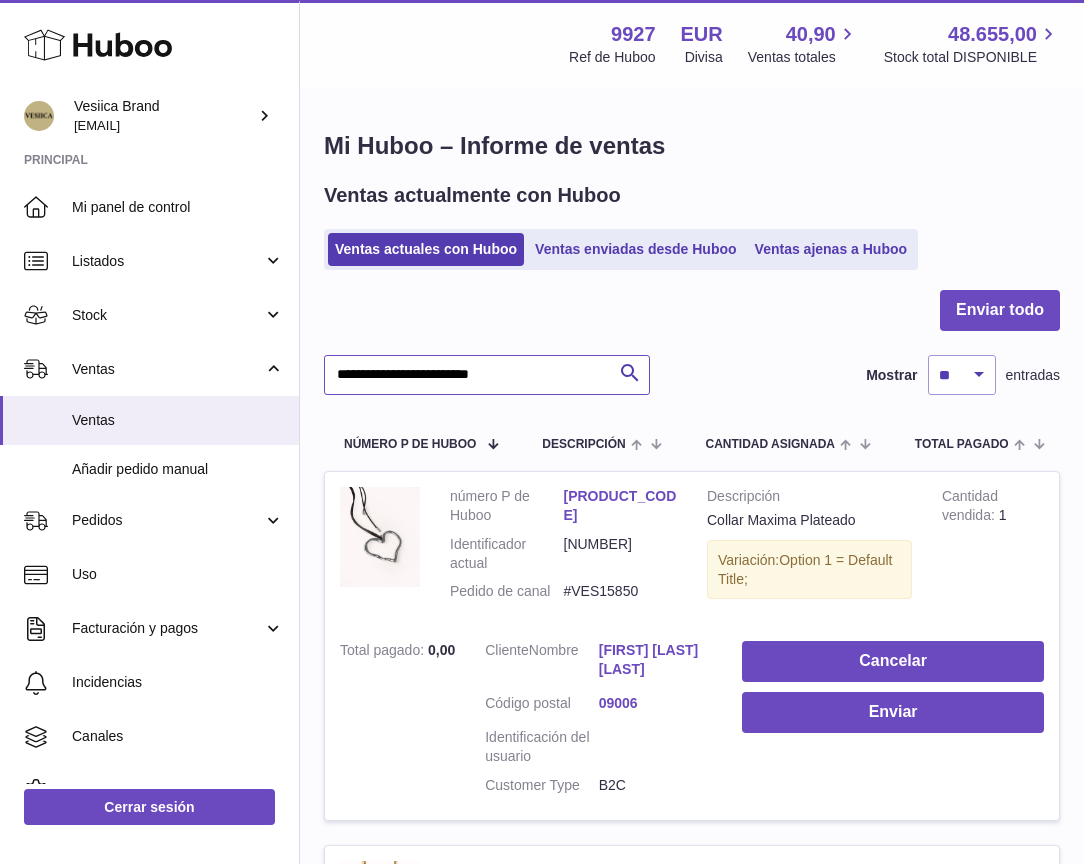 type on "**********" 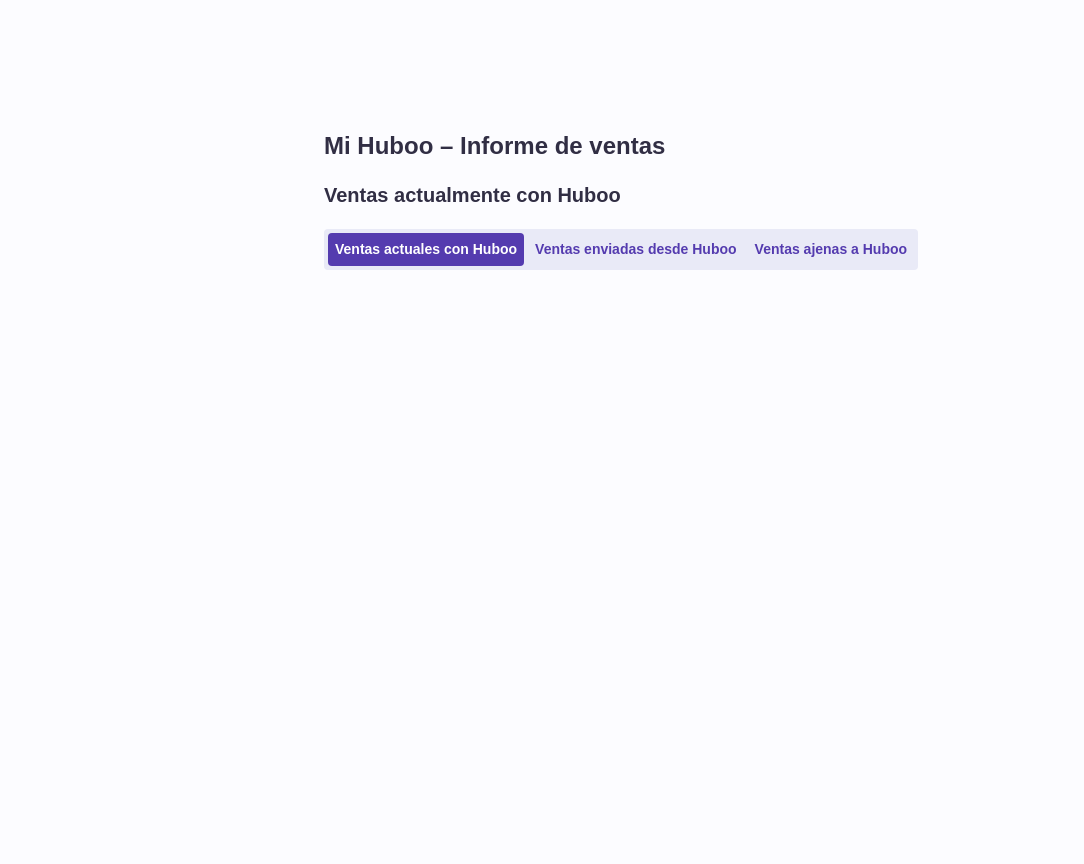 scroll, scrollTop: 0, scrollLeft: 0, axis: both 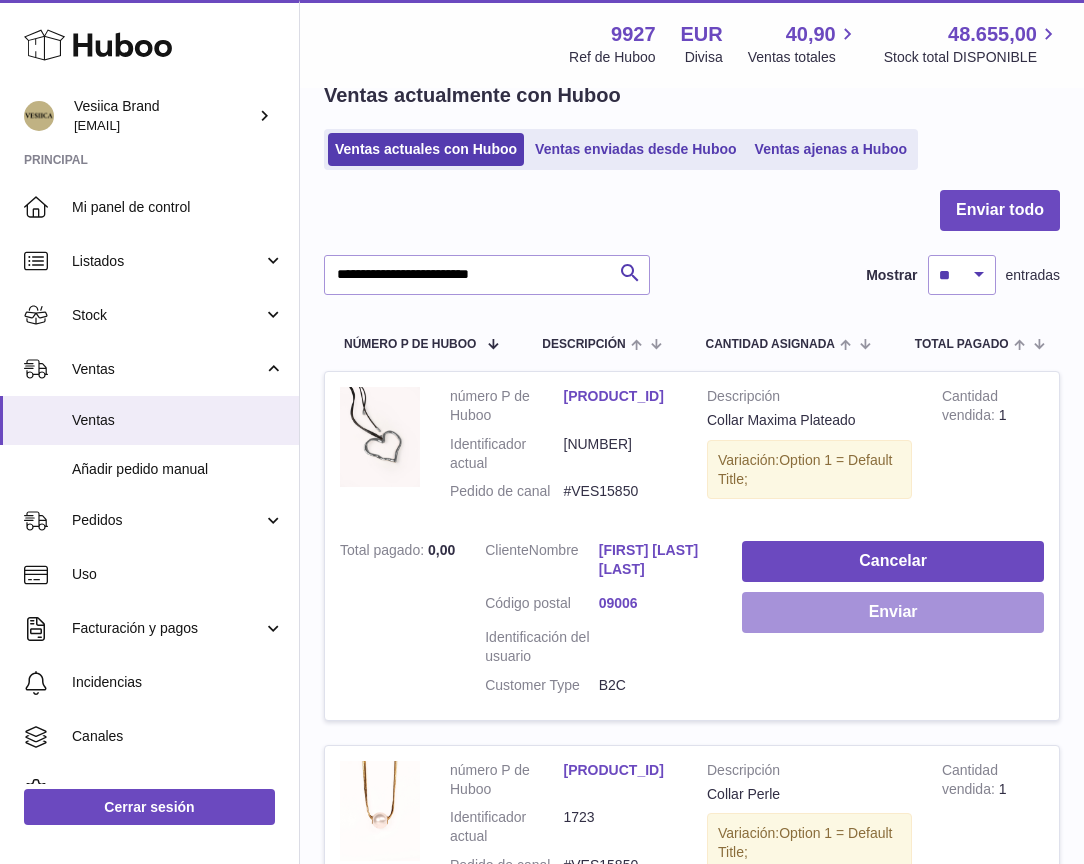 click on "Enviar" at bounding box center [893, 612] 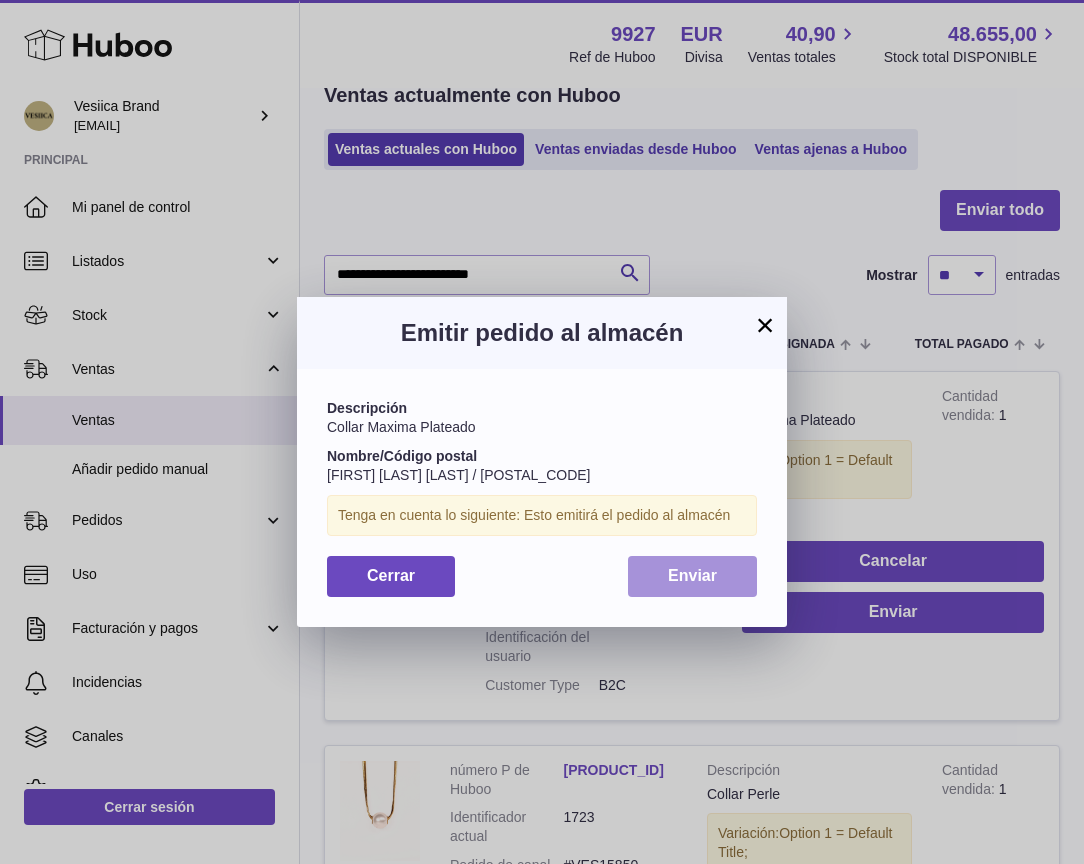 click on "Enviar" at bounding box center (692, 576) 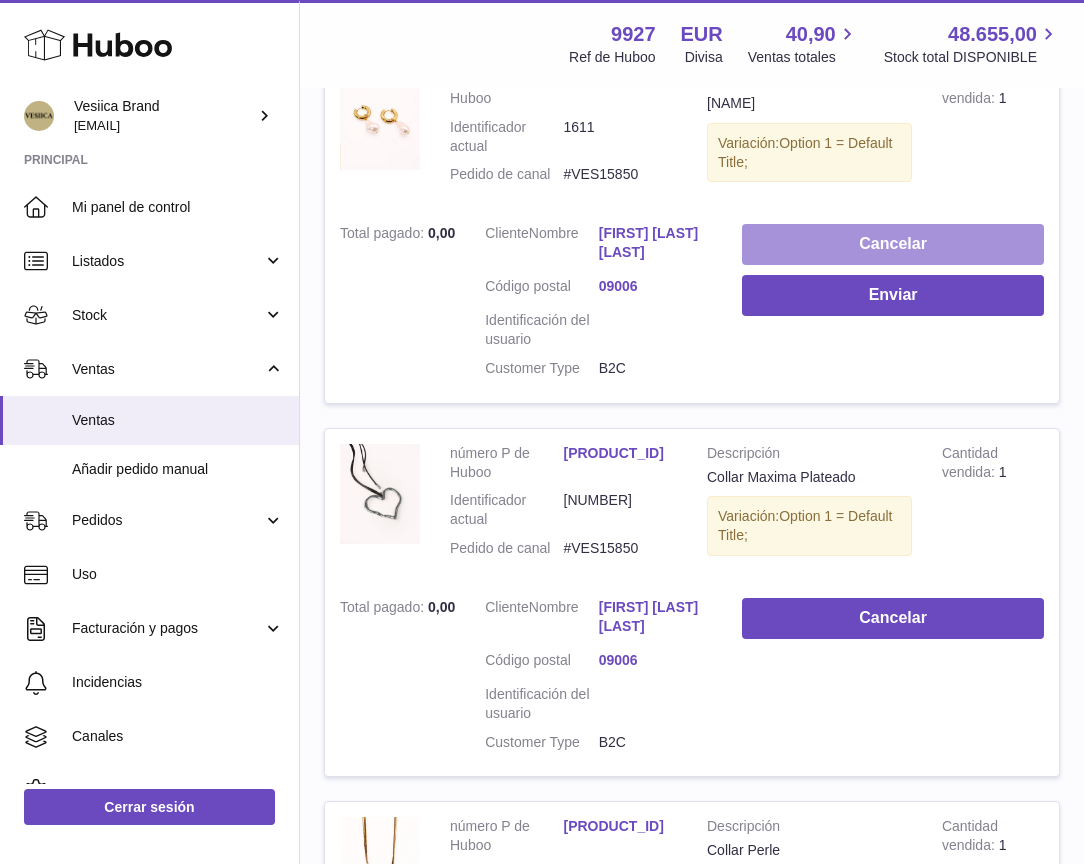scroll, scrollTop: 409, scrollLeft: 0, axis: vertical 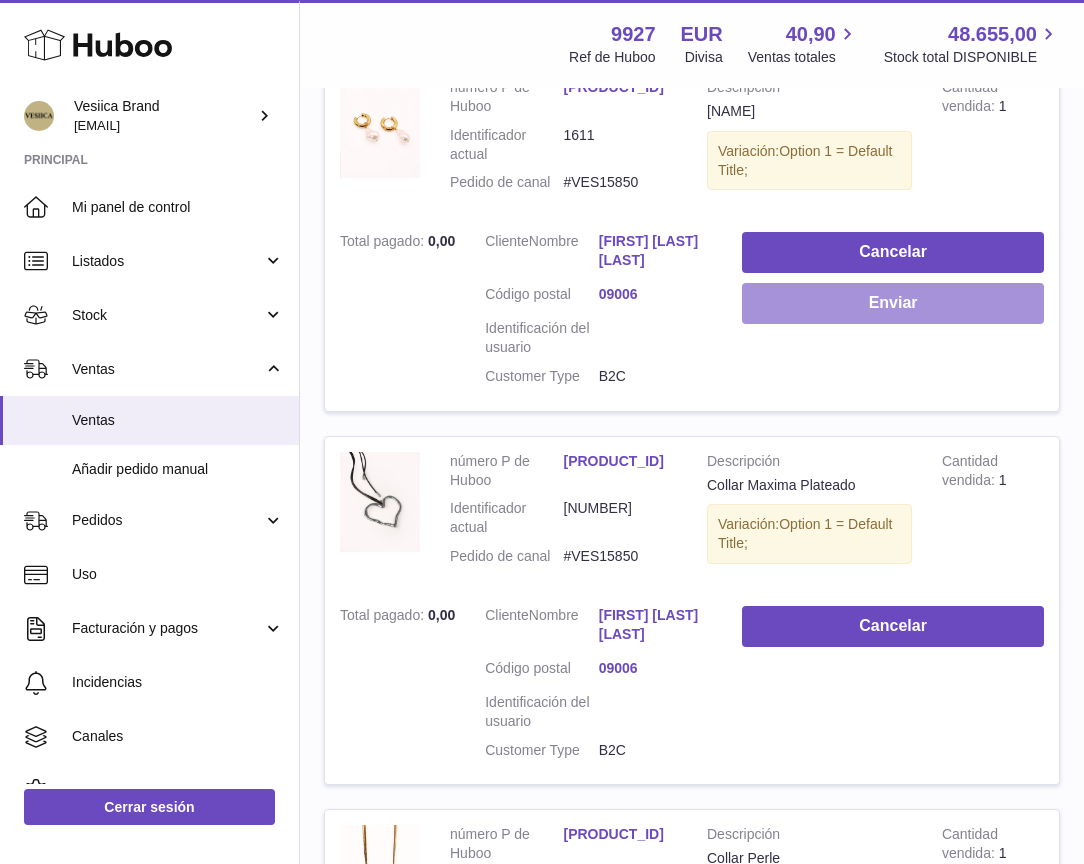 click on "Enviar" at bounding box center [893, 303] 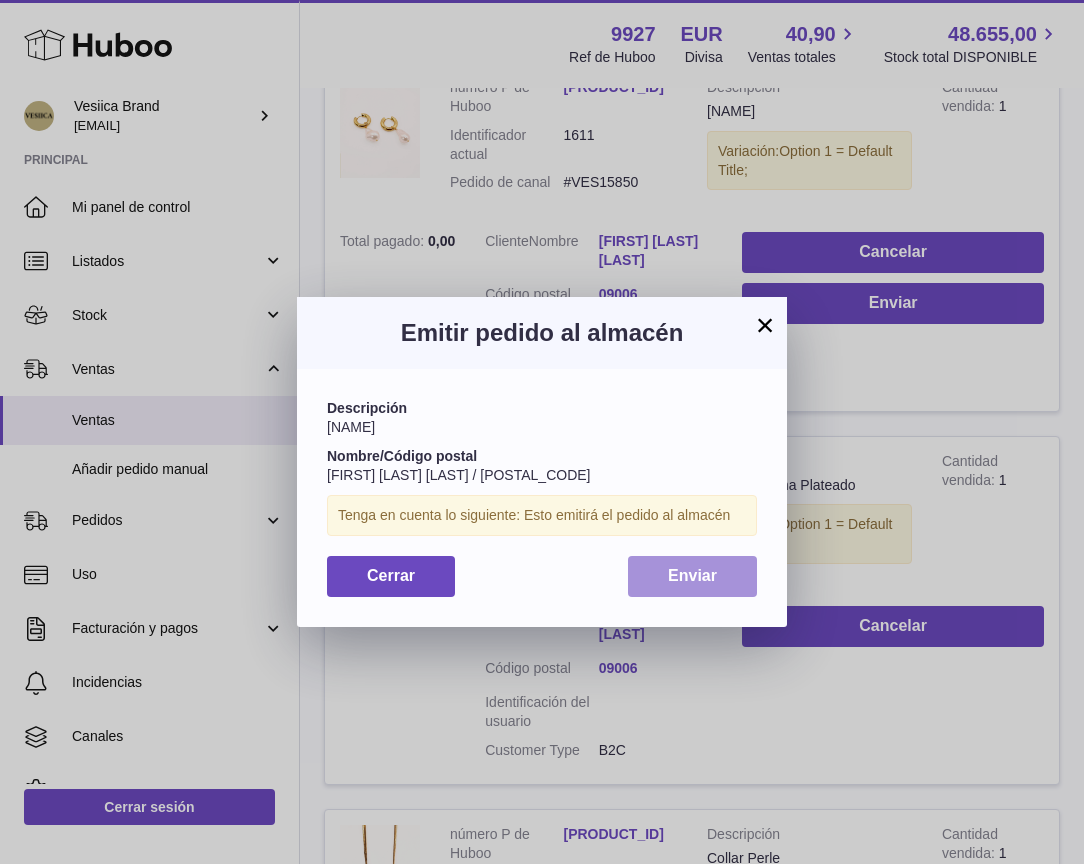 click on "Enviar" at bounding box center [692, 576] 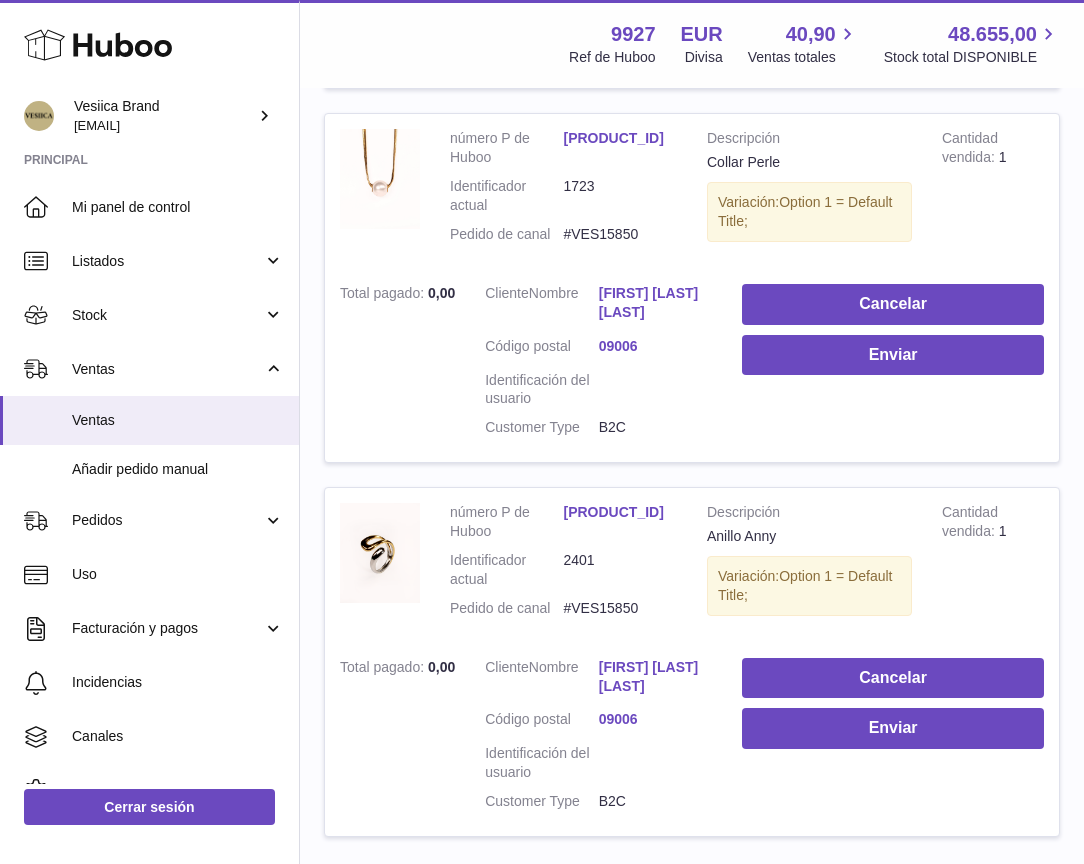 scroll, scrollTop: 1179, scrollLeft: 0, axis: vertical 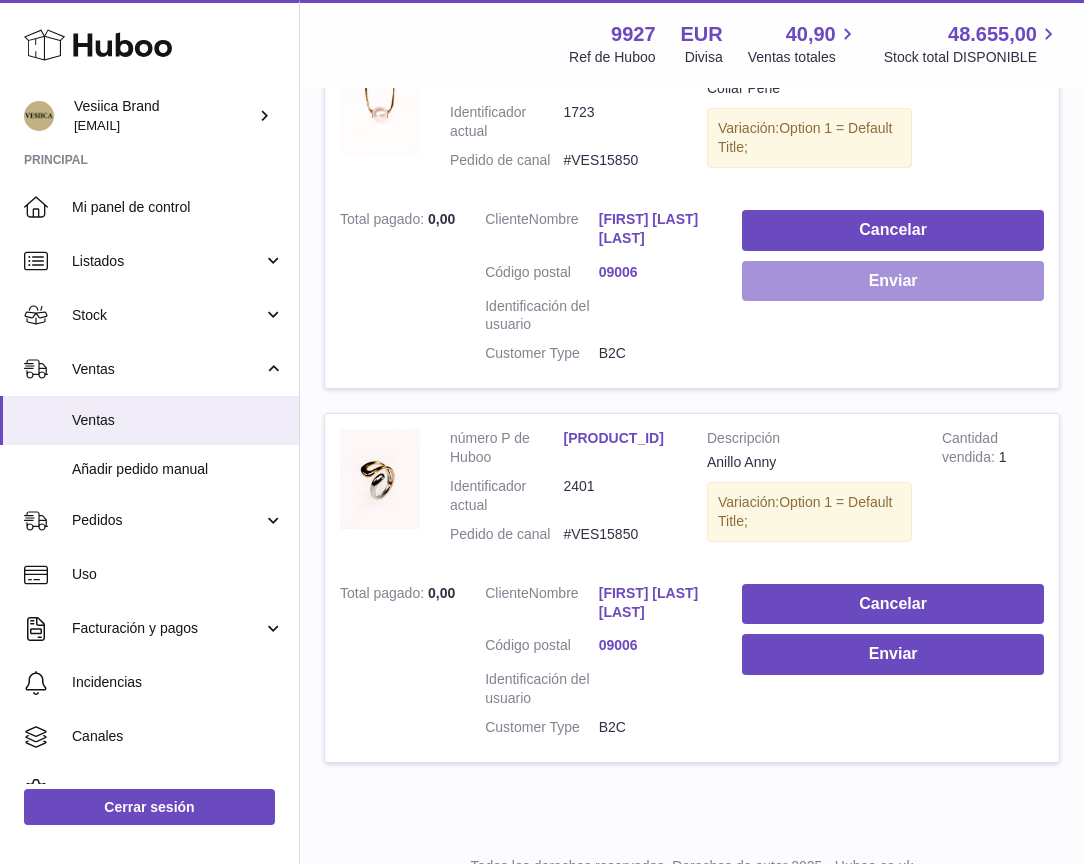 click on "Enviar" at bounding box center [893, 281] 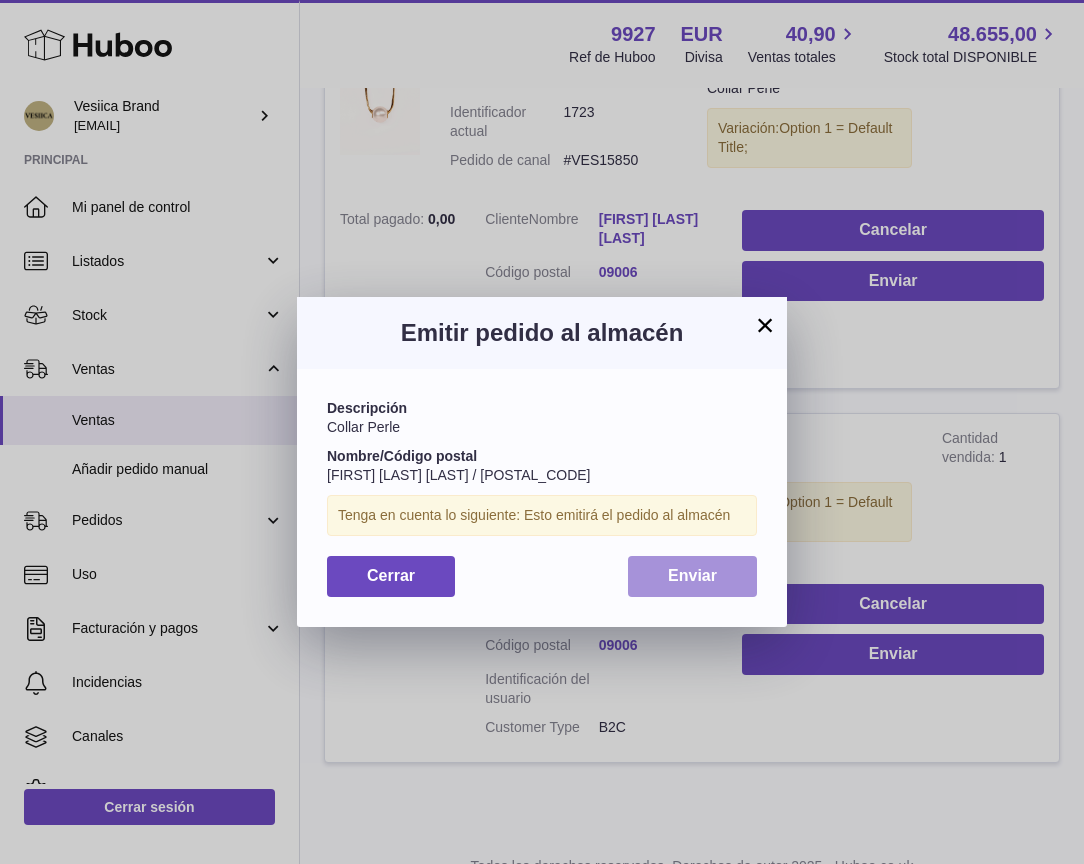 click on "Enviar" at bounding box center [692, 576] 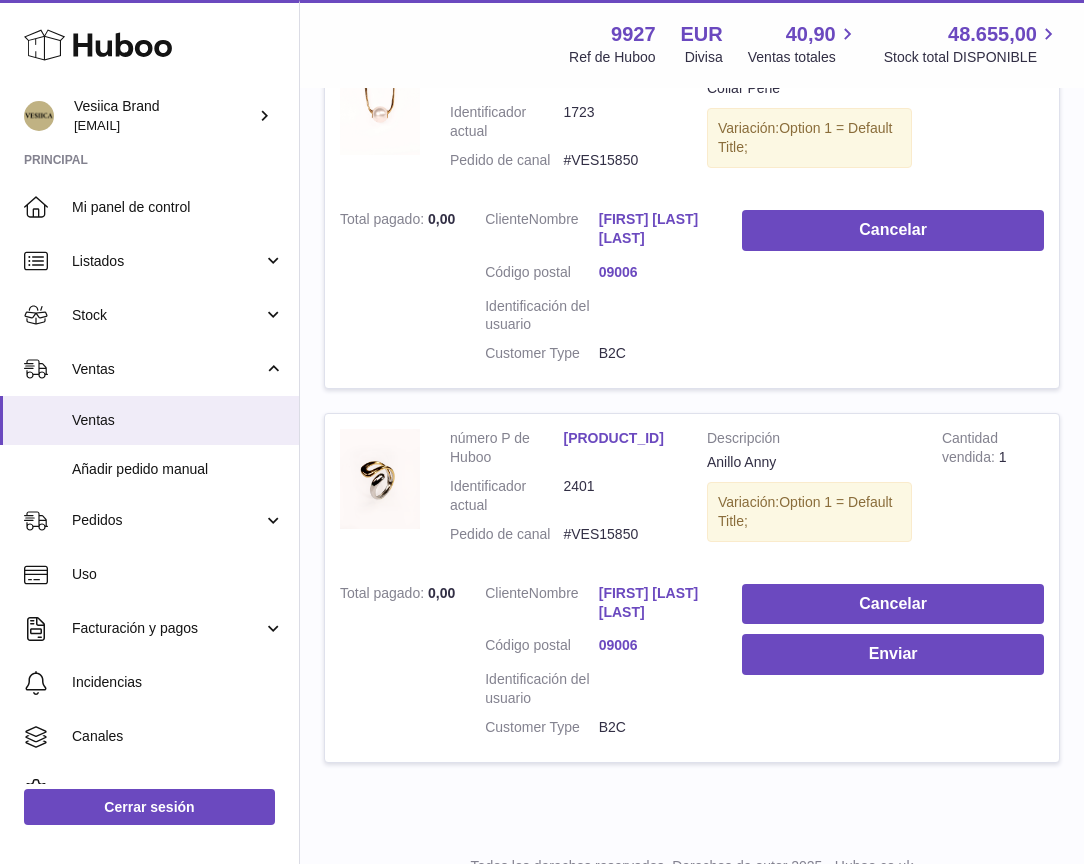 scroll, scrollTop: 1336, scrollLeft: 0, axis: vertical 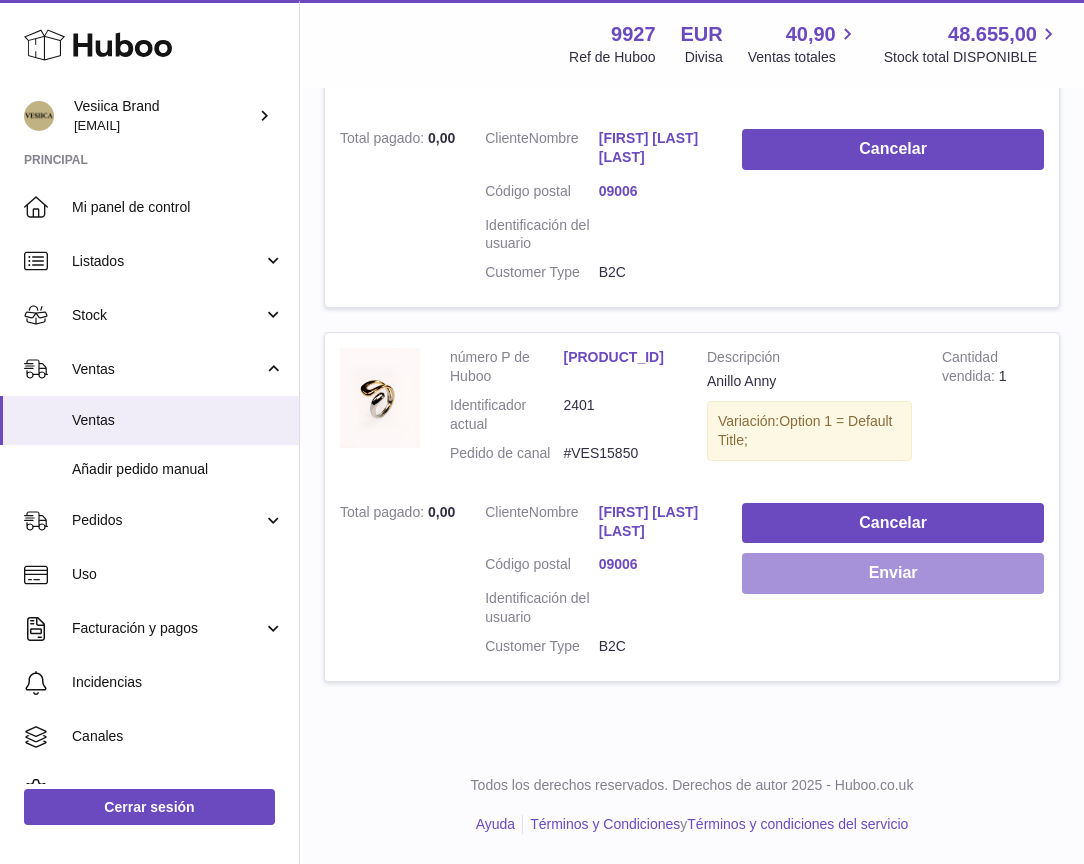 click on "Enviar" at bounding box center (893, 573) 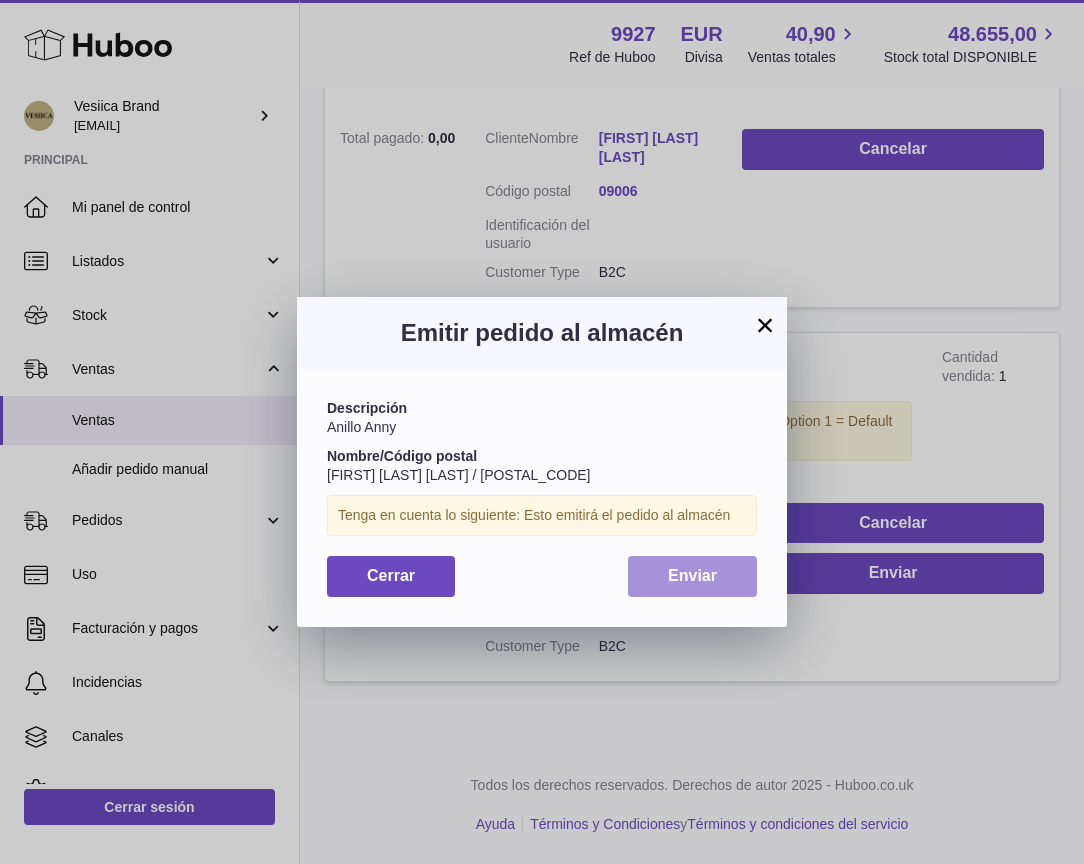 click on "Enviar" at bounding box center (692, 576) 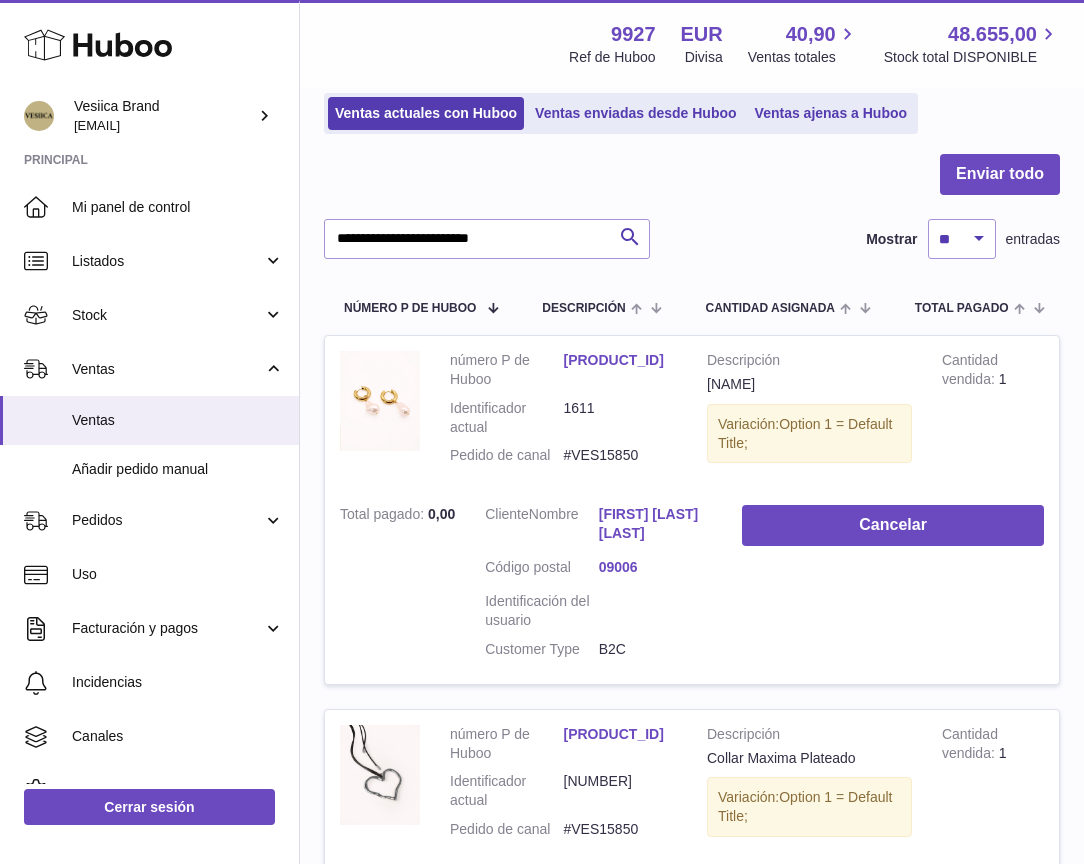 scroll, scrollTop: 0, scrollLeft: 0, axis: both 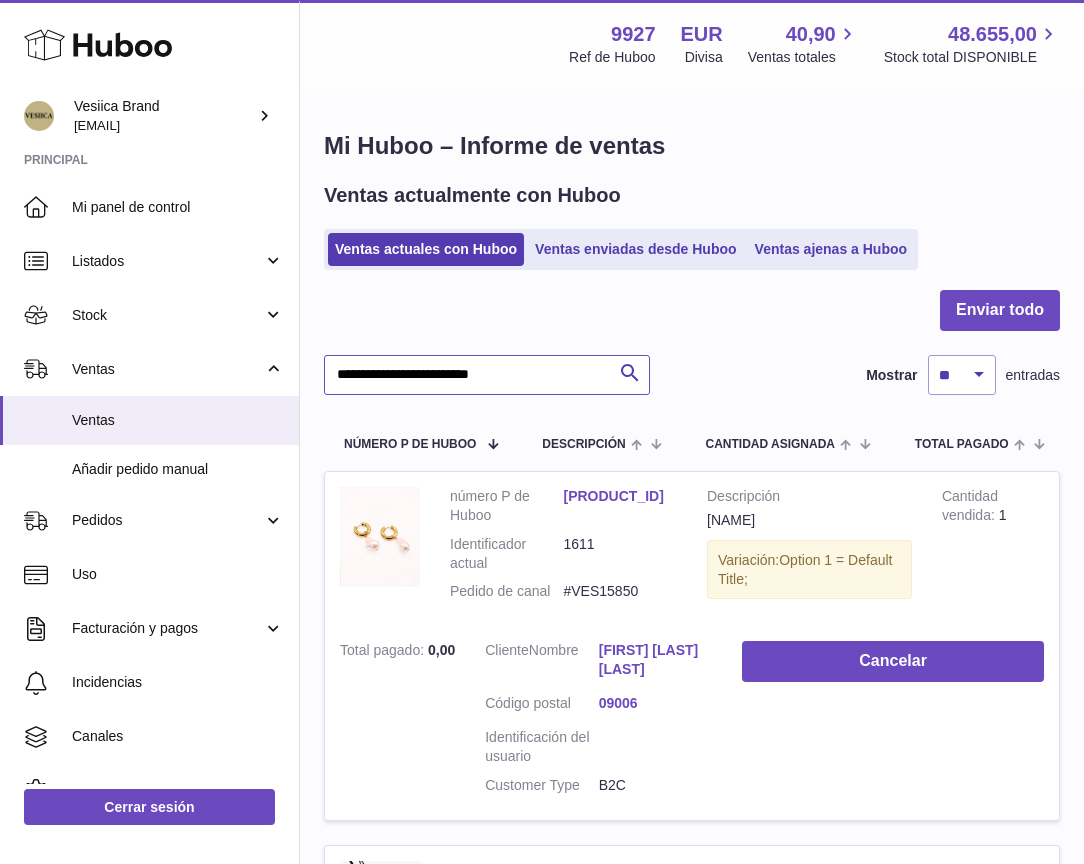 click on "**********" at bounding box center [487, 375] 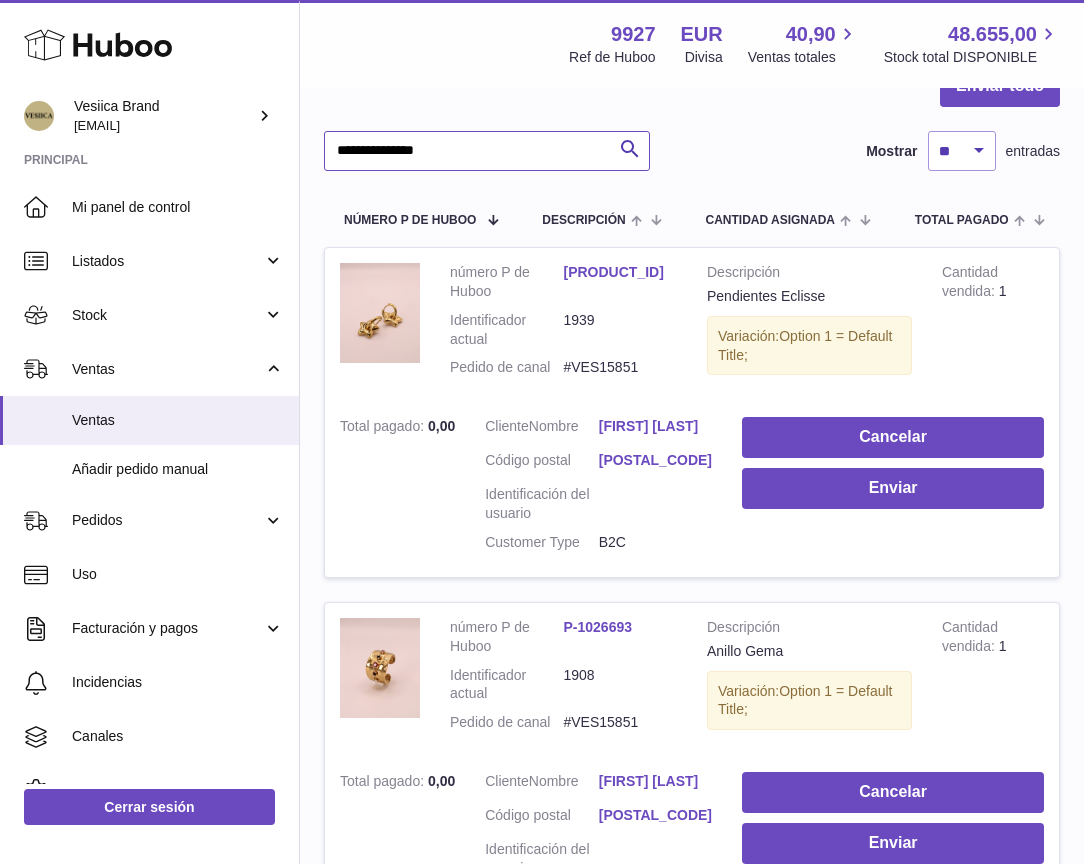 scroll, scrollTop: 0, scrollLeft: 0, axis: both 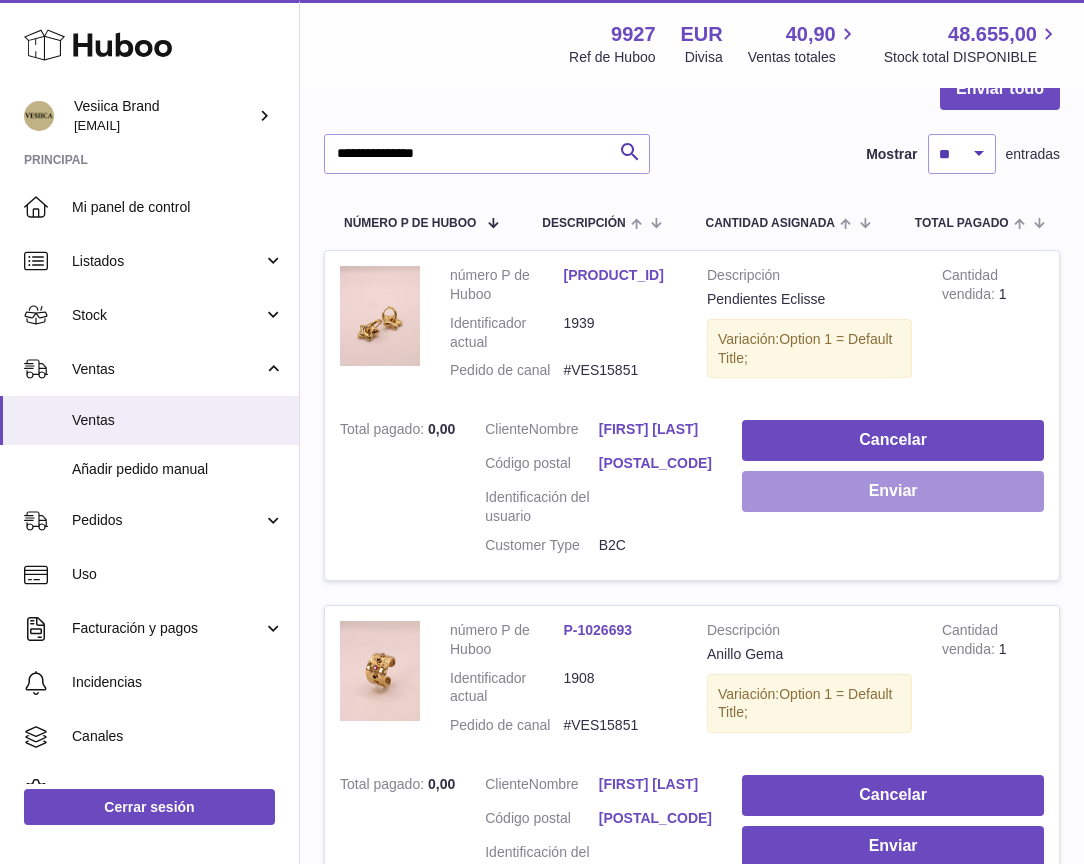 click on "Enviar" at bounding box center (893, 491) 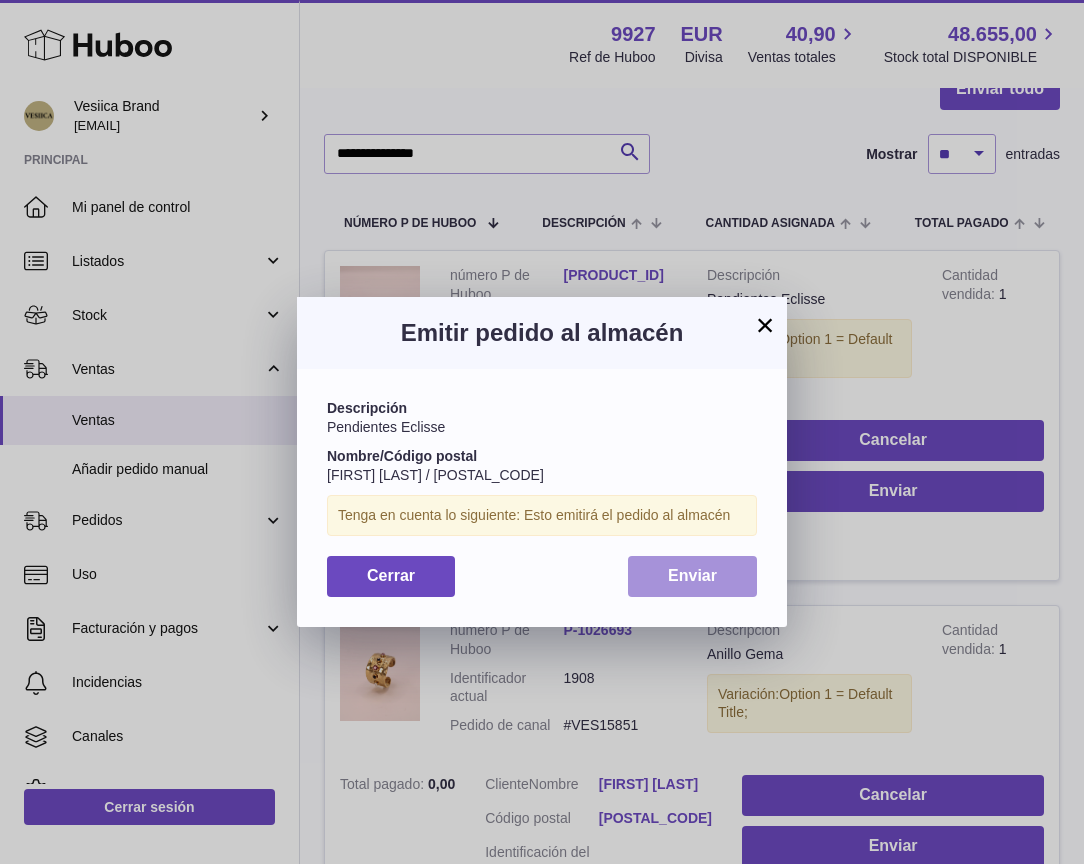 scroll, scrollTop: 8, scrollLeft: 0, axis: vertical 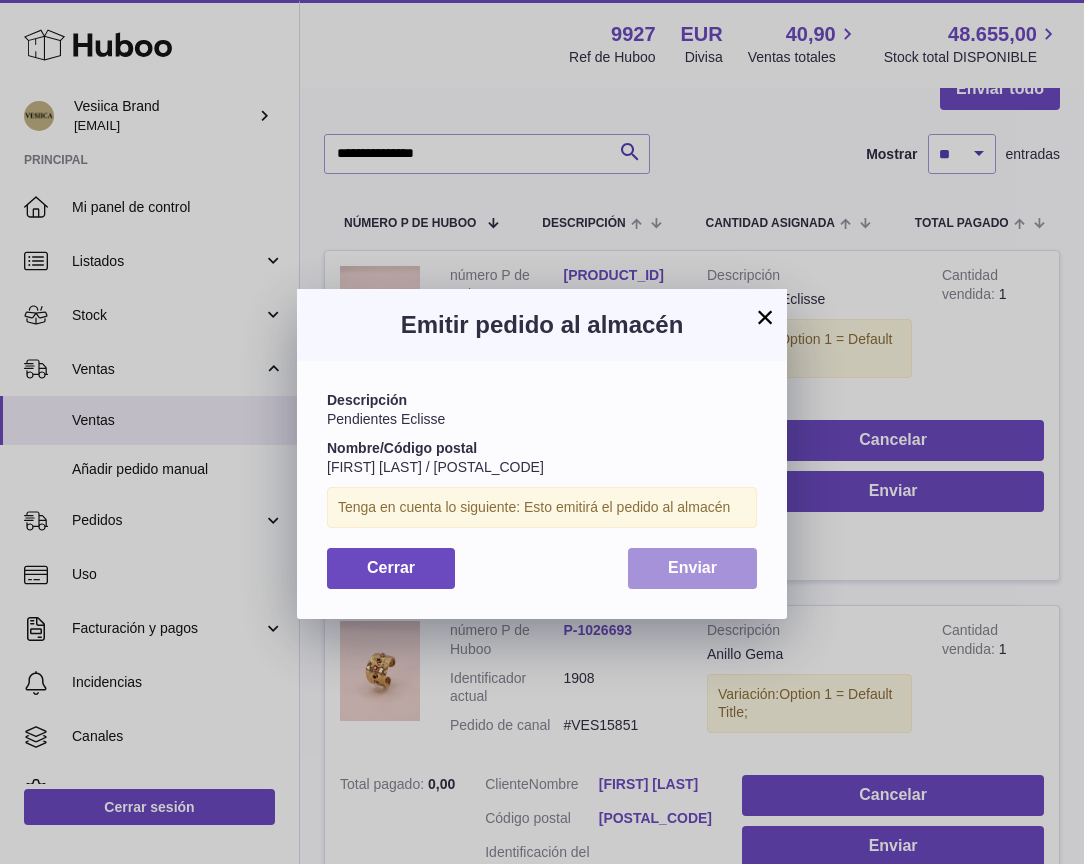 click on "Enviar" at bounding box center (692, 568) 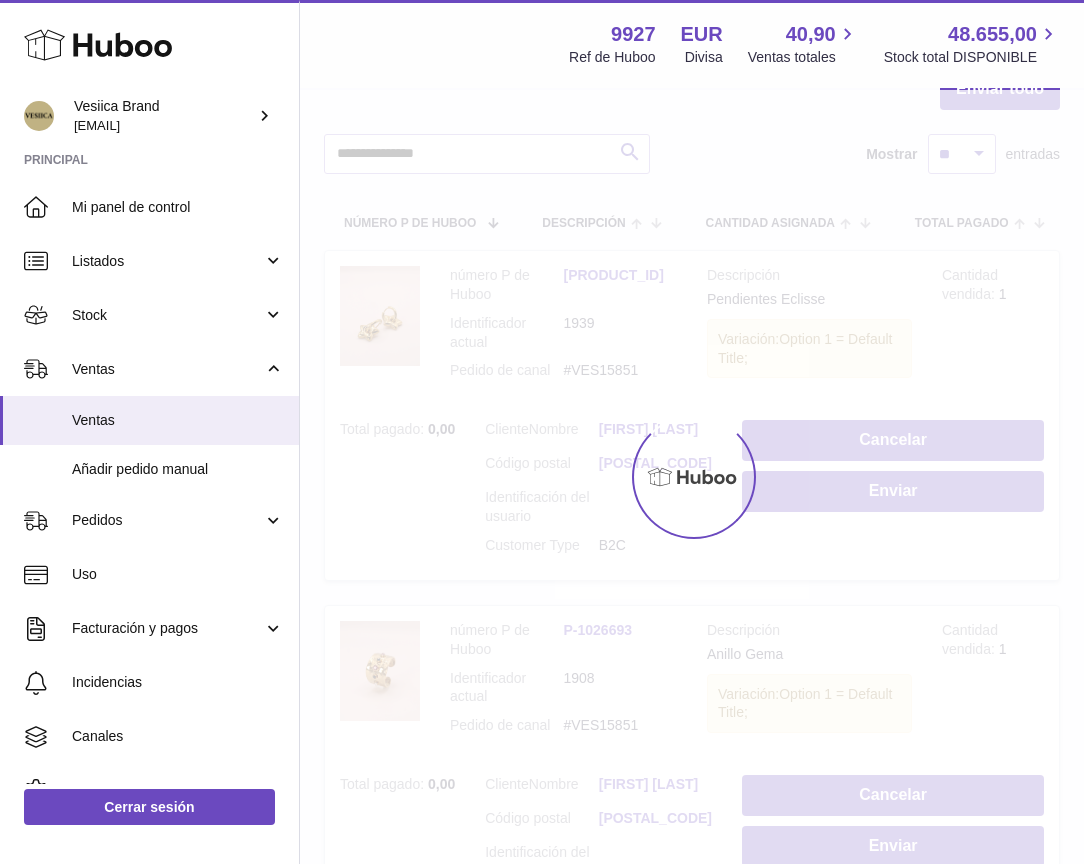scroll, scrollTop: 0, scrollLeft: 0, axis: both 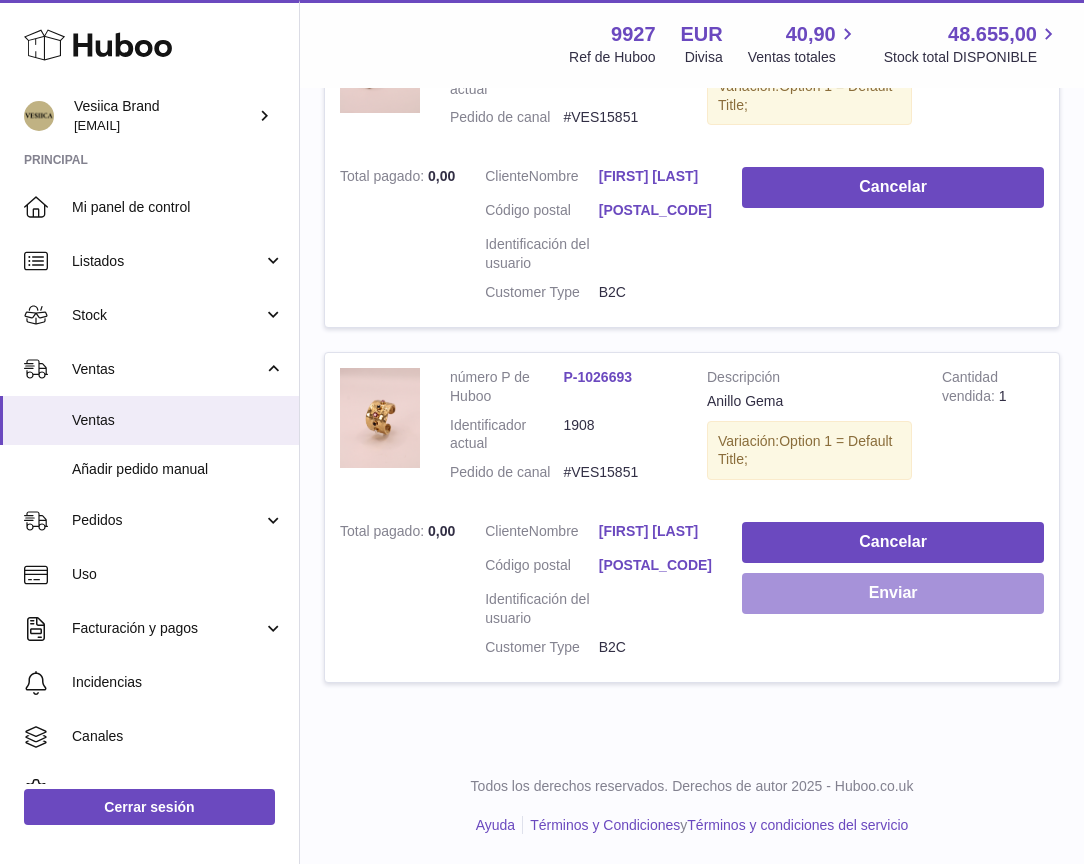 click on "Enviar" at bounding box center [893, 593] 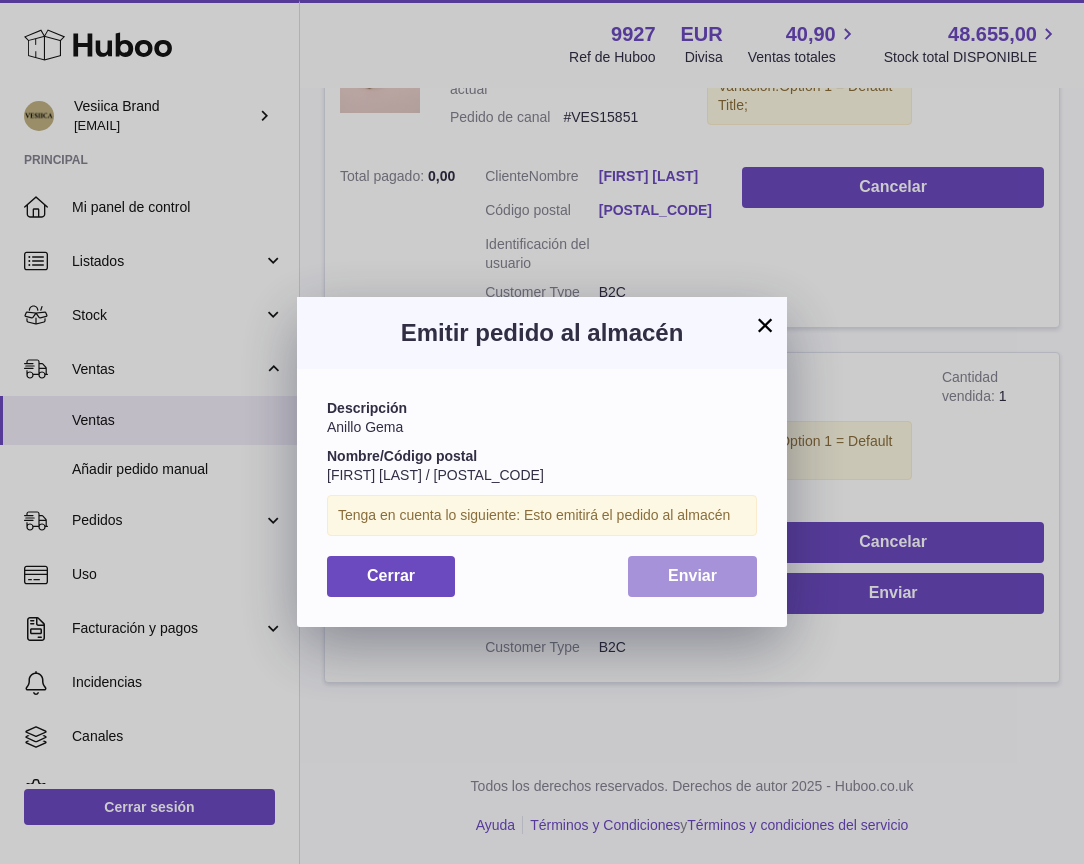 click on "Enviar" at bounding box center (692, 575) 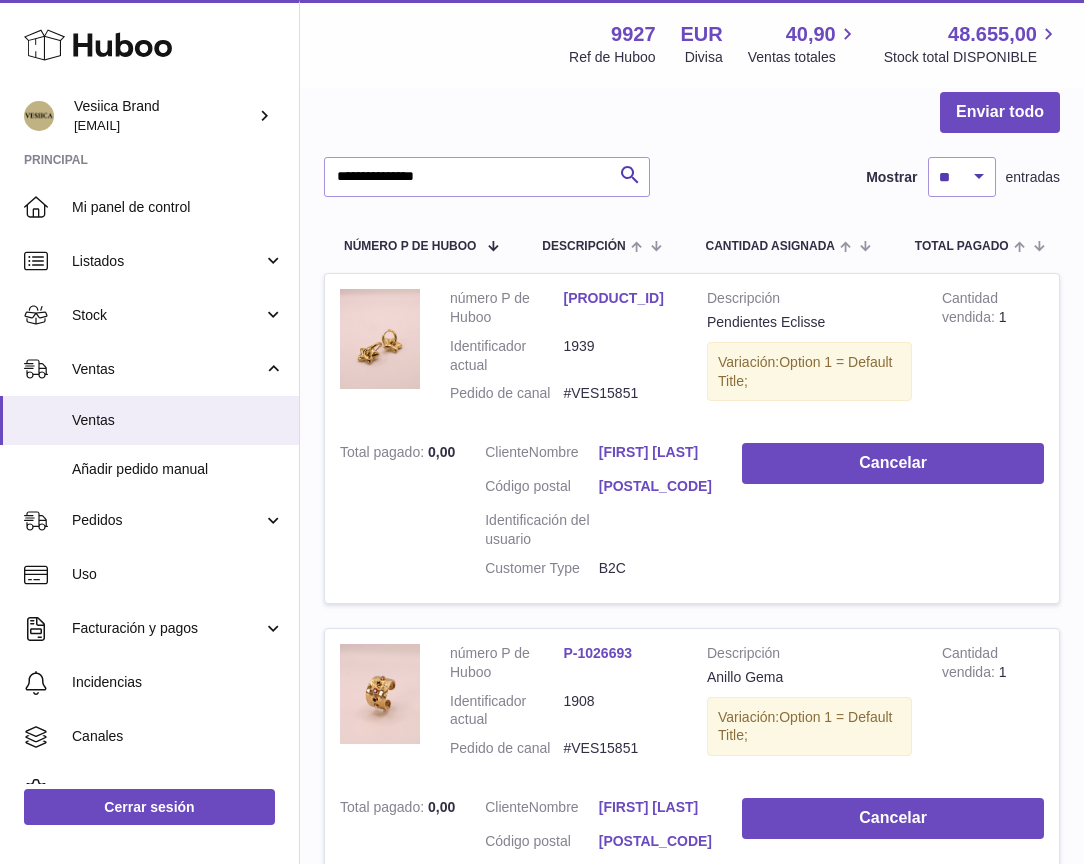 scroll, scrollTop: 196, scrollLeft: 0, axis: vertical 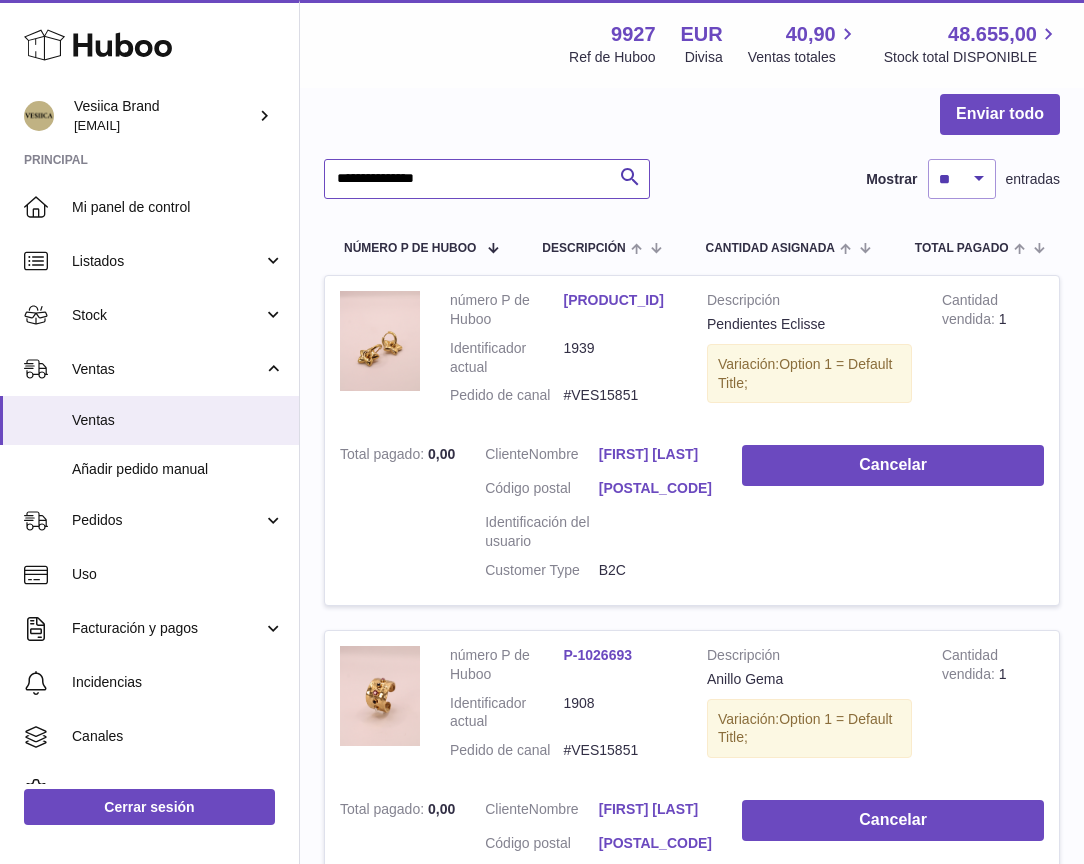 click on "**********" at bounding box center (487, 179) 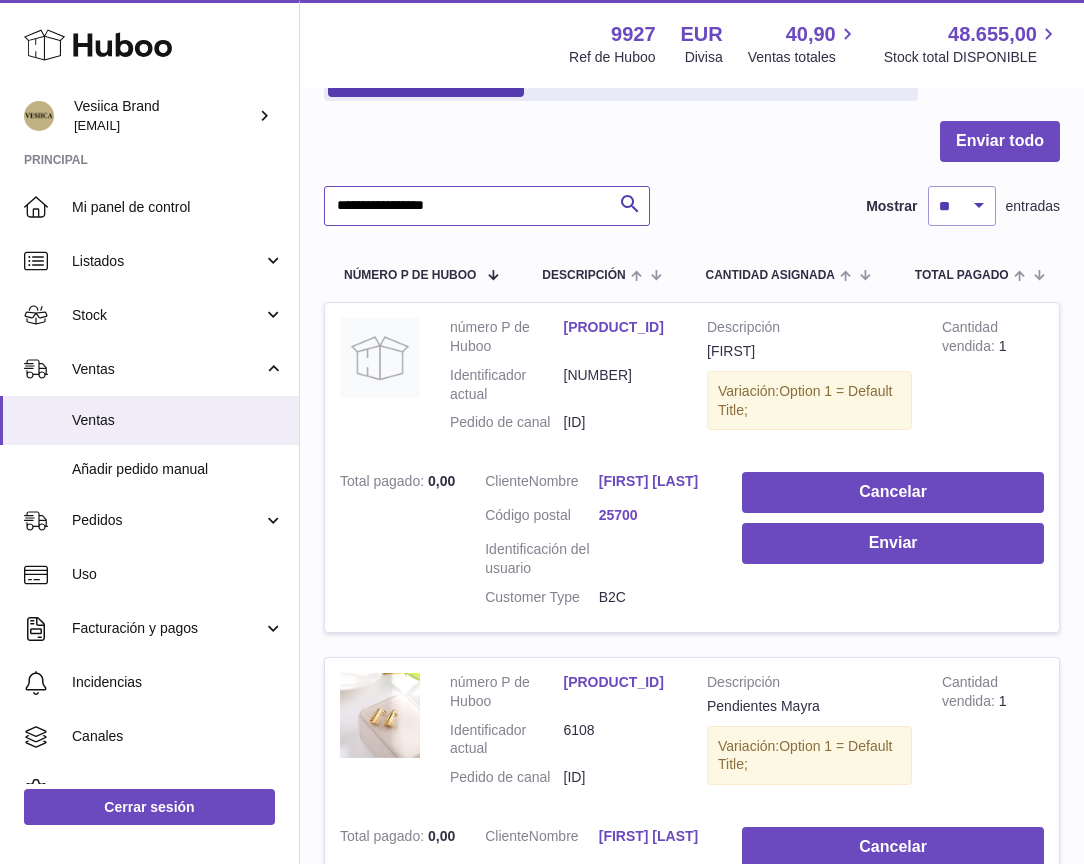 scroll, scrollTop: 0, scrollLeft: 0, axis: both 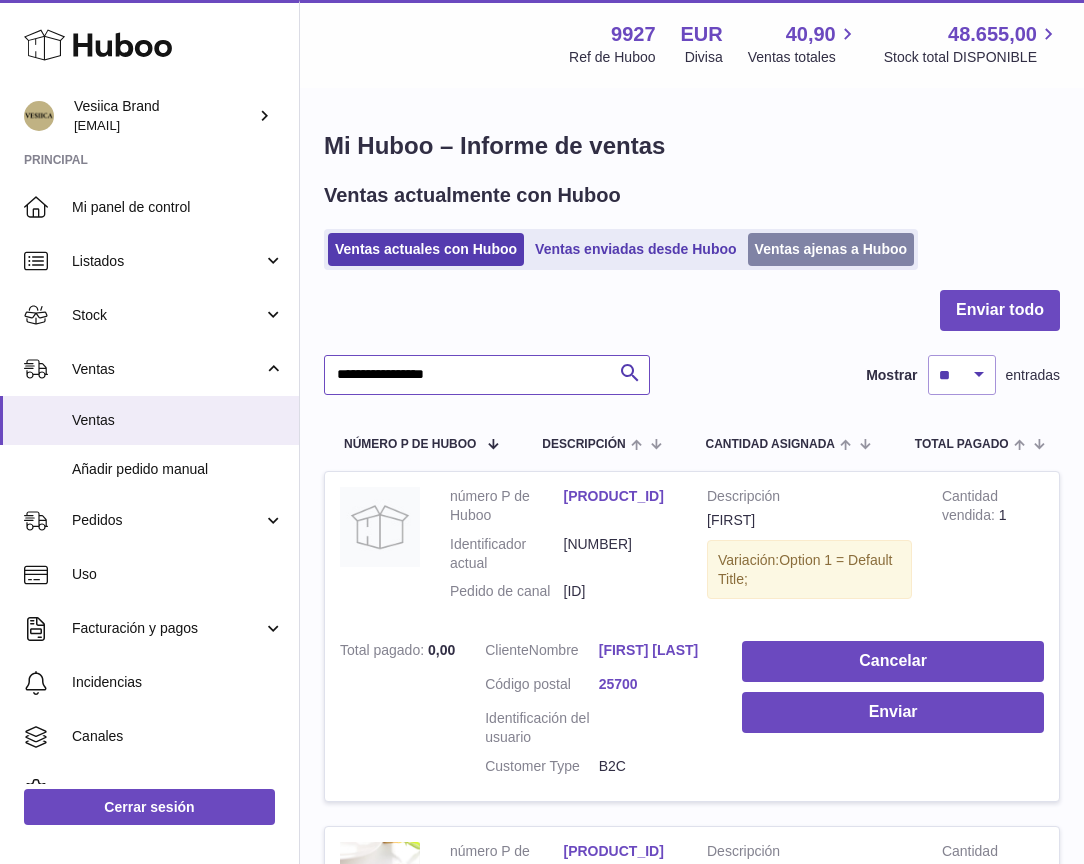 type on "**********" 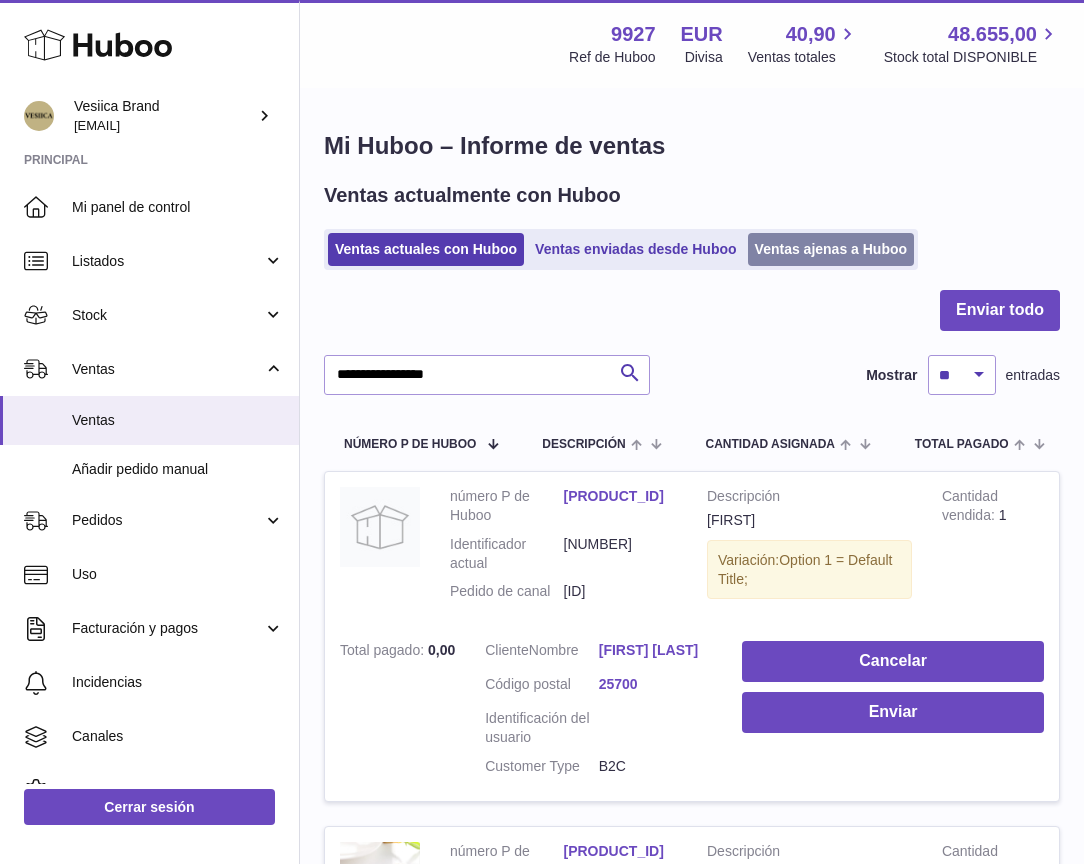 click on "Ventas ajenas a Huboo" at bounding box center (831, 249) 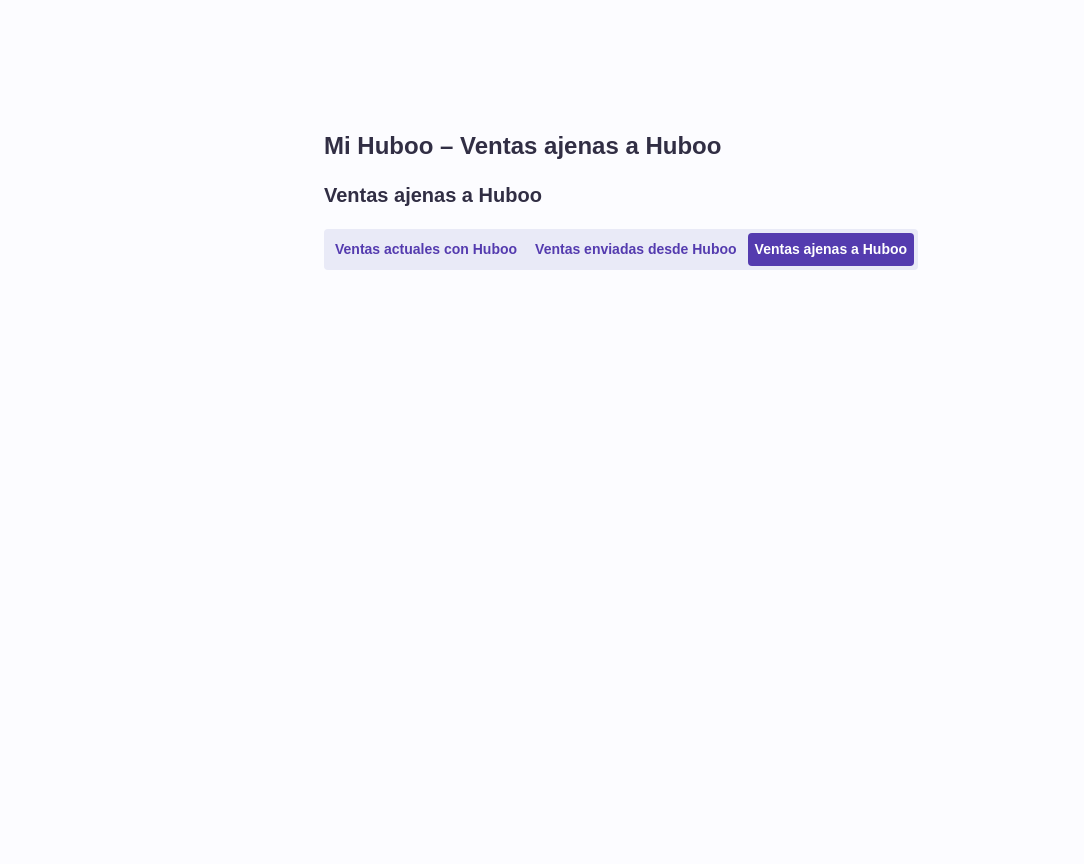 scroll, scrollTop: 0, scrollLeft: 0, axis: both 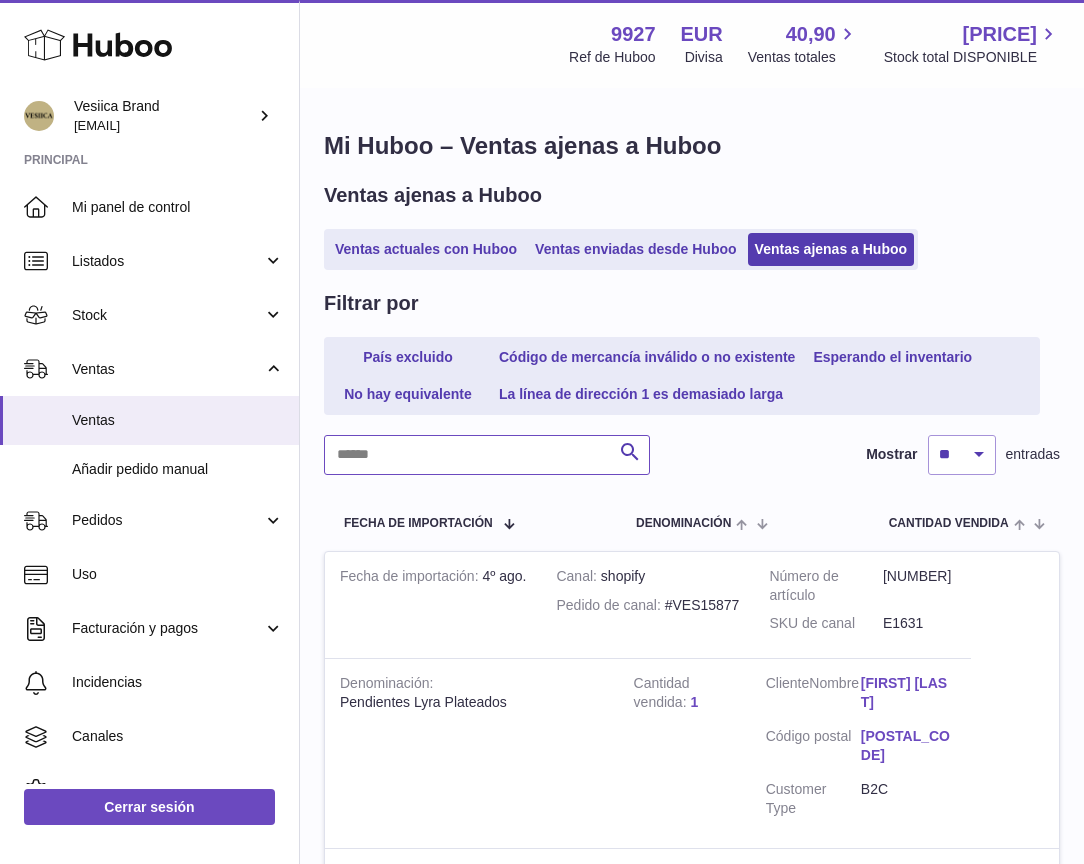 click at bounding box center [487, 455] 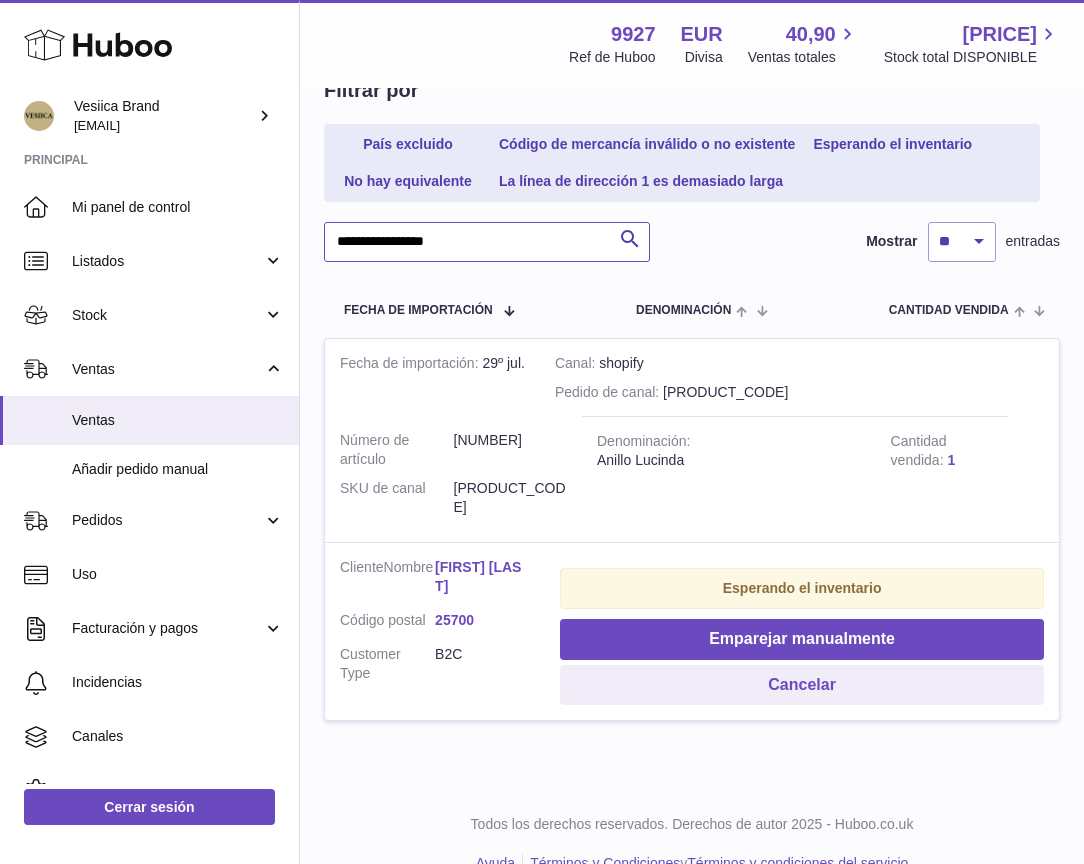 scroll, scrollTop: 326, scrollLeft: 0, axis: vertical 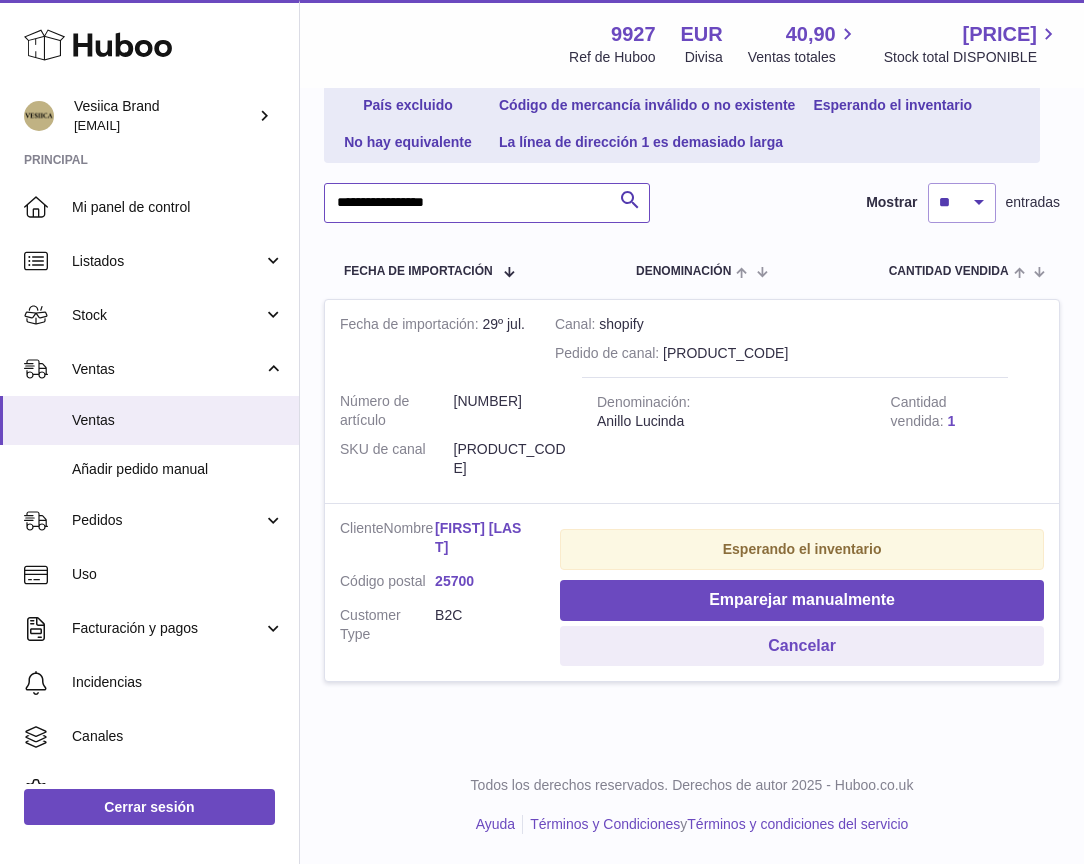 type on "**********" 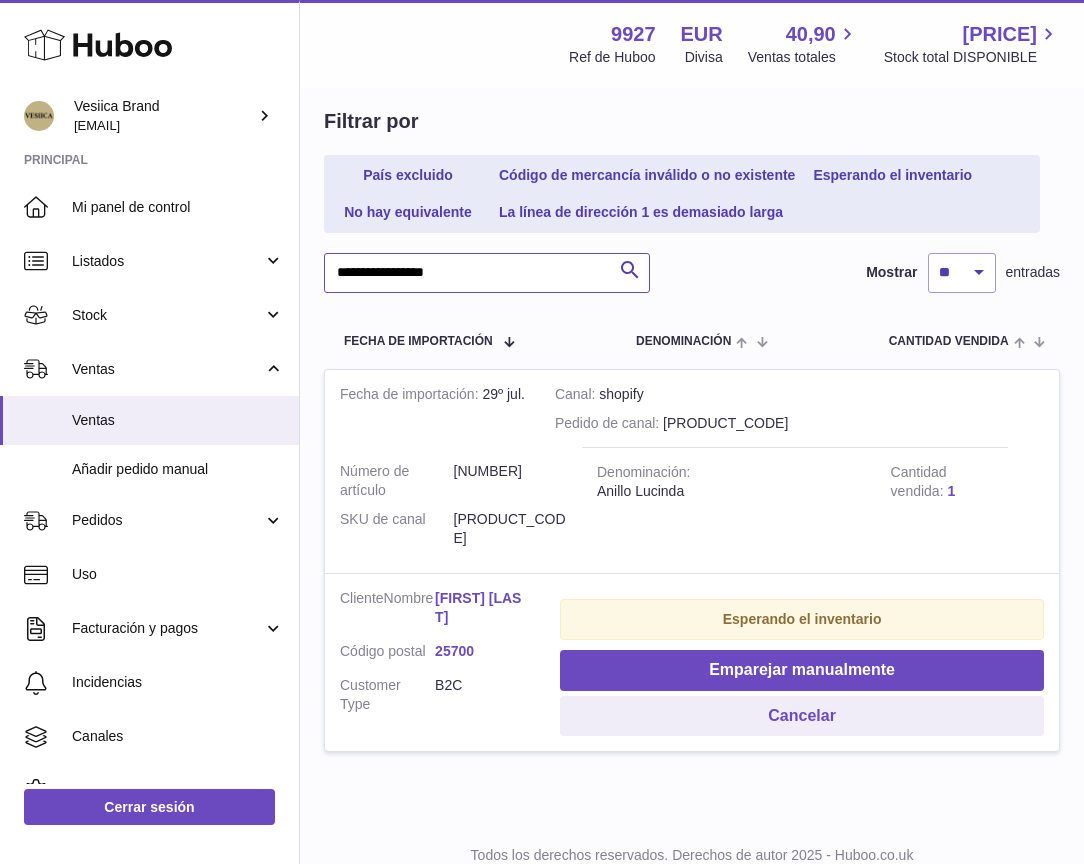 scroll, scrollTop: 0, scrollLeft: 0, axis: both 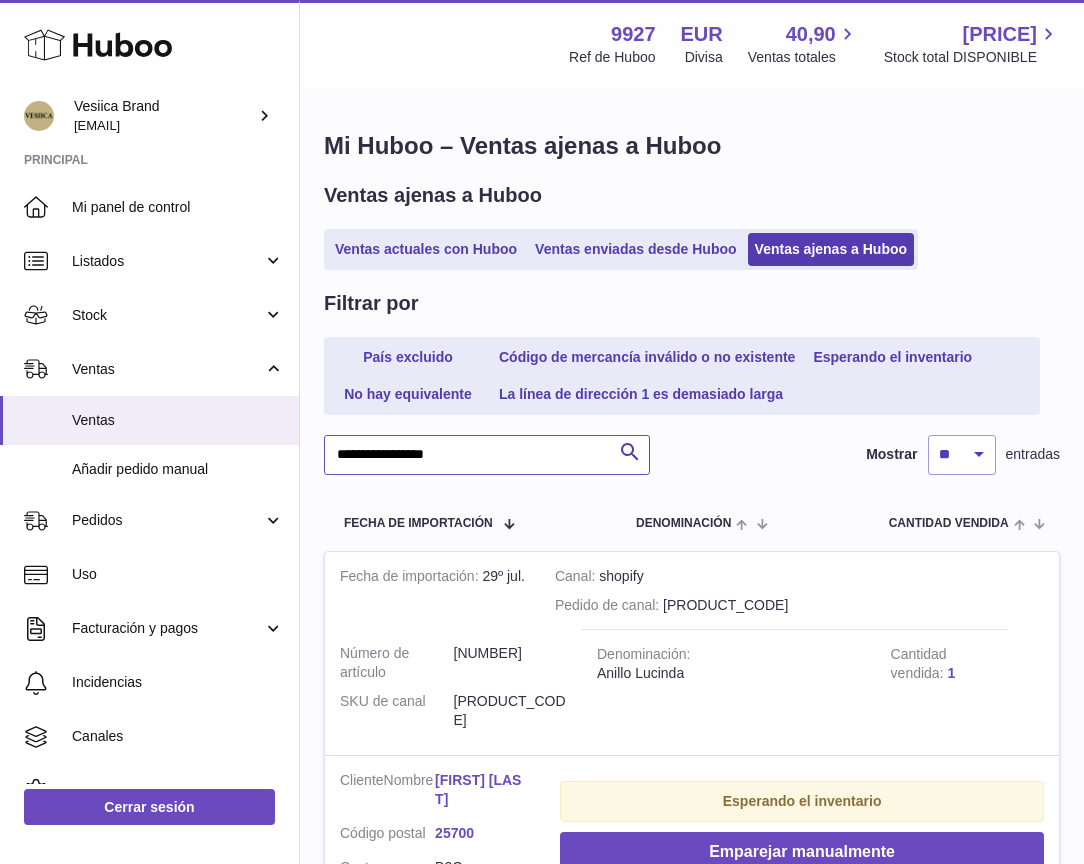 click on "**********" at bounding box center [487, 455] 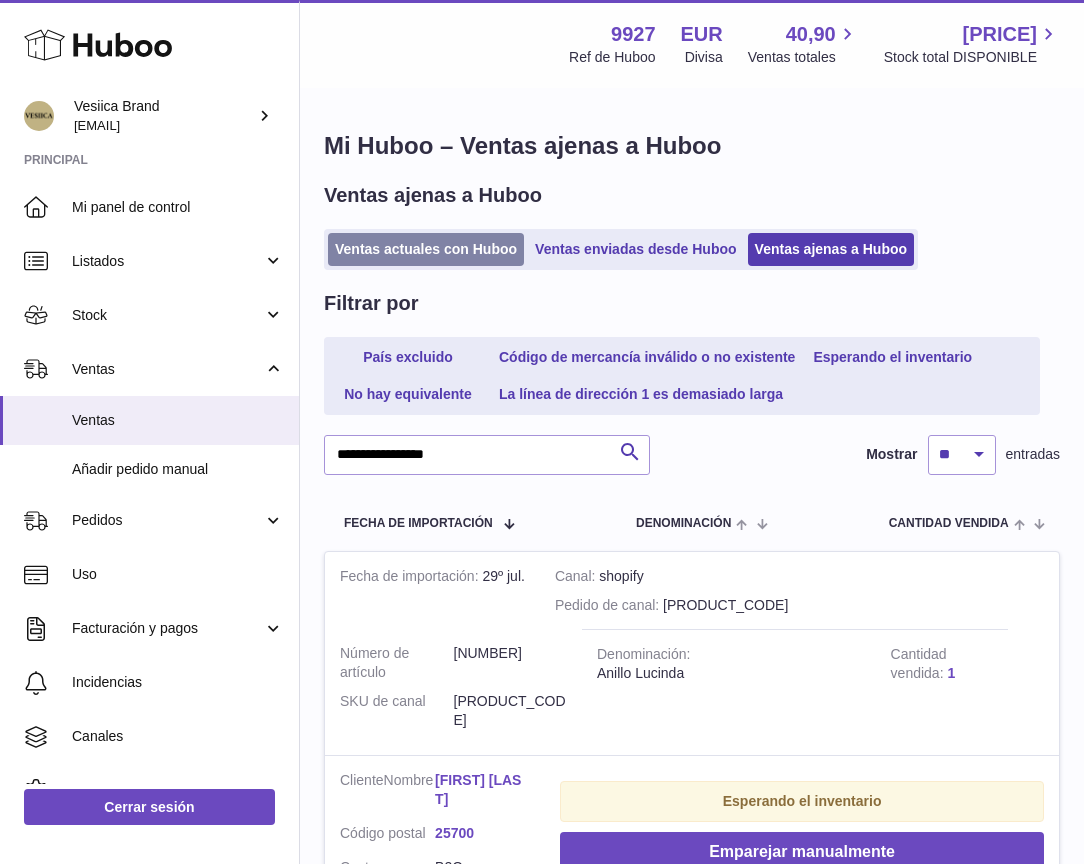 click on "Ventas actuales con Huboo" at bounding box center (426, 249) 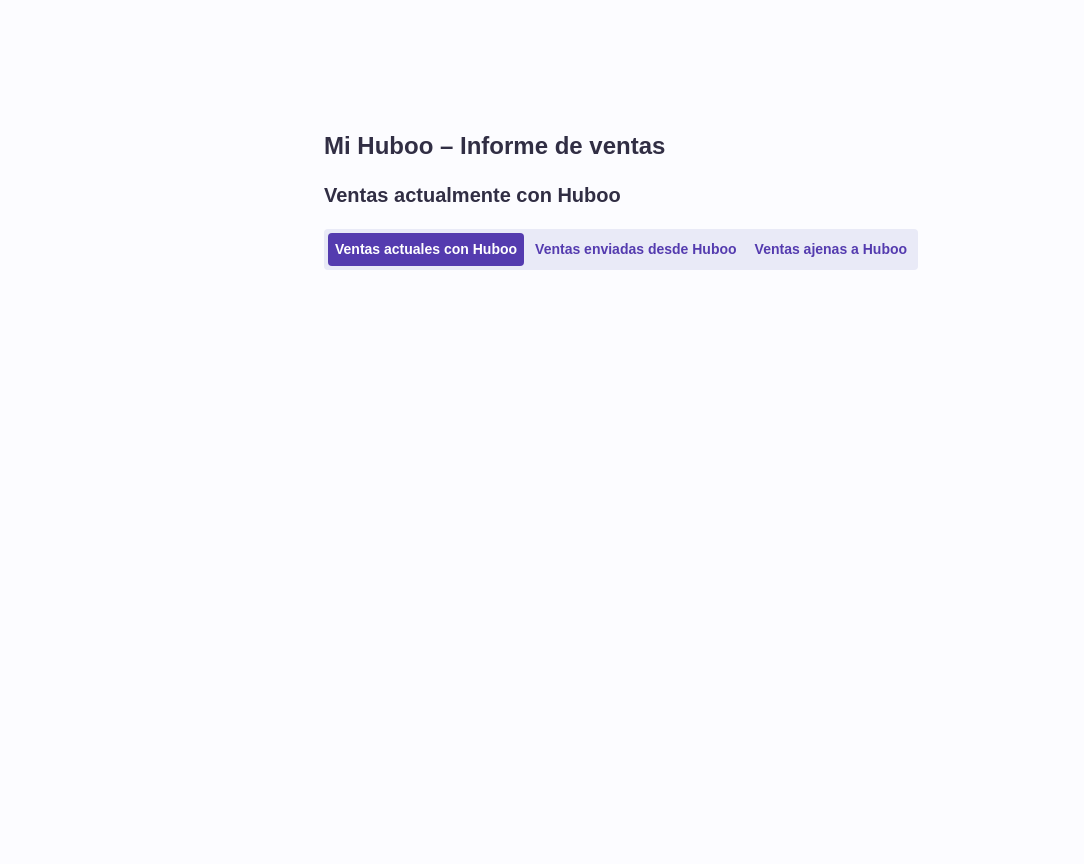scroll, scrollTop: 0, scrollLeft: 0, axis: both 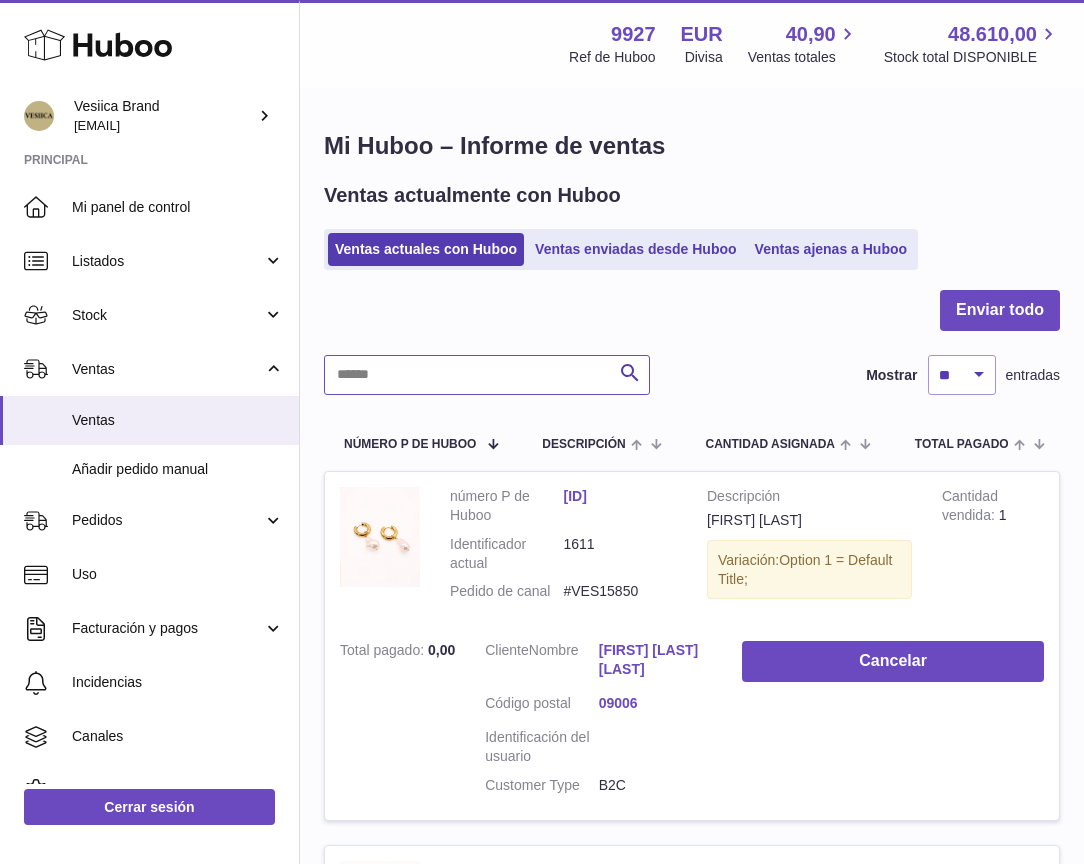 click at bounding box center [487, 375] 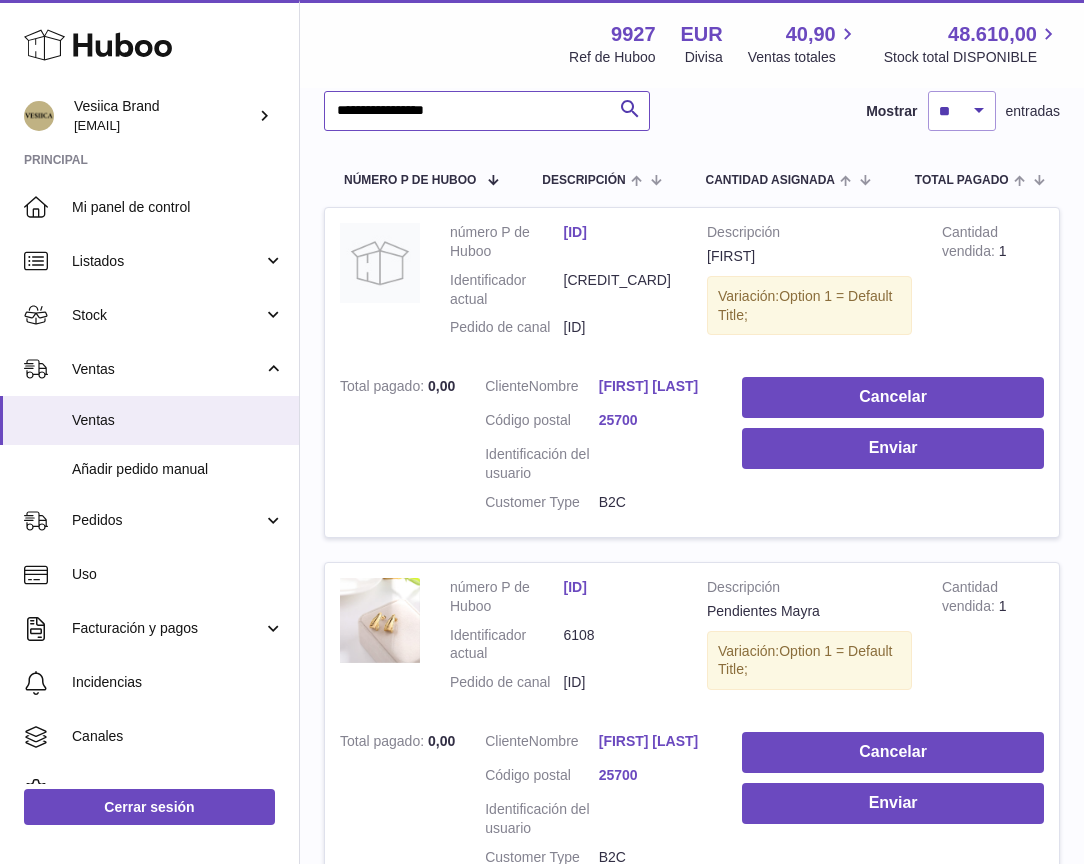 scroll, scrollTop: 299, scrollLeft: 0, axis: vertical 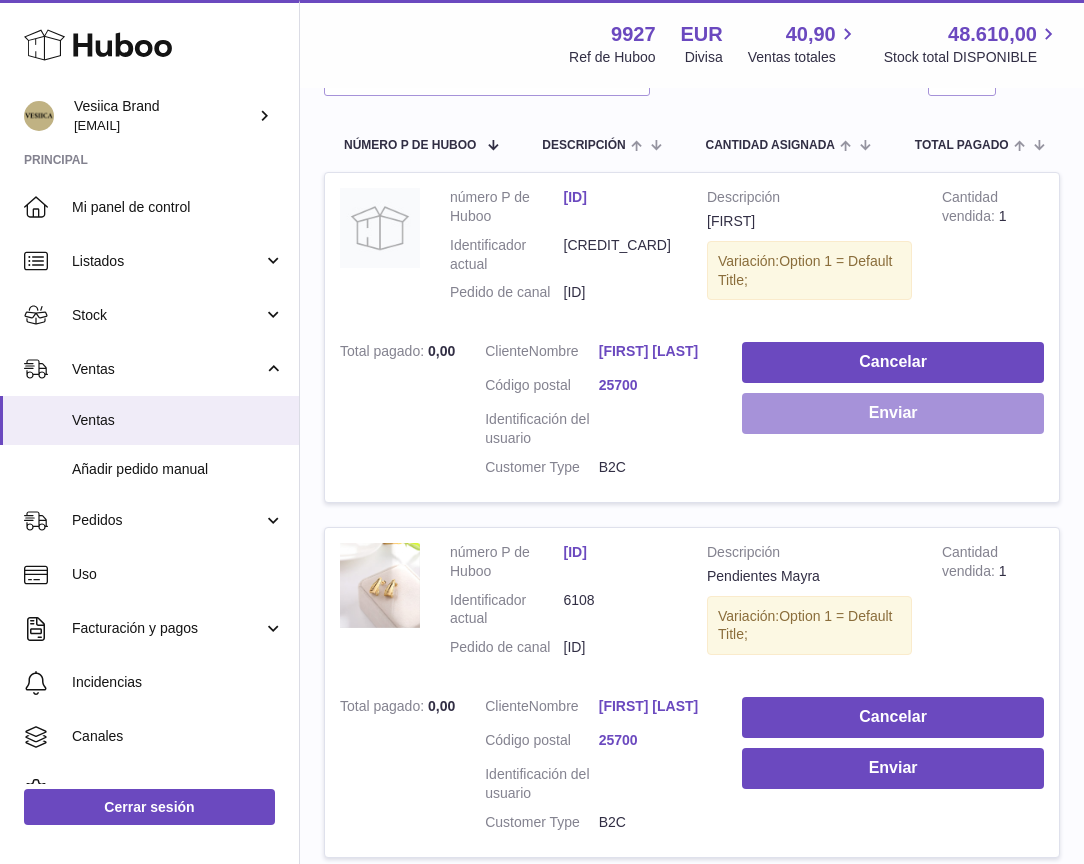 click on "Enviar" at bounding box center [893, 413] 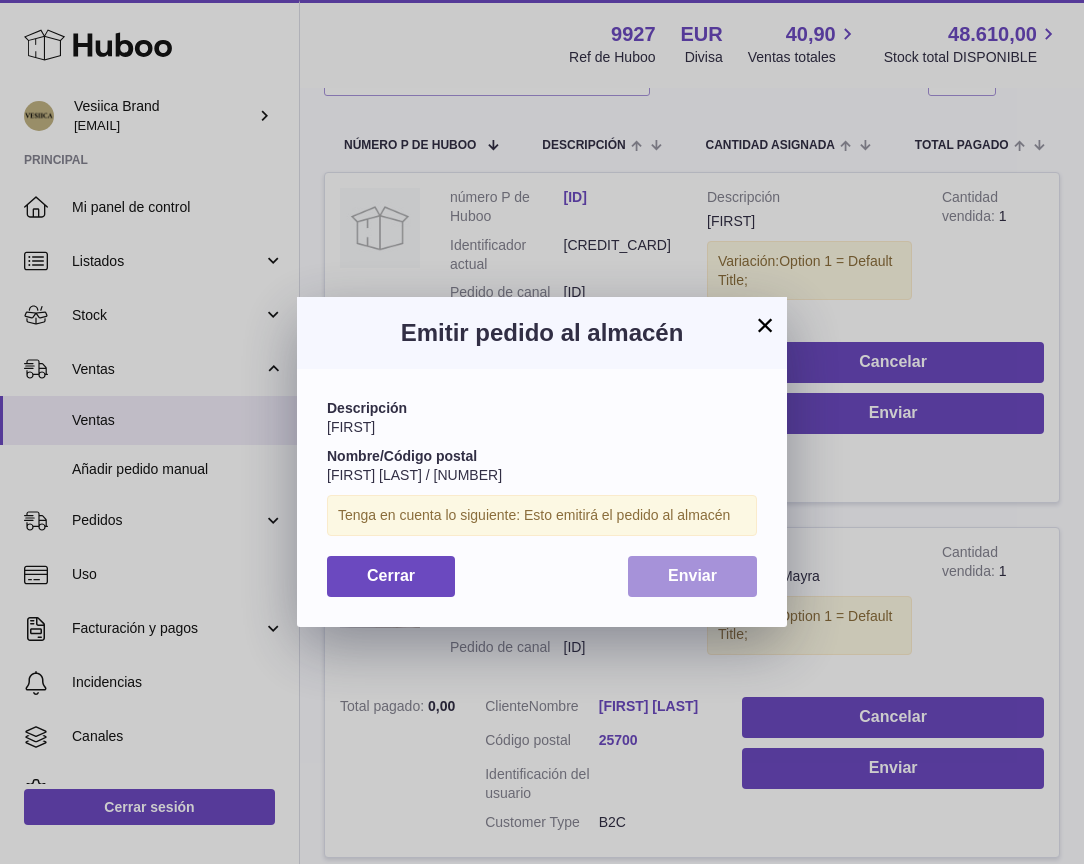 click on "Enviar" at bounding box center [692, 576] 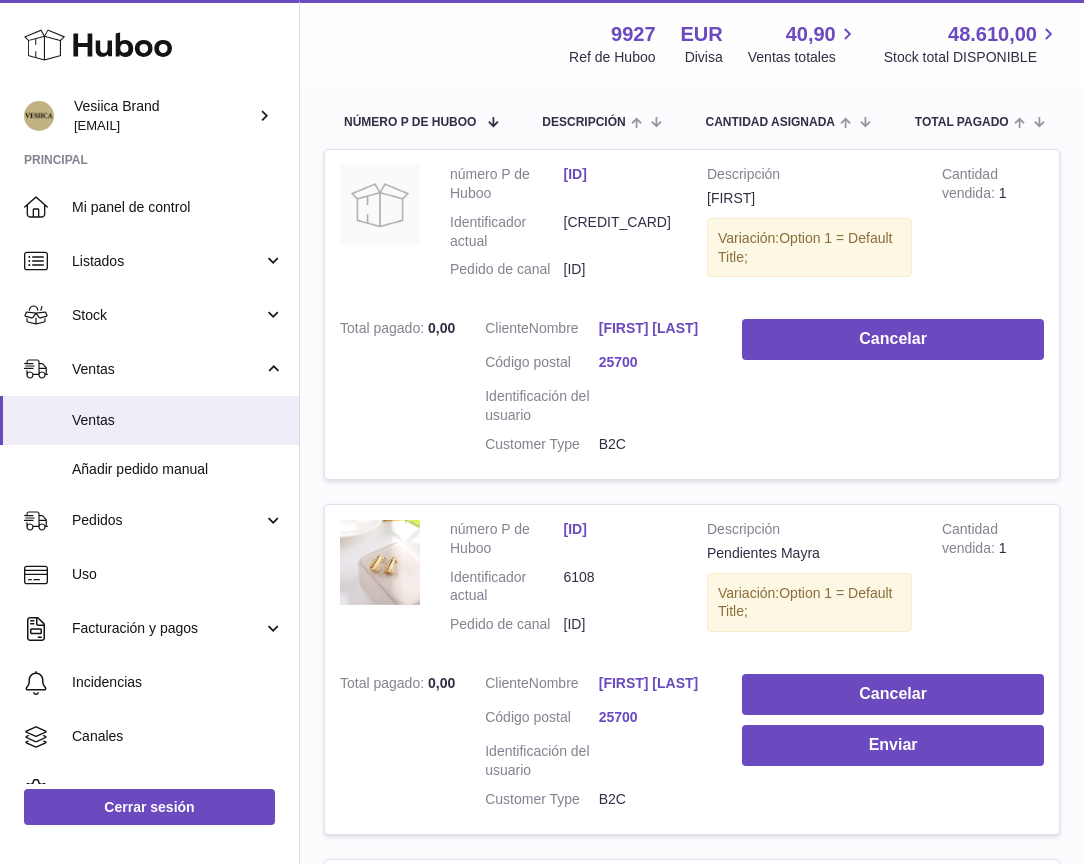 scroll, scrollTop: 446, scrollLeft: 0, axis: vertical 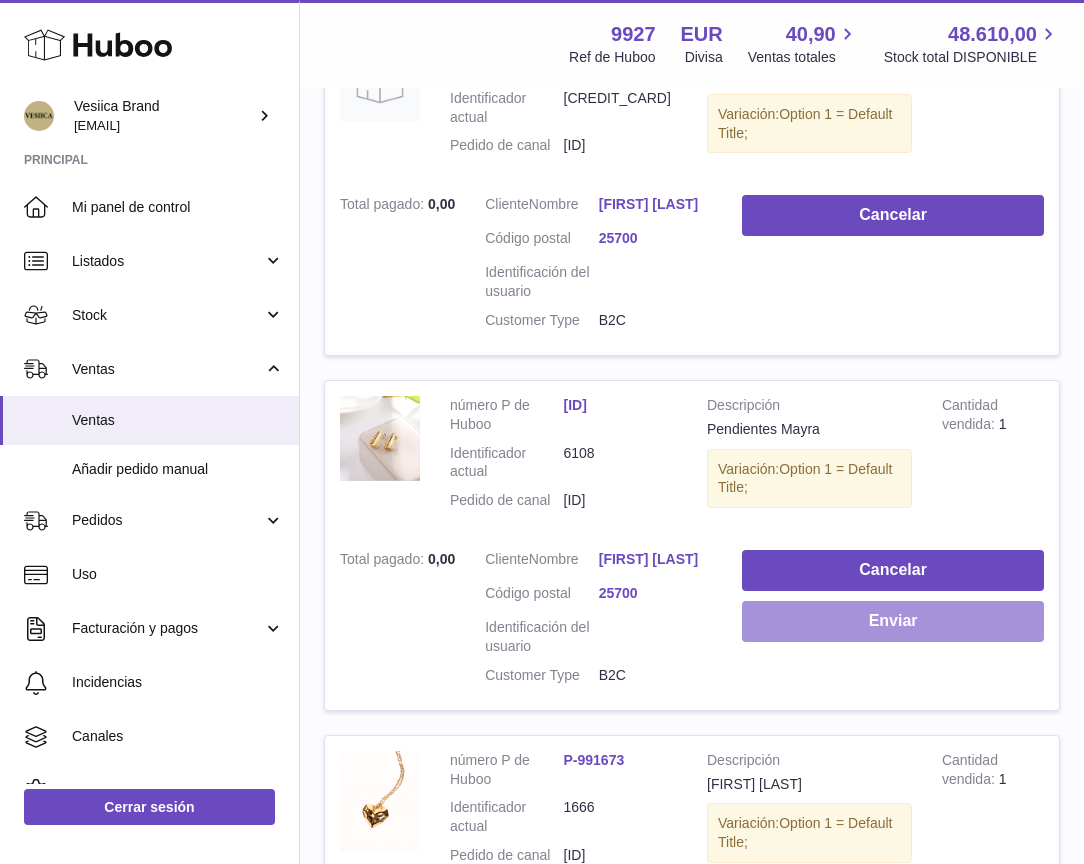 click on "Enviar" at bounding box center (893, 621) 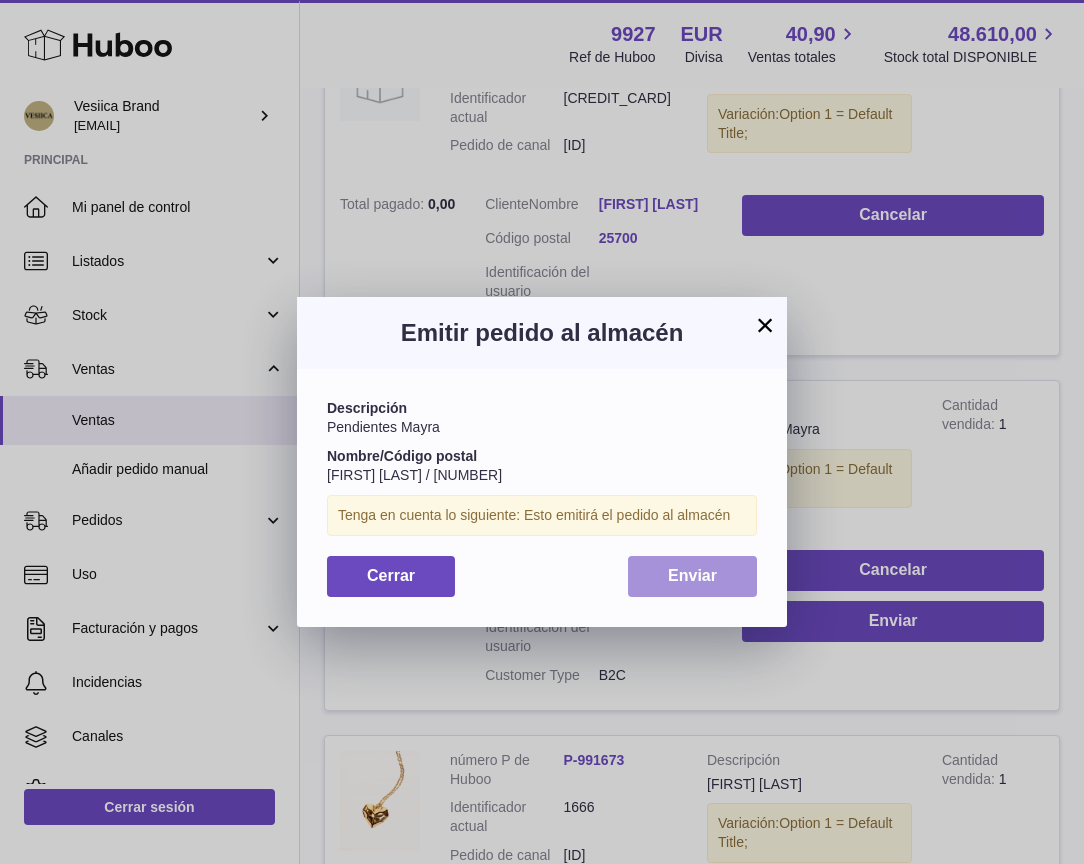 click on "Enviar" at bounding box center (692, 576) 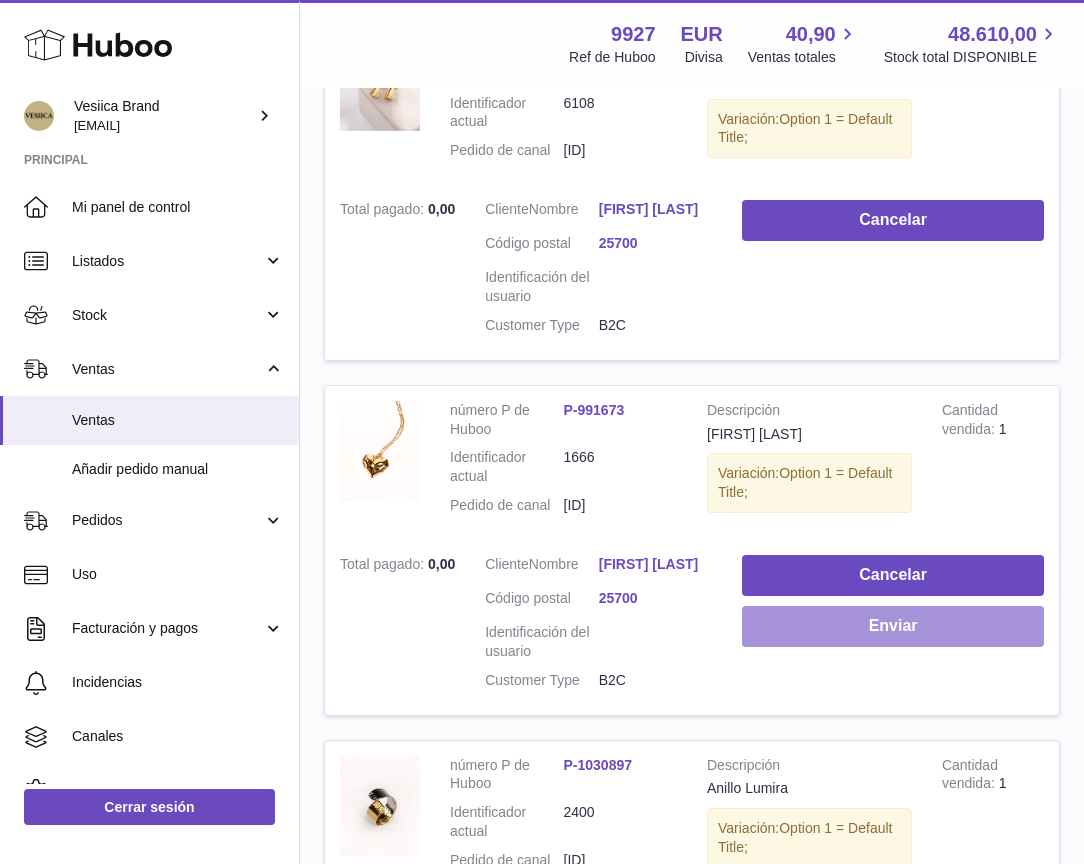 scroll, scrollTop: 804, scrollLeft: 0, axis: vertical 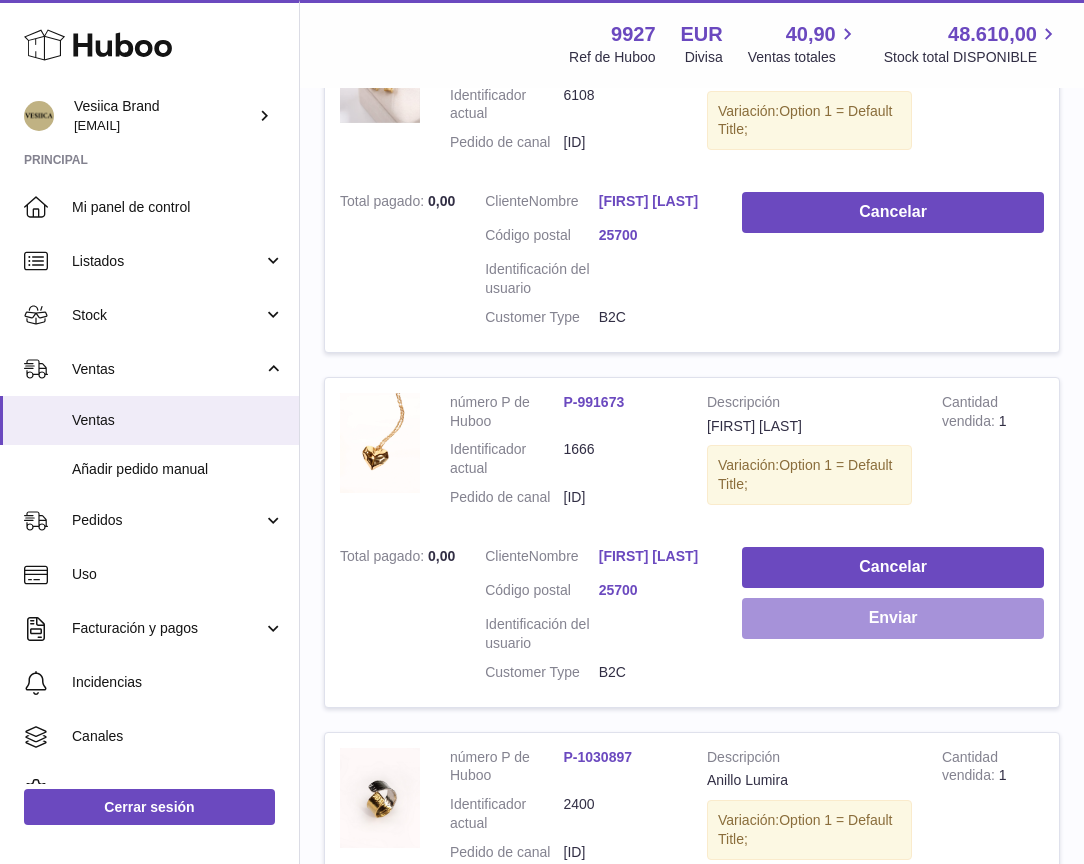 click on "Enviar" at bounding box center (893, 618) 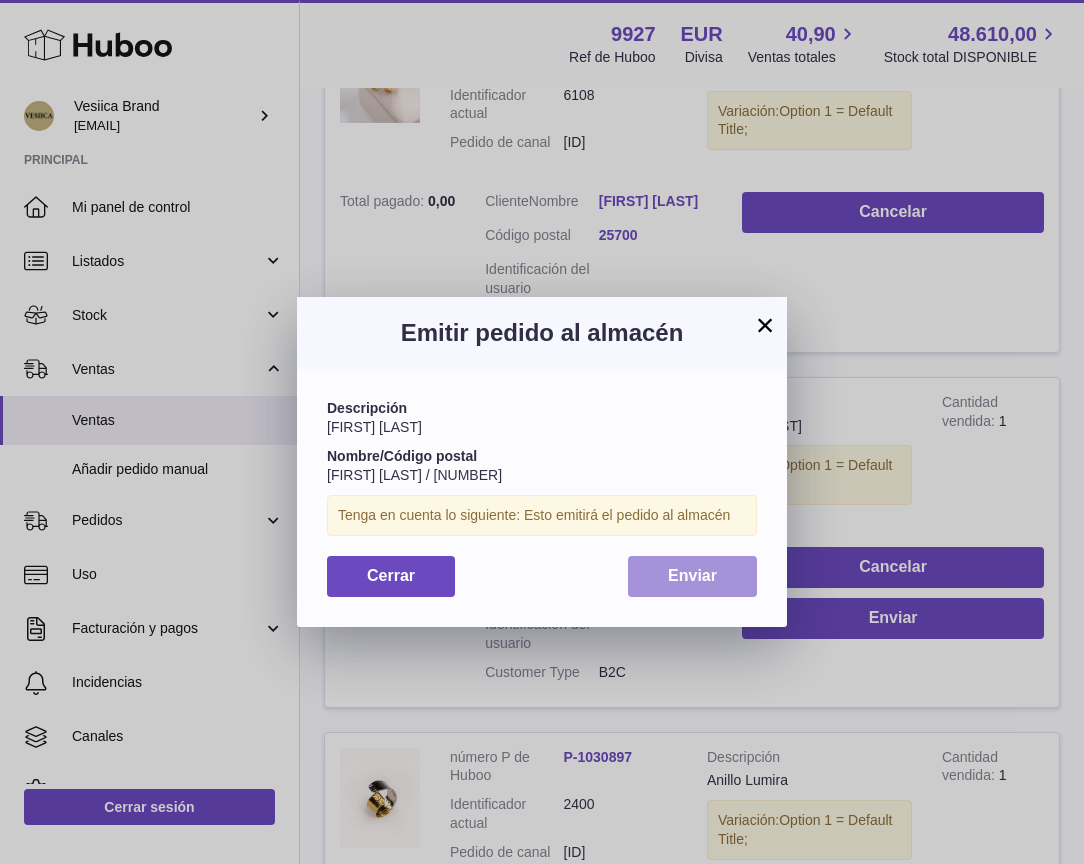 click on "Enviar" at bounding box center (692, 575) 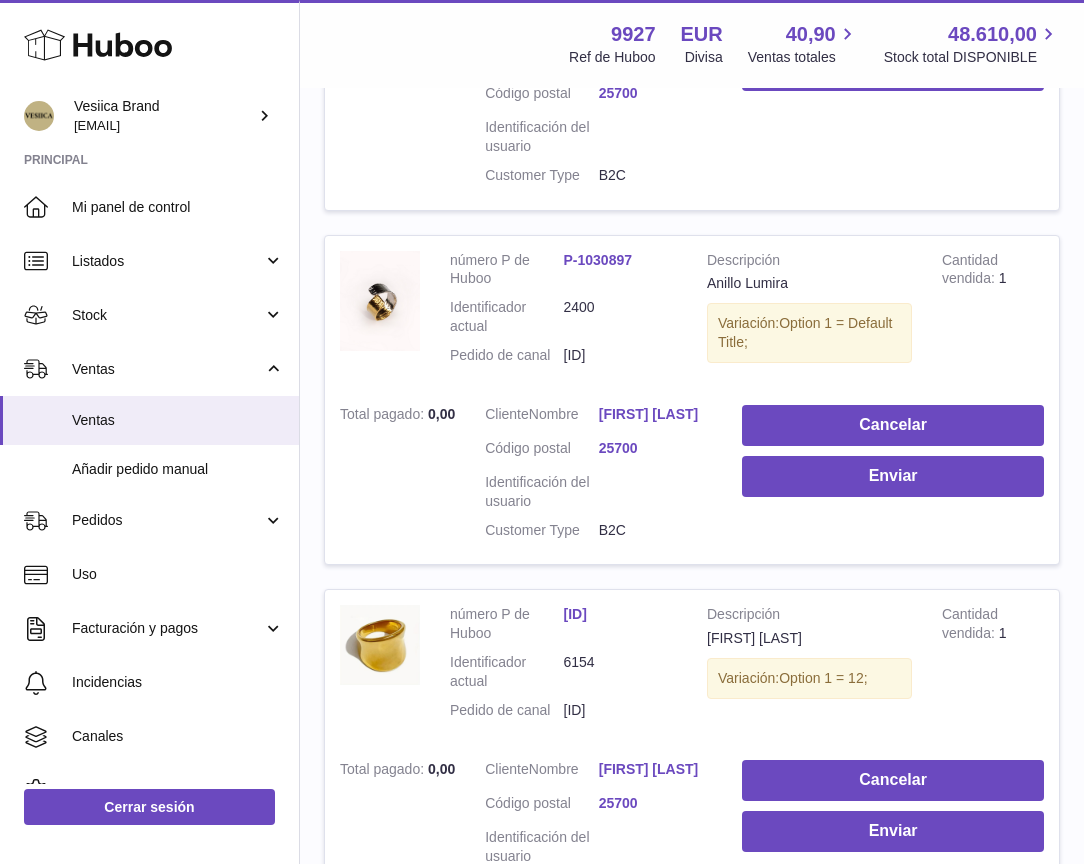 scroll, scrollTop: 1323, scrollLeft: 0, axis: vertical 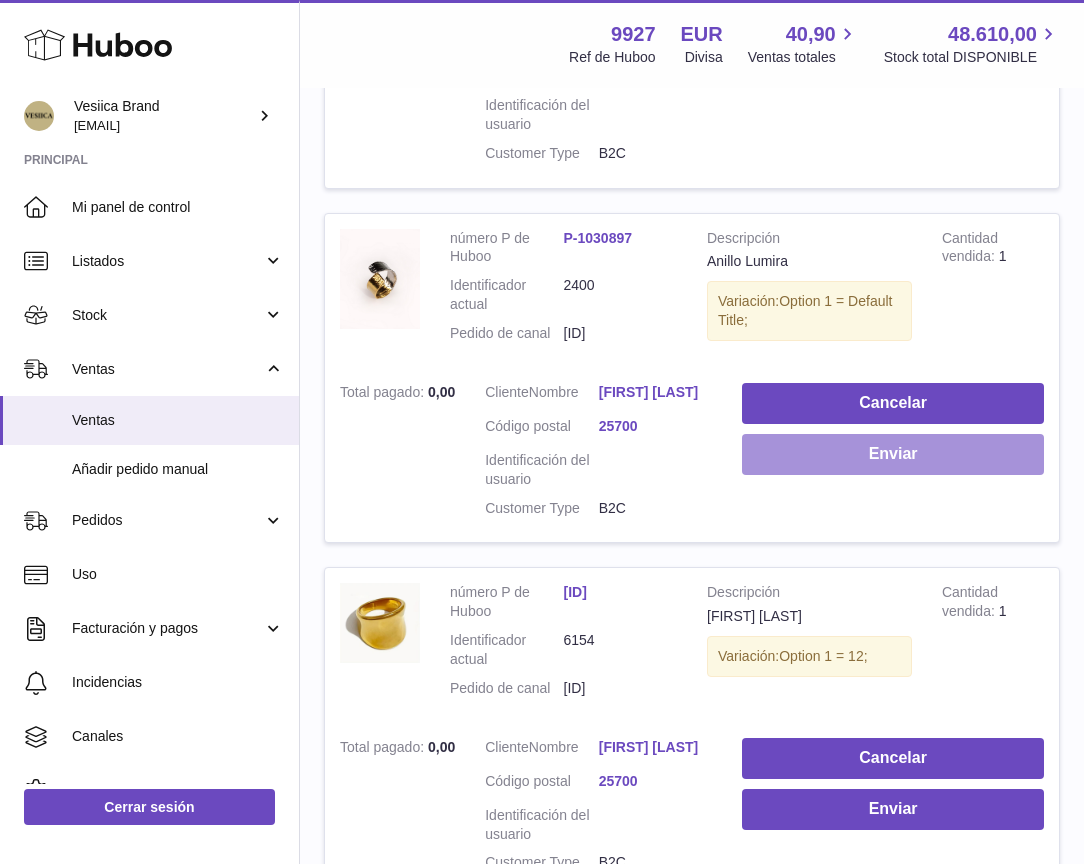click on "Enviar" at bounding box center [893, 454] 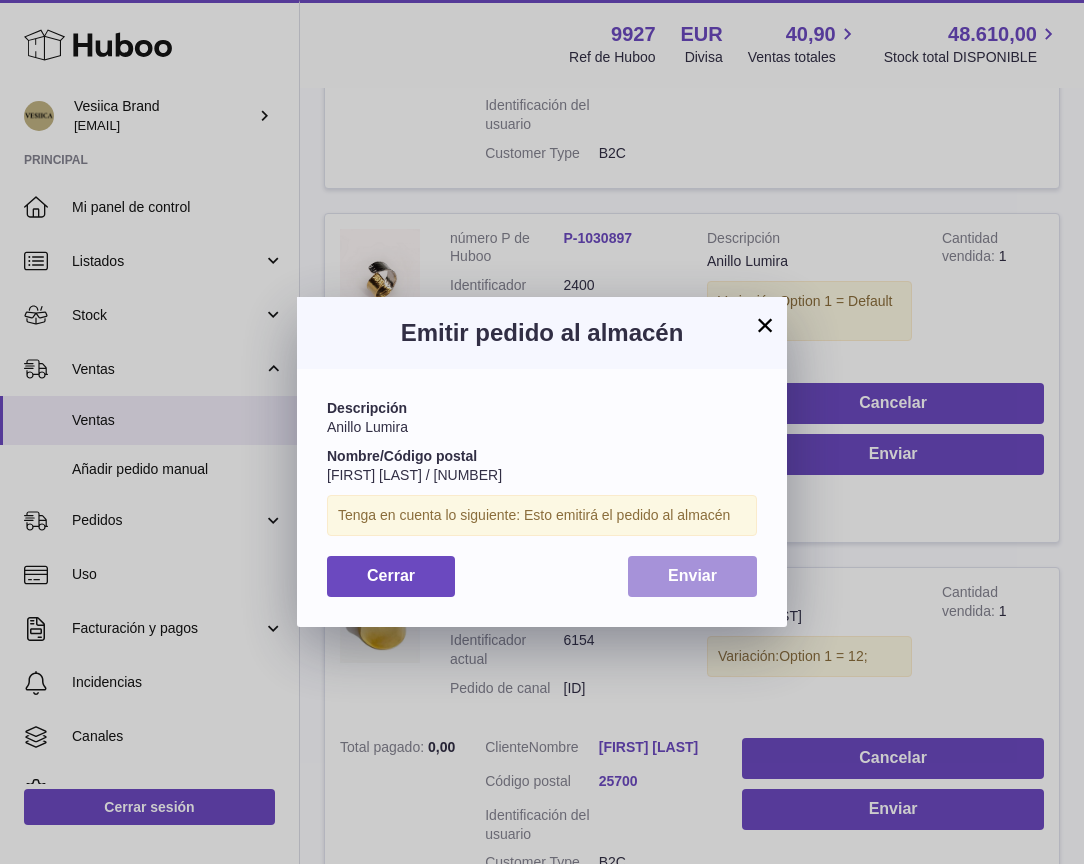 click on "Enviar" at bounding box center [692, 576] 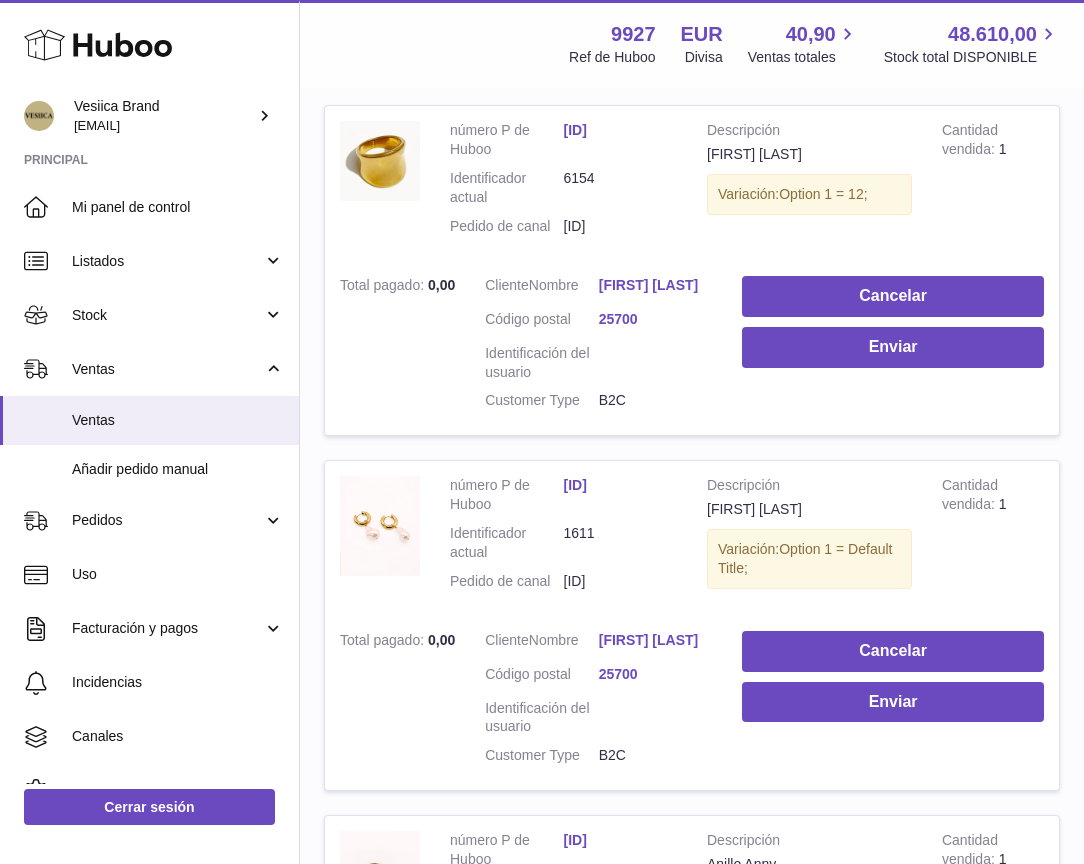 scroll, scrollTop: 1786, scrollLeft: 0, axis: vertical 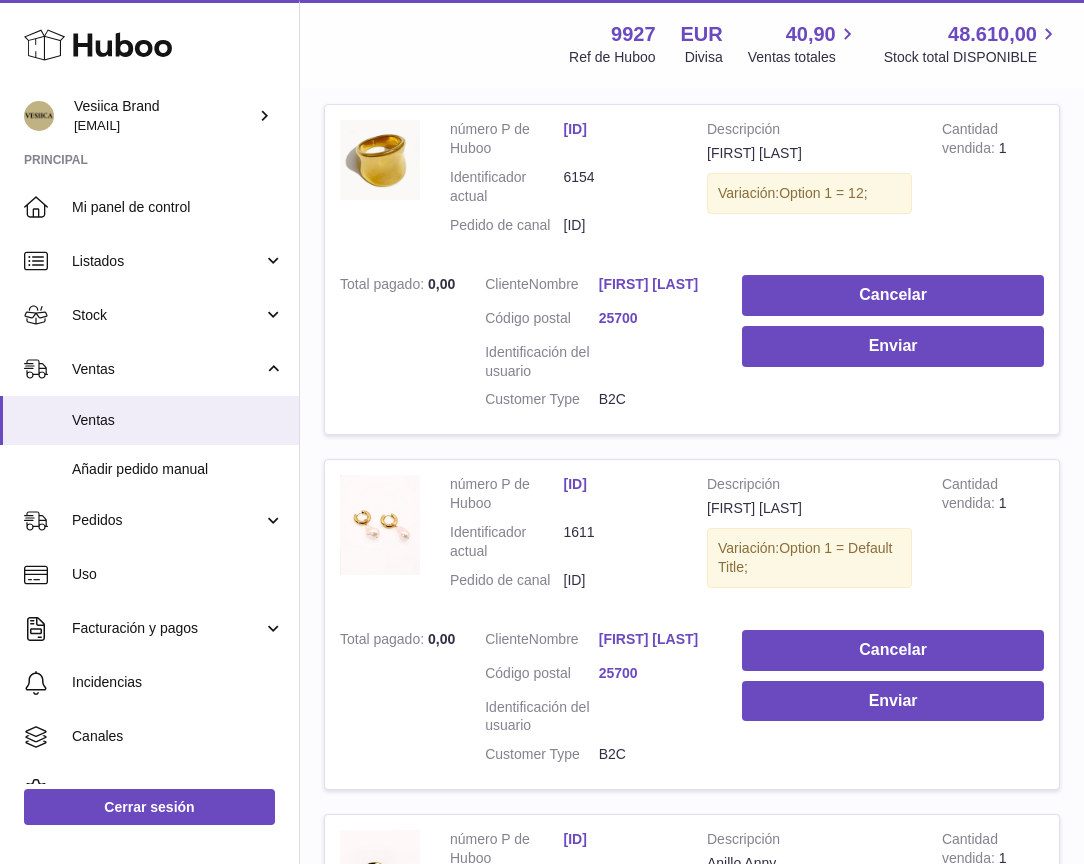 click on "Cancelar
Enviar" at bounding box center (893, 347) 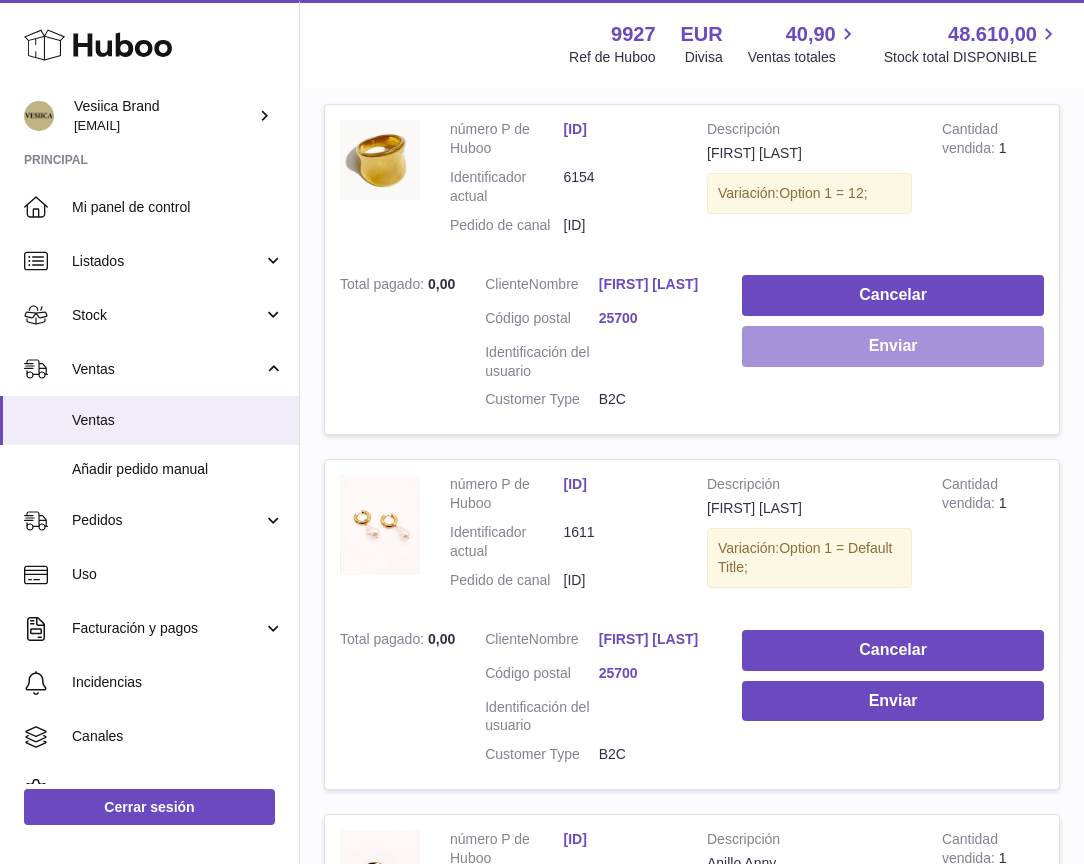 click on "Enviar" at bounding box center [893, 346] 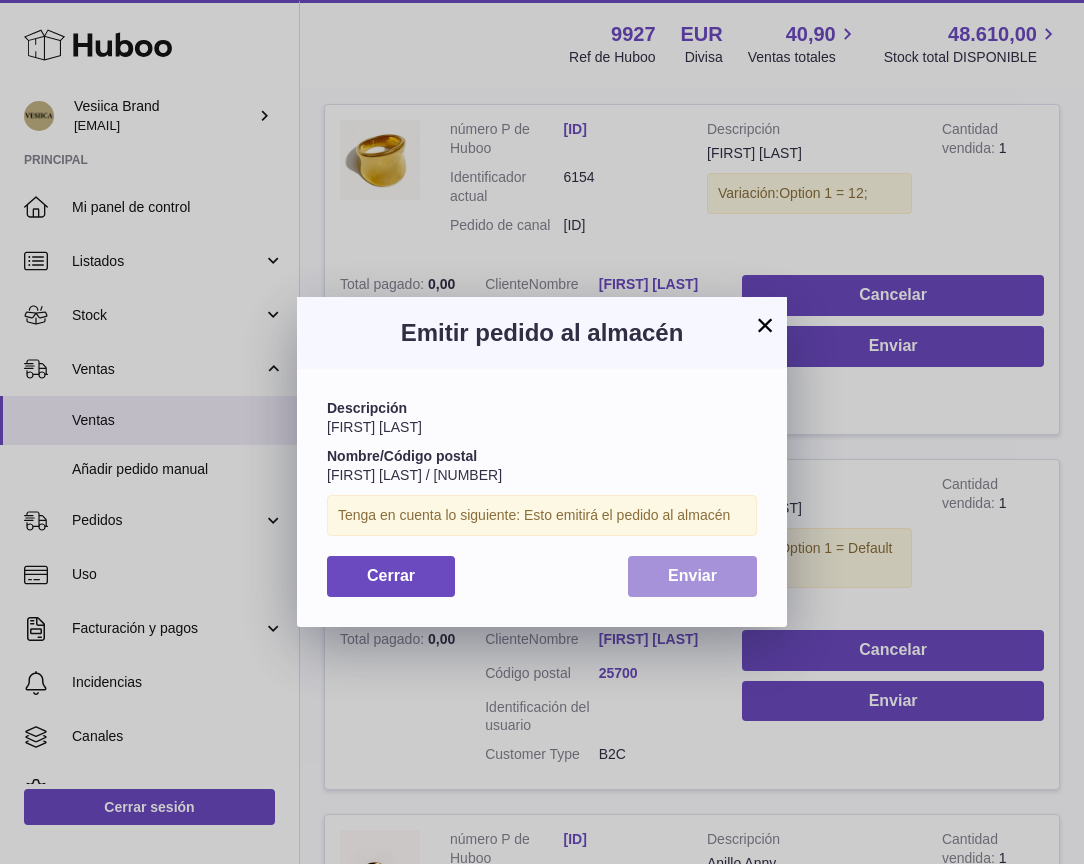 click on "Enviar" at bounding box center [692, 575] 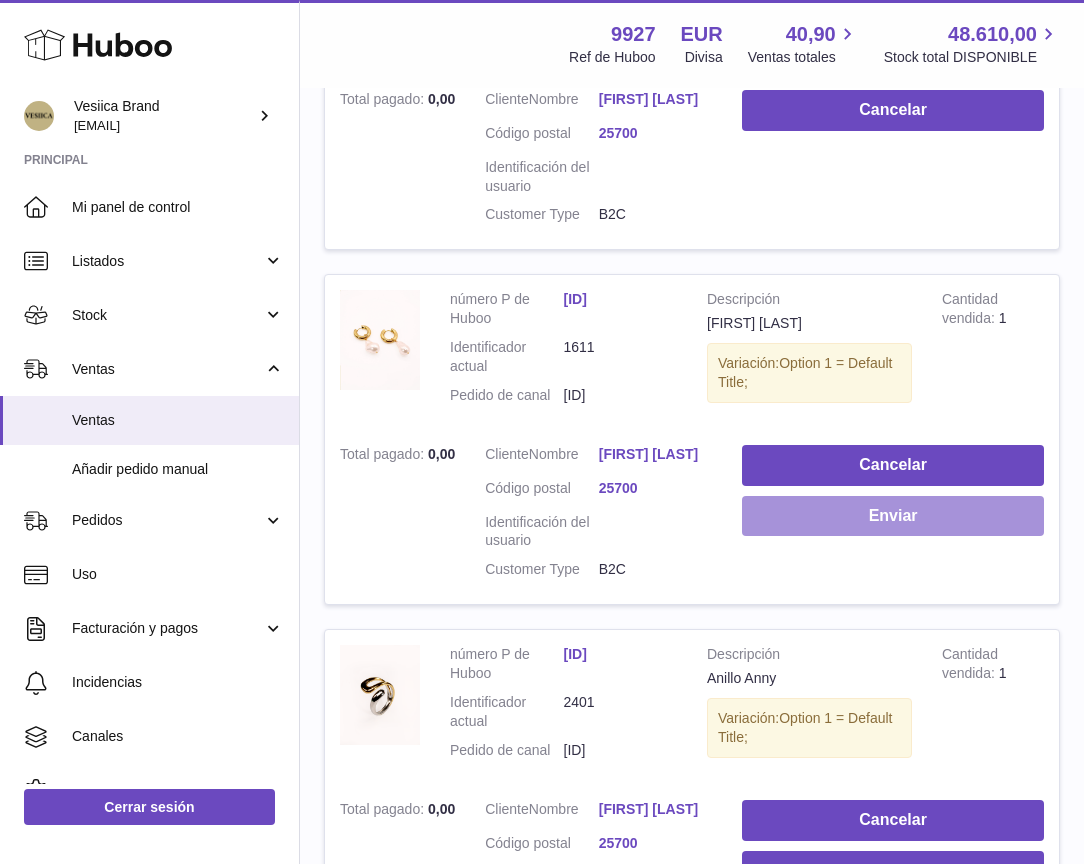 scroll, scrollTop: 1972, scrollLeft: 0, axis: vertical 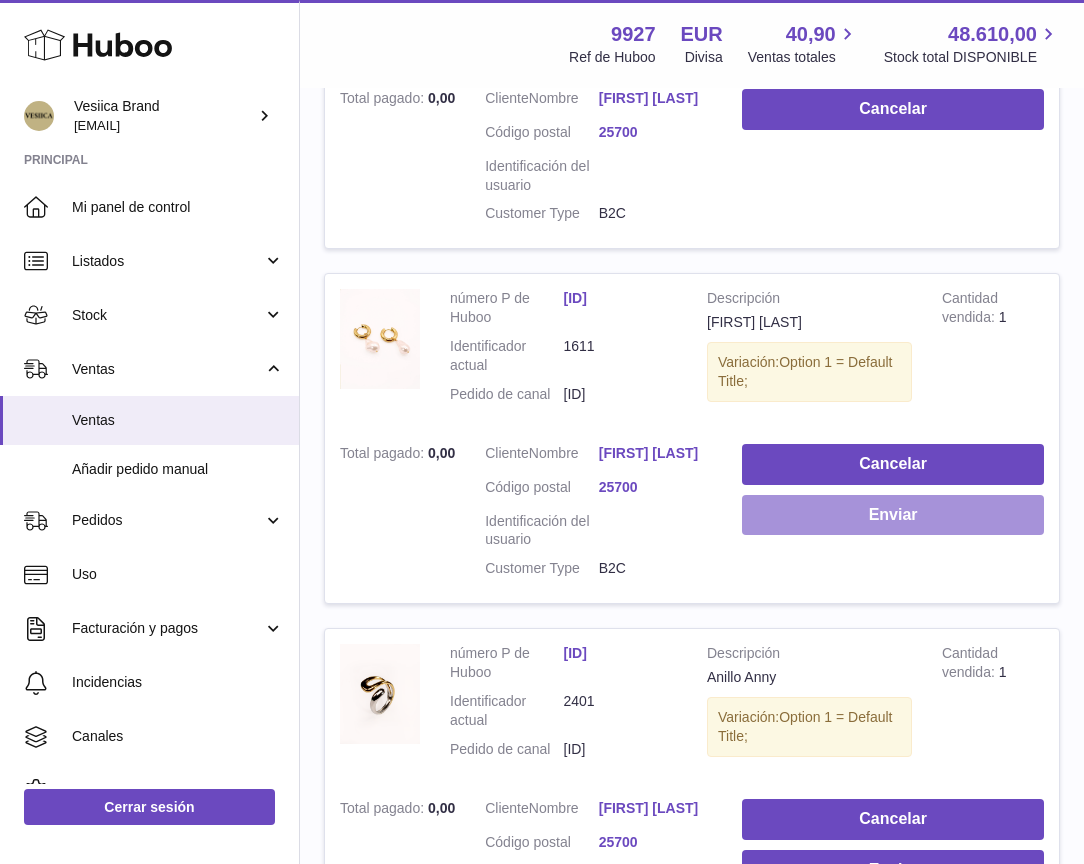 click on "Enviar" at bounding box center [893, 515] 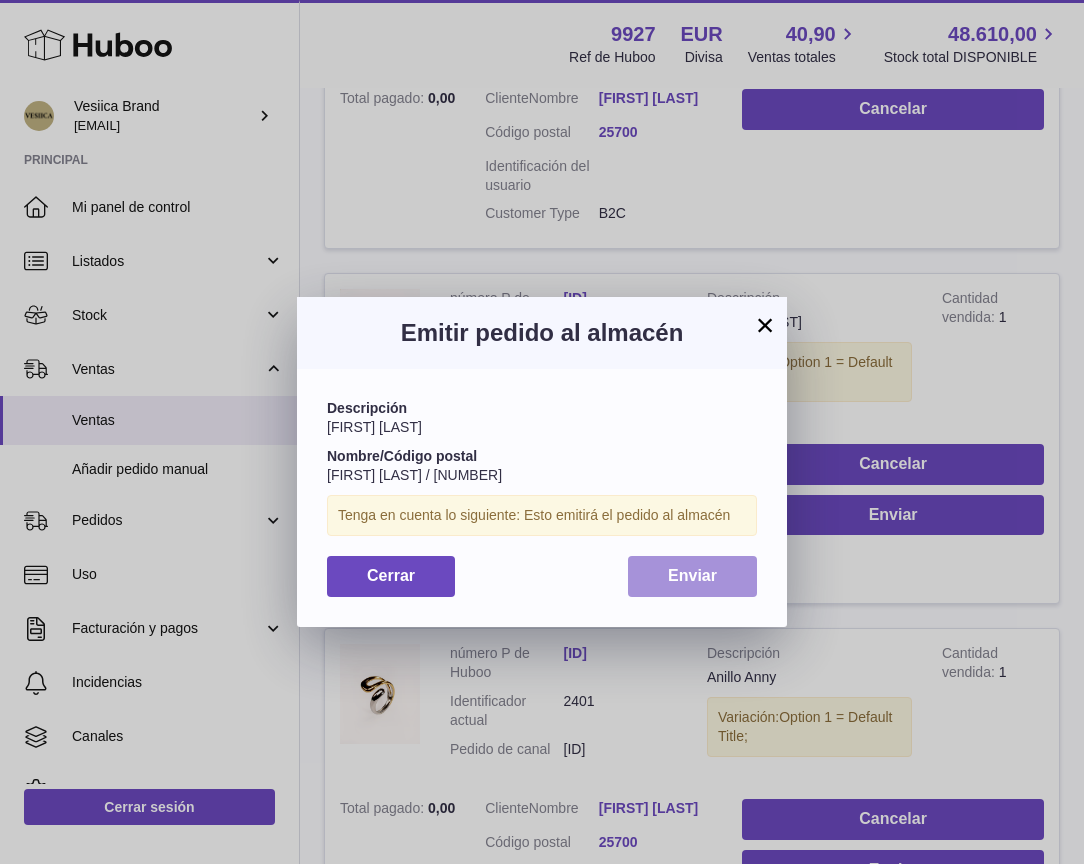 click on "Enviar" at bounding box center [692, 575] 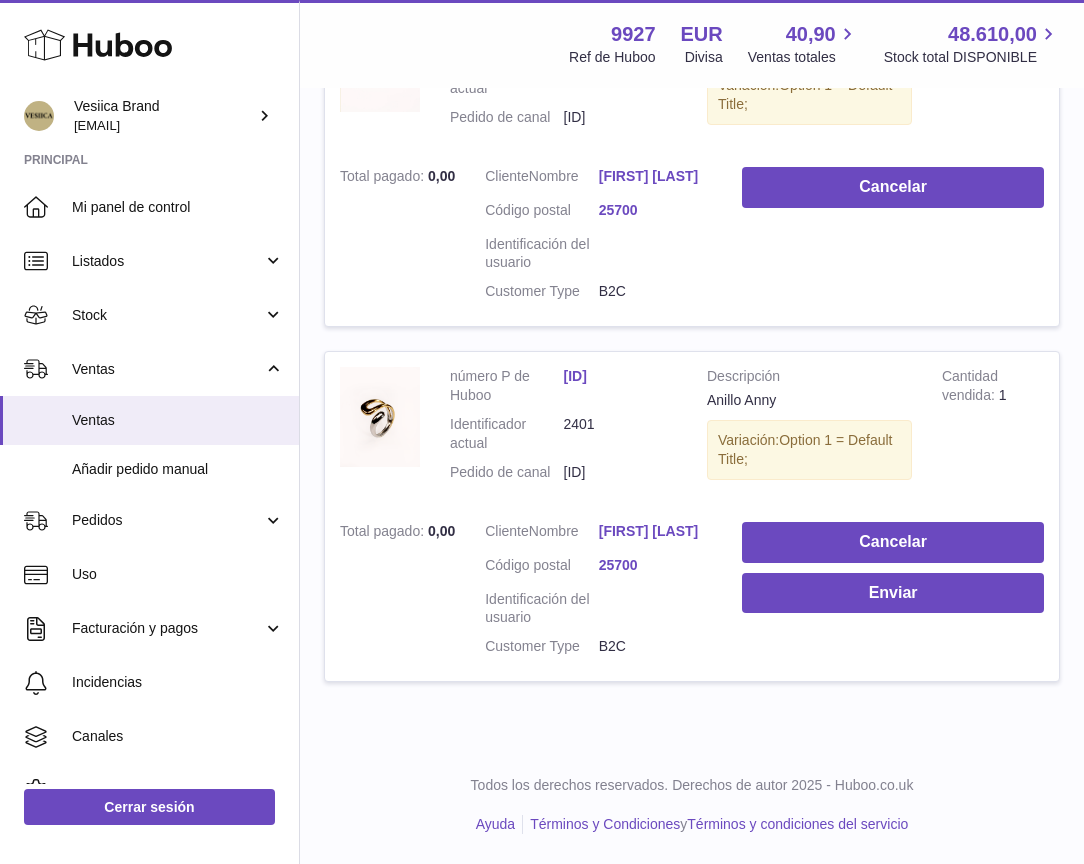 scroll, scrollTop: 2382, scrollLeft: 0, axis: vertical 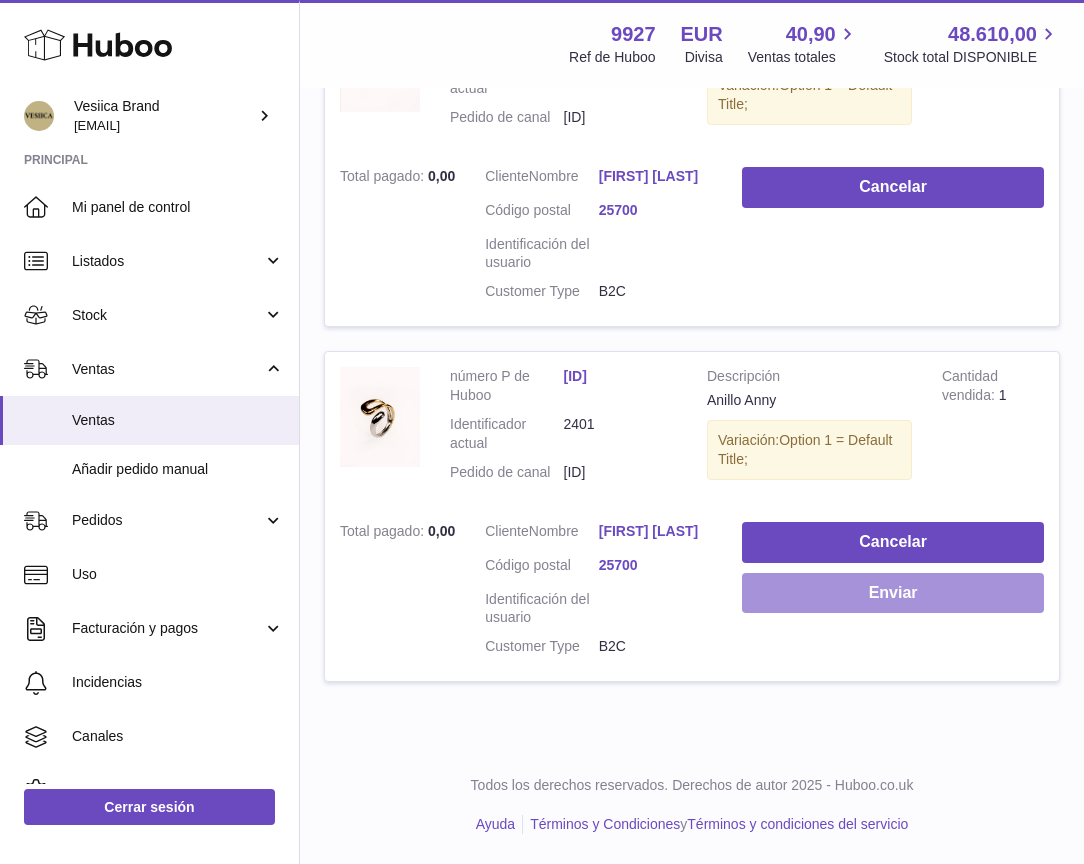 click on "Enviar" at bounding box center [893, 593] 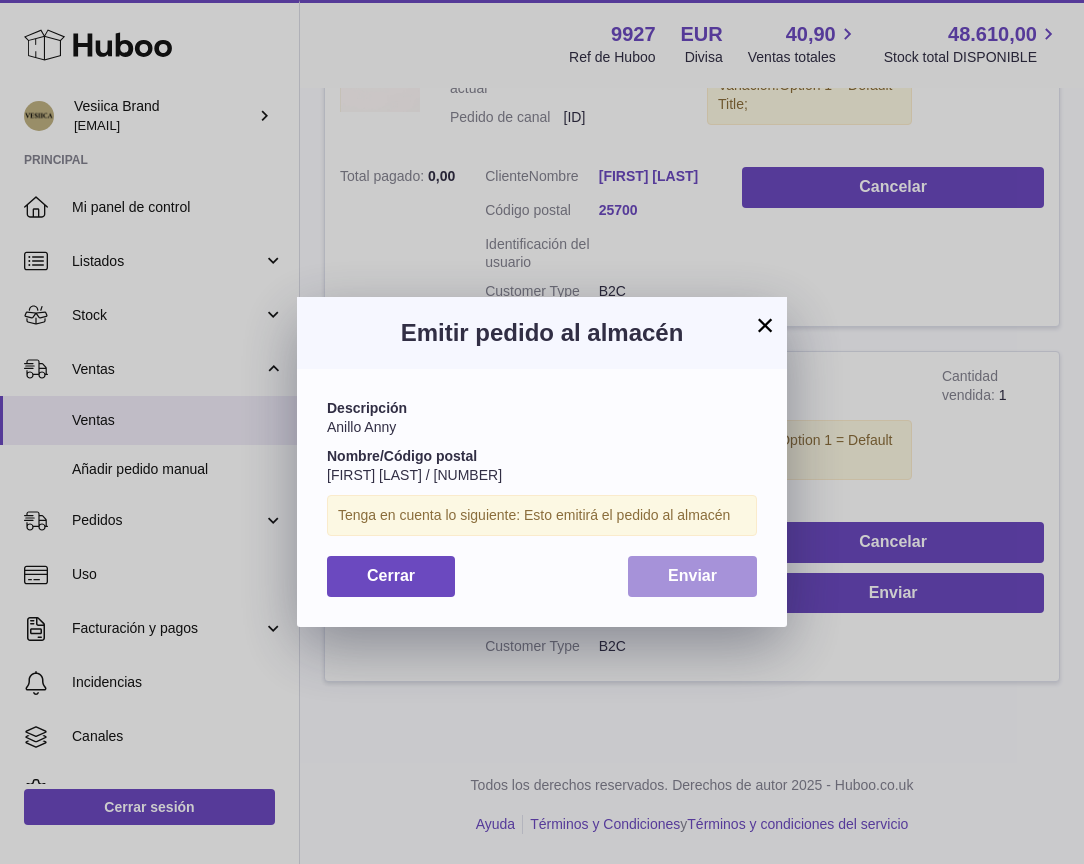 click on "Enviar" at bounding box center (692, 575) 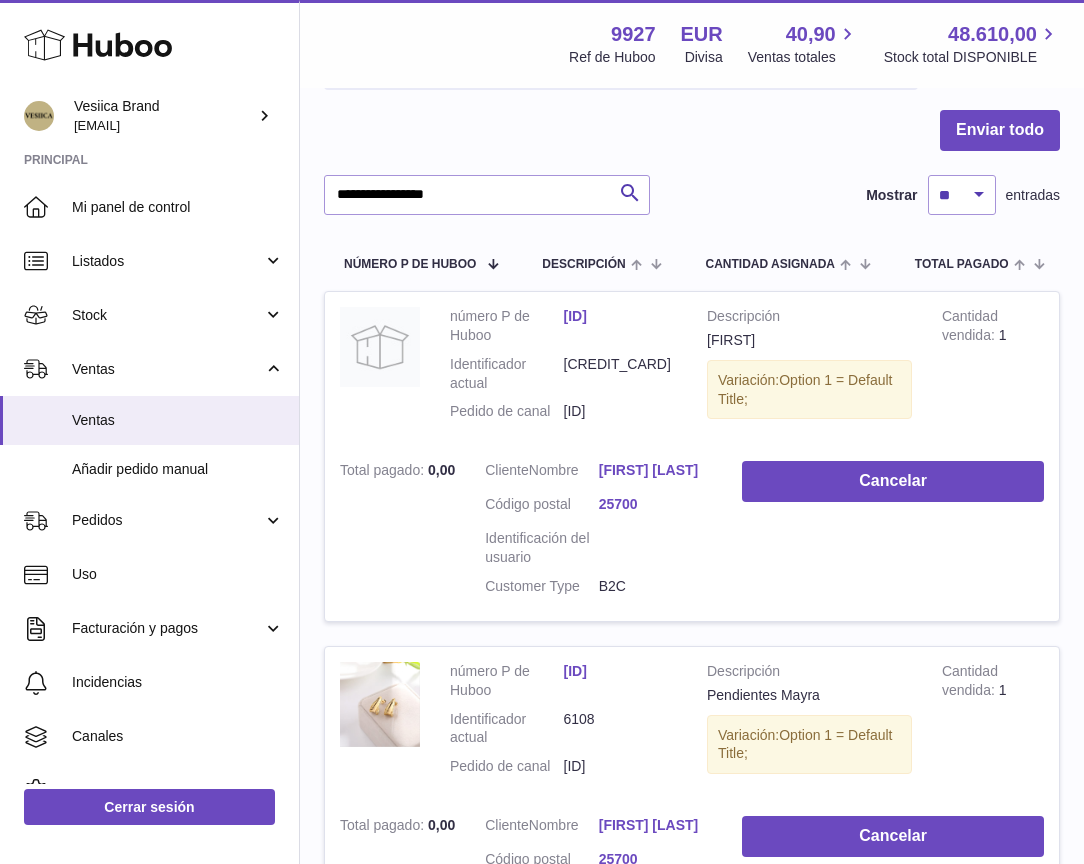 scroll, scrollTop: 0, scrollLeft: 0, axis: both 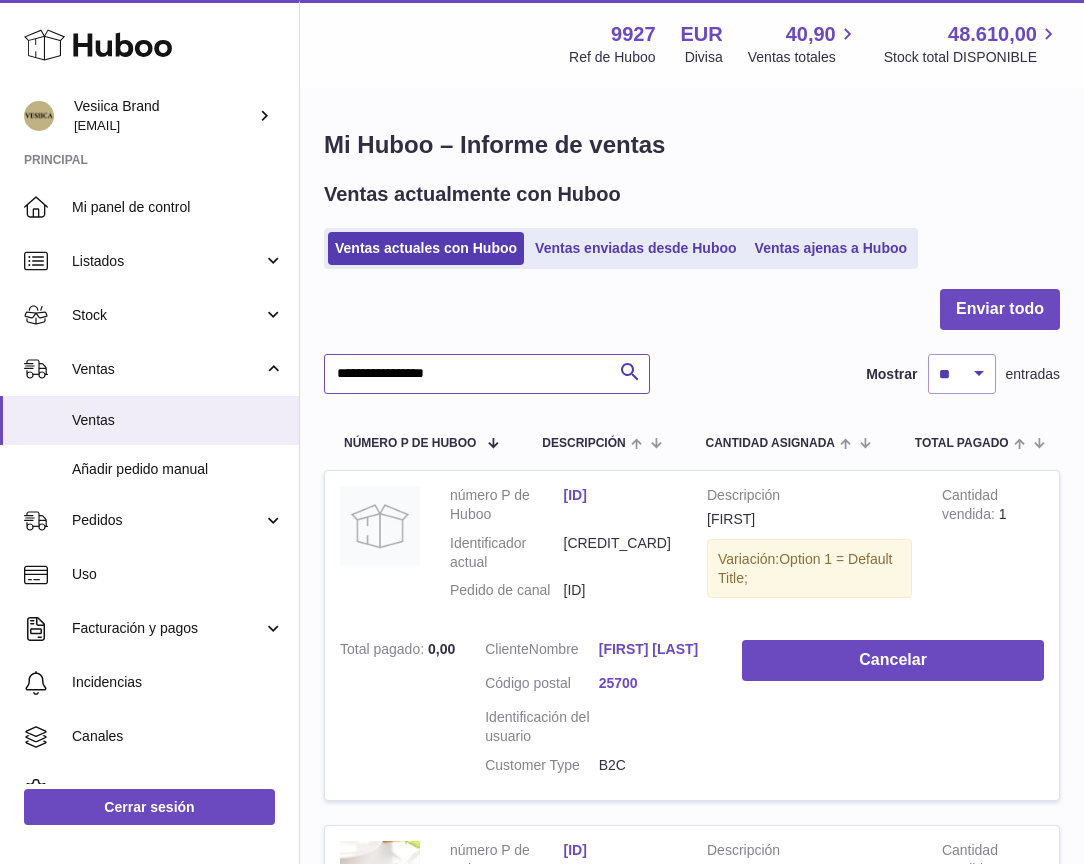 click on "**********" at bounding box center (487, 374) 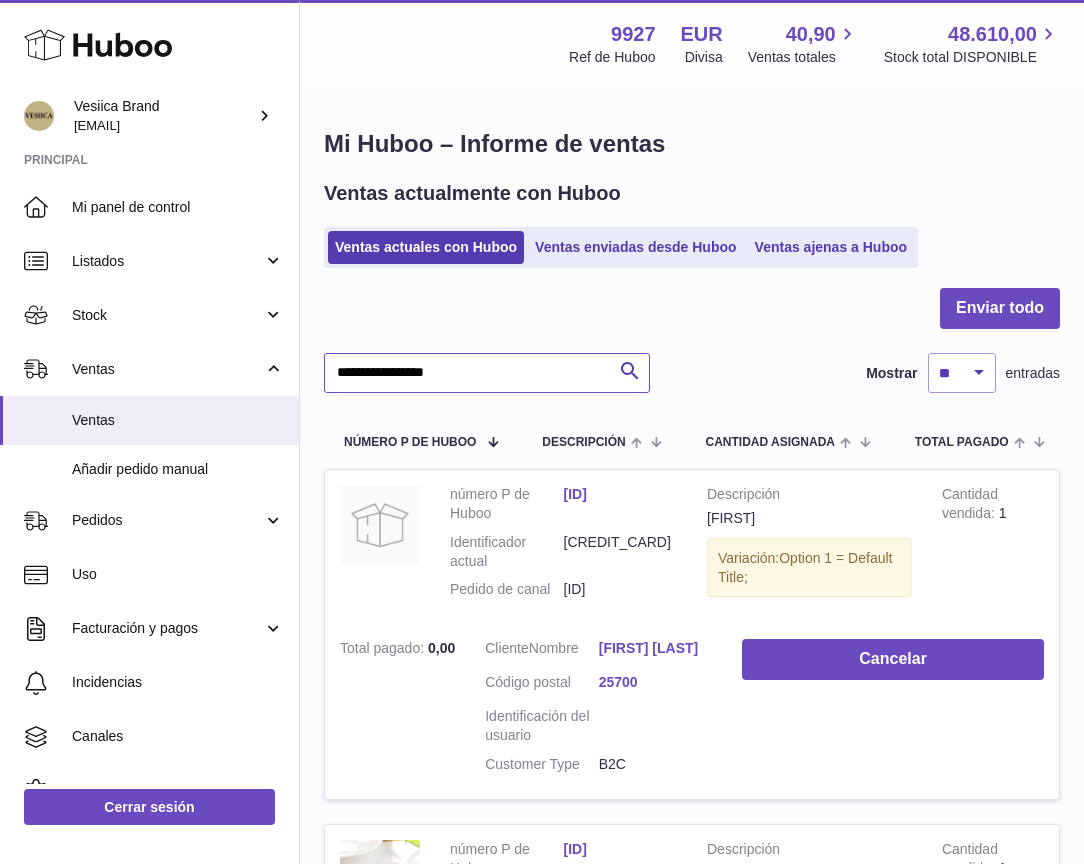scroll, scrollTop: 2, scrollLeft: 0, axis: vertical 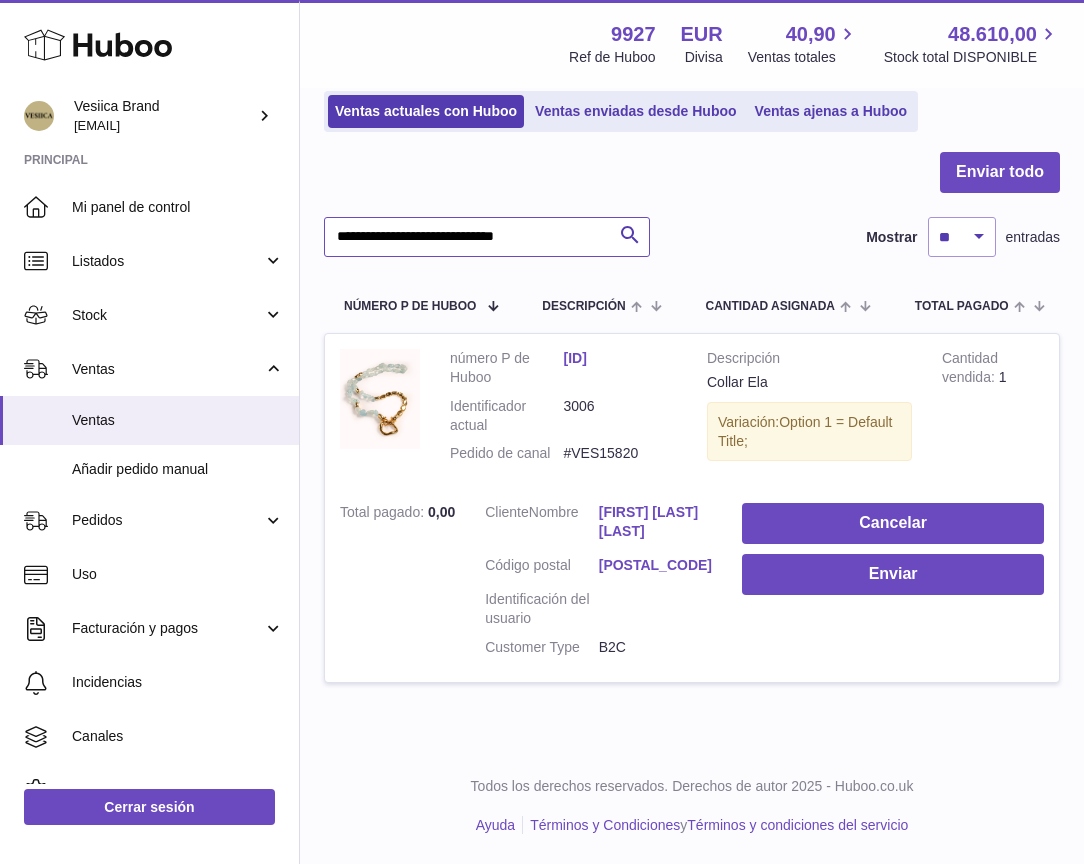 type on "**********" 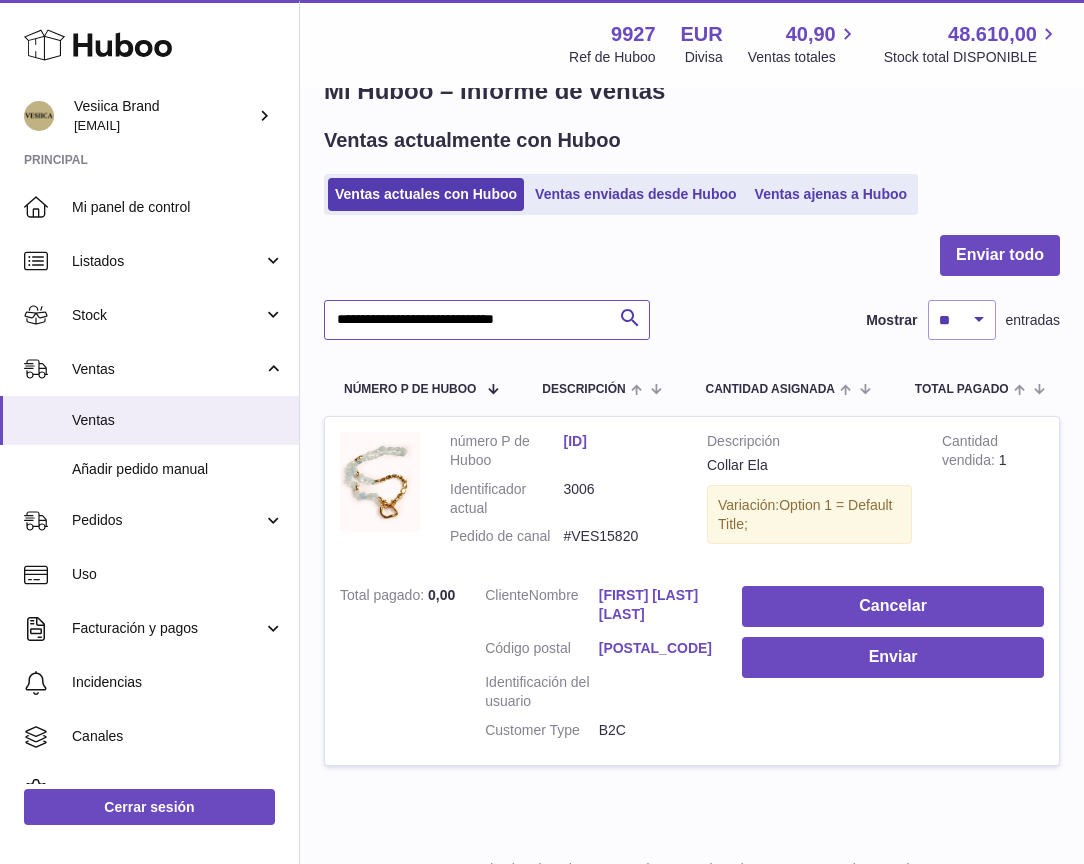 scroll, scrollTop: 0, scrollLeft: 0, axis: both 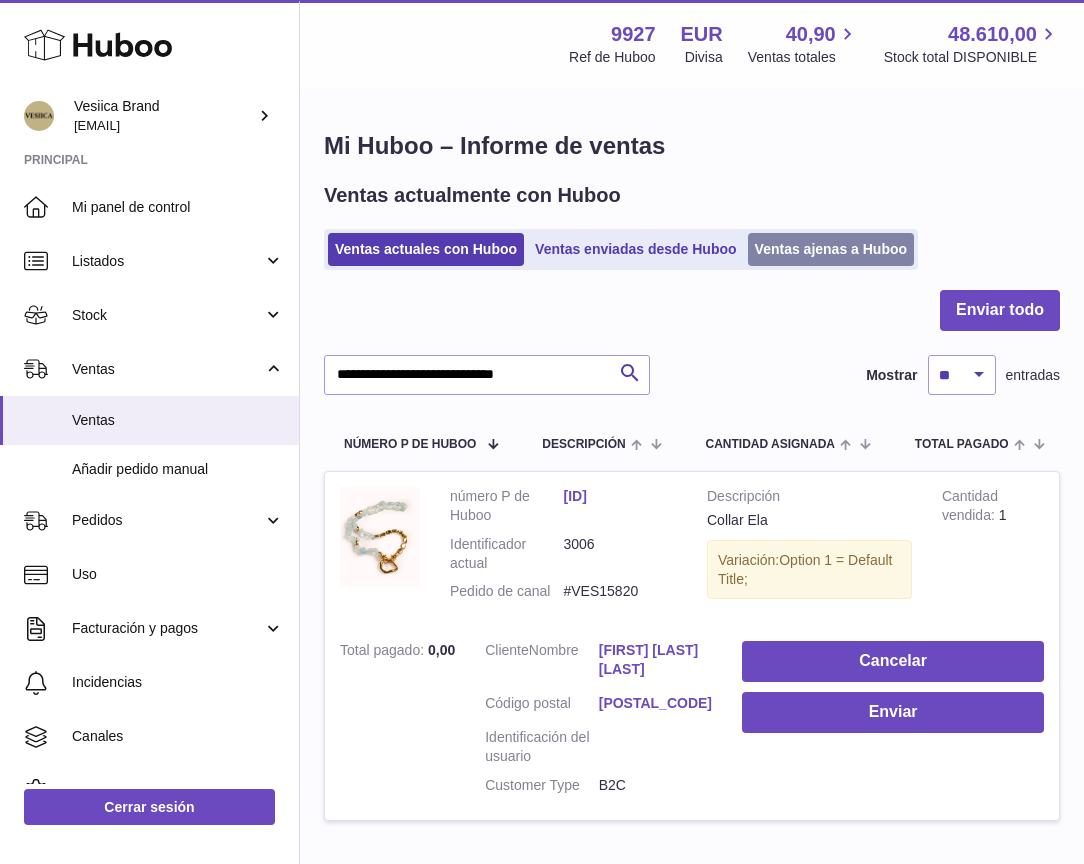 click on "Ventas ajenas a Huboo" at bounding box center [831, 249] 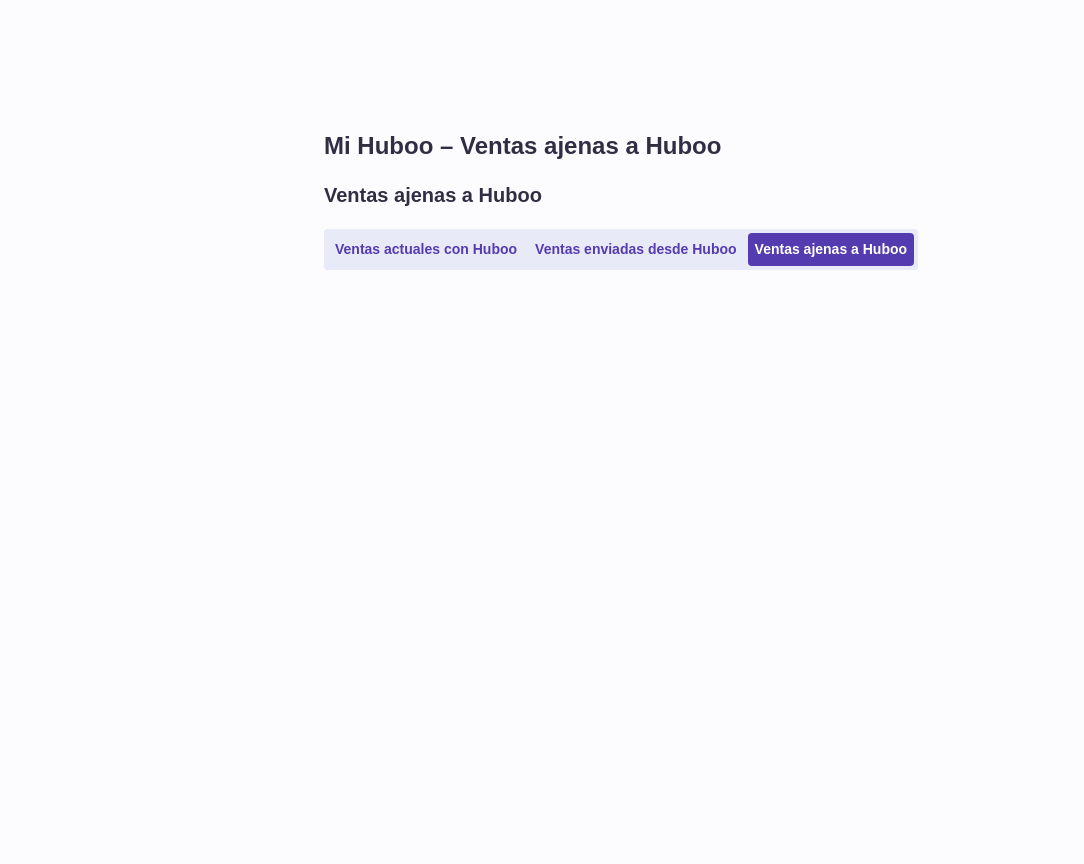 scroll, scrollTop: 0, scrollLeft: 0, axis: both 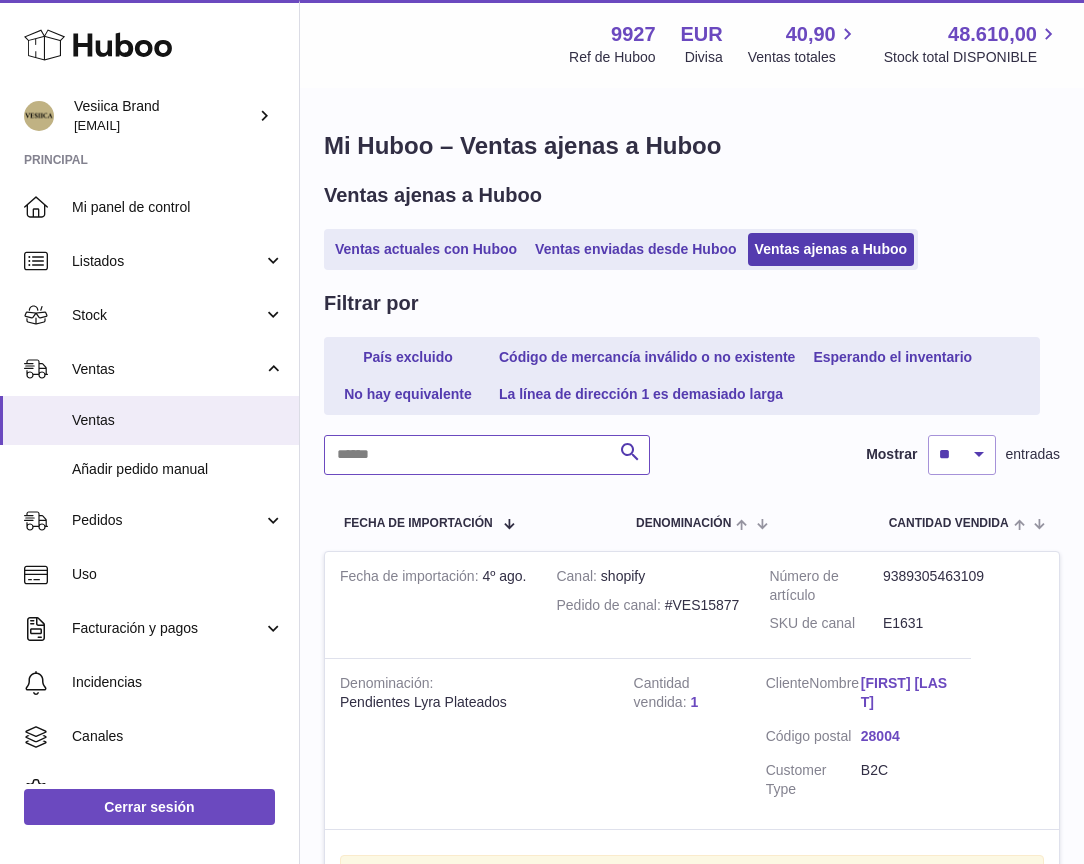 click at bounding box center (487, 455) 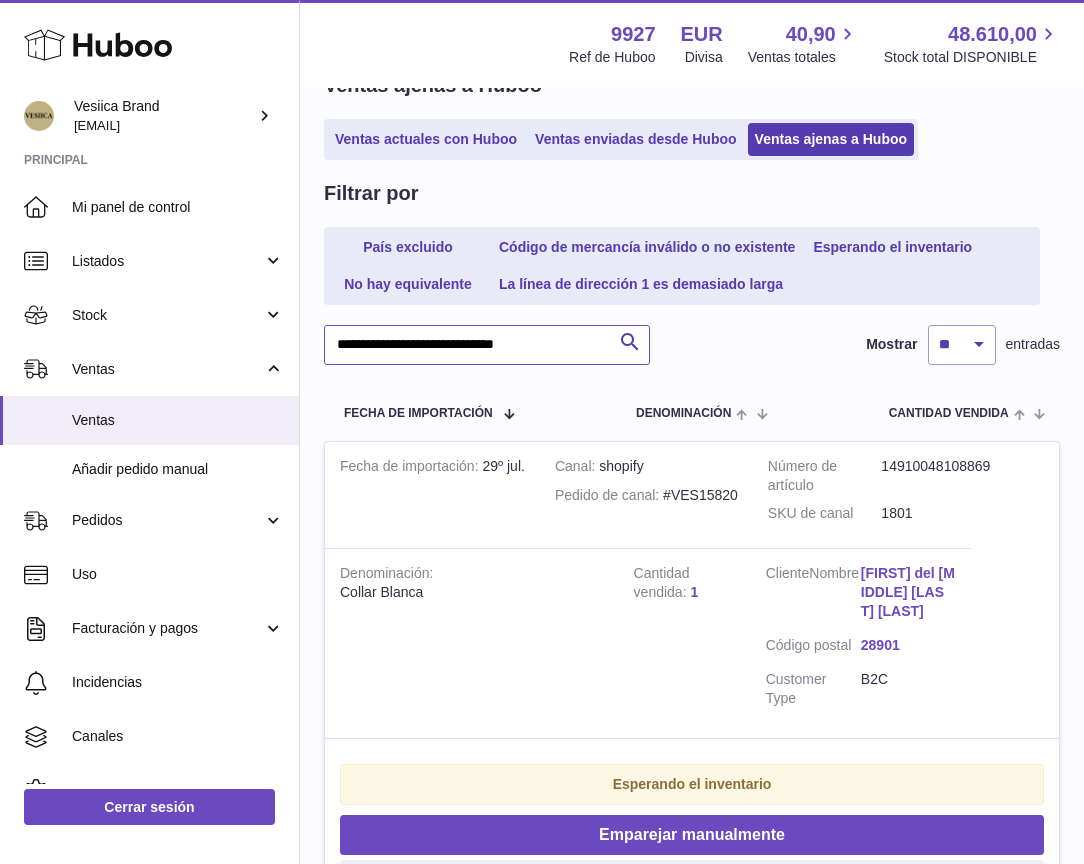 scroll, scrollTop: 151, scrollLeft: 0, axis: vertical 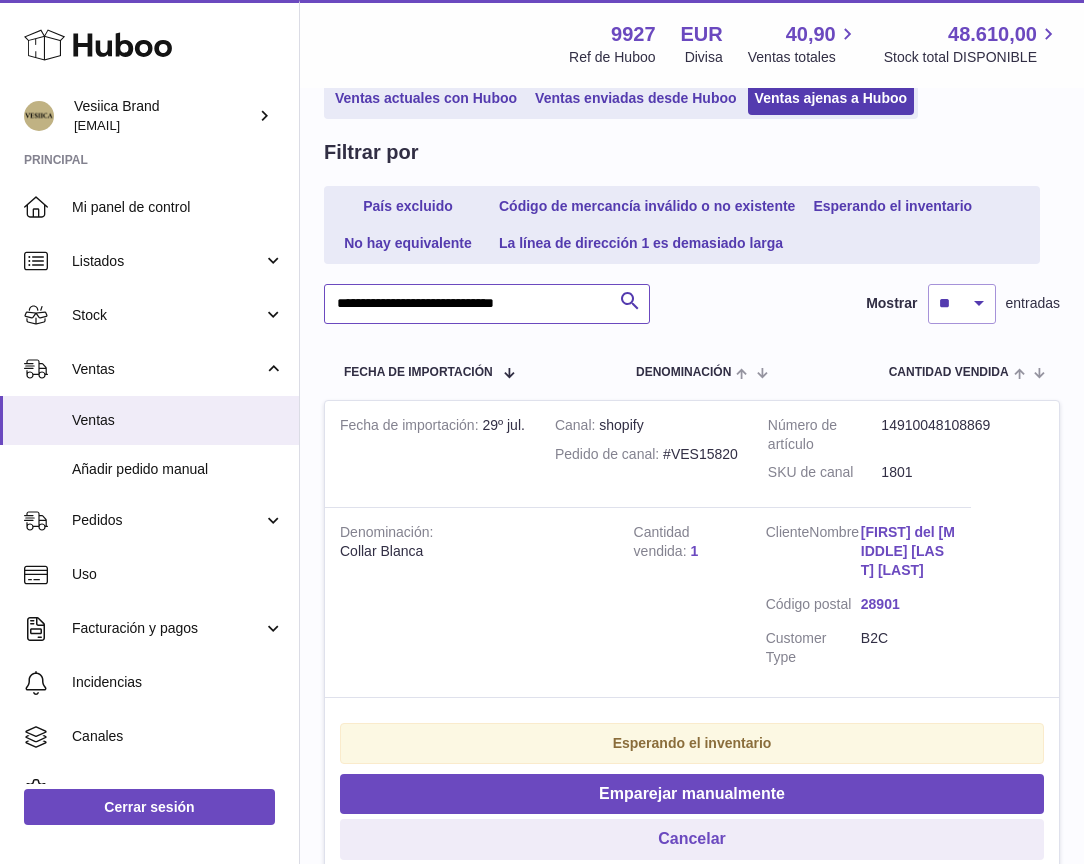 type on "**********" 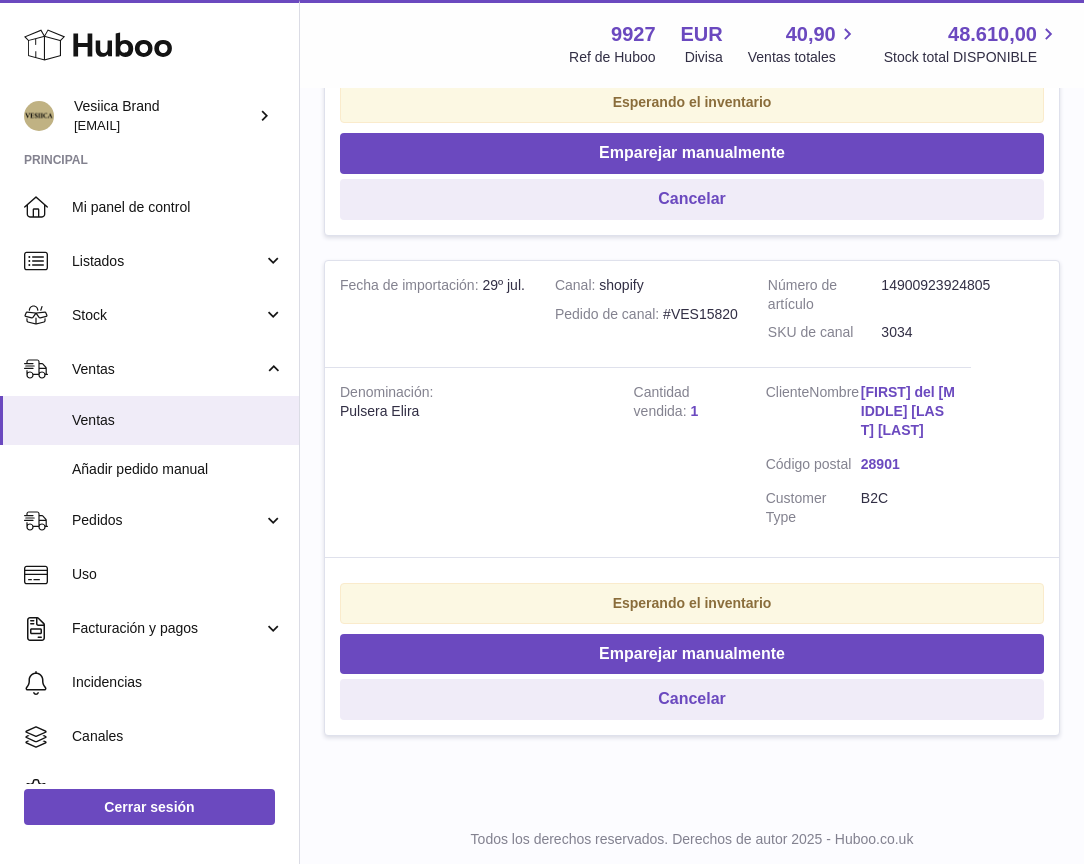 scroll, scrollTop: 2347, scrollLeft: 0, axis: vertical 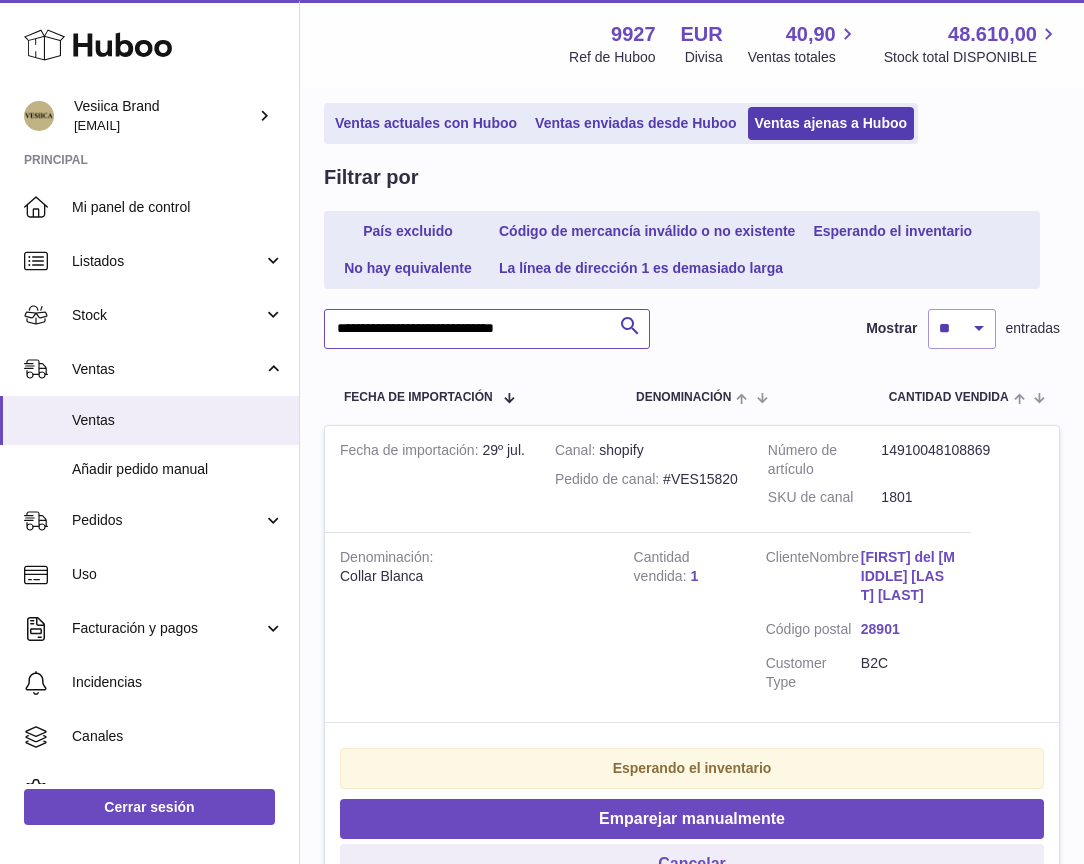 click on "**********" at bounding box center (487, 329) 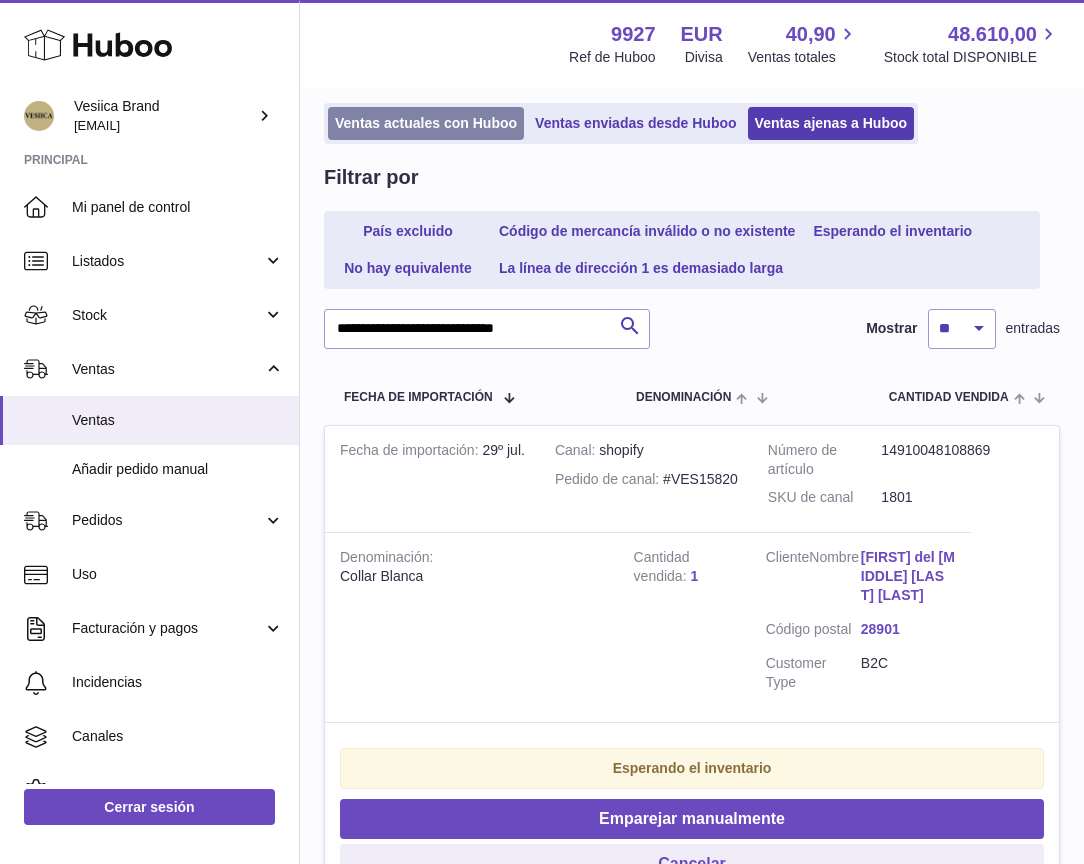 click on "Ventas actuales con Huboo" at bounding box center [426, 123] 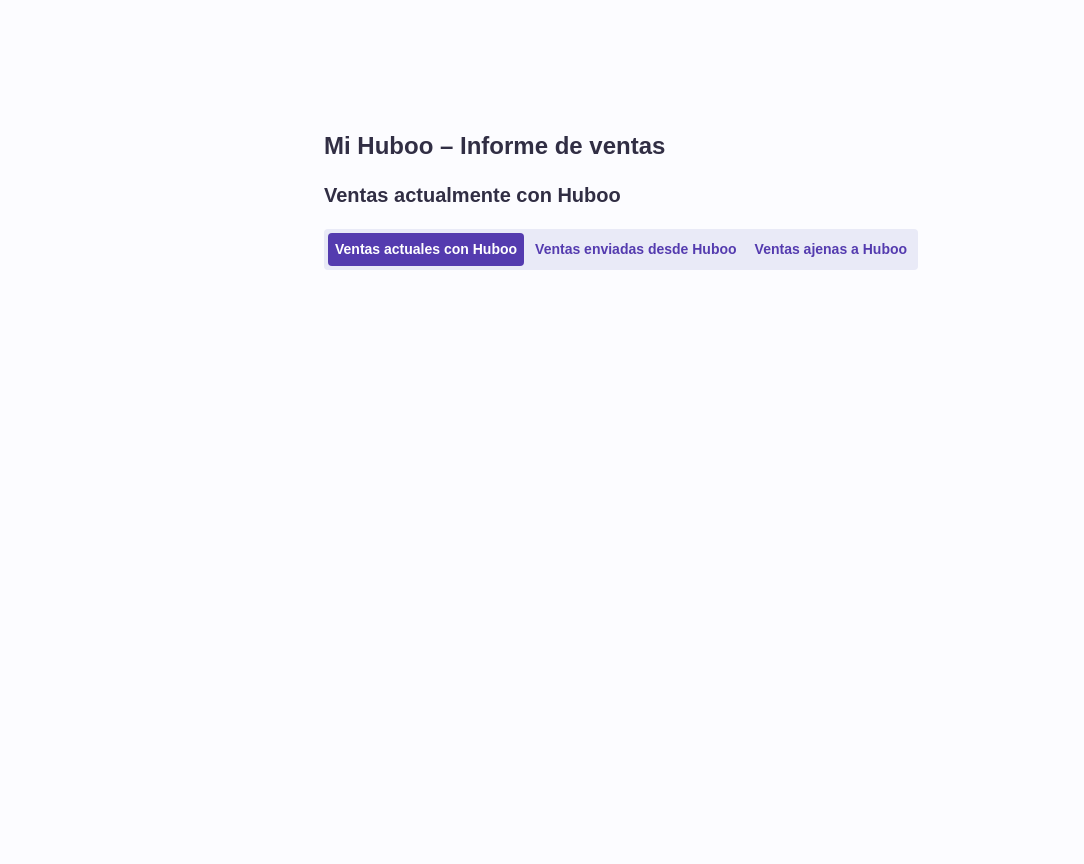 scroll, scrollTop: 0, scrollLeft: 0, axis: both 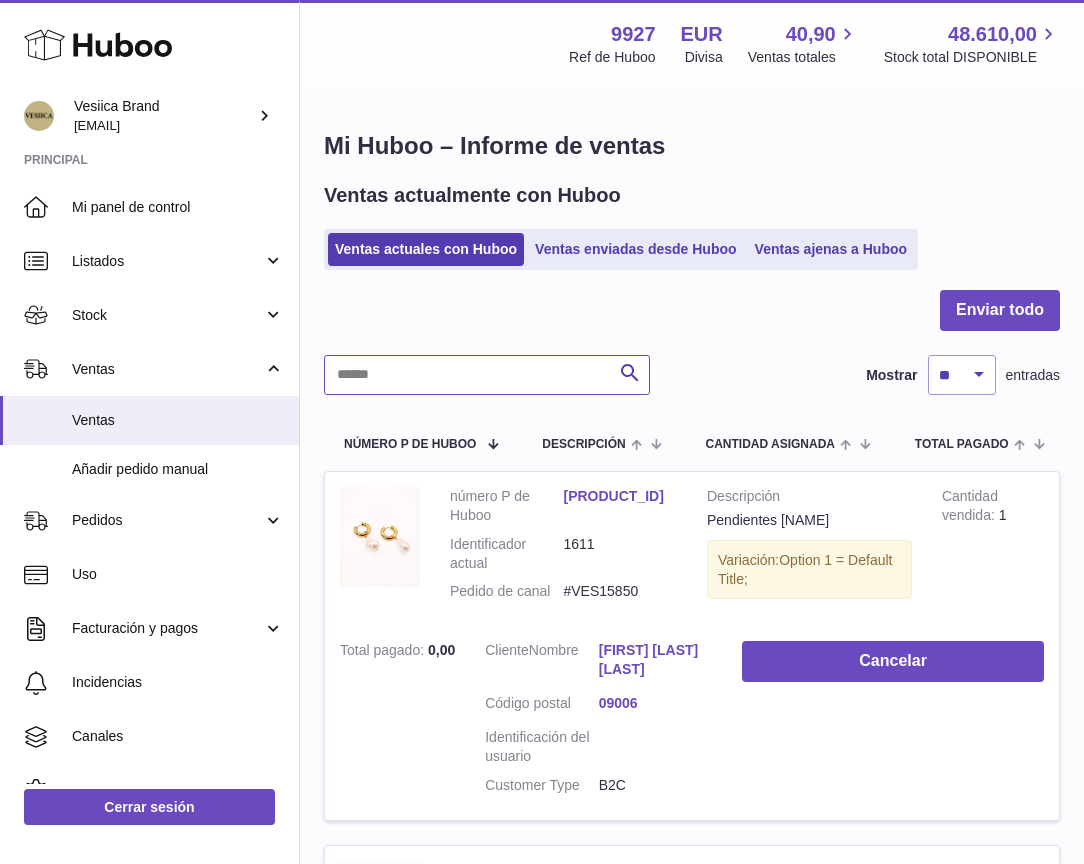 click at bounding box center (487, 375) 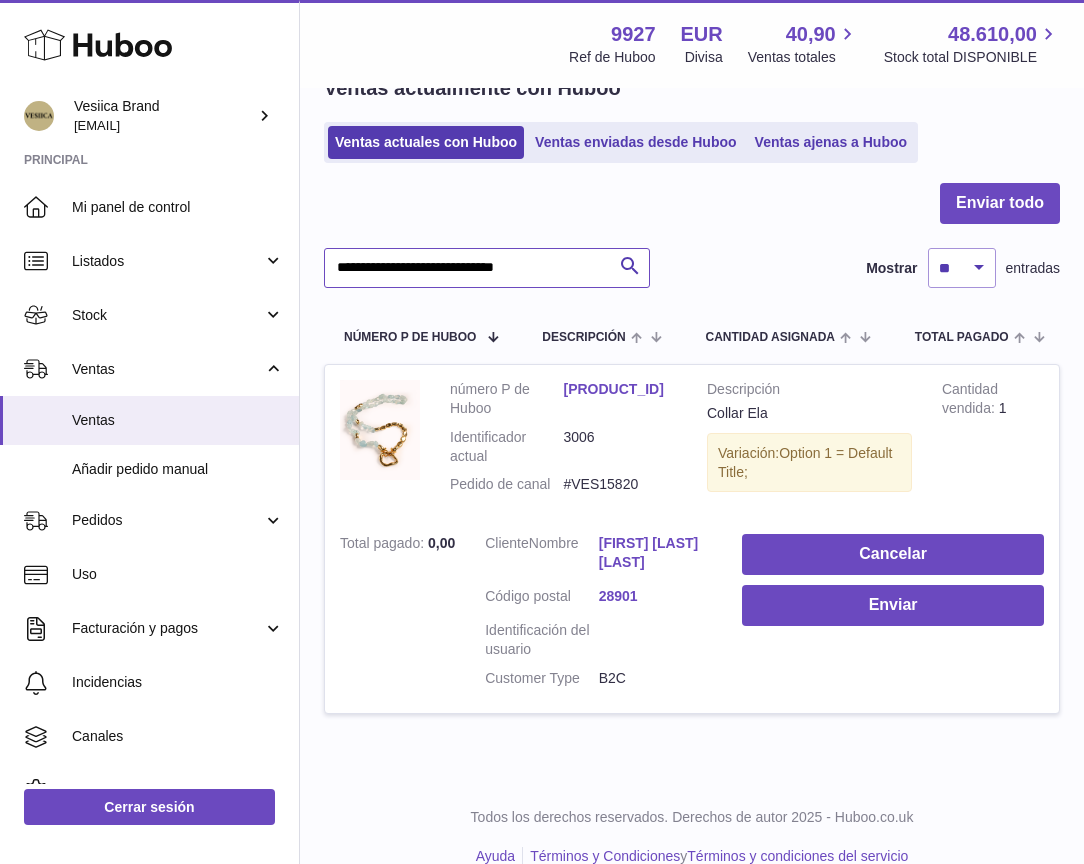 scroll, scrollTop: 109, scrollLeft: 0, axis: vertical 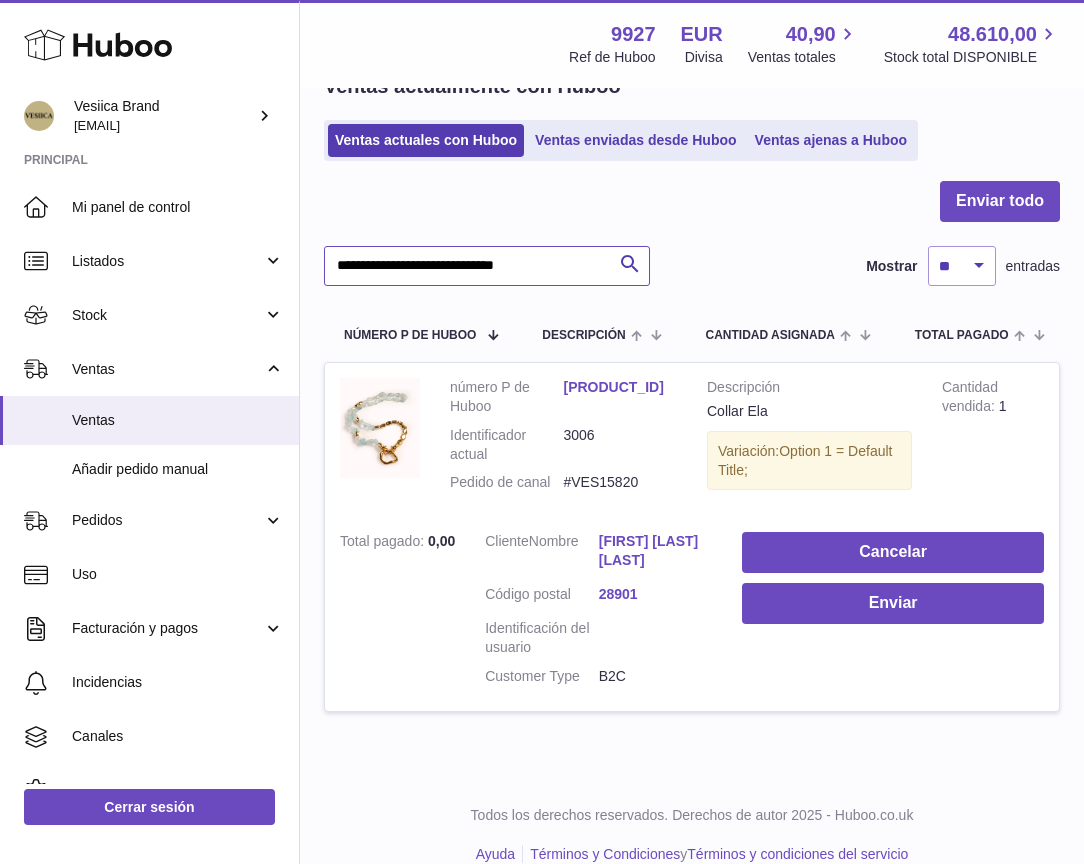 click on "**********" at bounding box center [487, 266] 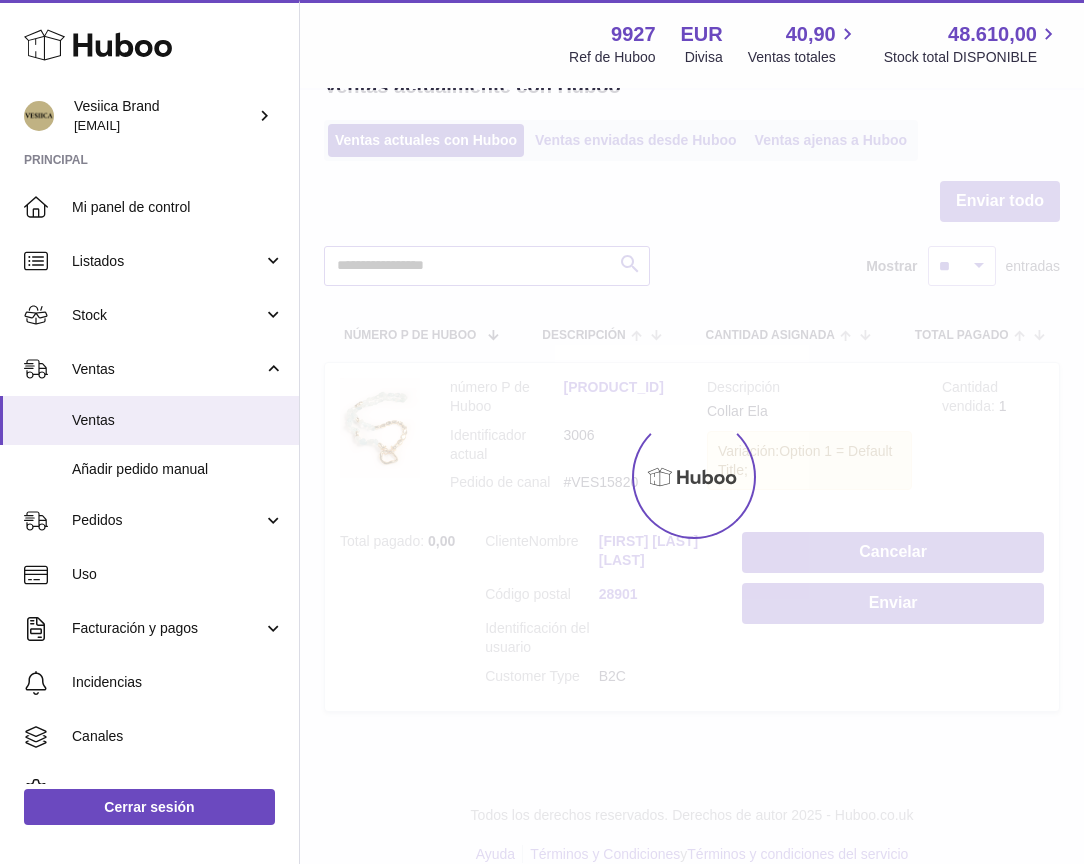scroll, scrollTop: 0, scrollLeft: 0, axis: both 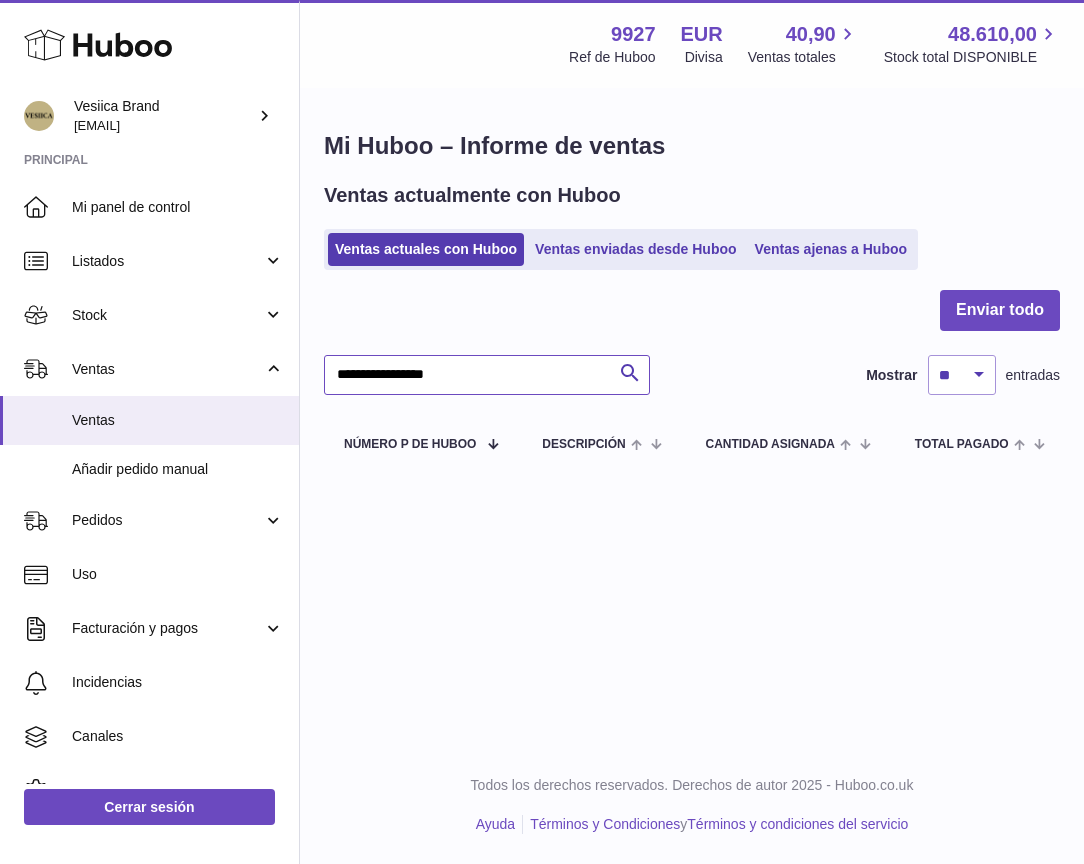 type on "**********" 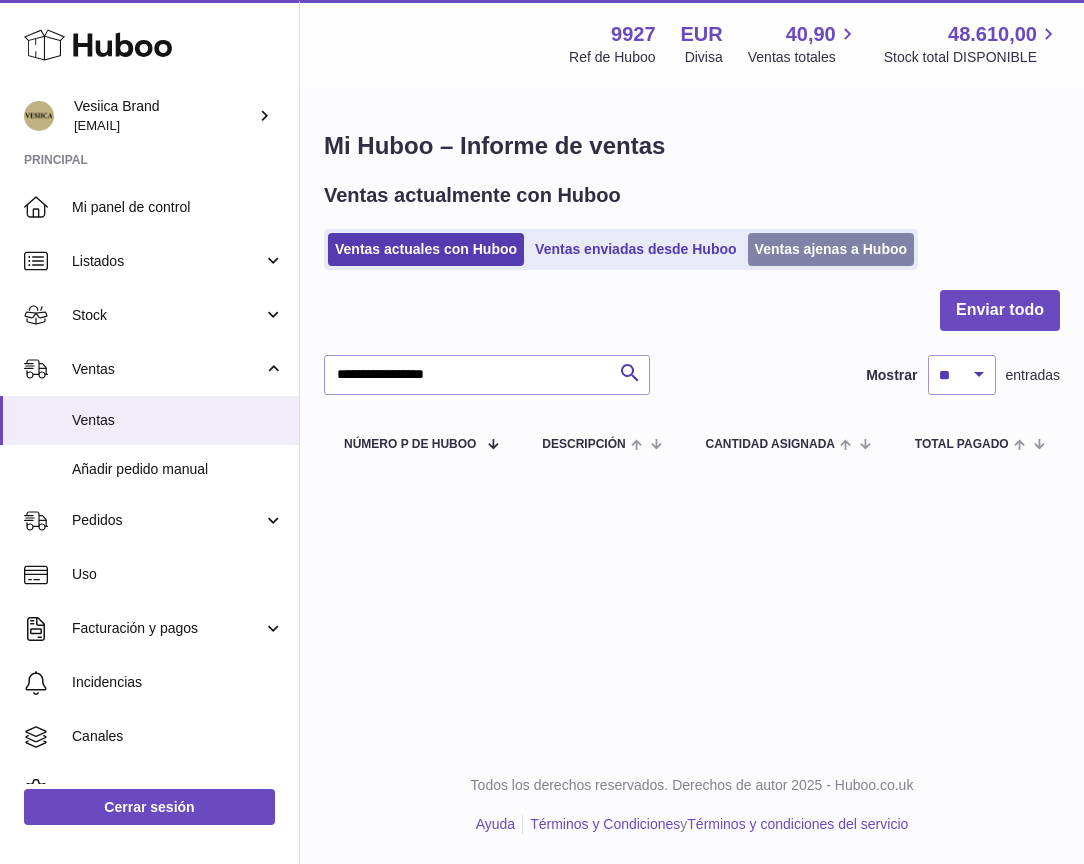 click on "Ventas ajenas a Huboo" at bounding box center [831, 249] 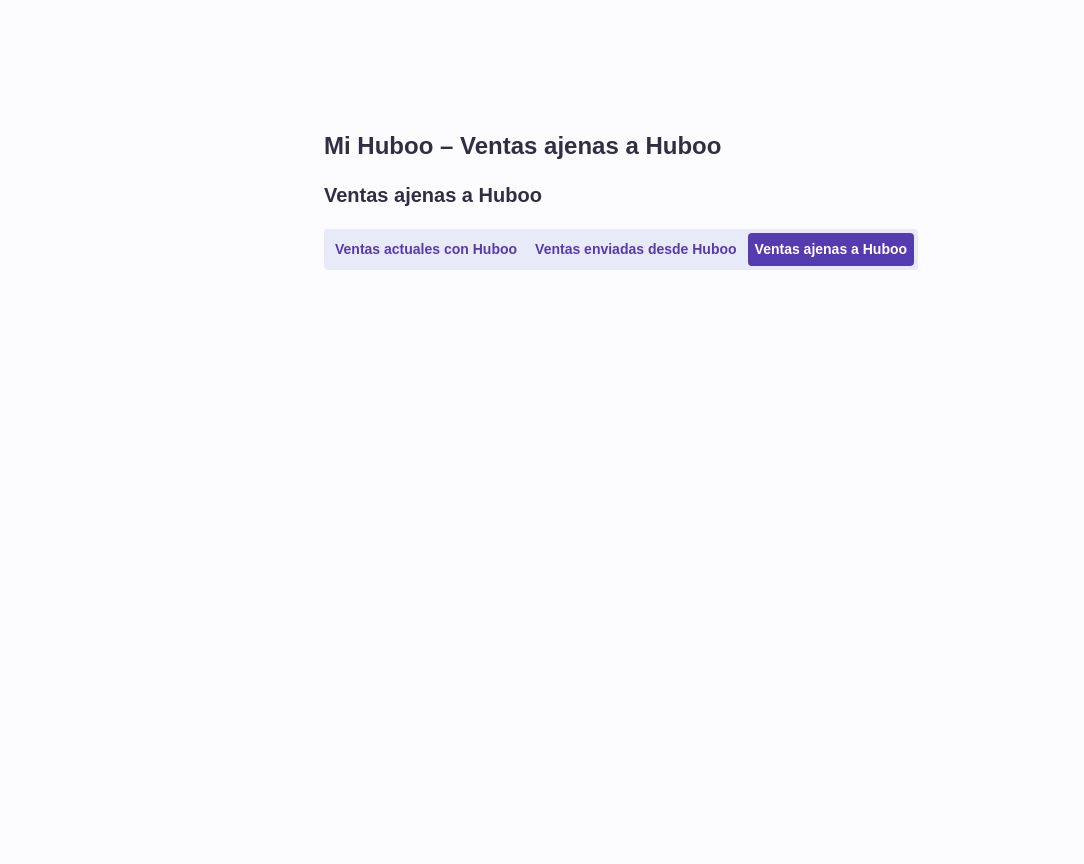 scroll, scrollTop: 0, scrollLeft: 0, axis: both 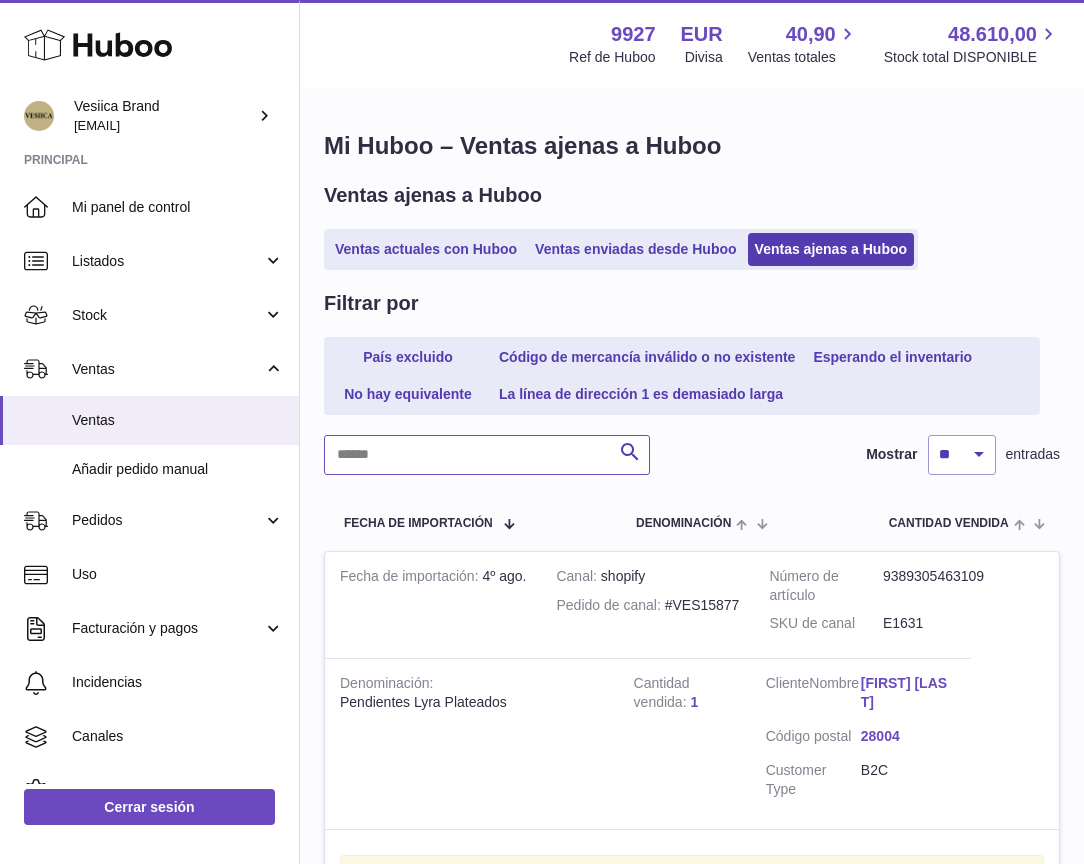 click at bounding box center (487, 455) 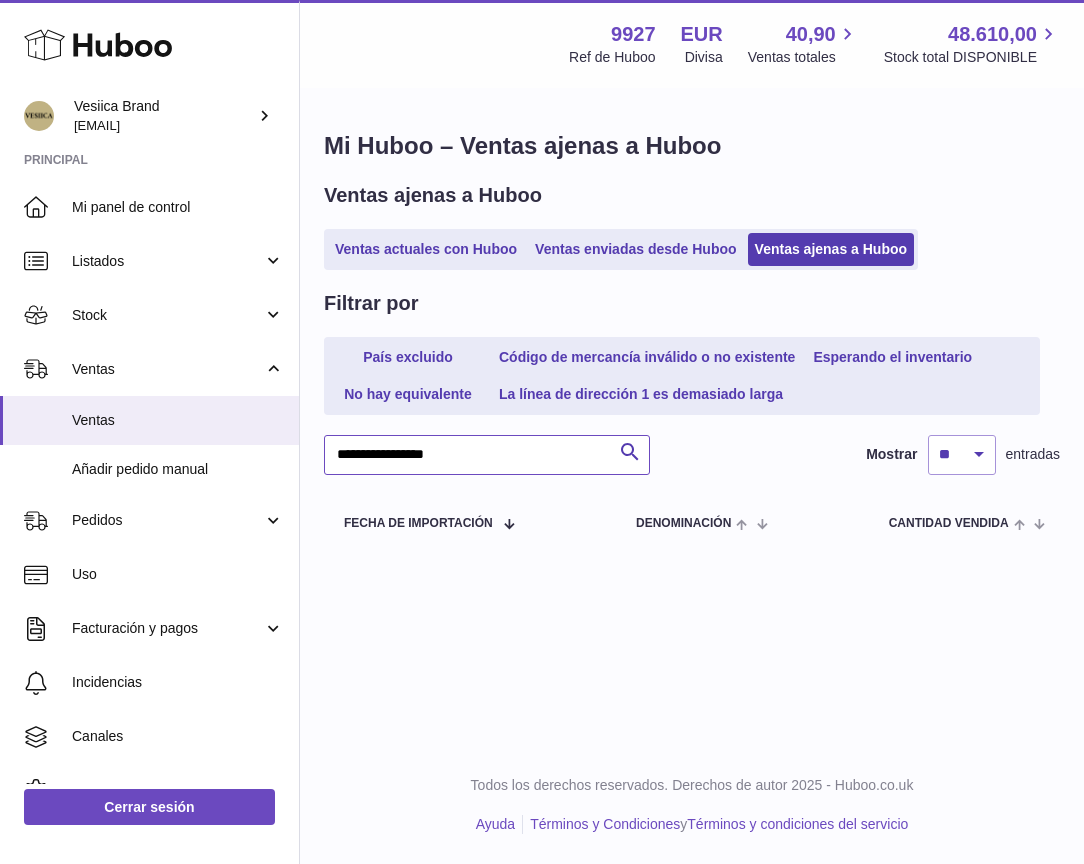 click on "**********" at bounding box center [487, 455] 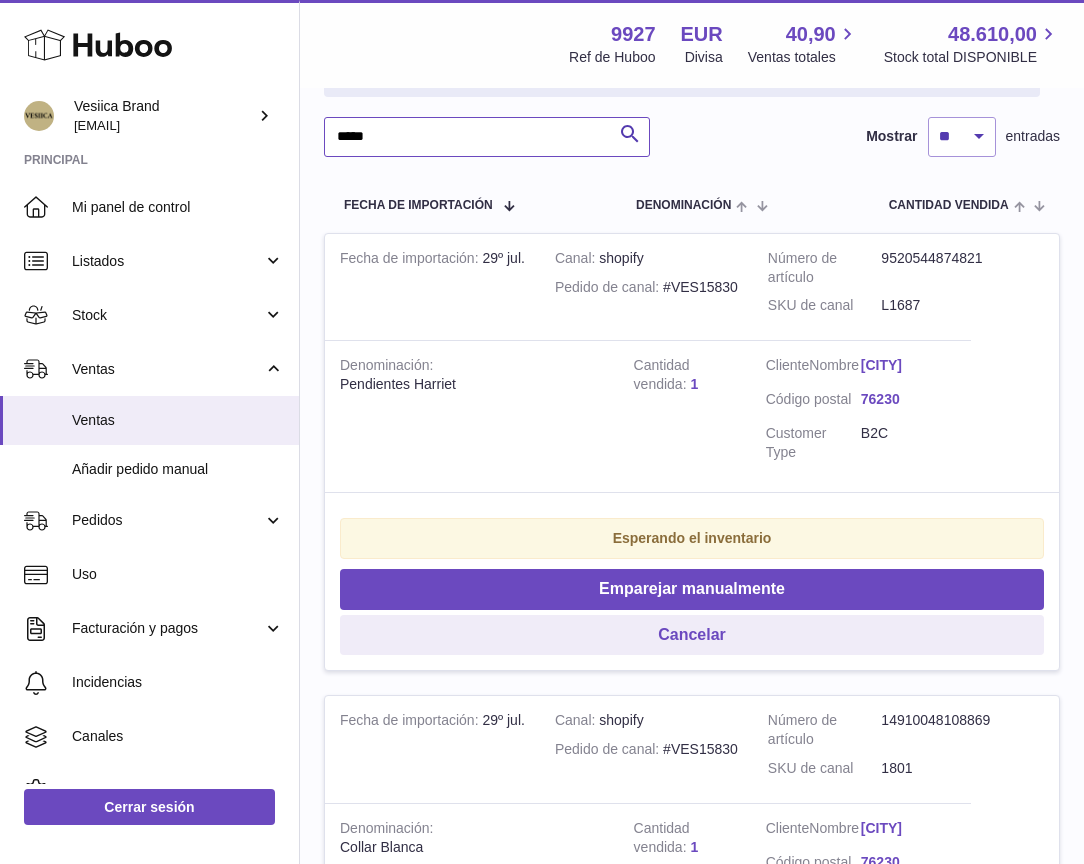 scroll, scrollTop: 315, scrollLeft: 0, axis: vertical 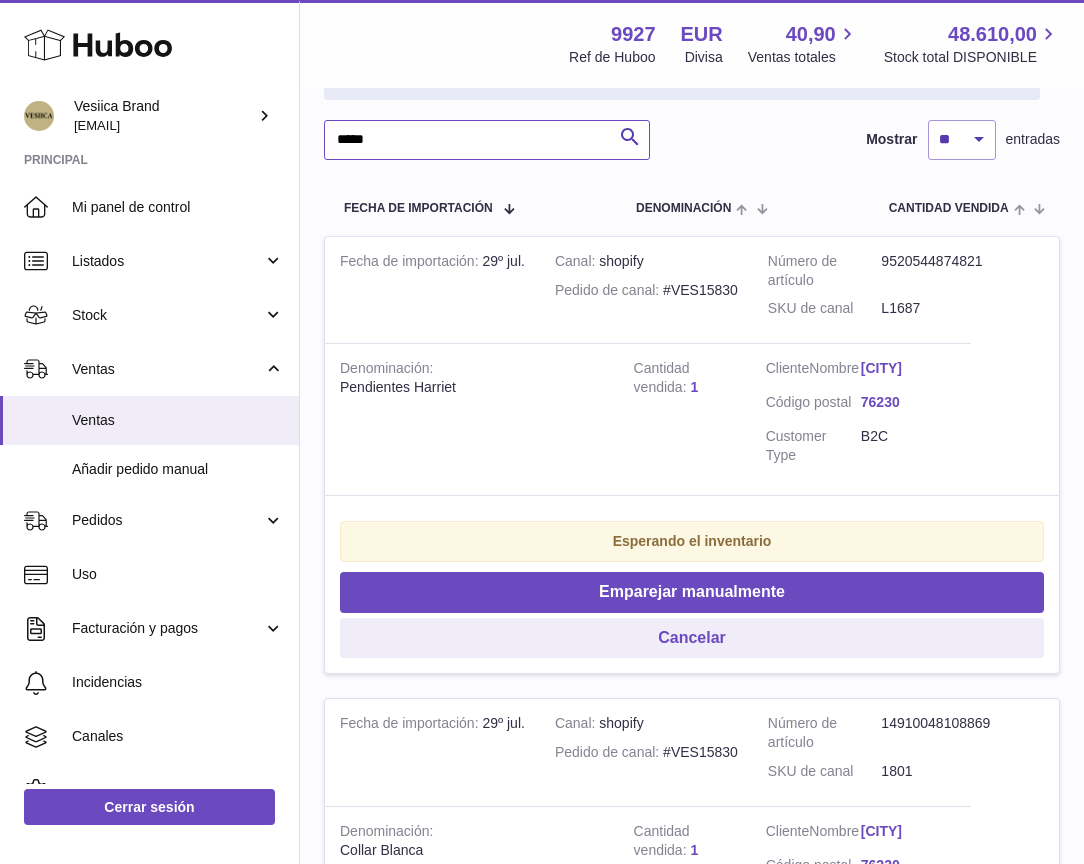 type on "*****" 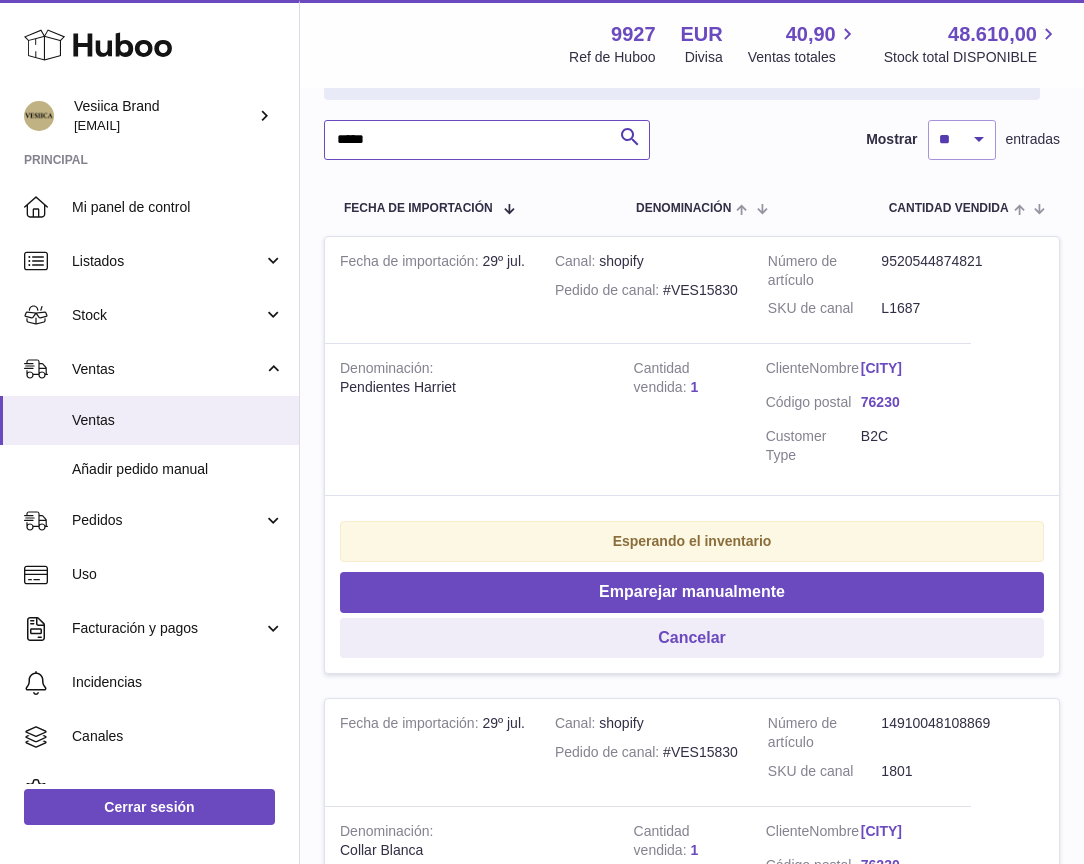 click on "*****" at bounding box center (487, 140) 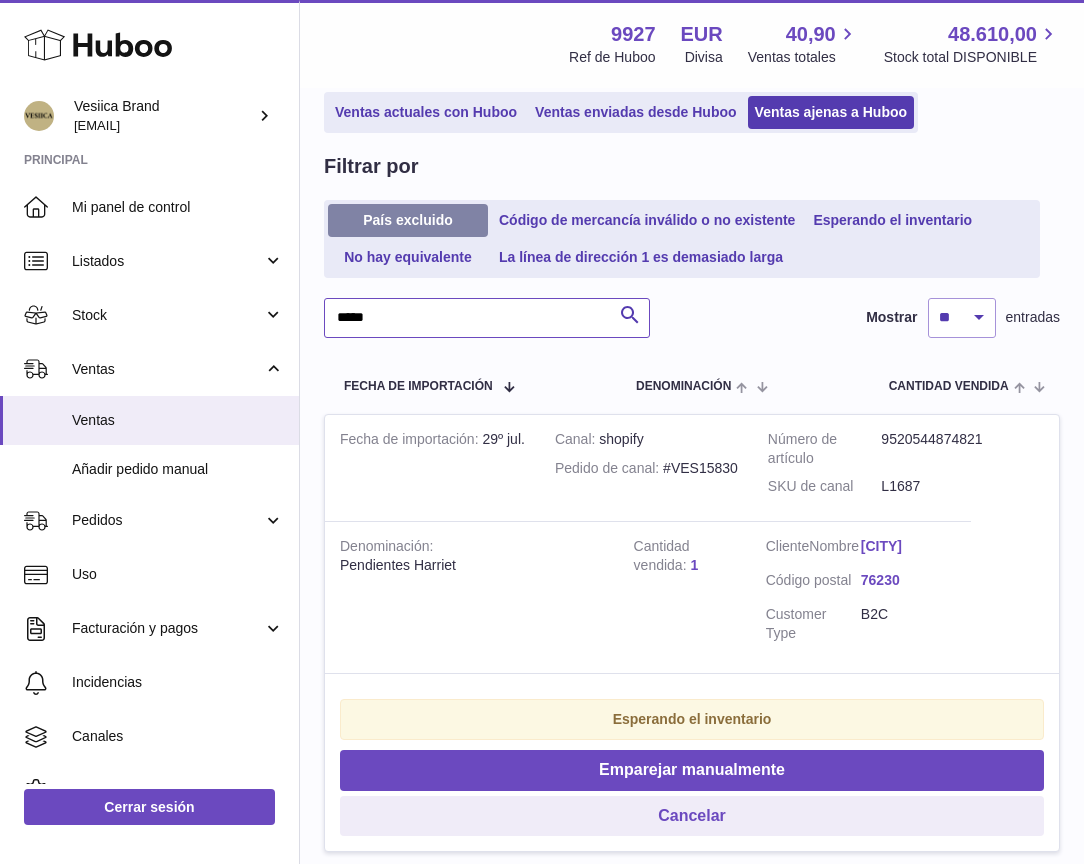 scroll, scrollTop: 127, scrollLeft: 0, axis: vertical 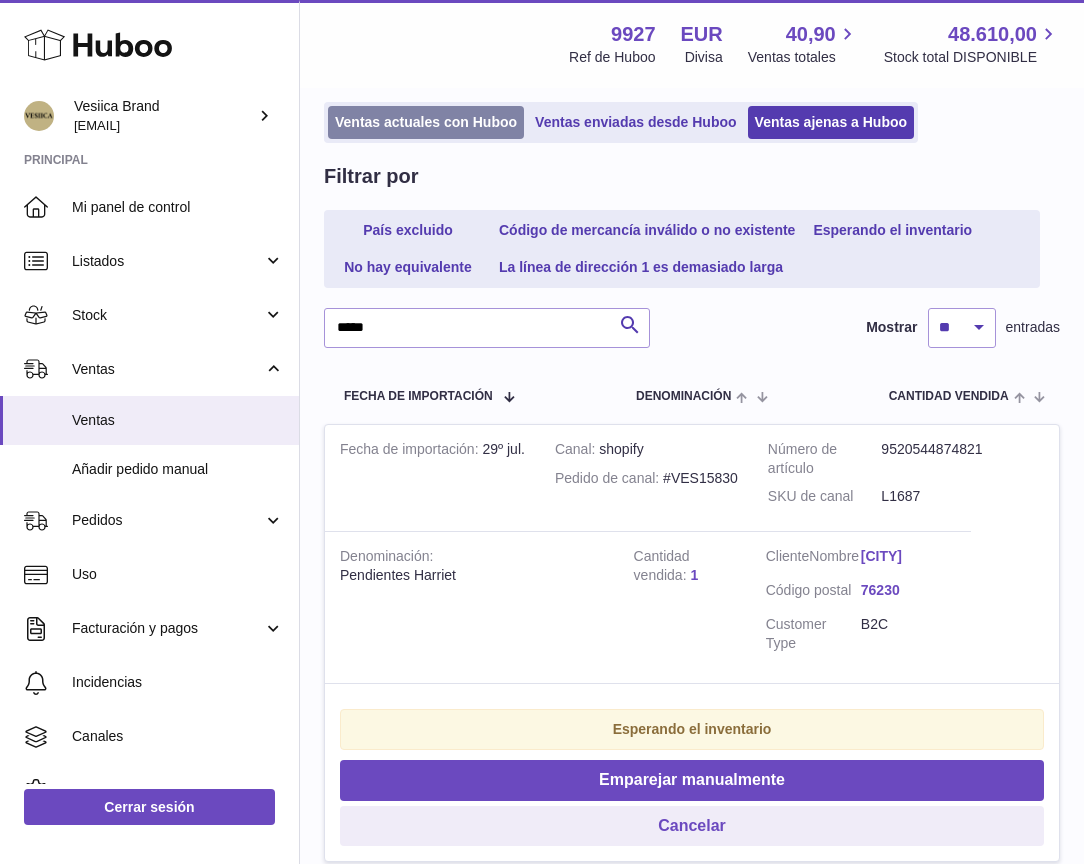 click on "Ventas actuales con Huboo" at bounding box center (426, 122) 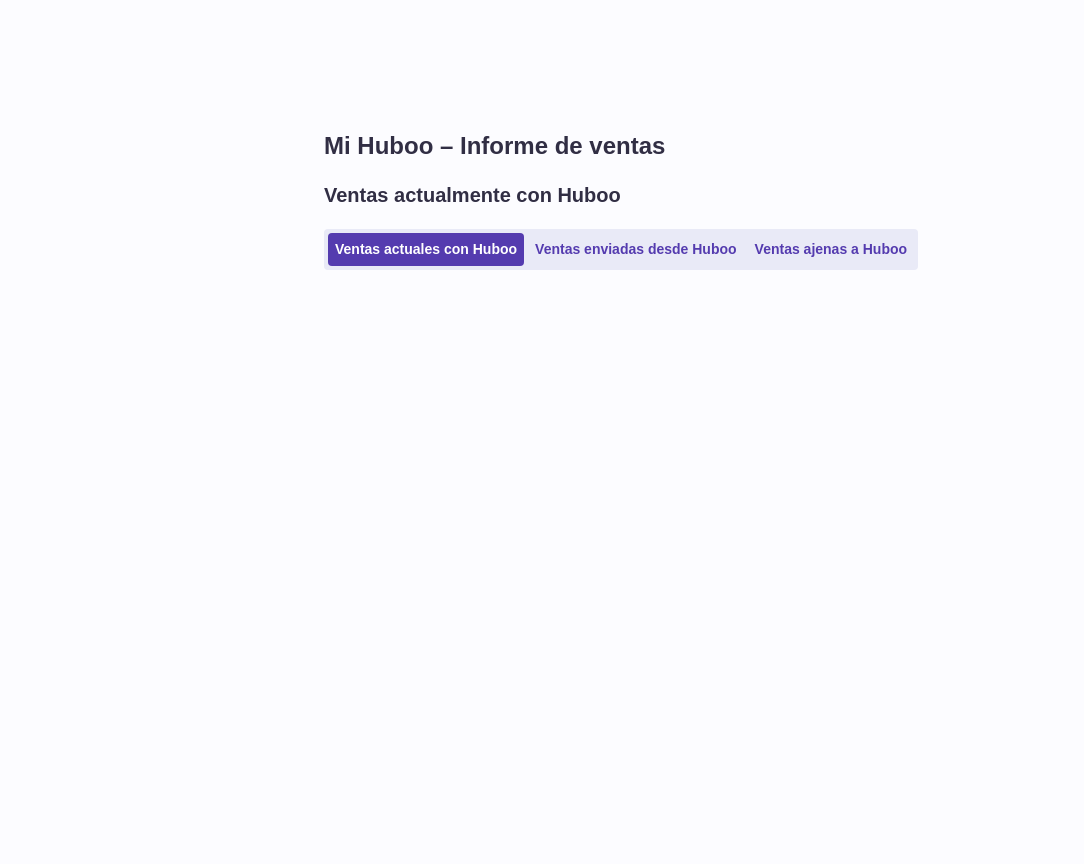 scroll, scrollTop: 0, scrollLeft: 0, axis: both 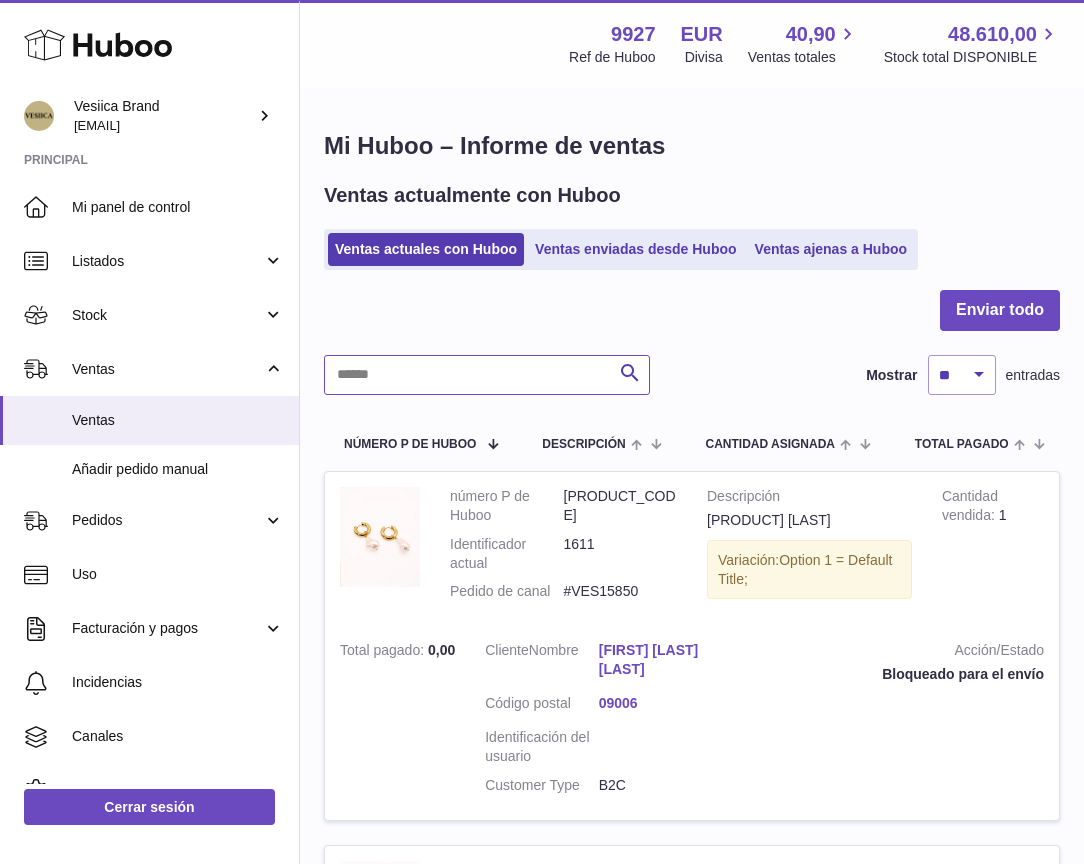 click at bounding box center [487, 375] 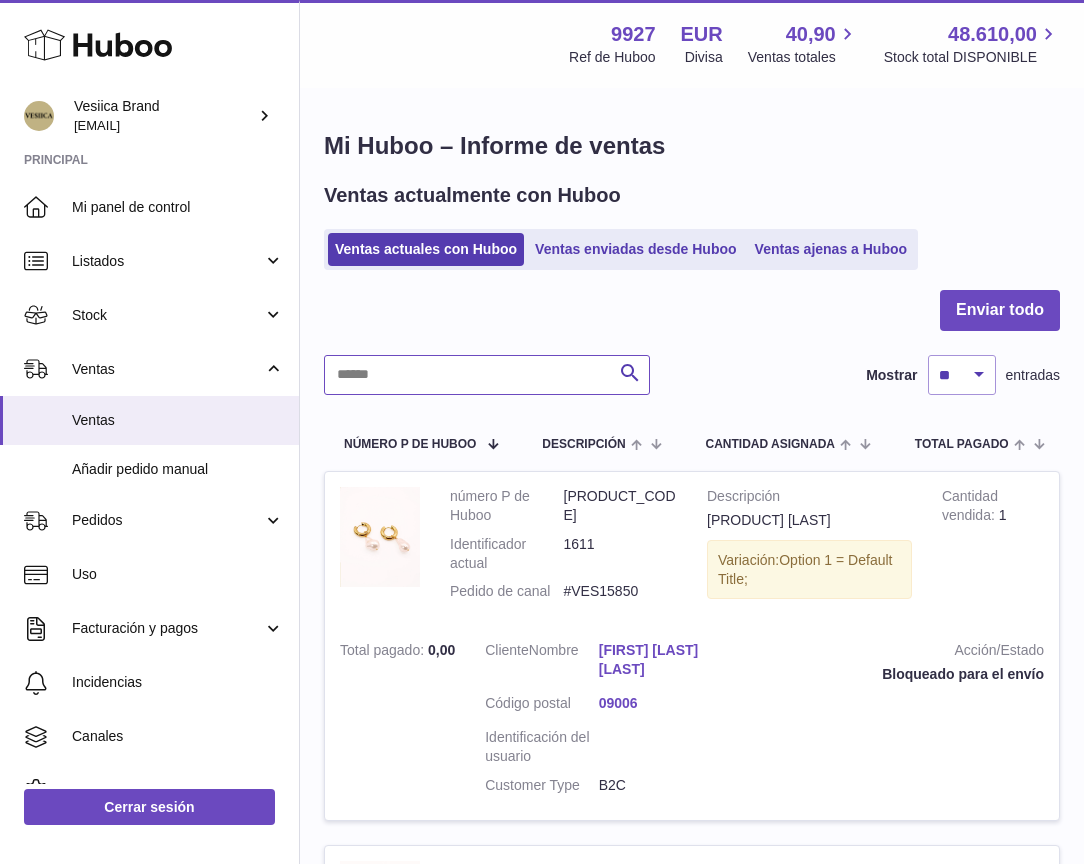 paste on "*****" 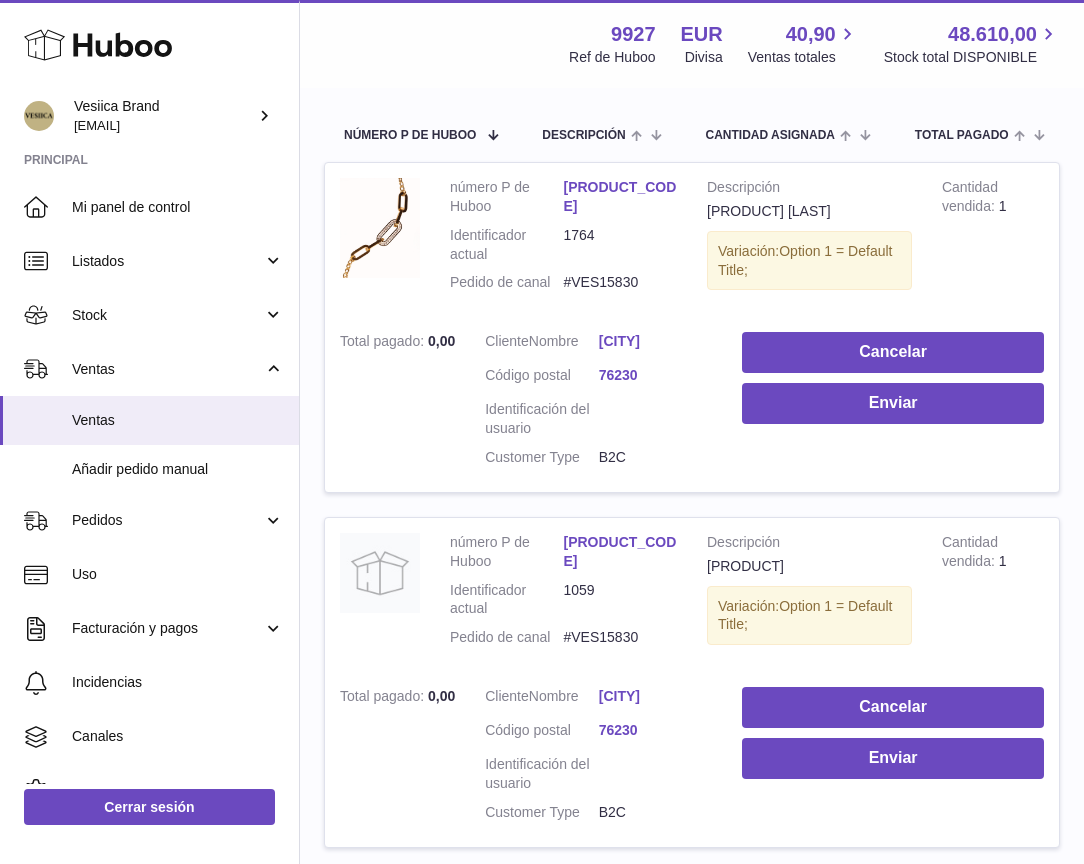 scroll, scrollTop: 474, scrollLeft: 0, axis: vertical 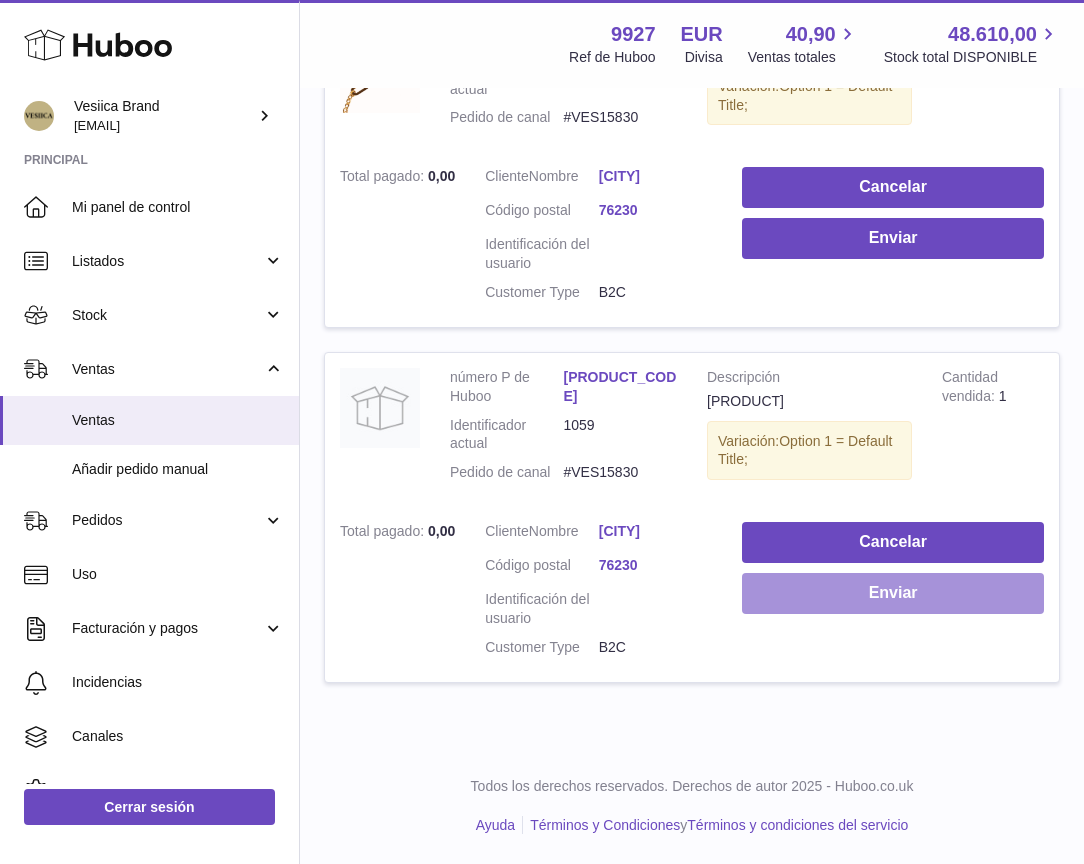 type on "*****" 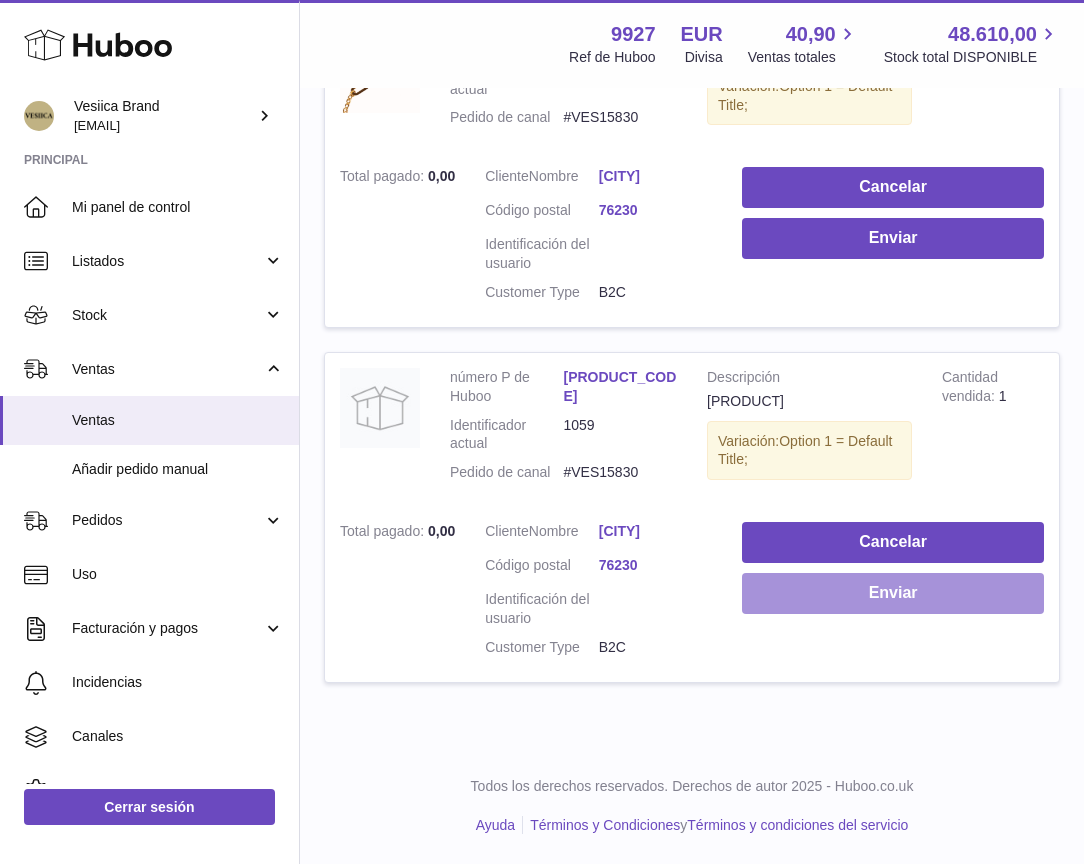click on "Enviar" at bounding box center (893, 593) 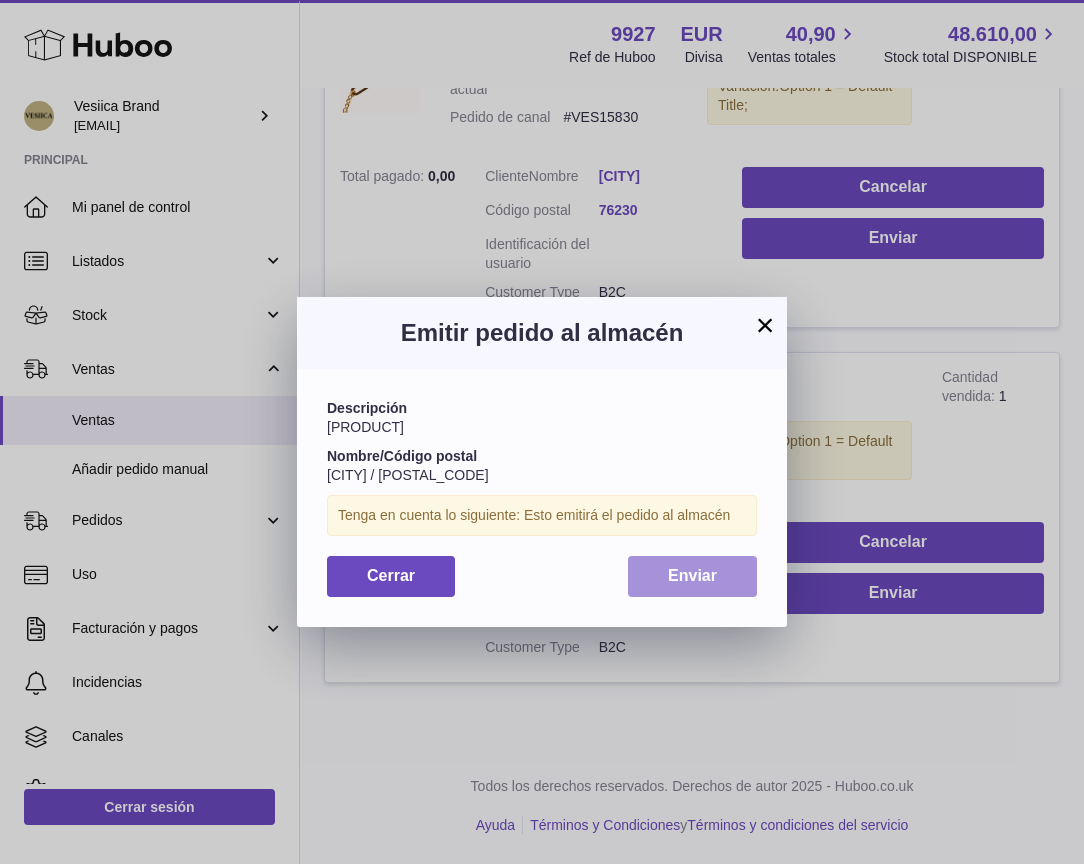 drag, startPoint x: 741, startPoint y: 576, endPoint x: 826, endPoint y: 385, distance: 209.0598 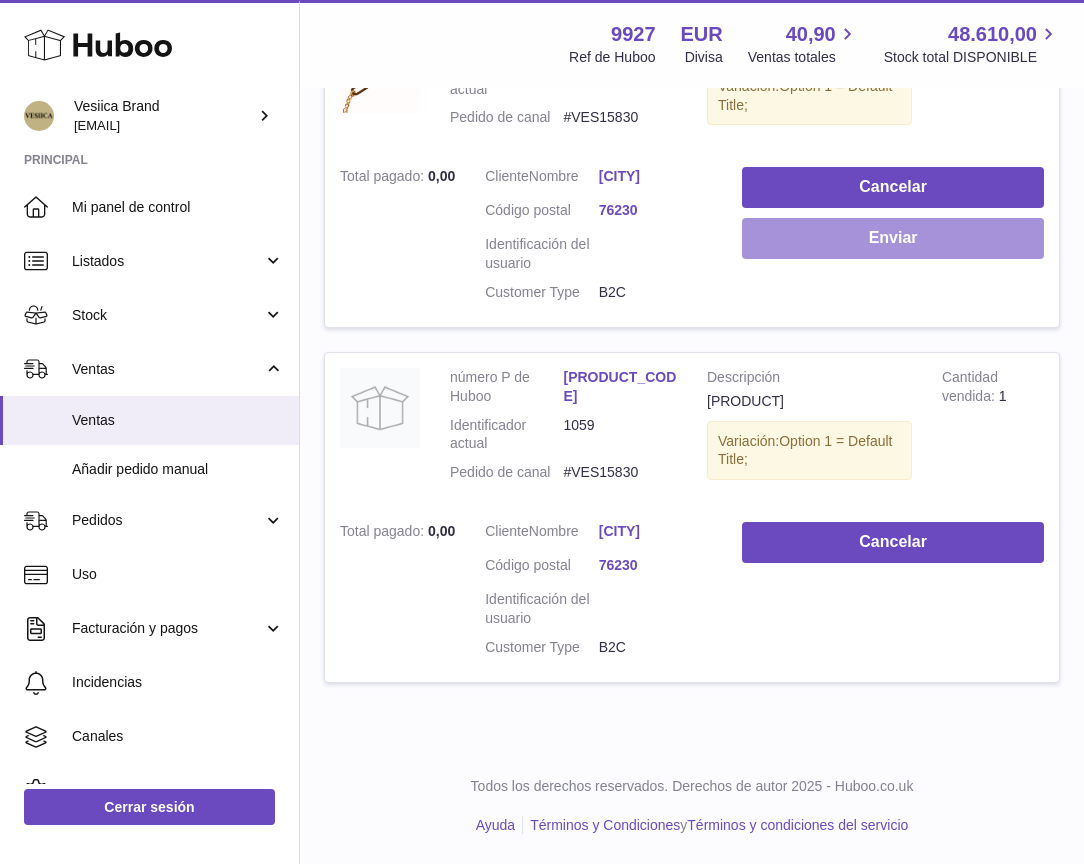 click on "Enviar" at bounding box center [893, 238] 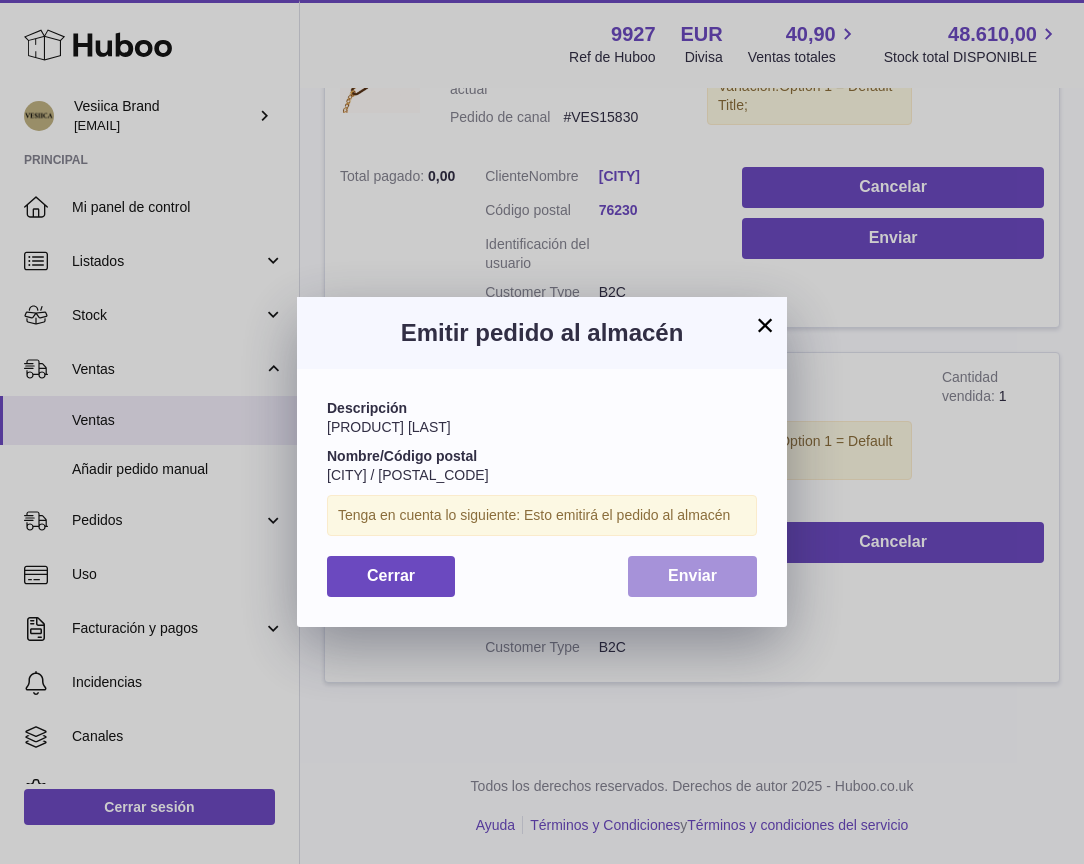 drag, startPoint x: 661, startPoint y: 576, endPoint x: 688, endPoint y: 575, distance: 27.018513 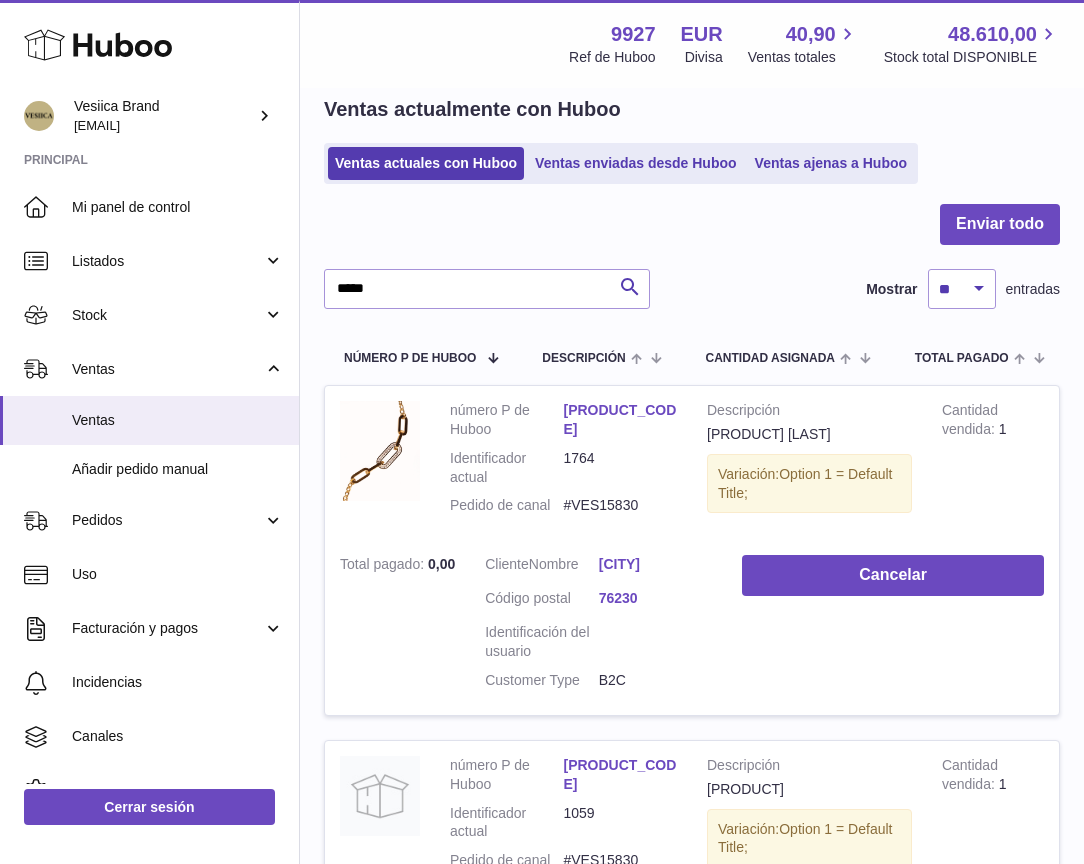 scroll, scrollTop: 0, scrollLeft: 0, axis: both 